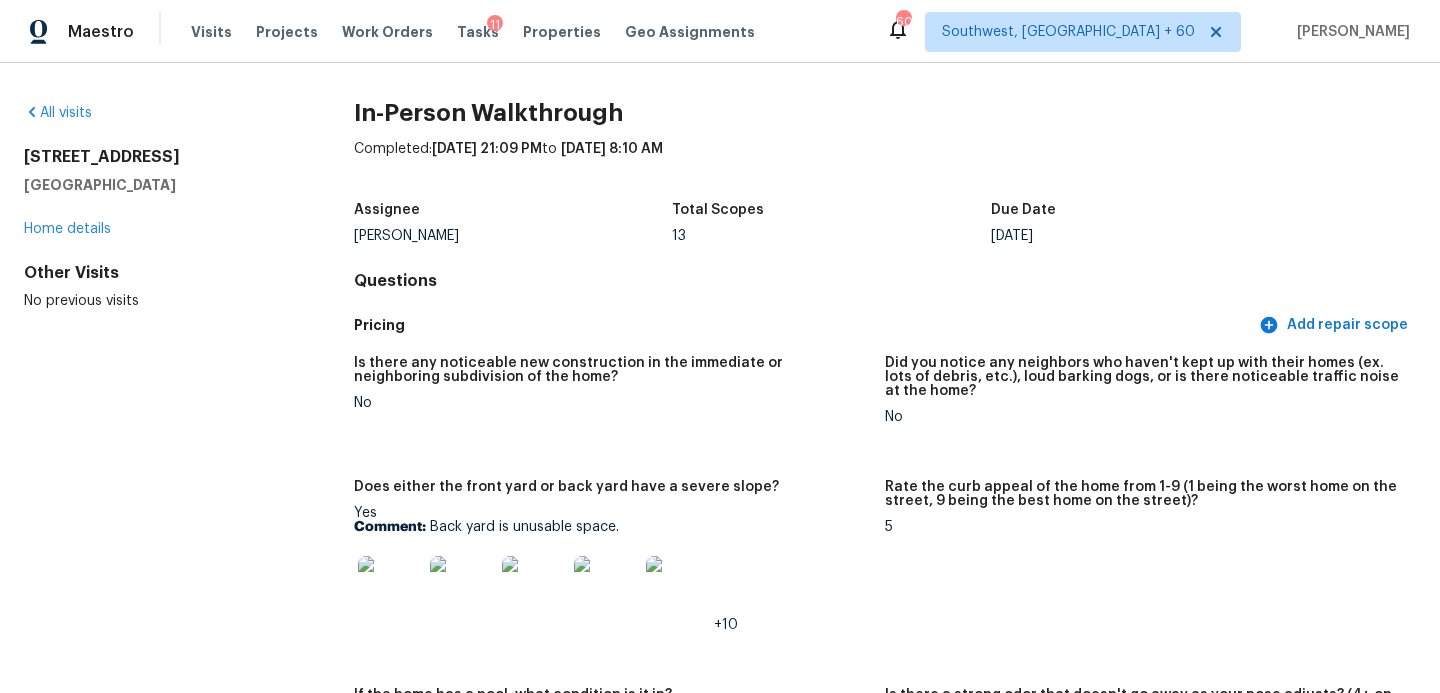 scroll, scrollTop: 0, scrollLeft: 0, axis: both 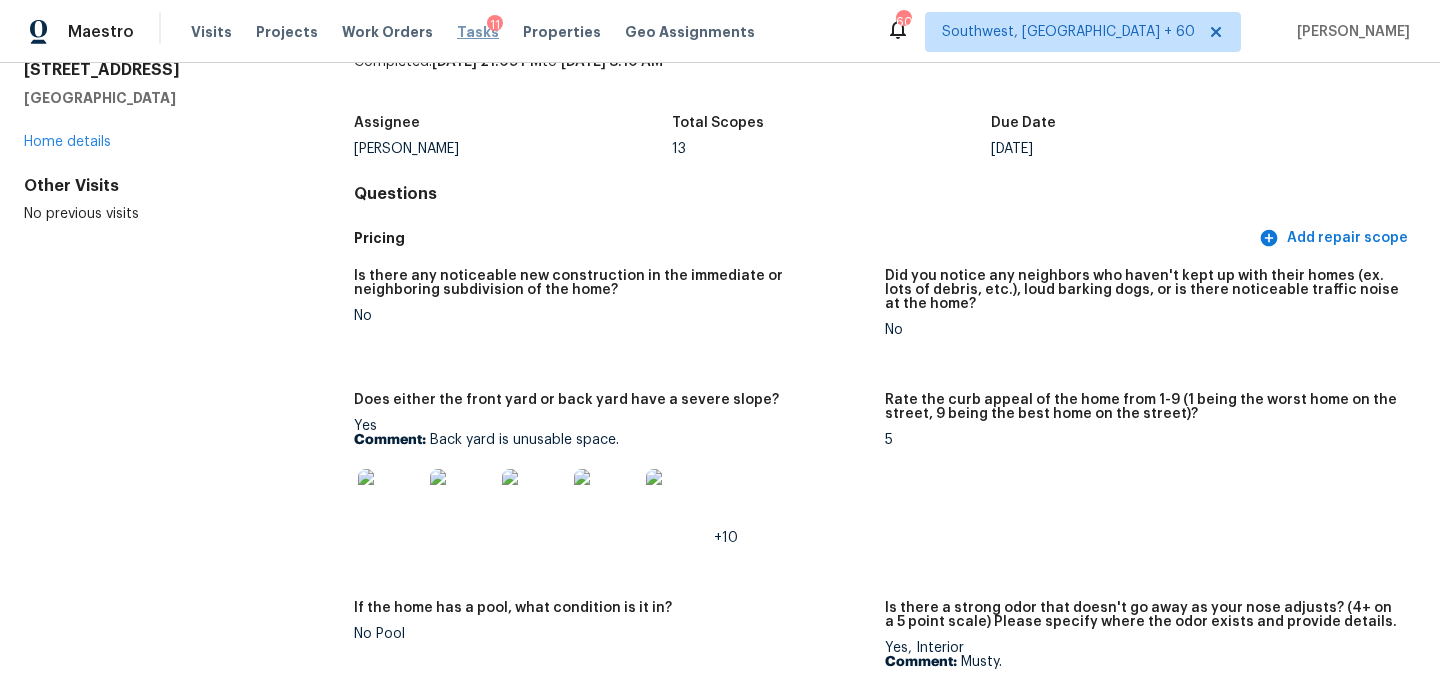 click on "Tasks" at bounding box center (478, 32) 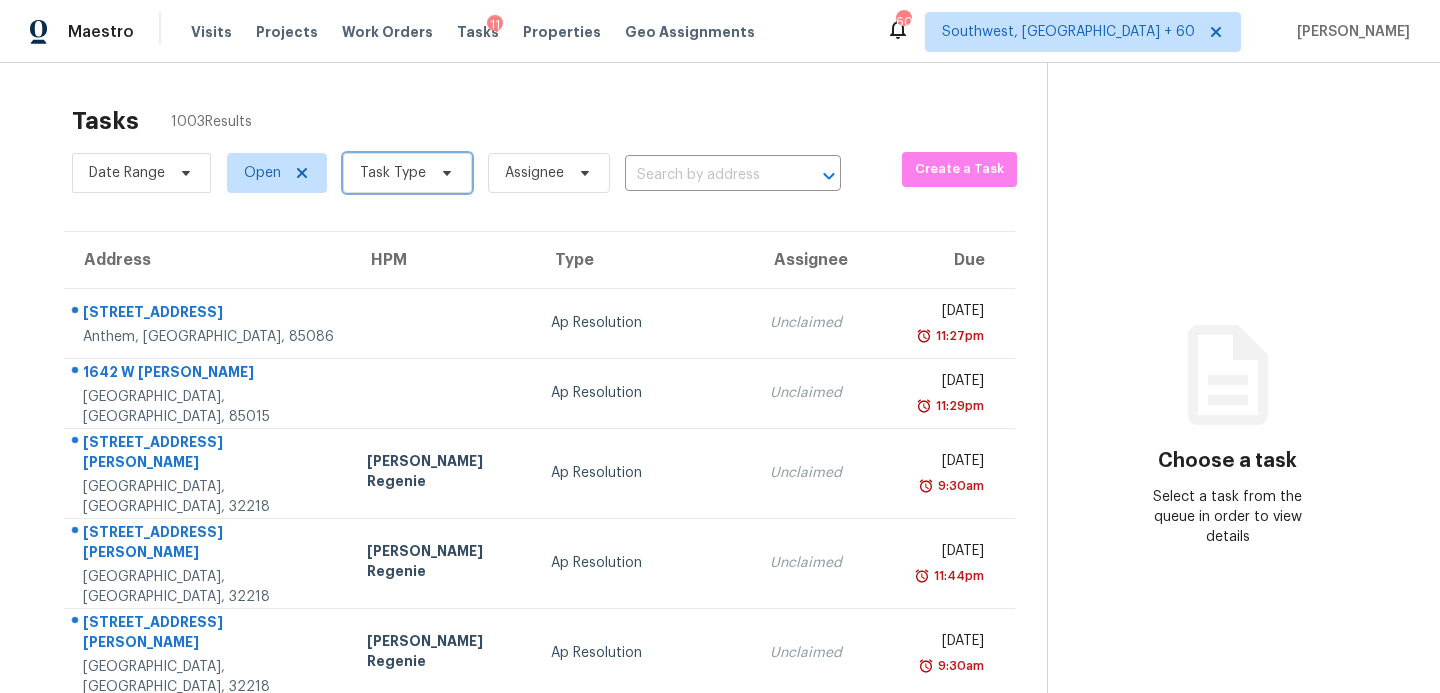 click 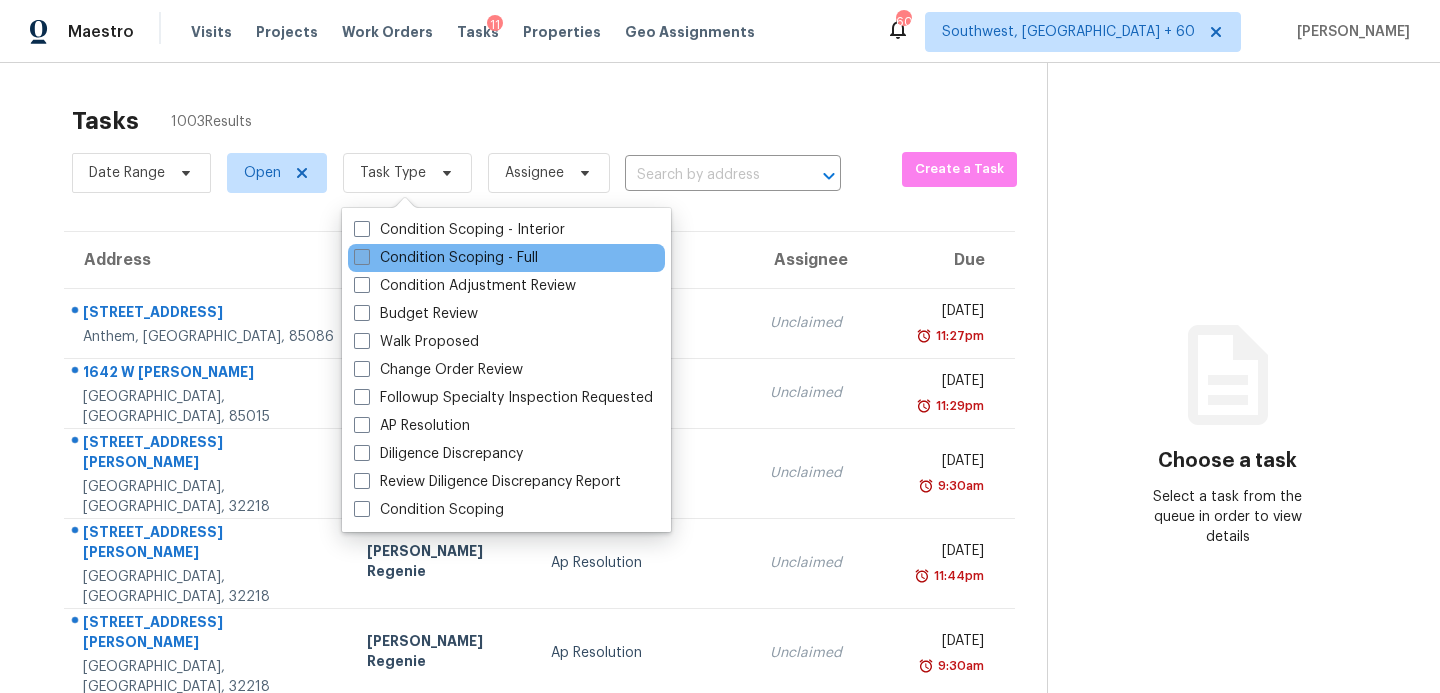 click on "Condition Scoping - Full" at bounding box center [446, 258] 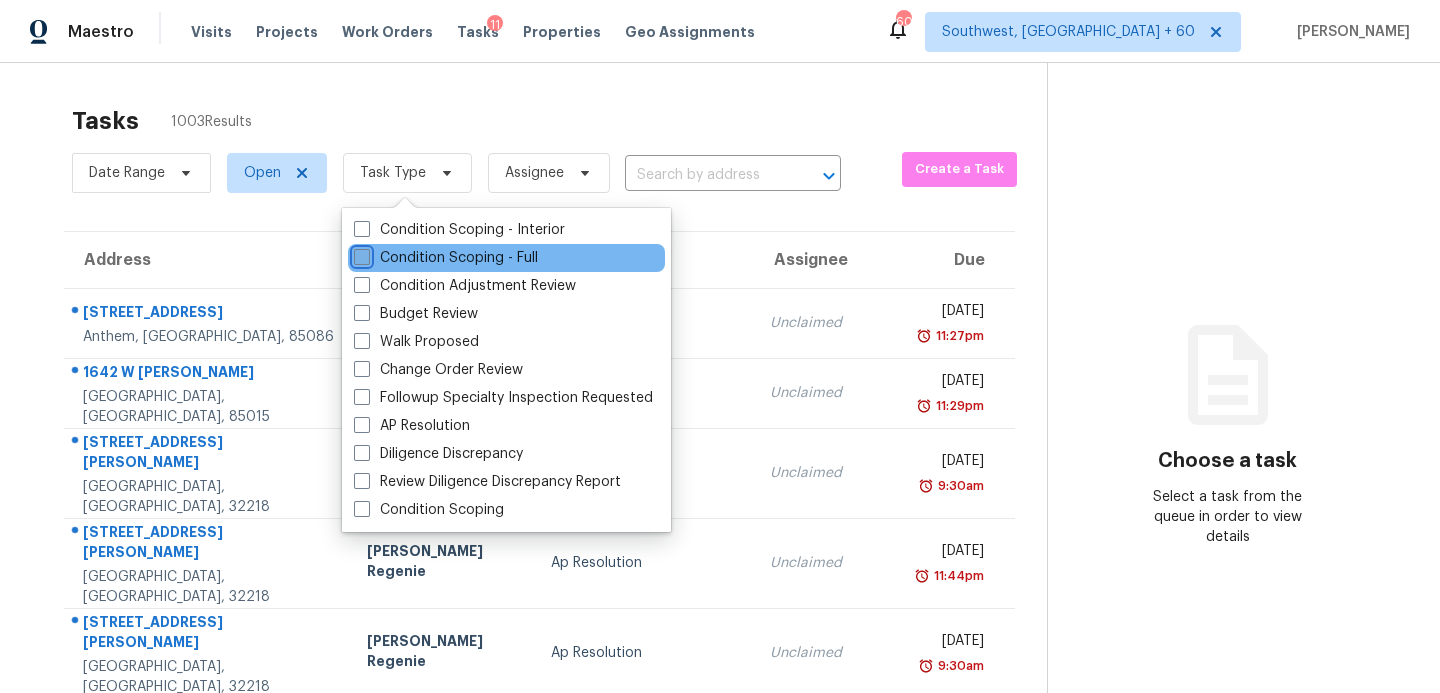 click on "Condition Scoping - Full" at bounding box center (360, 254) 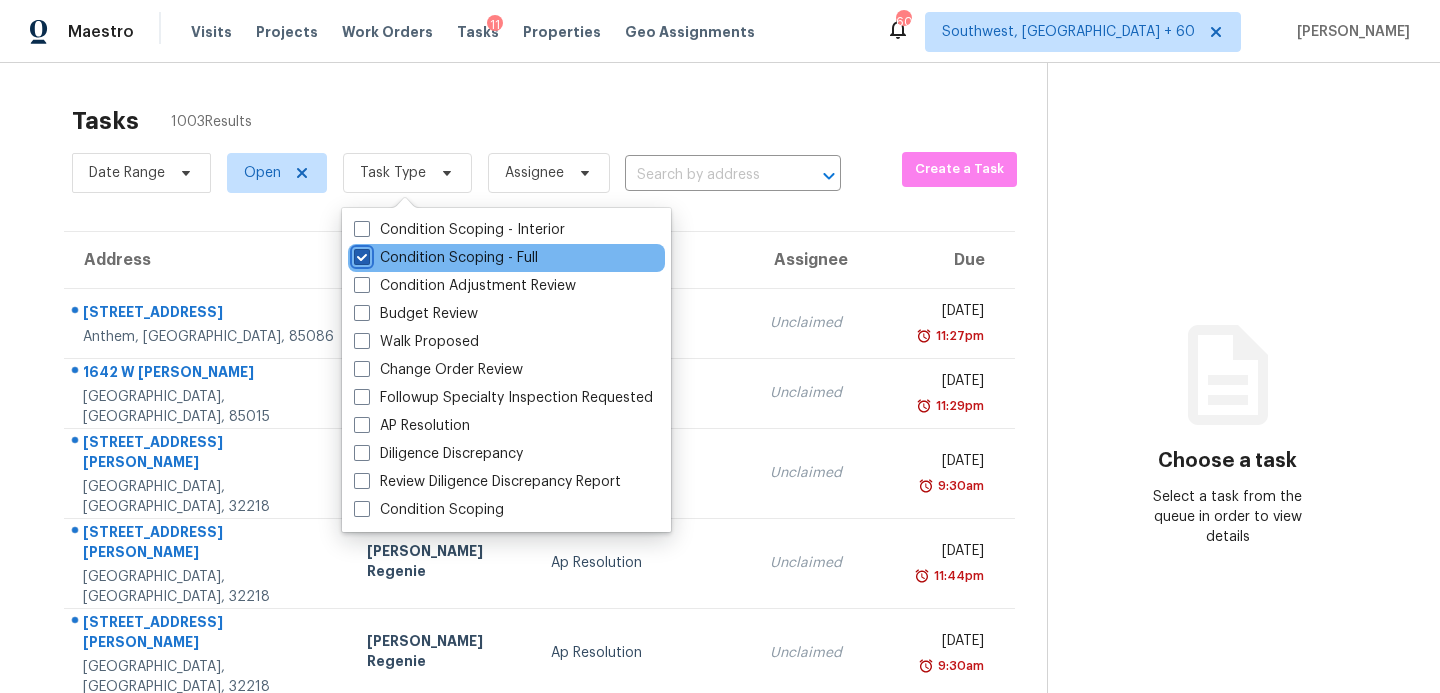 checkbox on "true" 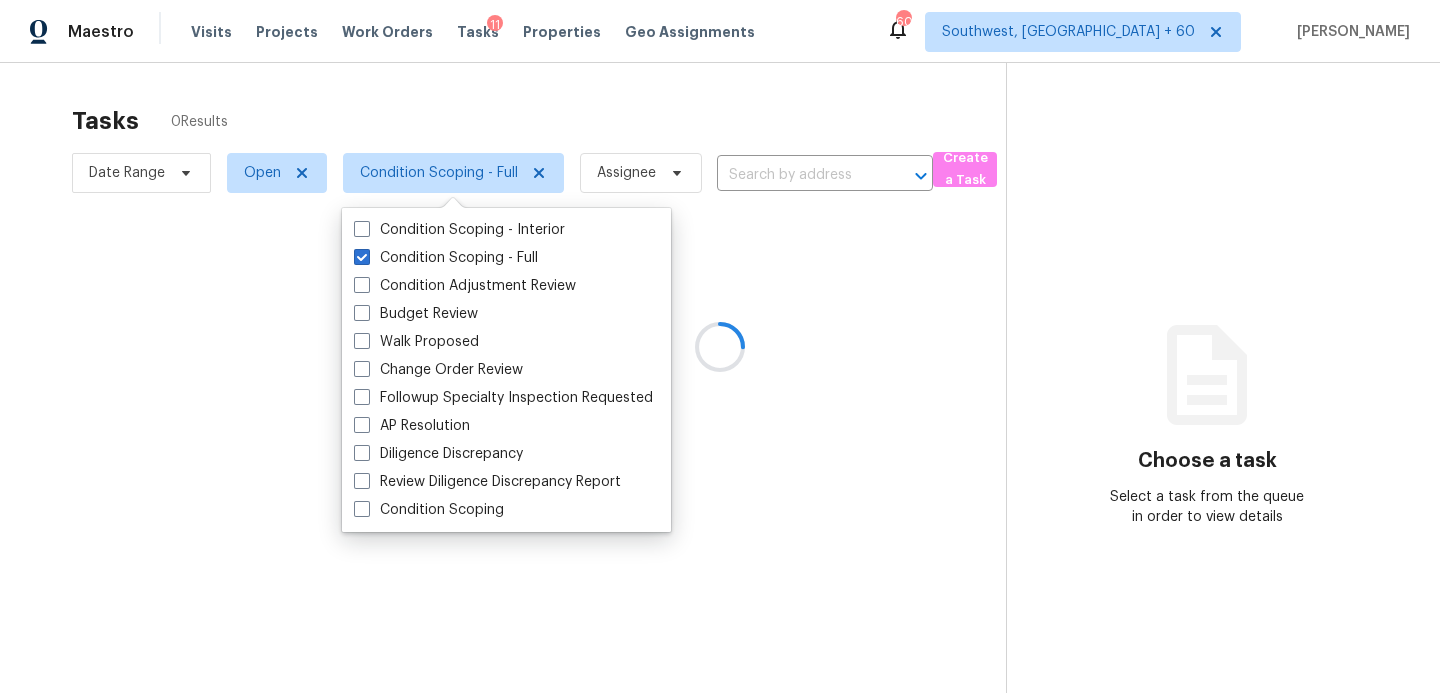 click at bounding box center [720, 346] 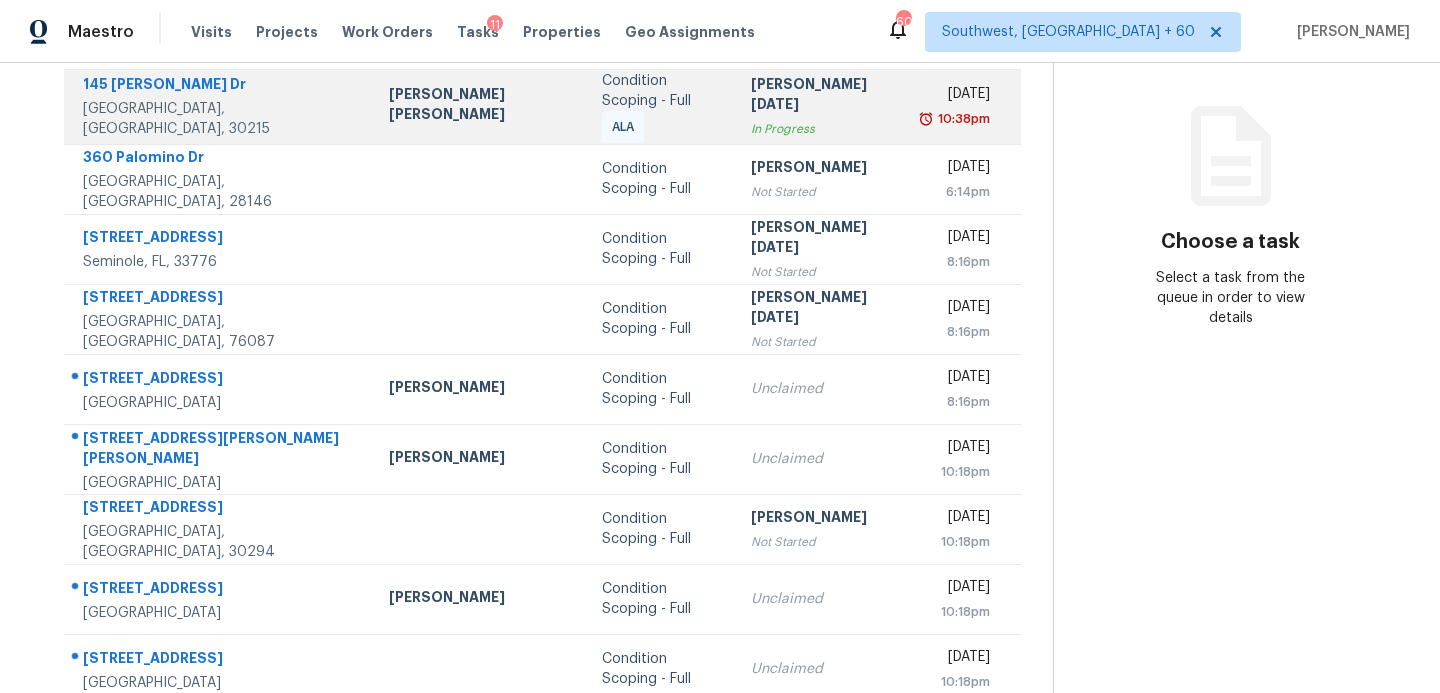 scroll, scrollTop: 348, scrollLeft: 0, axis: vertical 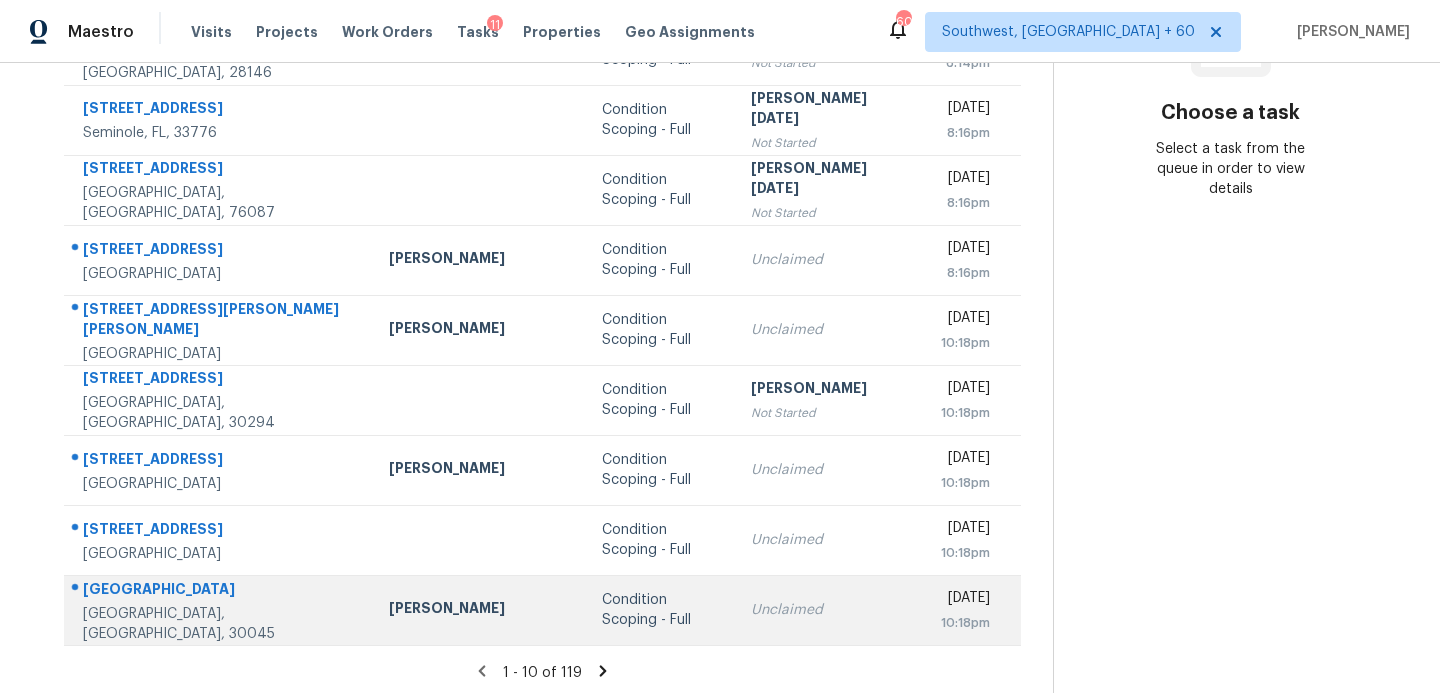 click on "Unclaimed" at bounding box center (822, 610) 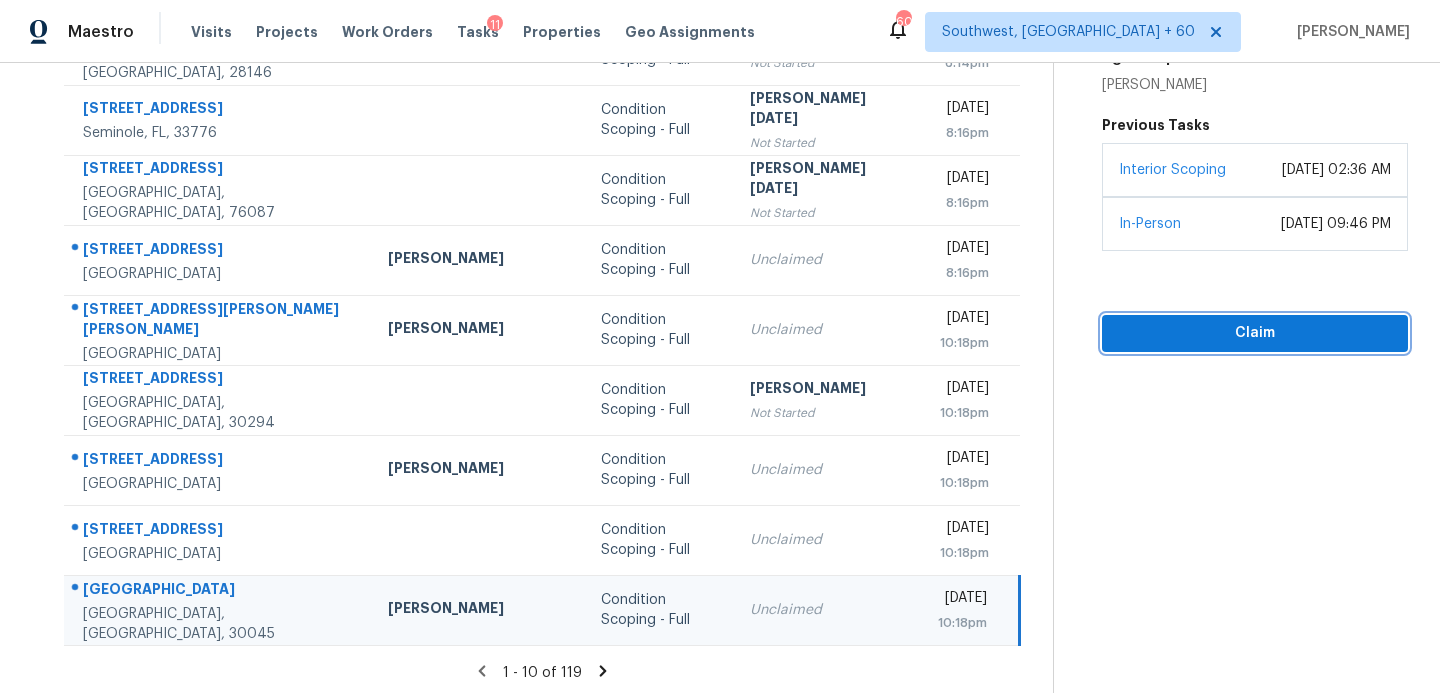 click on "Claim" at bounding box center [1255, 333] 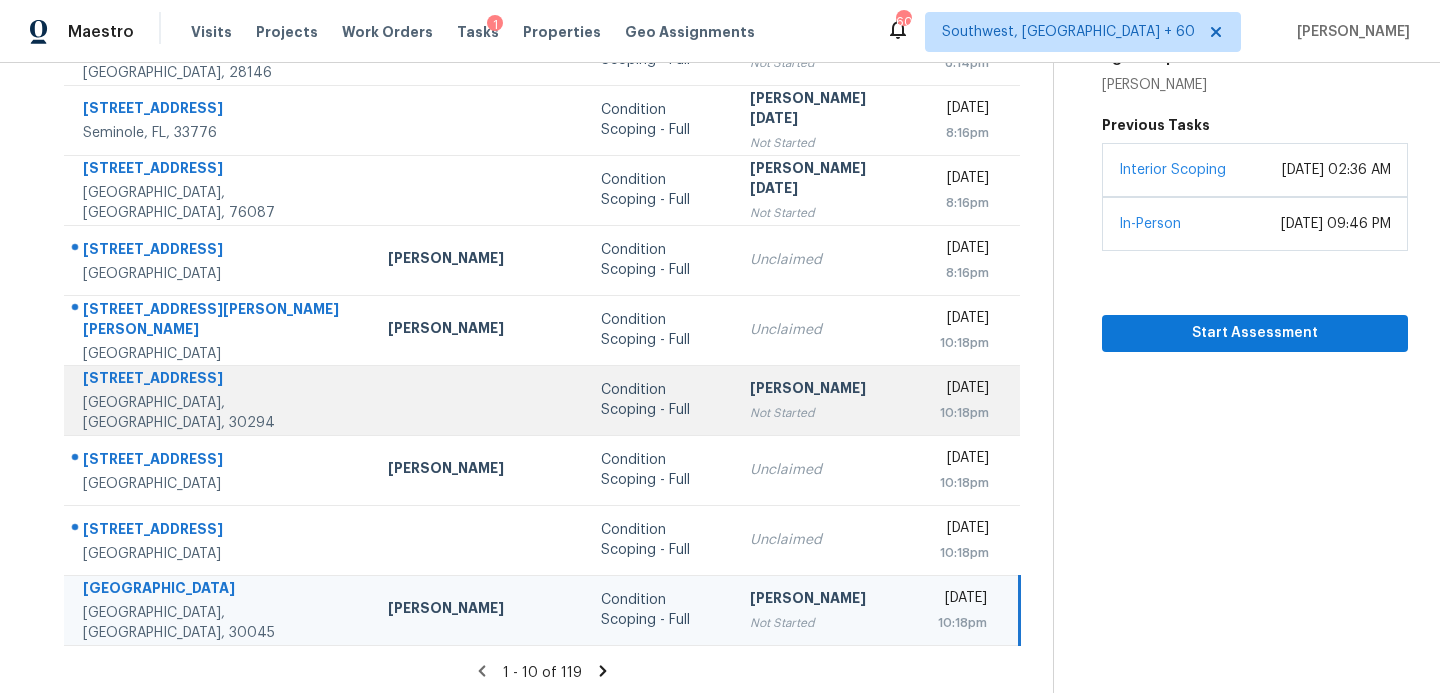 scroll, scrollTop: 353, scrollLeft: 0, axis: vertical 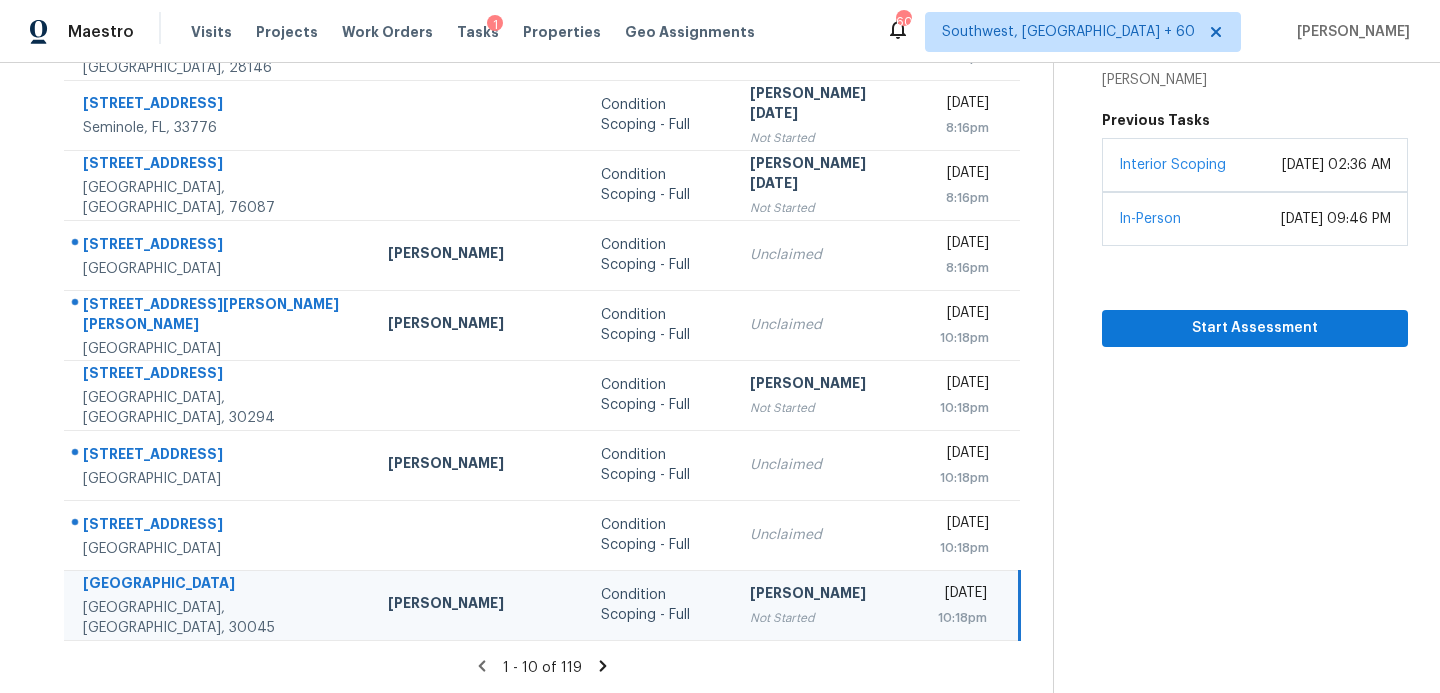 click 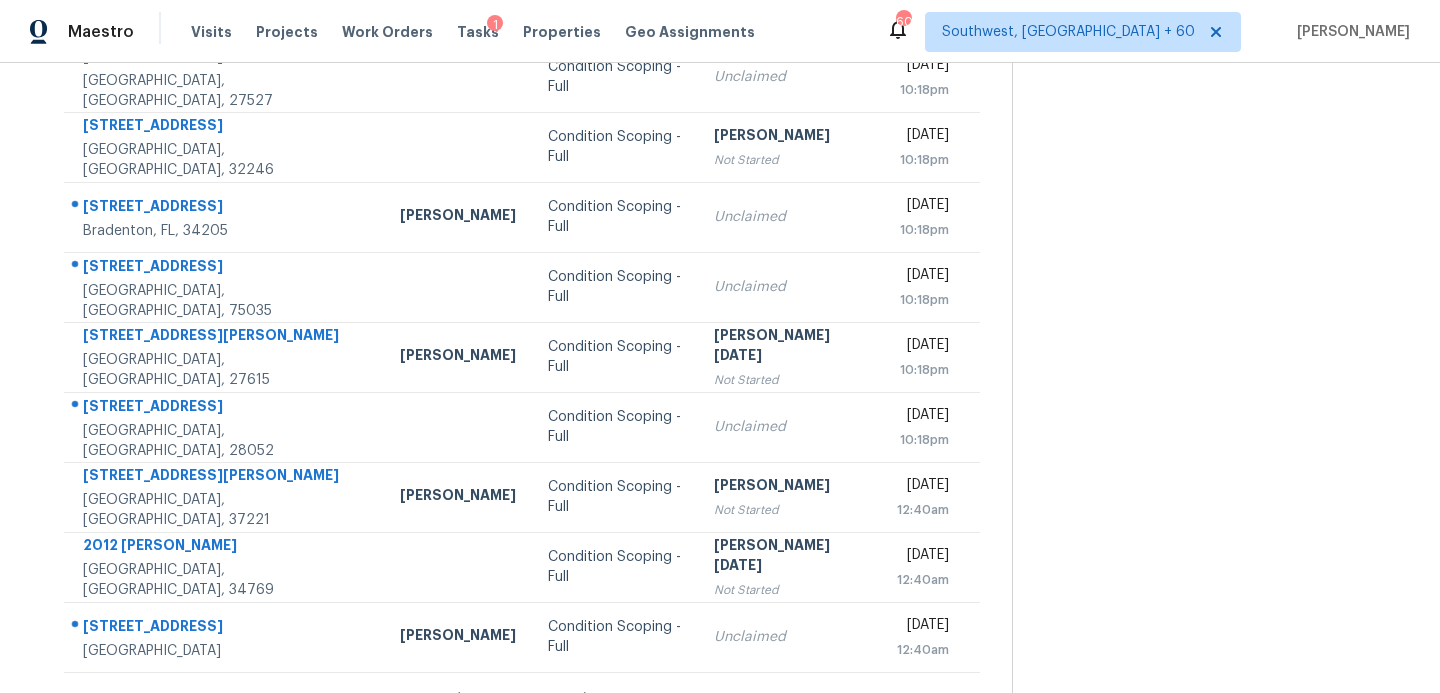 scroll, scrollTop: 348, scrollLeft: 0, axis: vertical 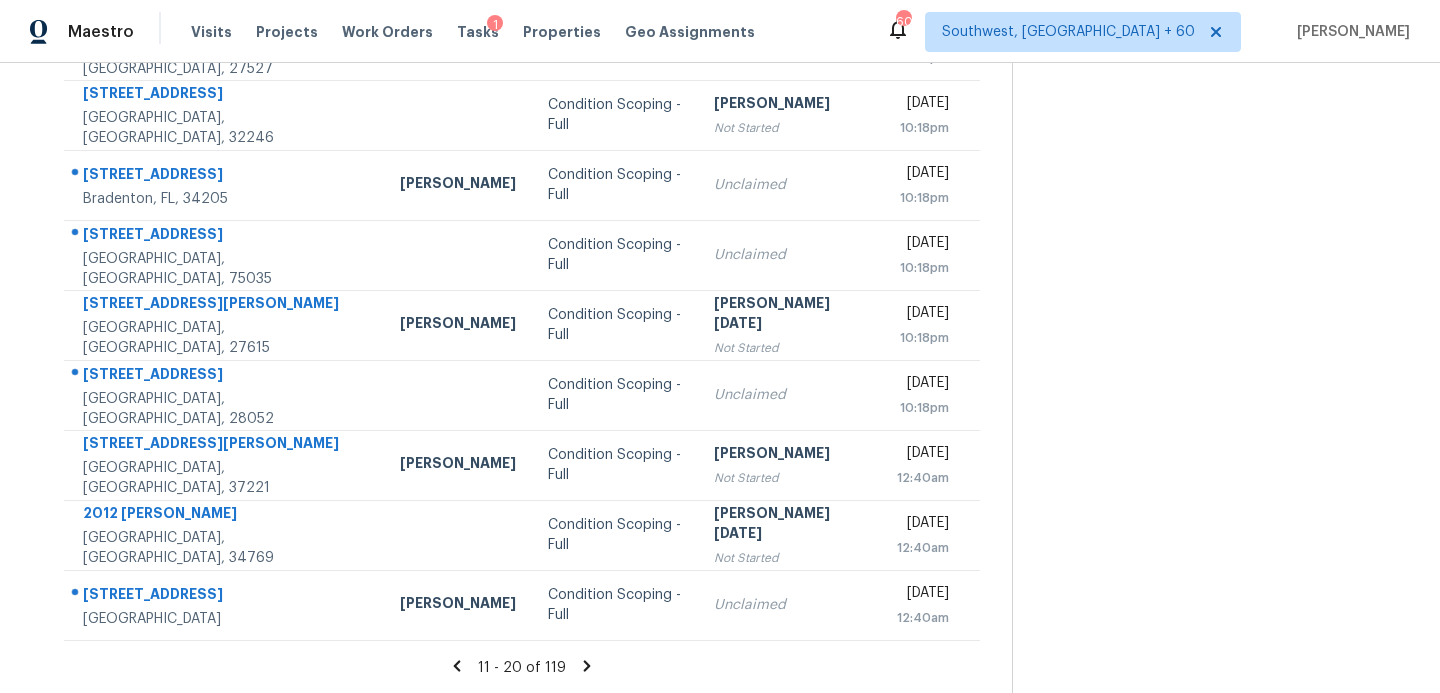 click 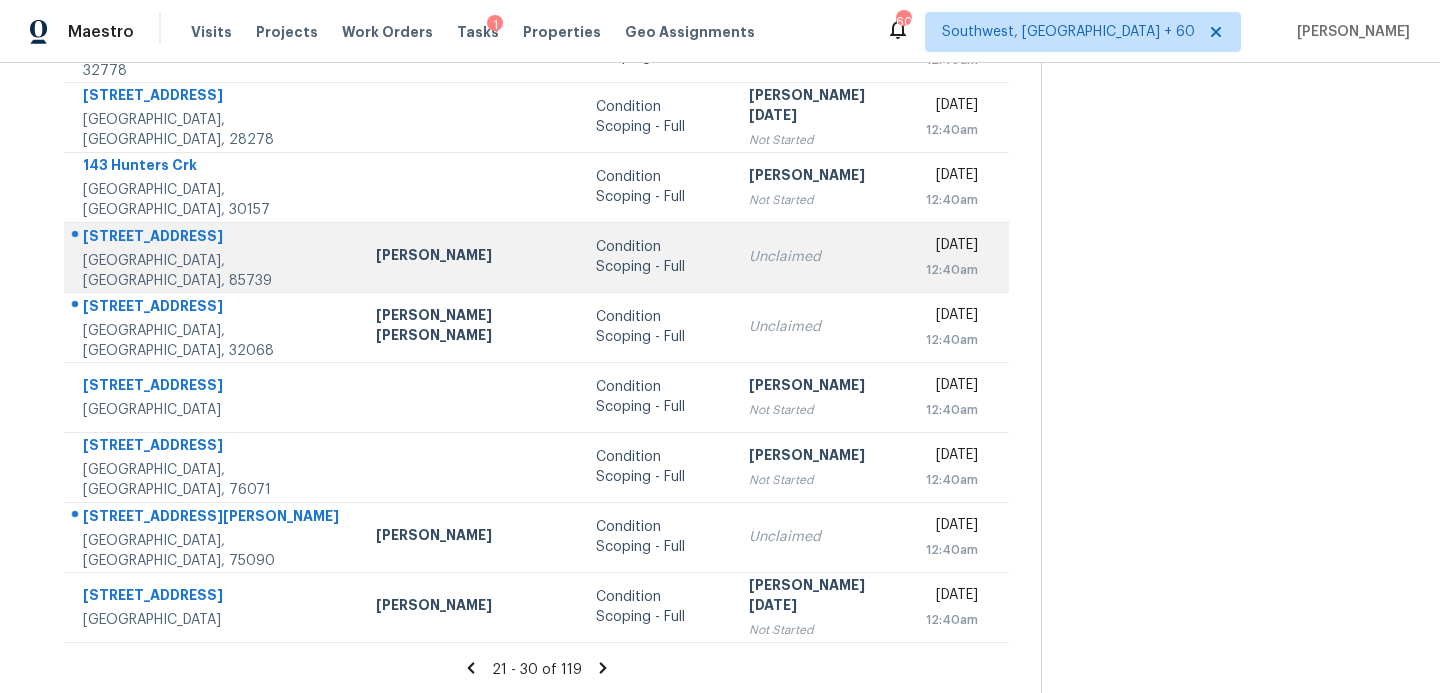 scroll, scrollTop: 348, scrollLeft: 0, axis: vertical 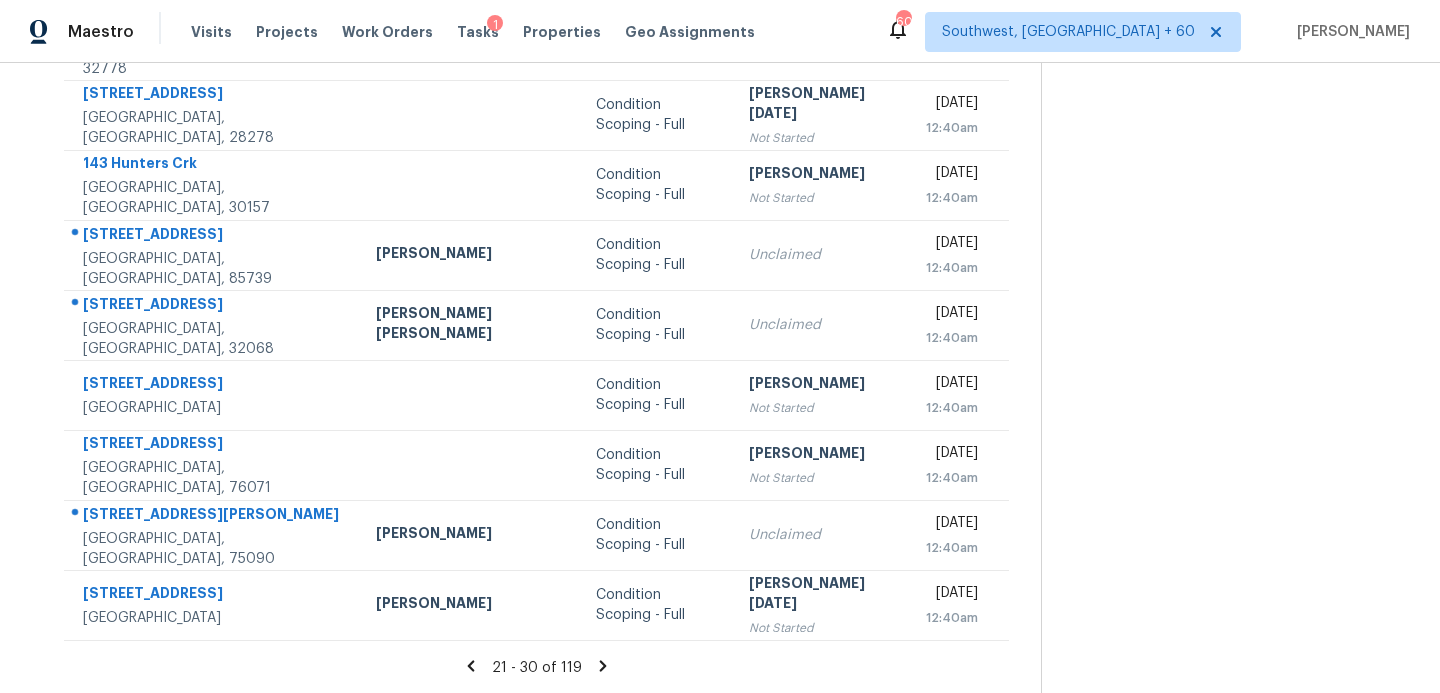 click 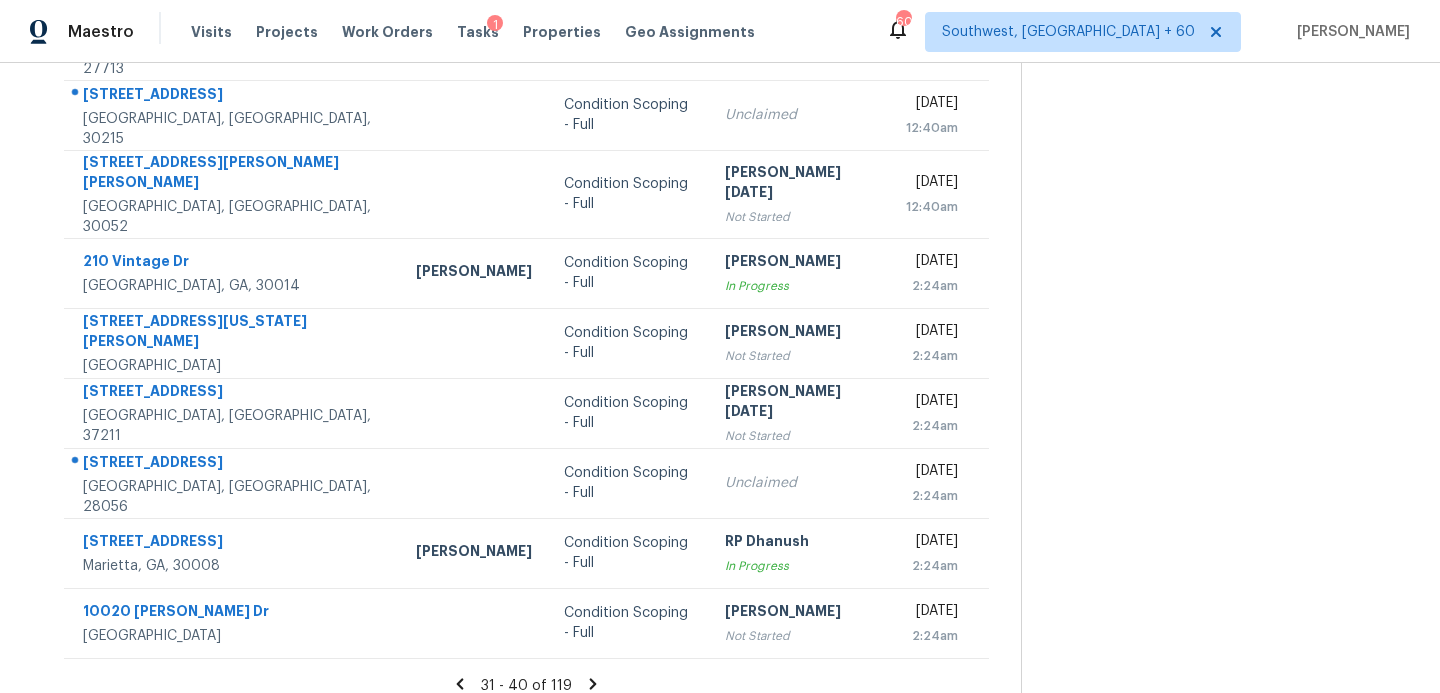 scroll, scrollTop: 209, scrollLeft: 0, axis: vertical 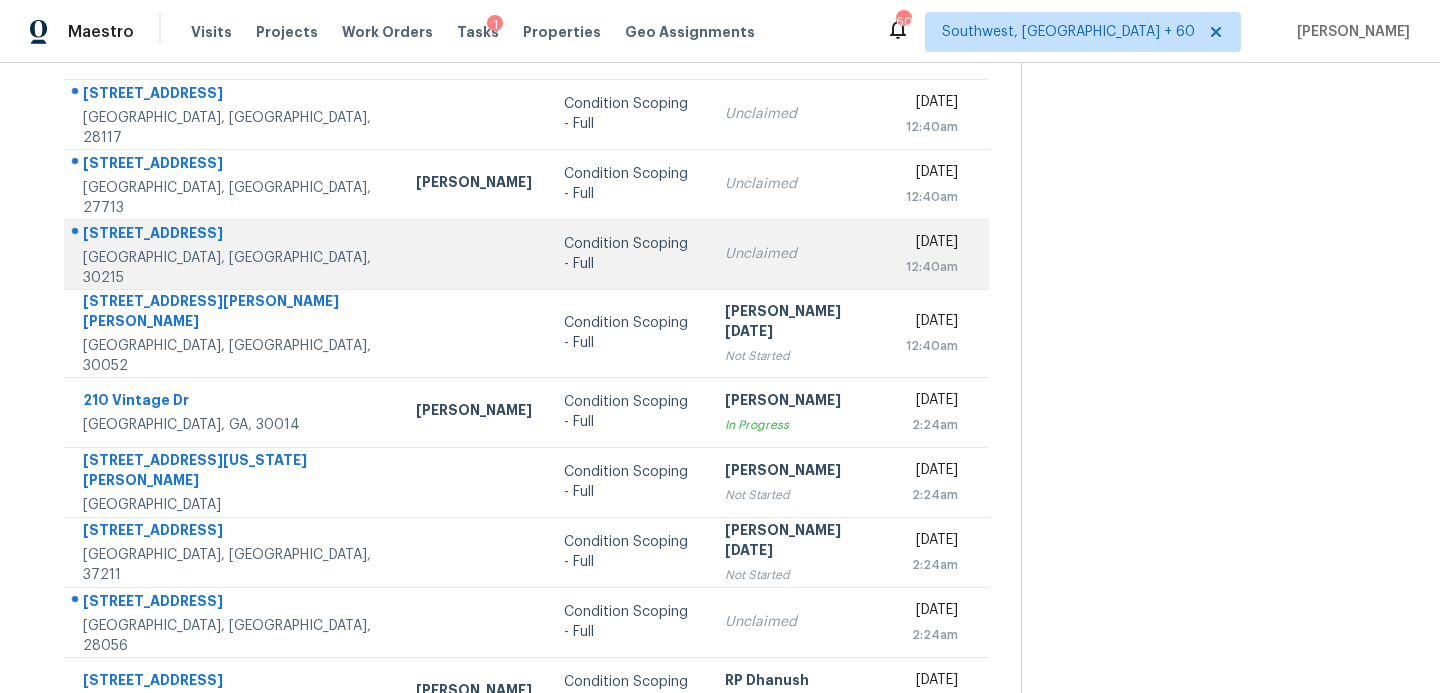 click on "Unclaimed" at bounding box center (799, 254) 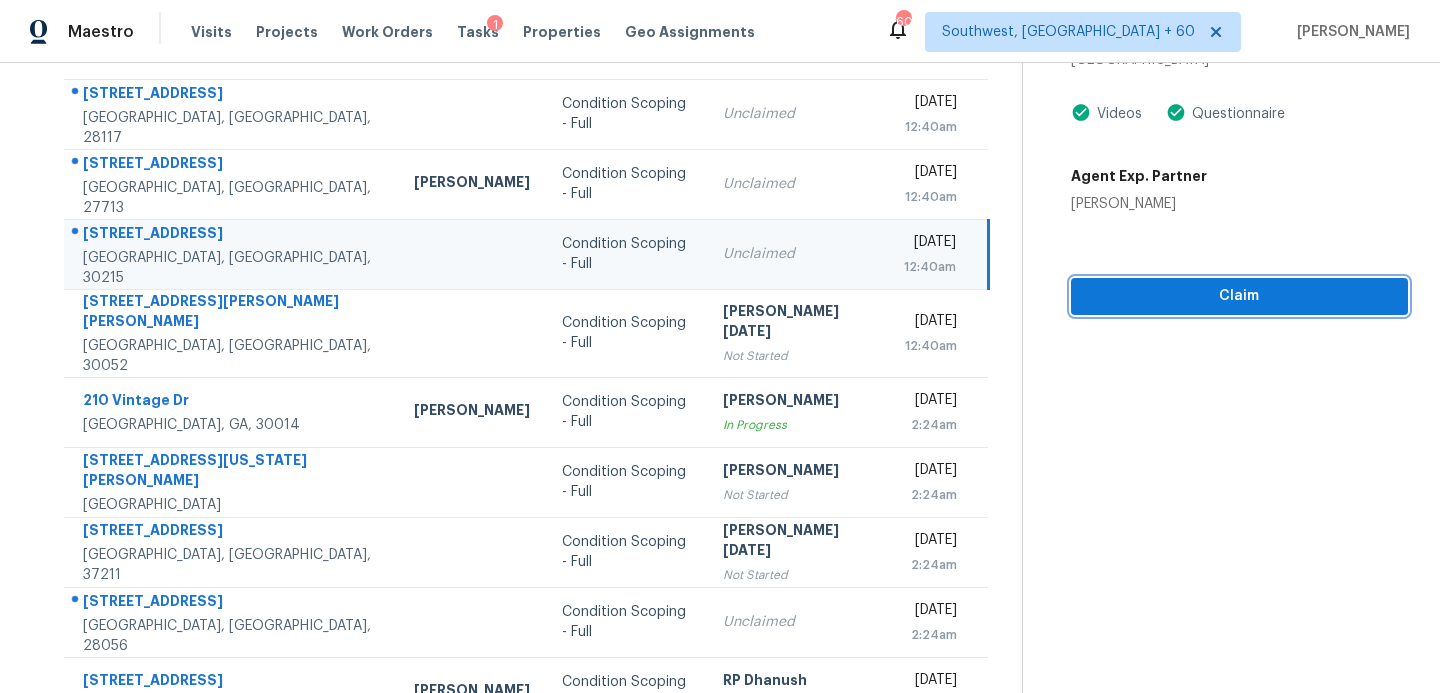 click on "Claim" at bounding box center (1239, 296) 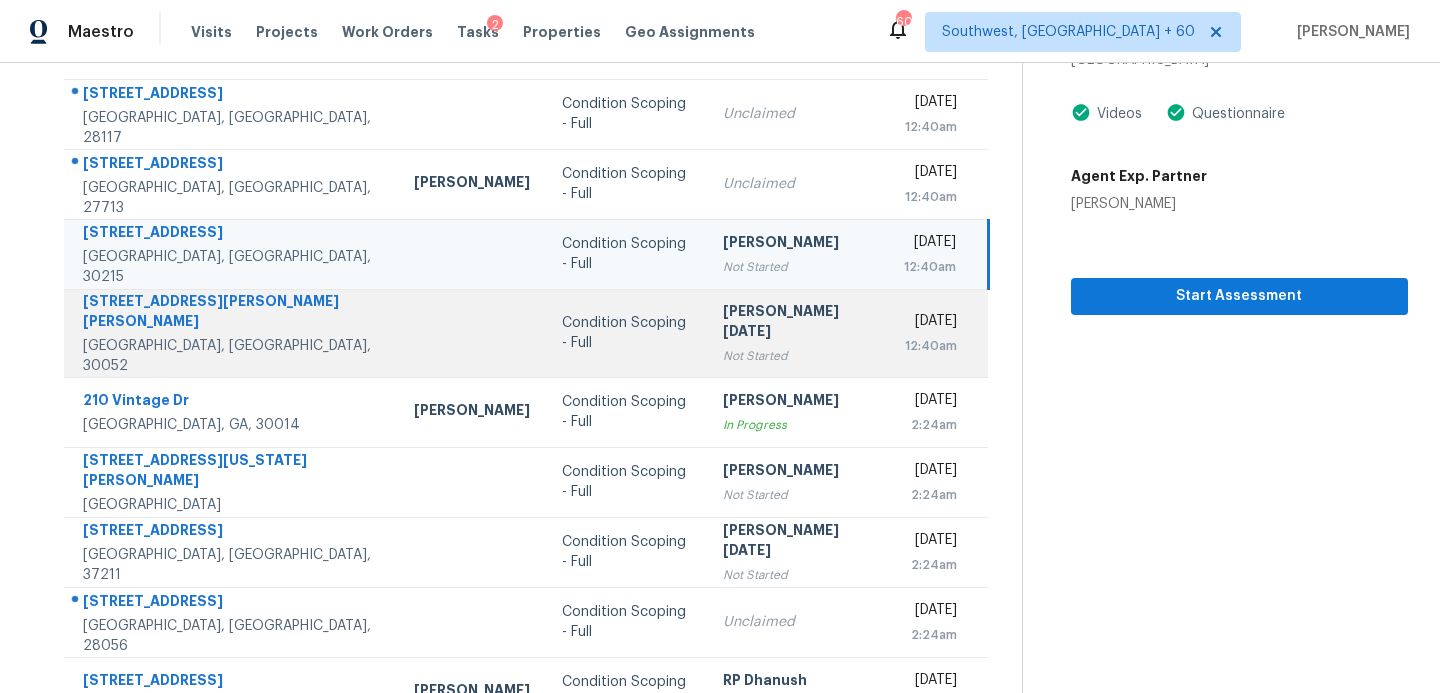 scroll, scrollTop: 348, scrollLeft: 0, axis: vertical 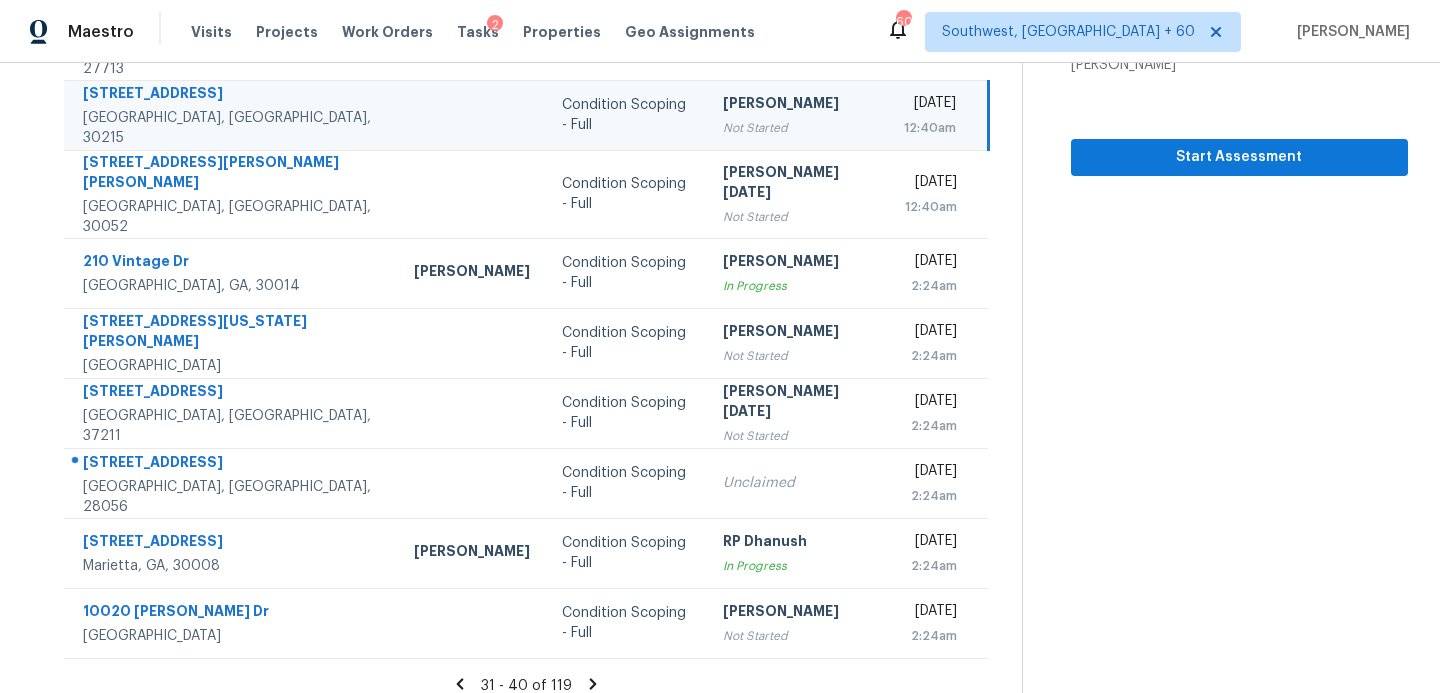 click 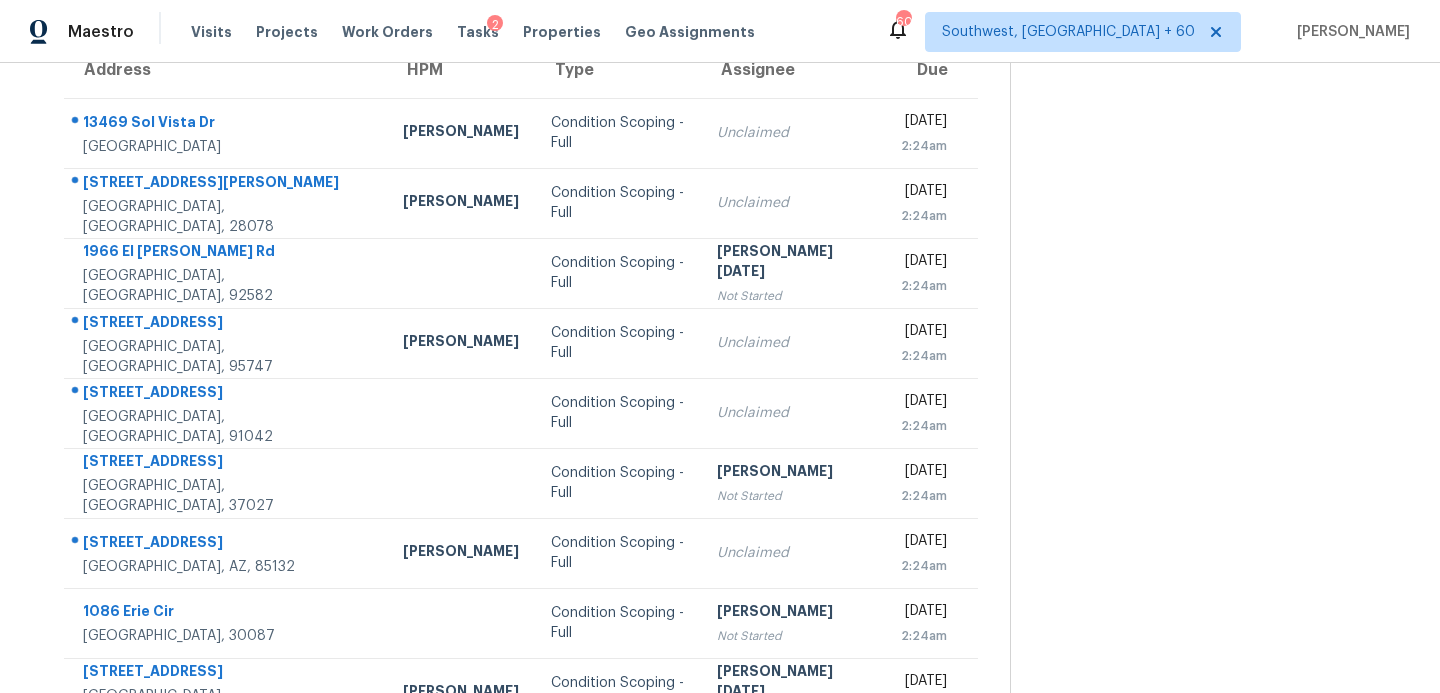 scroll, scrollTop: 348, scrollLeft: 0, axis: vertical 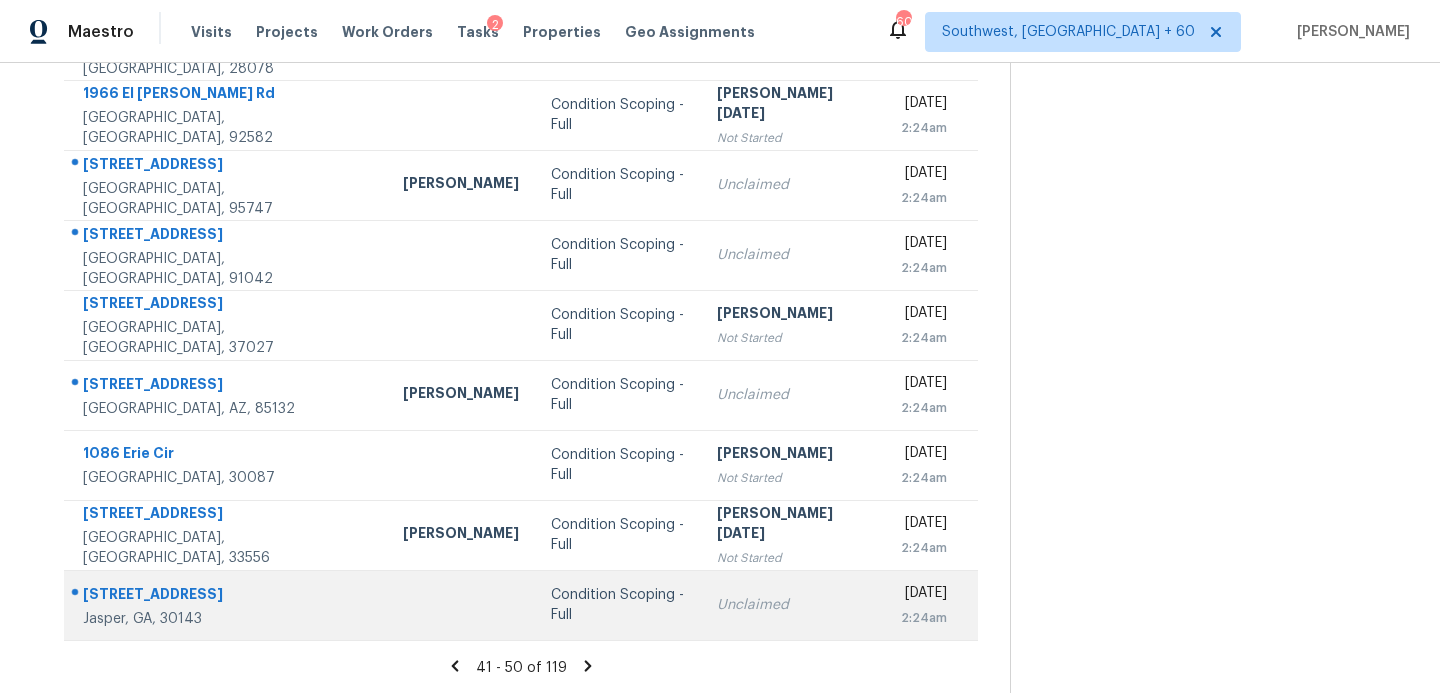 click on "Condition Scoping - Full" at bounding box center (618, 605) 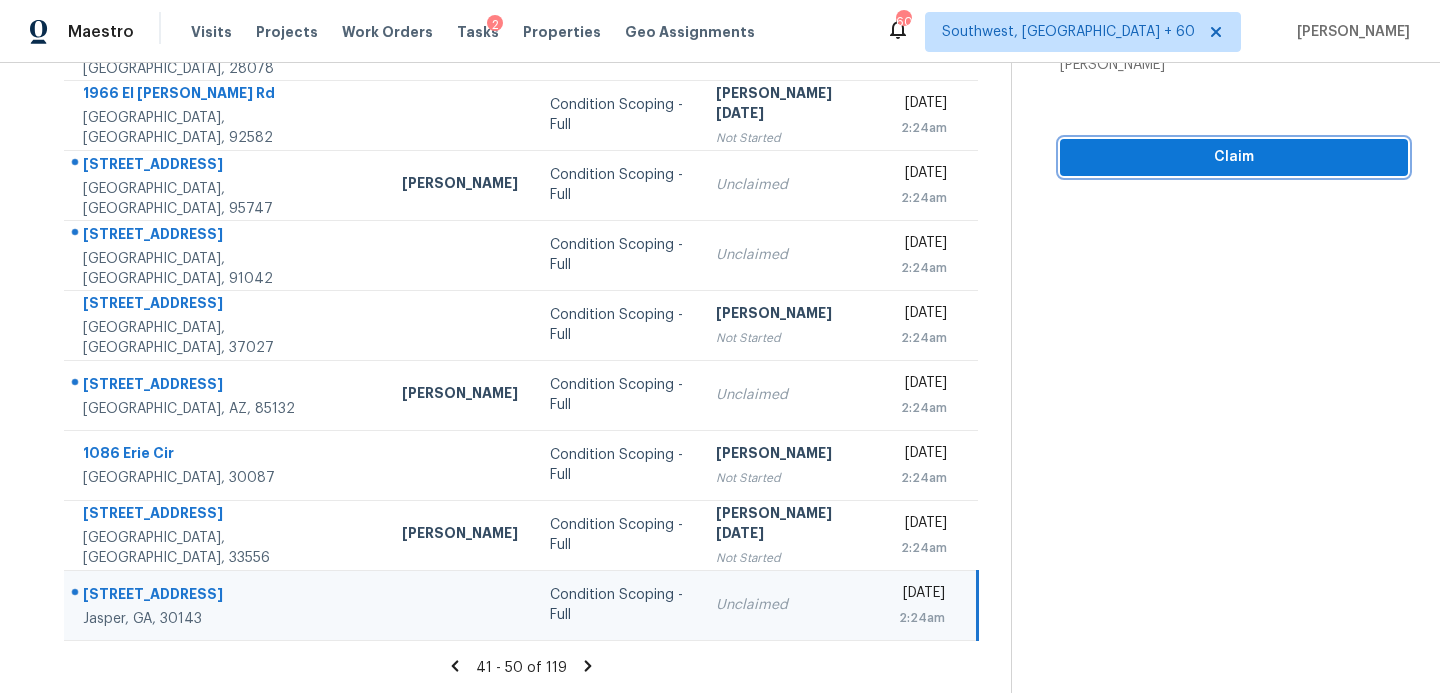 click on "Claim" at bounding box center (1234, 157) 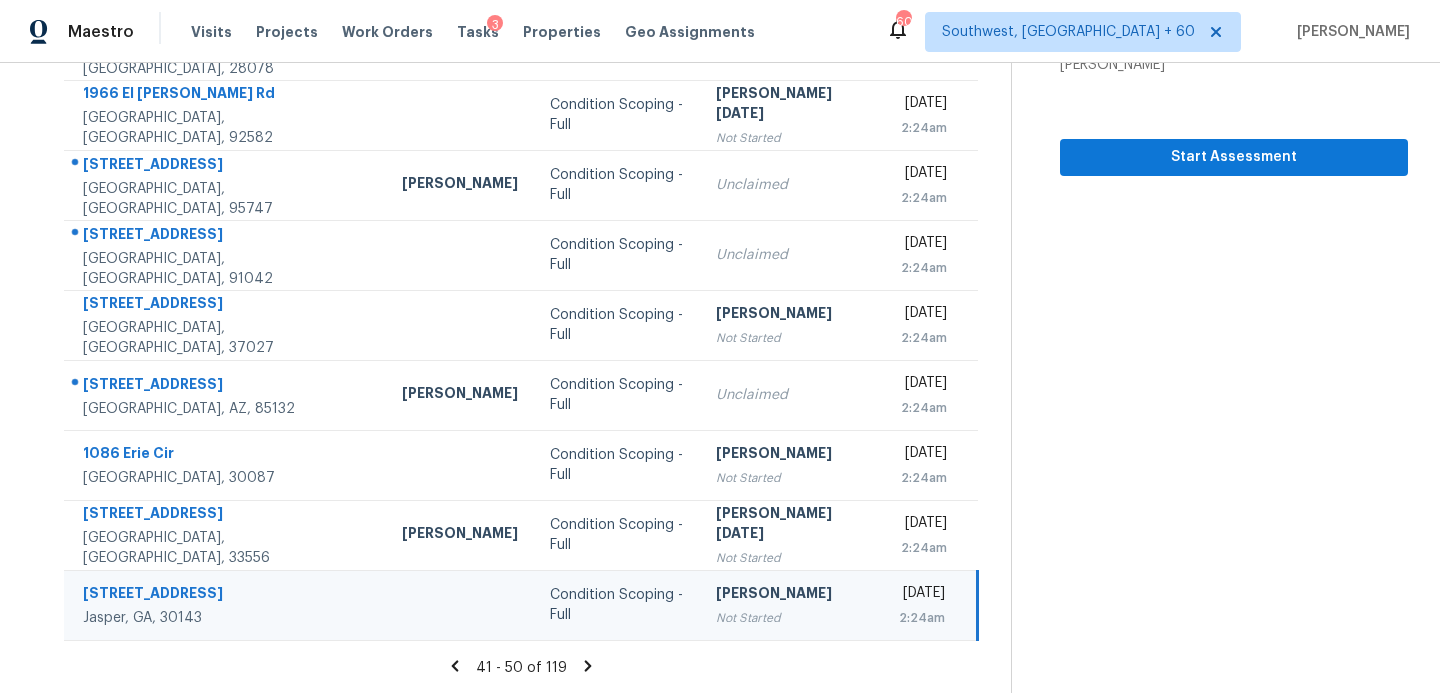 click on "Tasks 119  Results Date Range Open Condition Scoping - Full Assignee ​ Create a Task Address HPM Type Assignee Due [GEOGRAPHIC_DATA][PERSON_NAME] [PERSON_NAME] Condition Scoping - Full Unclaimed [DATE] 2:24am [STREET_ADDRESS][PERSON_NAME] [PERSON_NAME] Condition Scoping - Full Unclaimed [DATE] 2:24am 1966 [GEOGRAPHIC_DATA][PERSON_NAME] Condition Scoping - Full Prabhu [DATE] Not Started [DATE] 2:24am 7016 Orbital [GEOGRAPHIC_DATA] [PERSON_NAME] Condition Scoping - Full Unclaimed [DATE] 2:24am [STREET_ADDRESS] Condition Scoping - Full Unclaimed [DATE] 2:24am [STREET_ADDRESS] Condition Scoping - Full Rajesh M Not Started [DATE] 2:24am [STREET_ADDRESS] [PERSON_NAME] Condition Scoping - Full Unclaimed [DATE] 2:24am [STREET_ADDRESS] Condition Scoping - Full Rajesh M Not Started [DATE]" at bounding box center [521, 220] 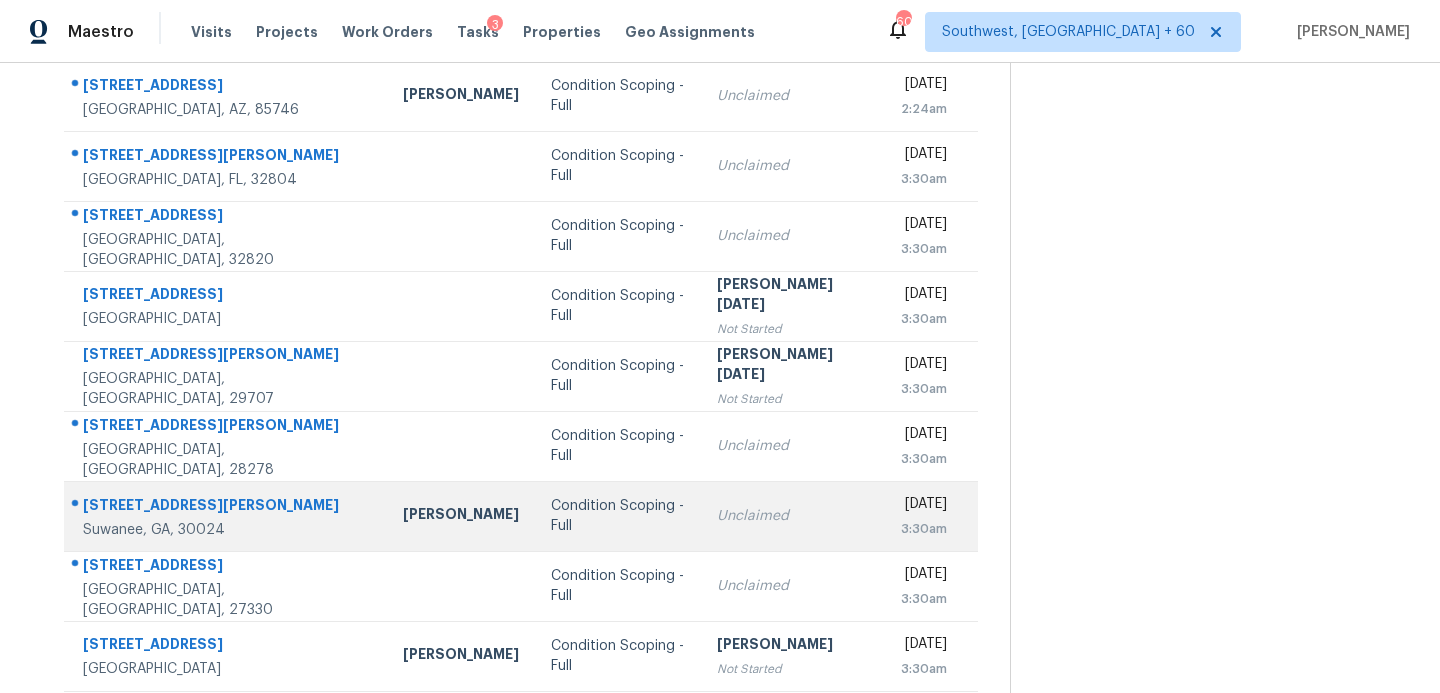 scroll, scrollTop: 348, scrollLeft: 0, axis: vertical 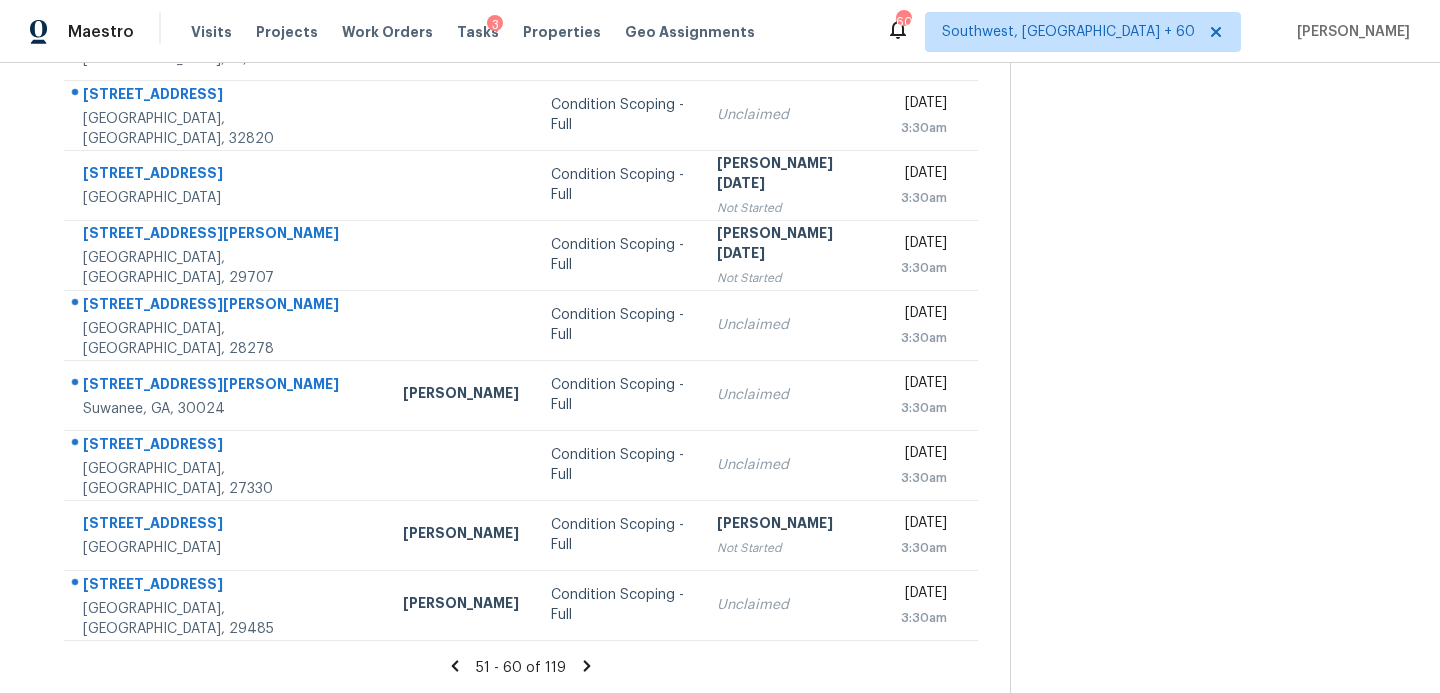 click 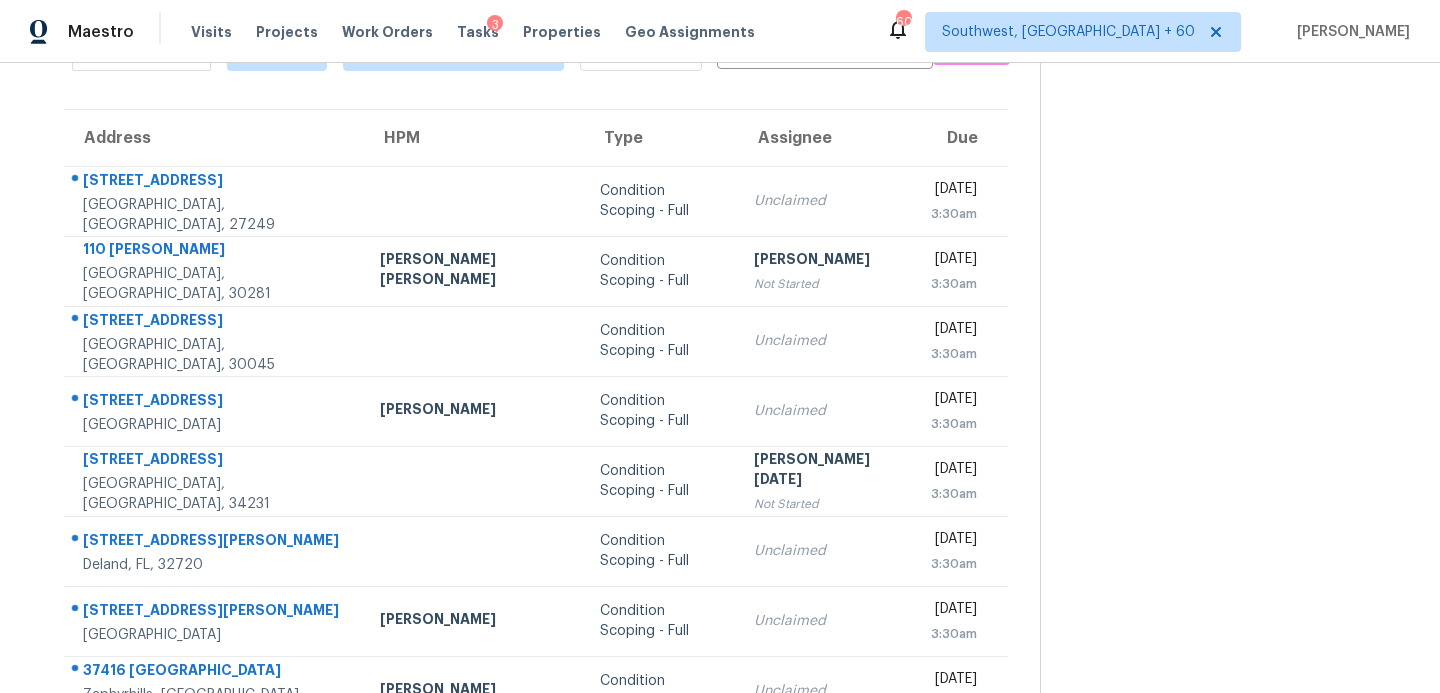 scroll, scrollTop: 307, scrollLeft: 0, axis: vertical 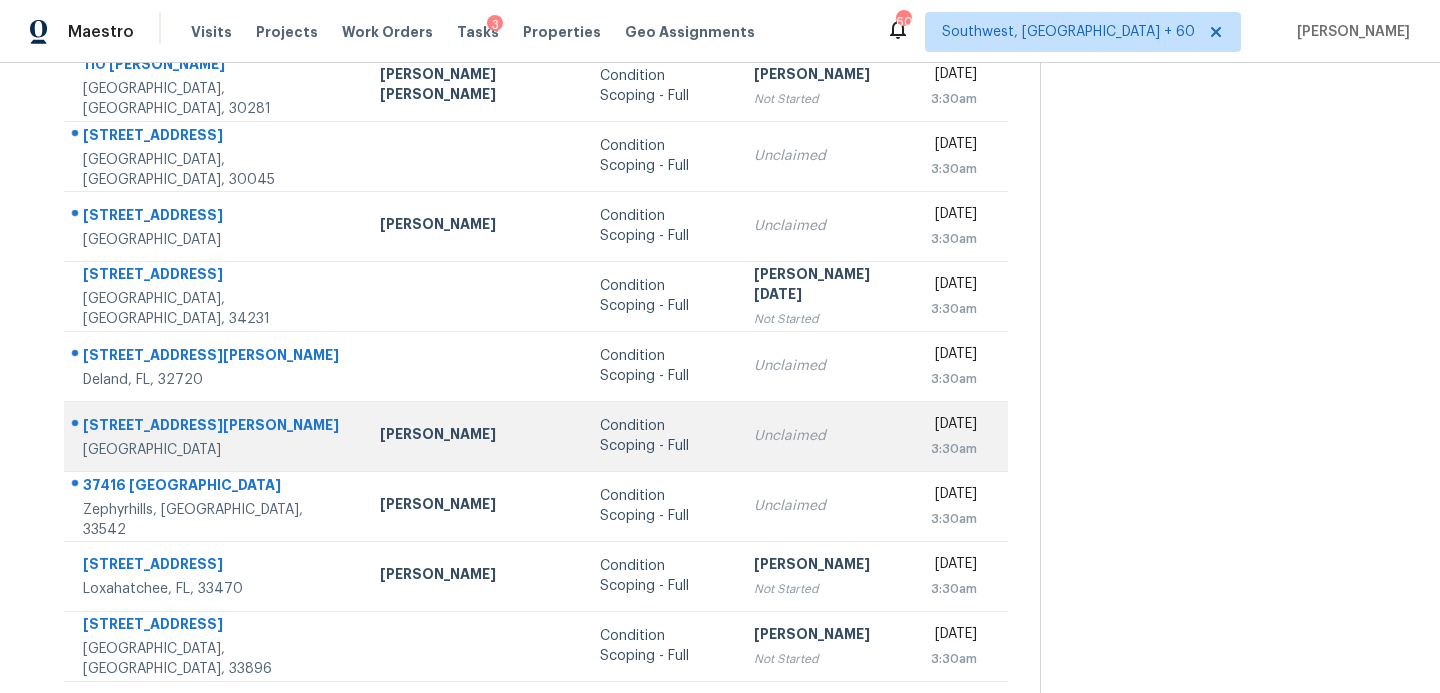 click on "Condition Scoping - Full" at bounding box center (660, 436) 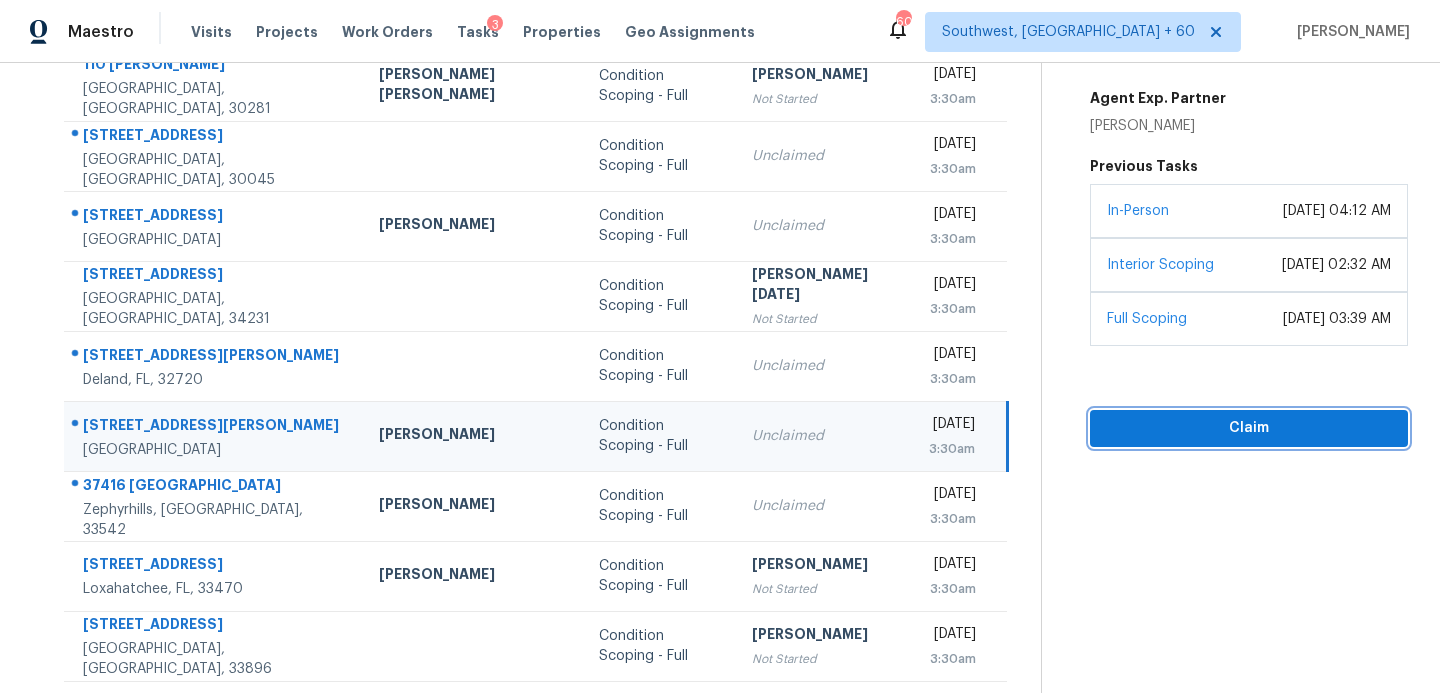 click on "Claim" at bounding box center [1249, 428] 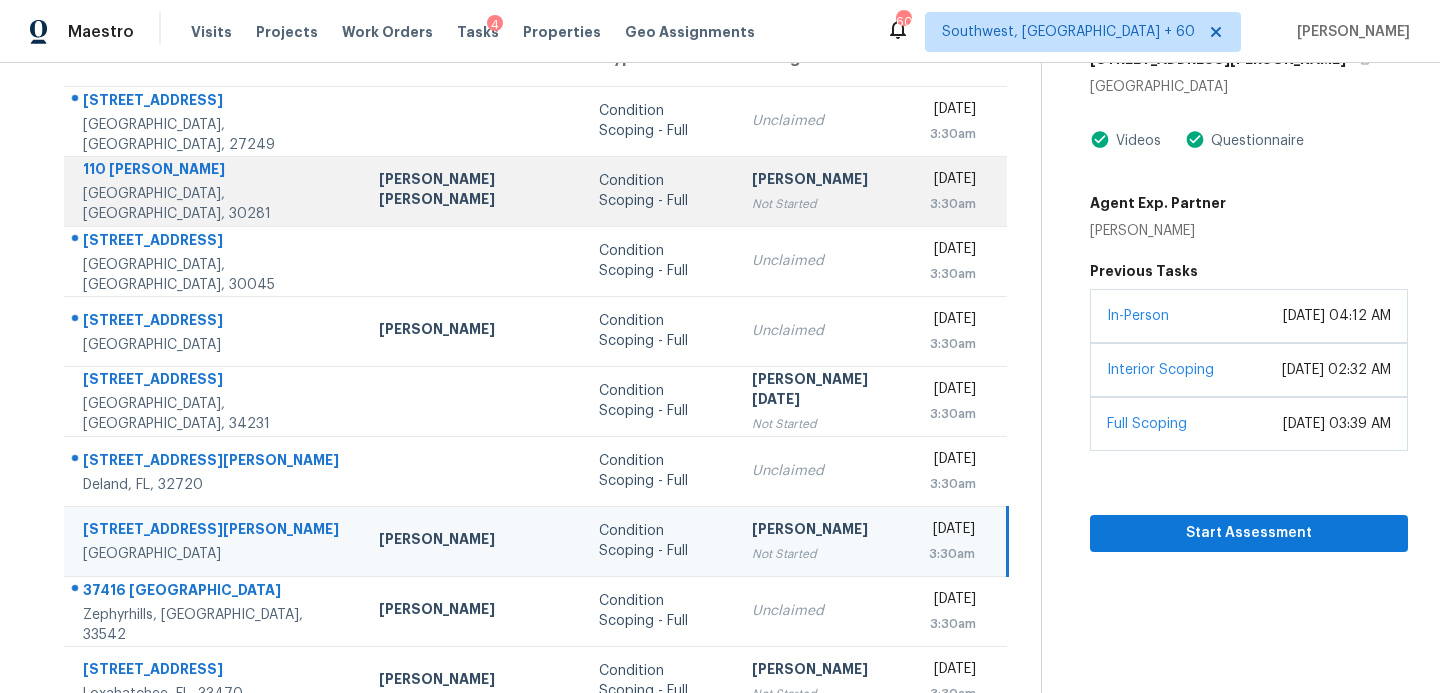 scroll, scrollTop: 60, scrollLeft: 0, axis: vertical 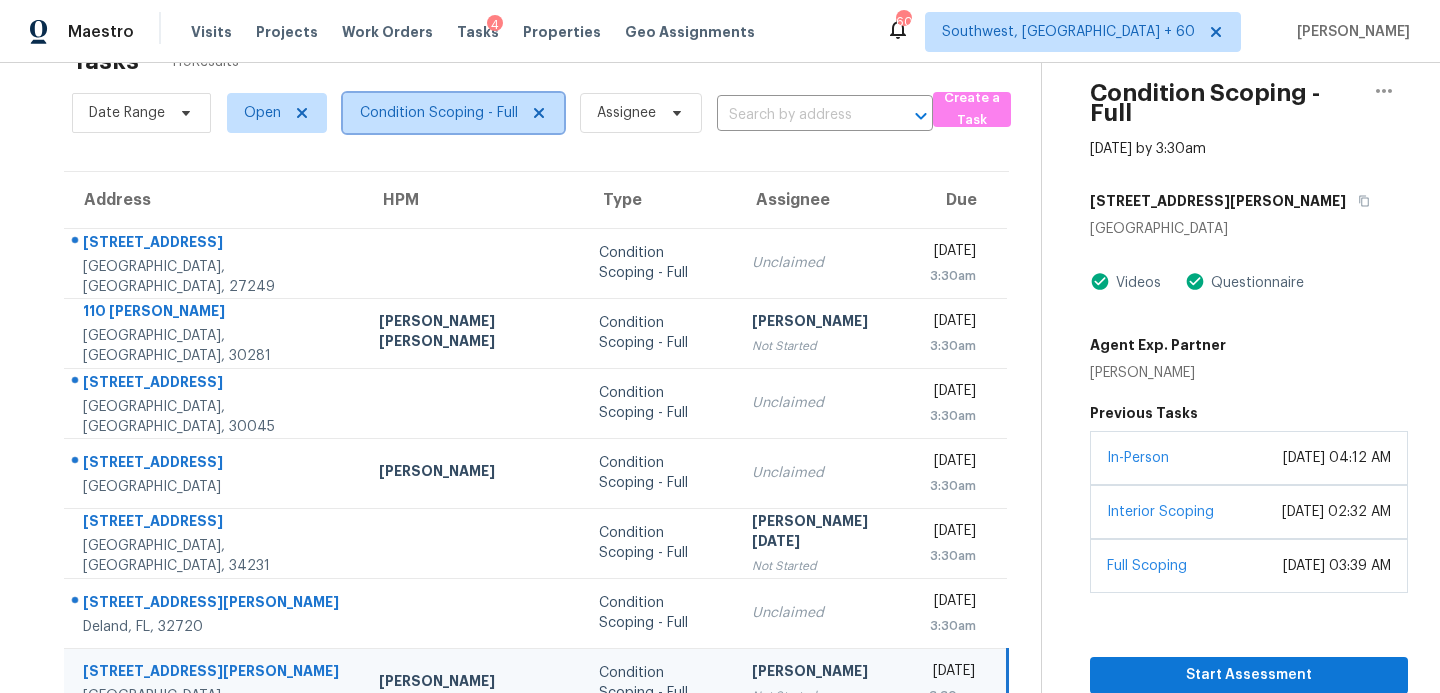 click on "Condition Scoping - Full" at bounding box center (453, 113) 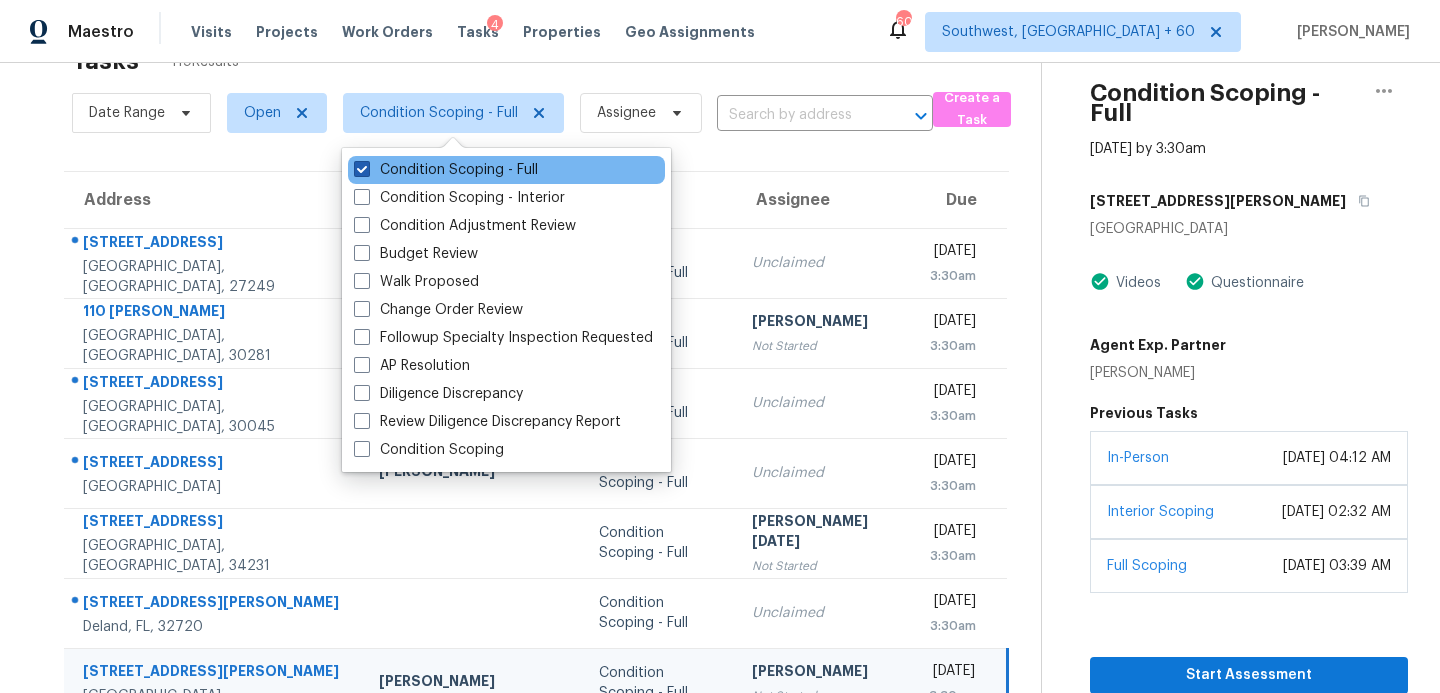 click on "Condition Scoping - Full" at bounding box center [446, 170] 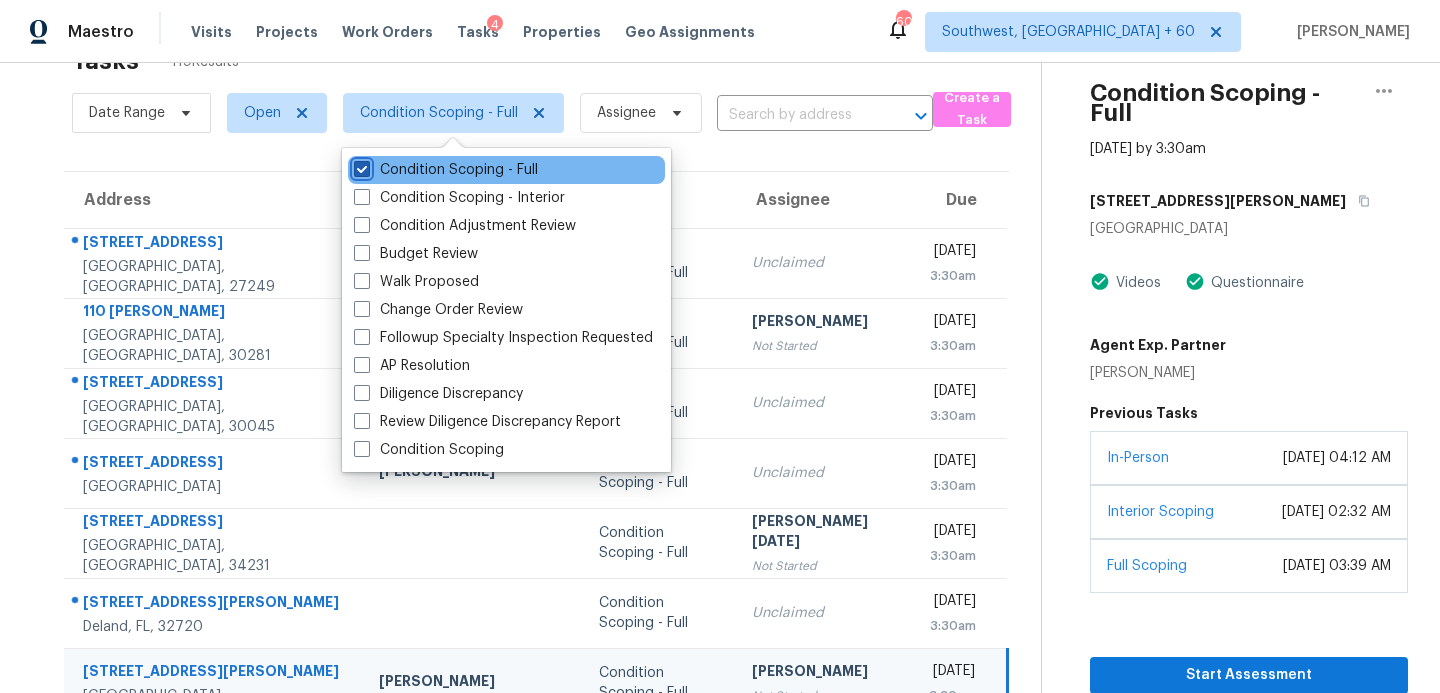 click on "Condition Scoping - Full" at bounding box center [360, 166] 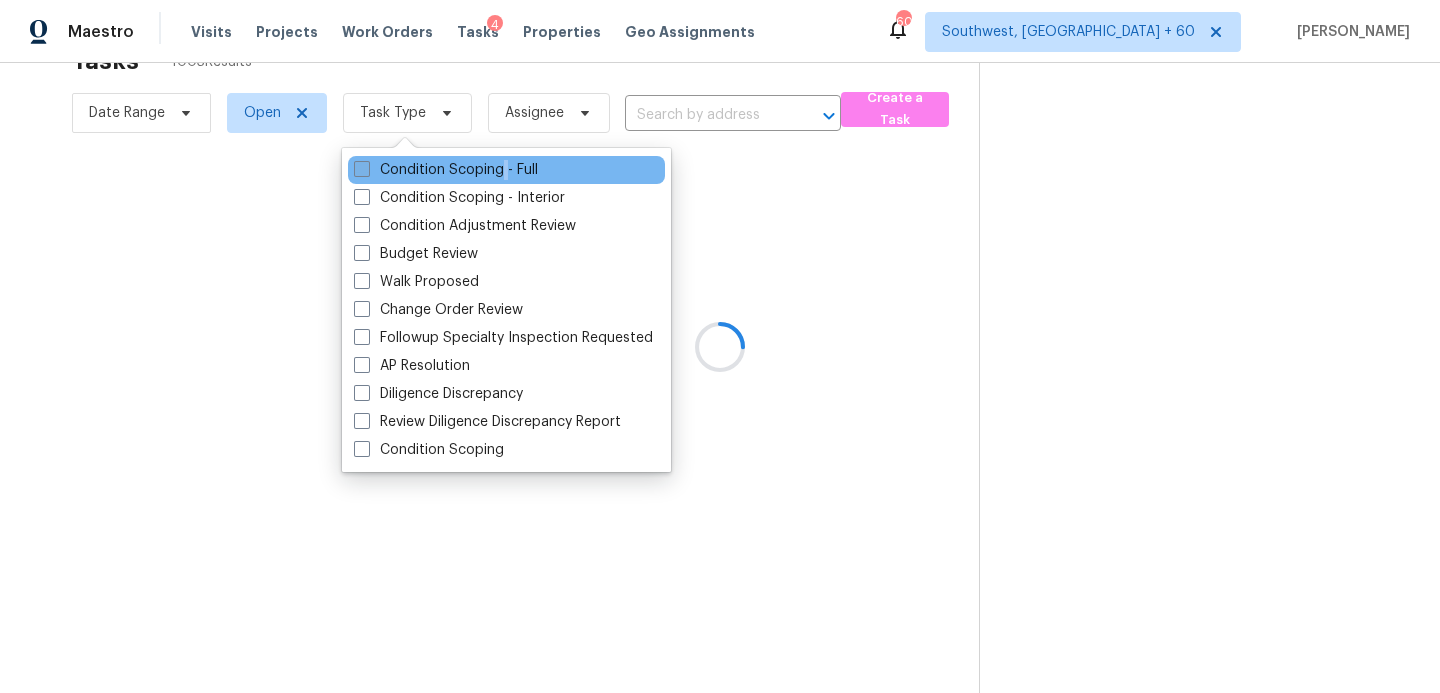 click on "Condition Scoping - Full" at bounding box center [446, 170] 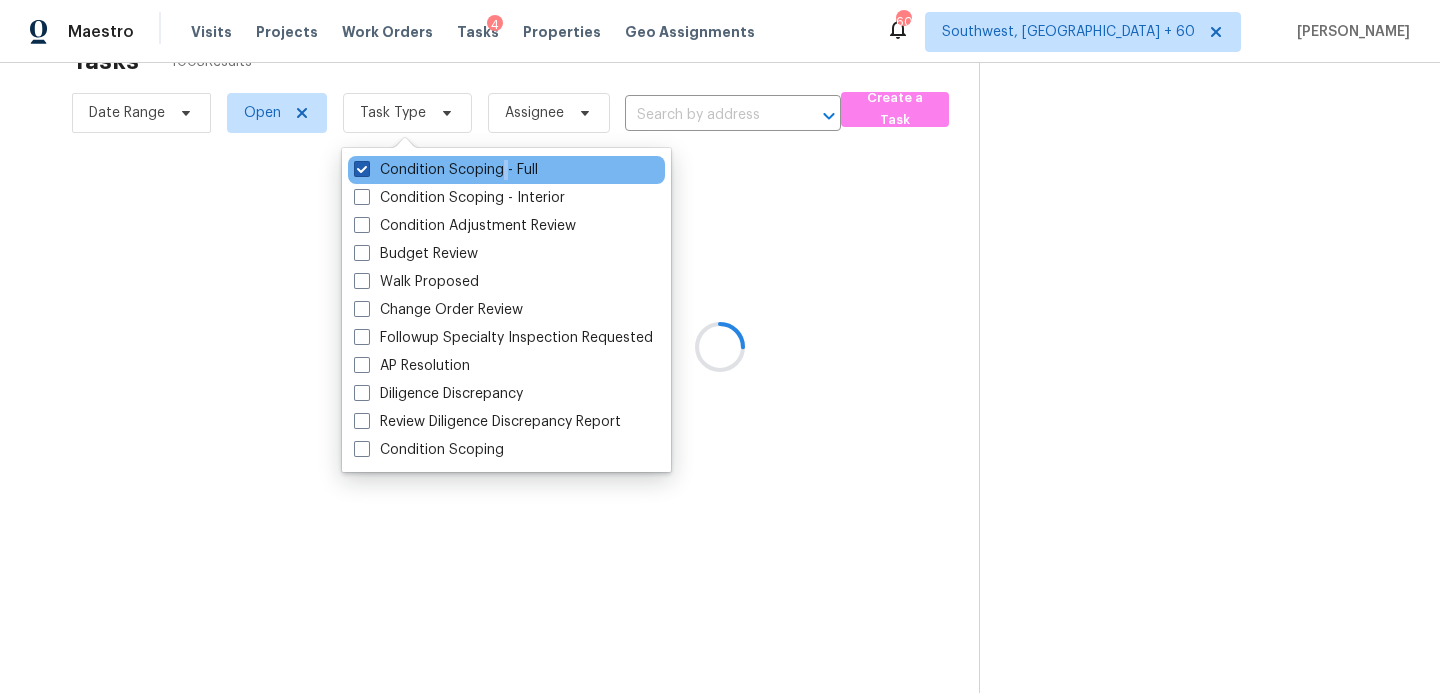 checkbox on "true" 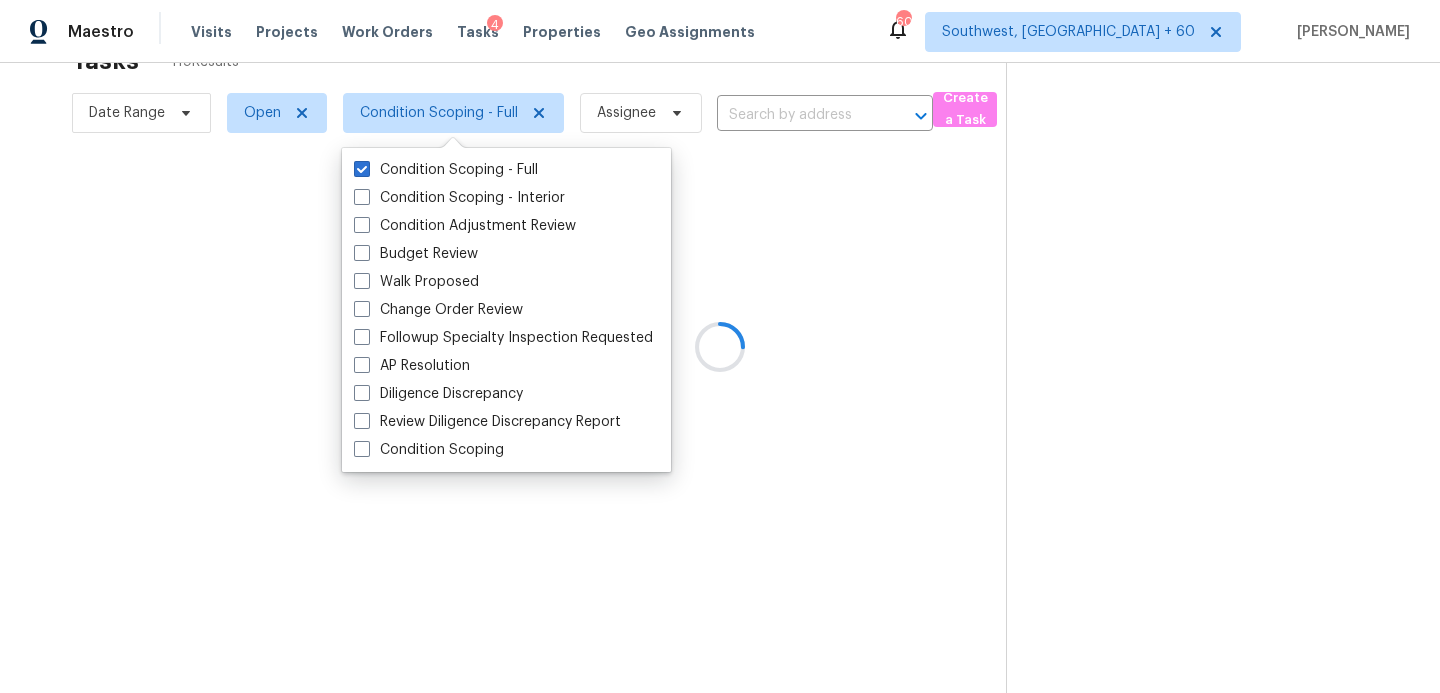 click at bounding box center [720, 346] 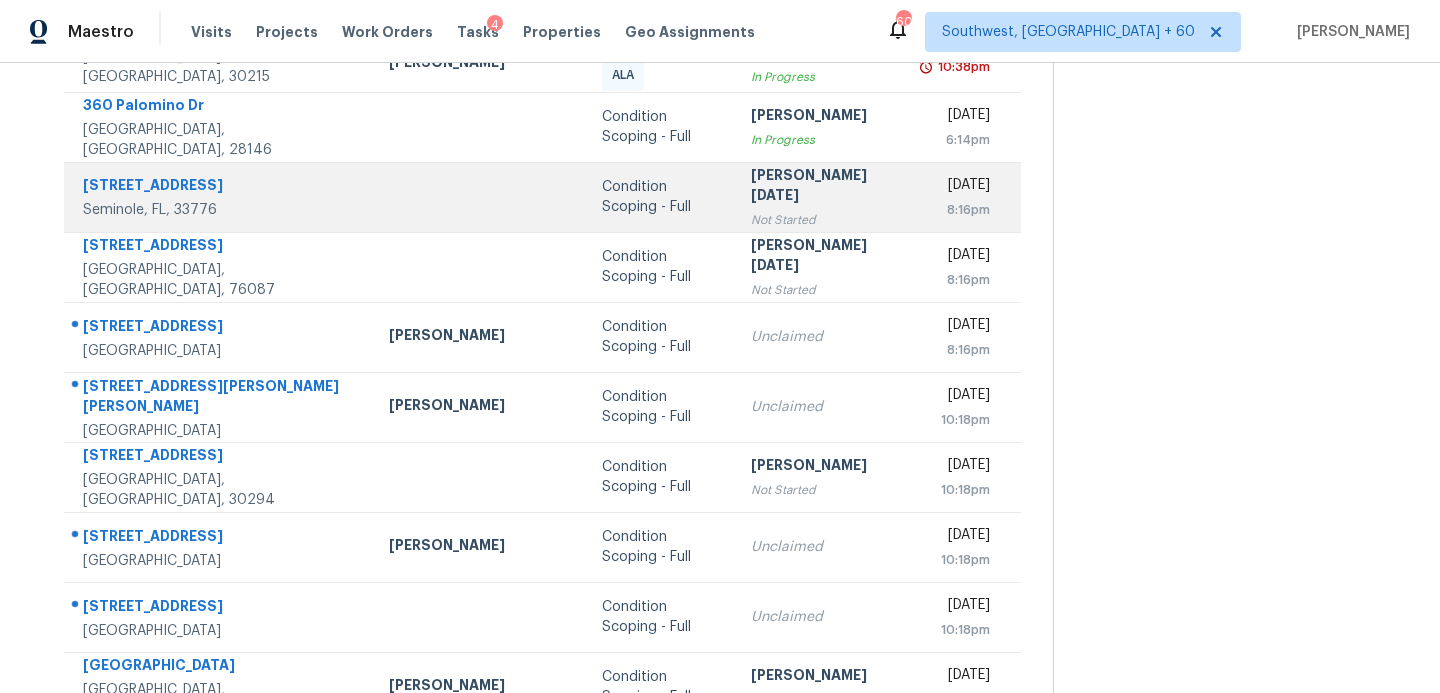 scroll, scrollTop: 293, scrollLeft: 0, axis: vertical 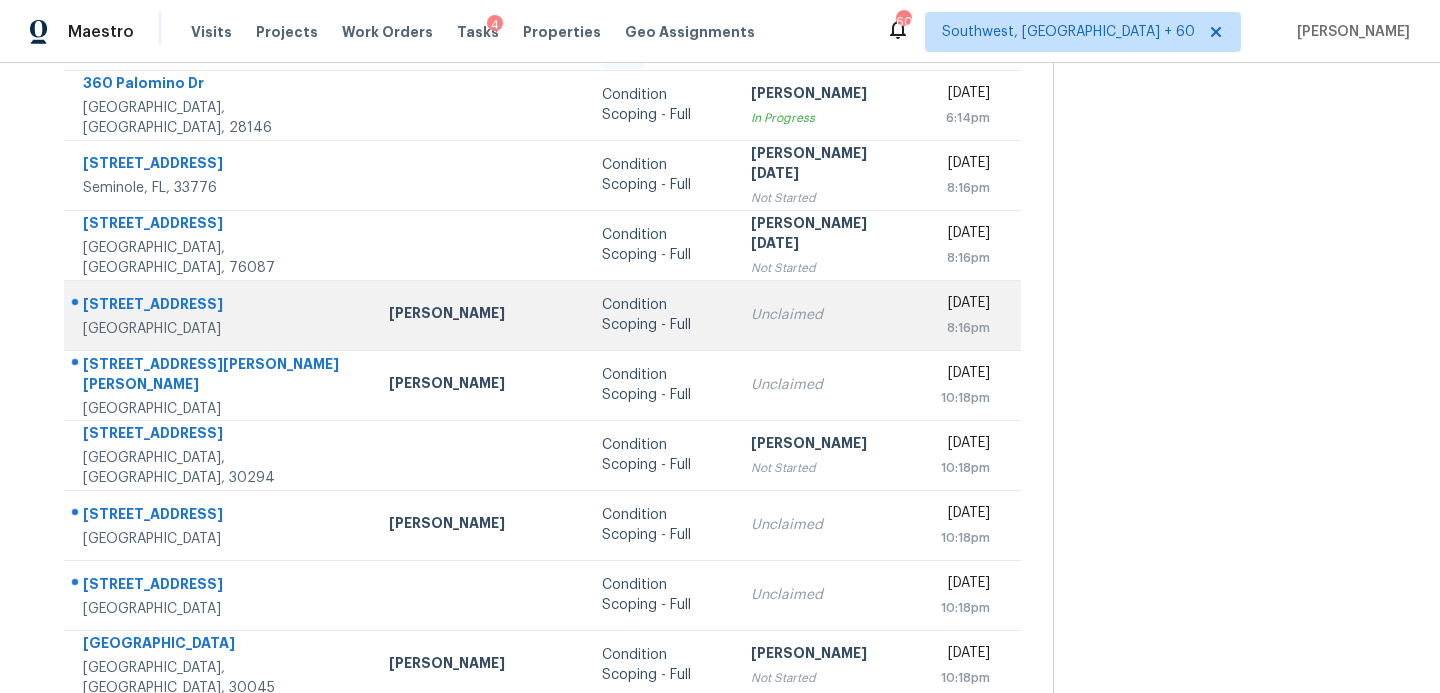 click on "Unclaimed" at bounding box center [822, 315] 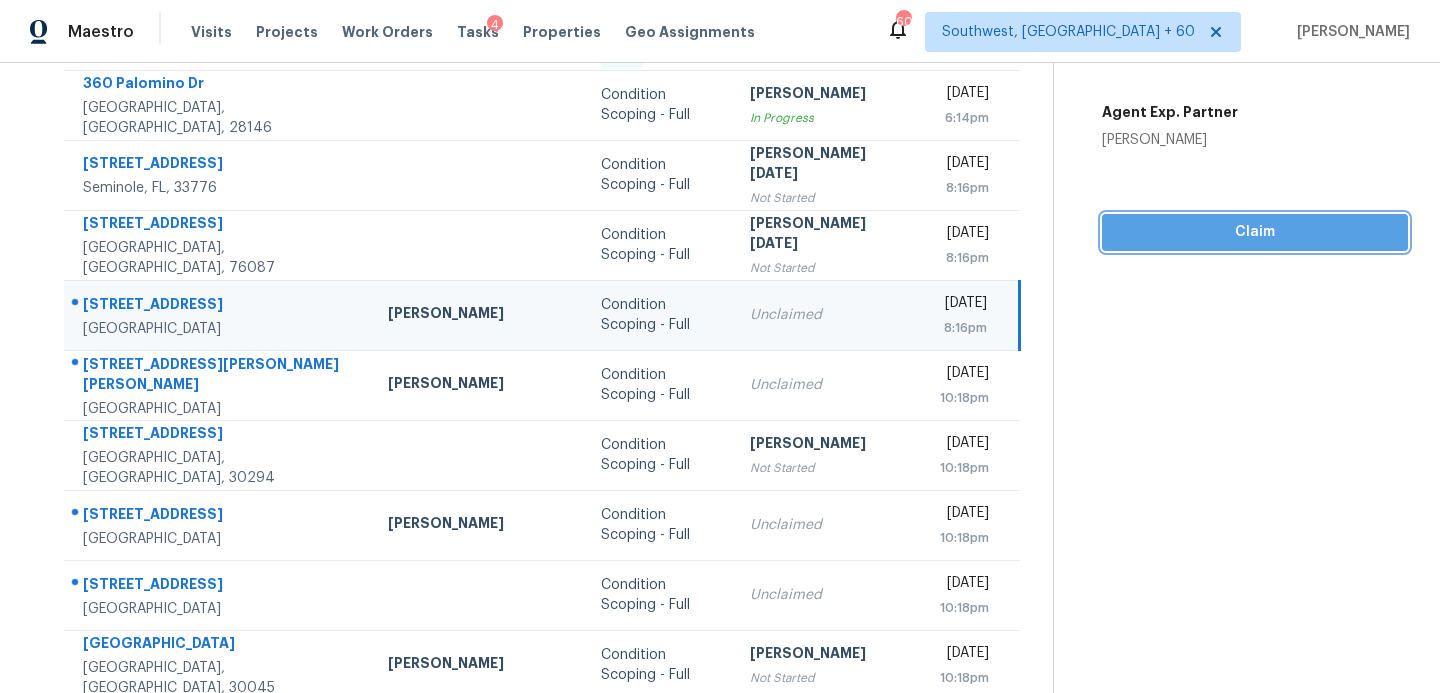 click on "Claim" at bounding box center (1255, 232) 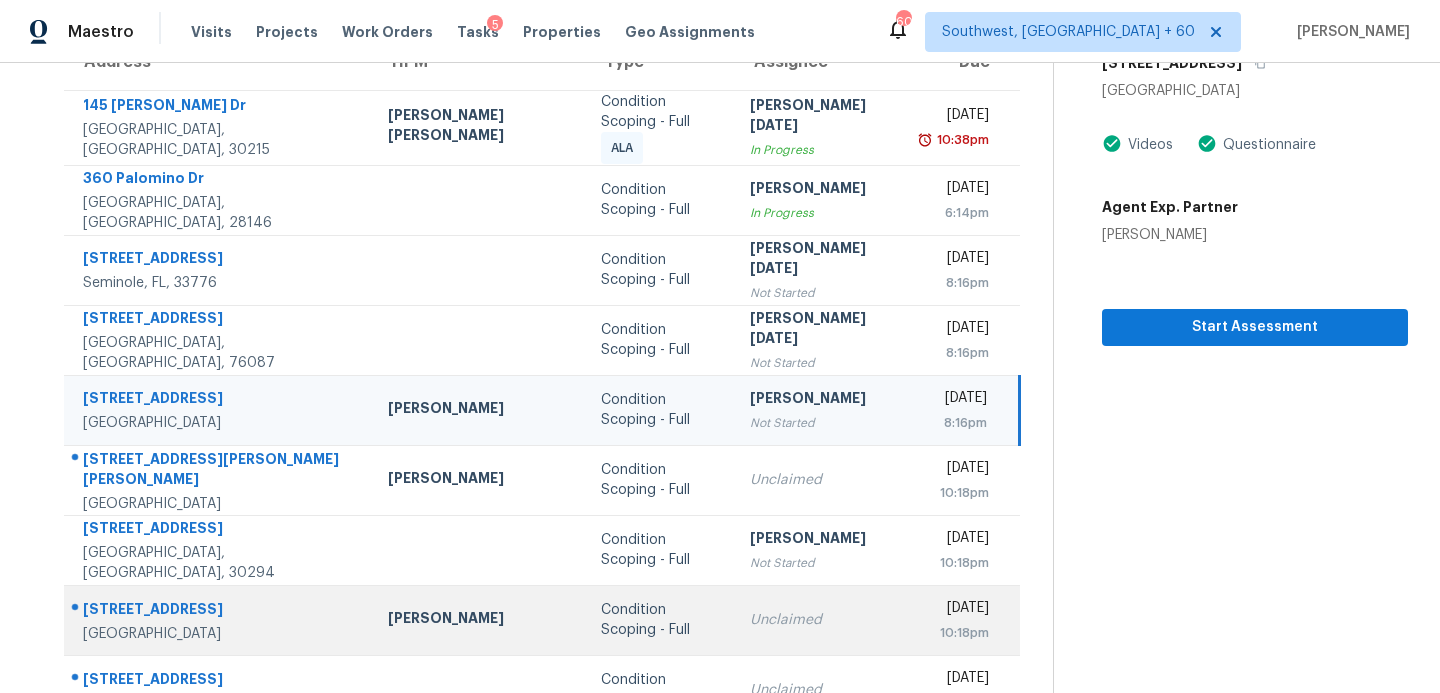 scroll, scrollTop: 353, scrollLeft: 0, axis: vertical 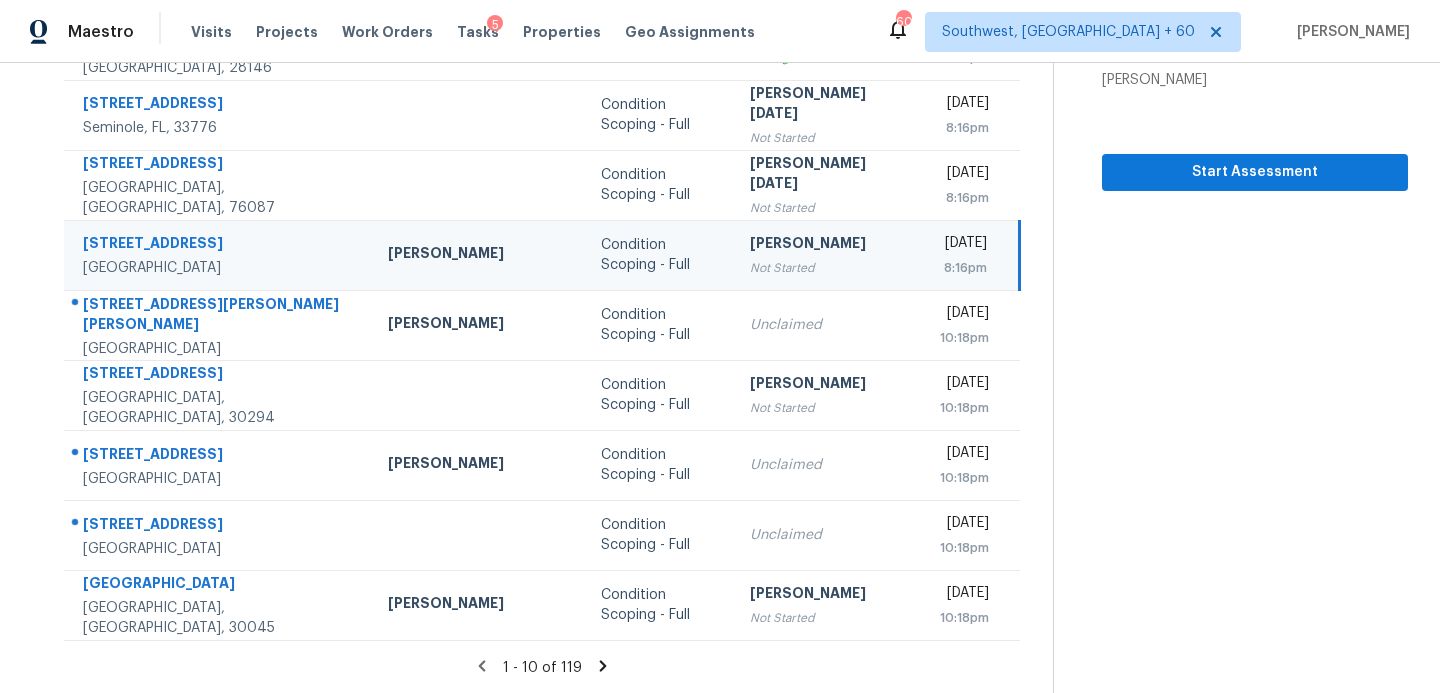 click 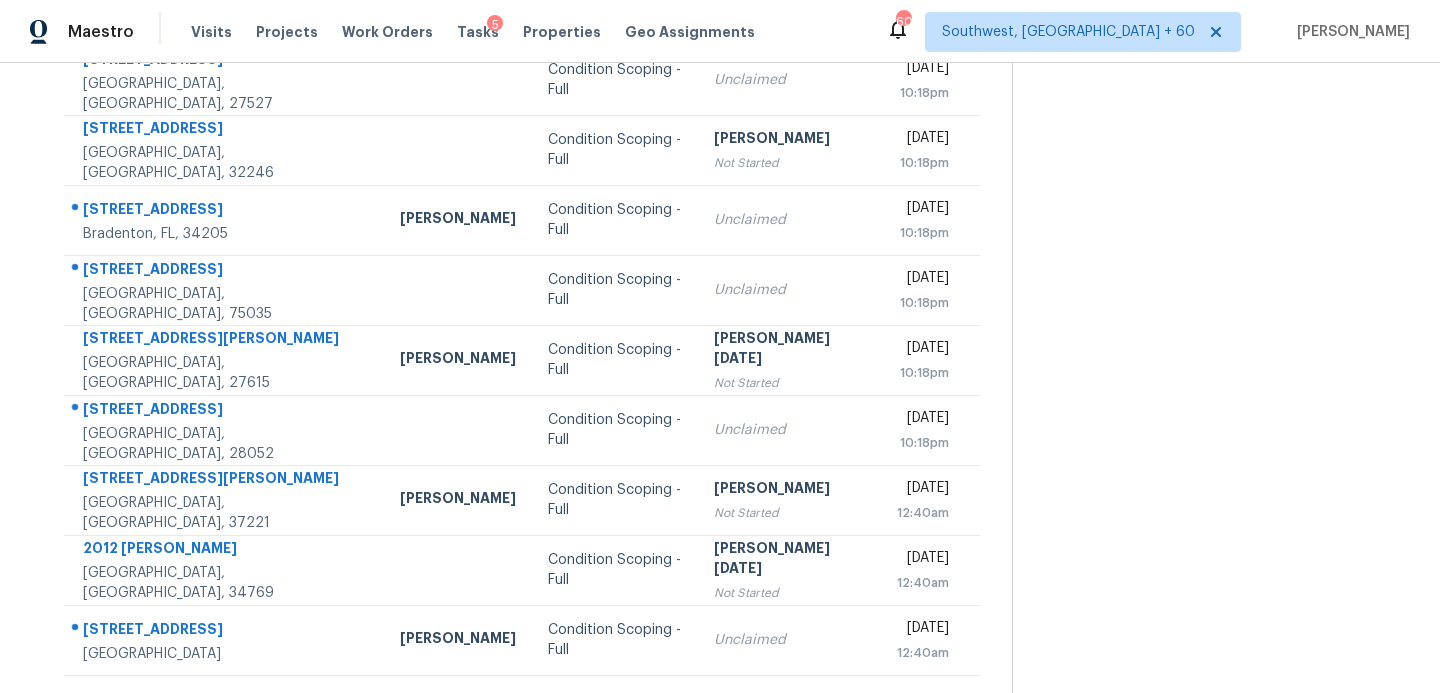 scroll, scrollTop: 348, scrollLeft: 0, axis: vertical 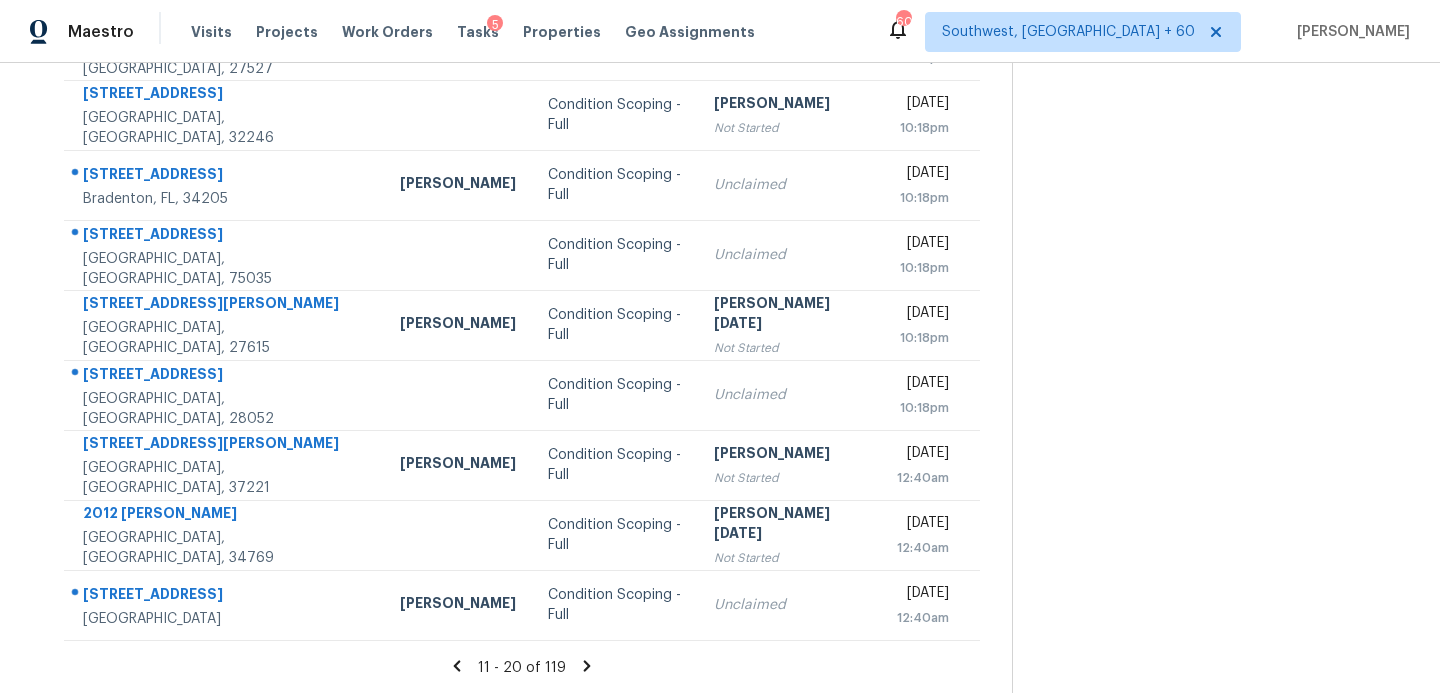 click on "11 - 20 of 119" at bounding box center (522, 667) 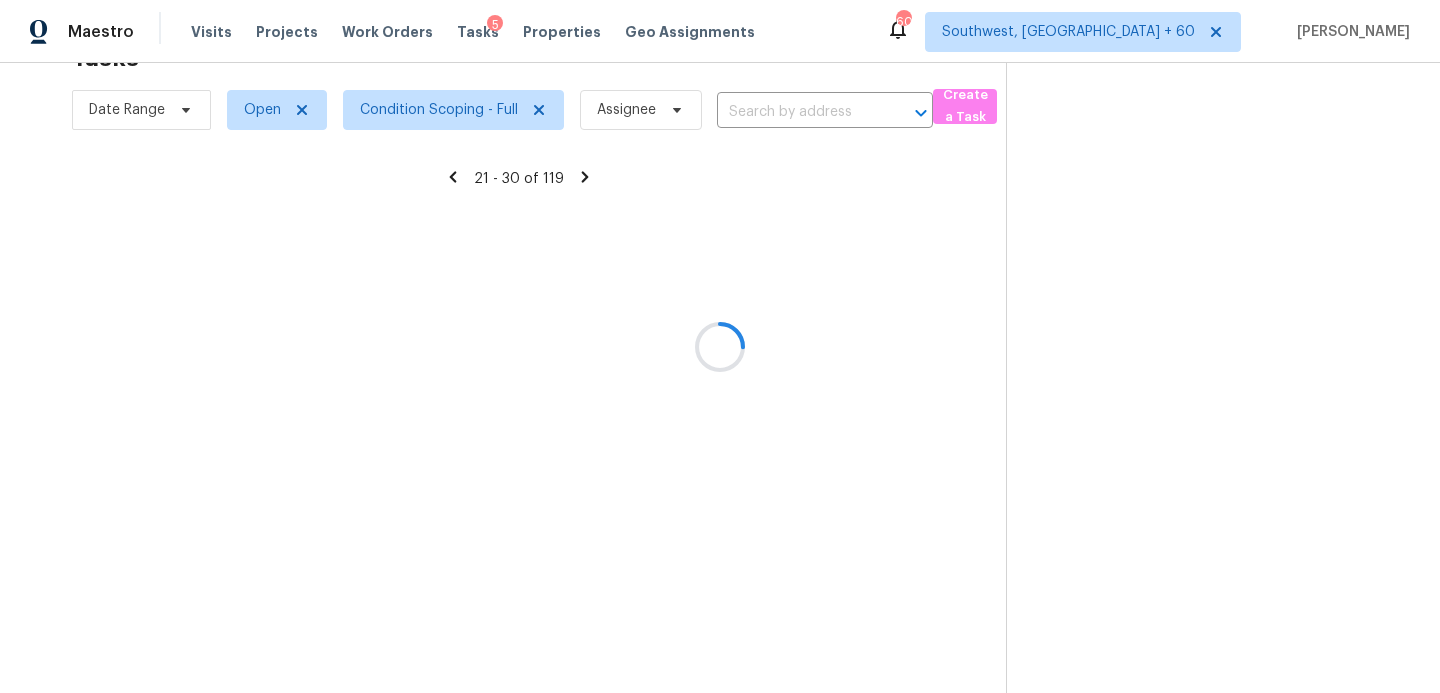 scroll, scrollTop: 348, scrollLeft: 0, axis: vertical 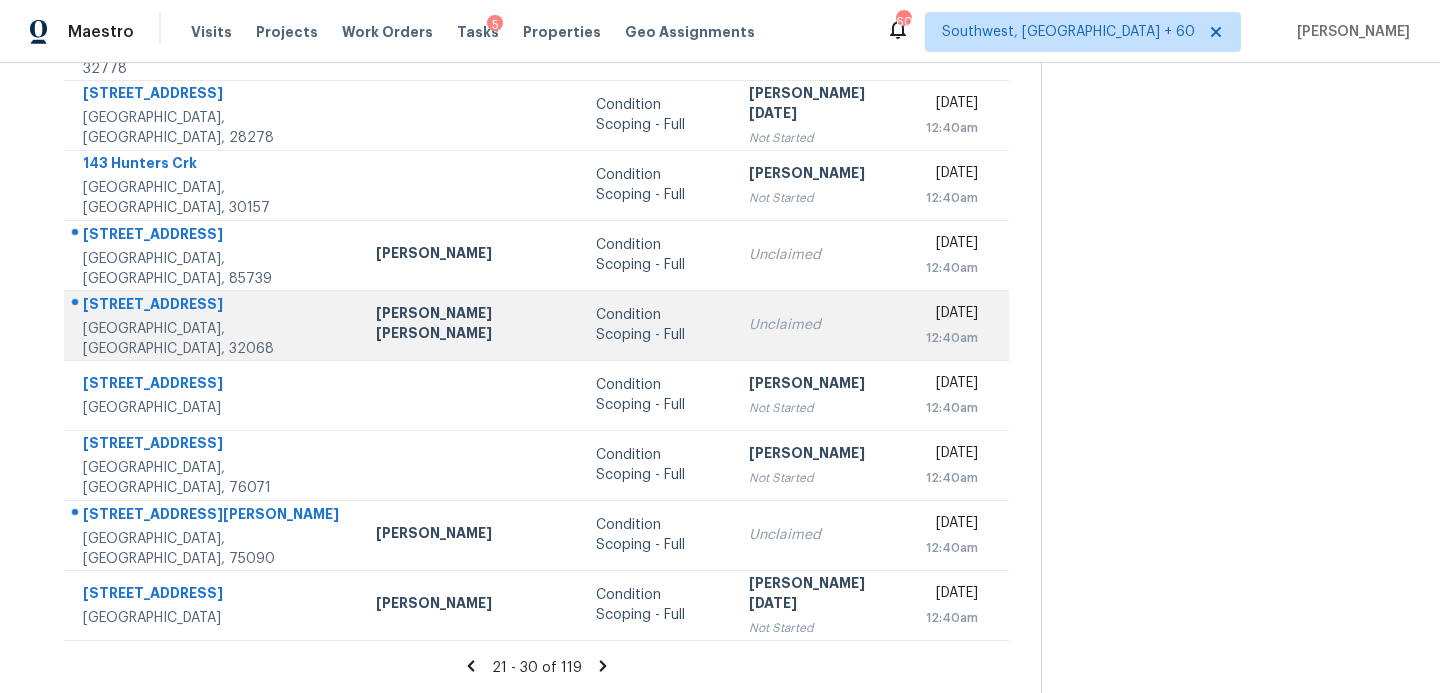 click on "Condition Scoping - Full" at bounding box center [656, 325] 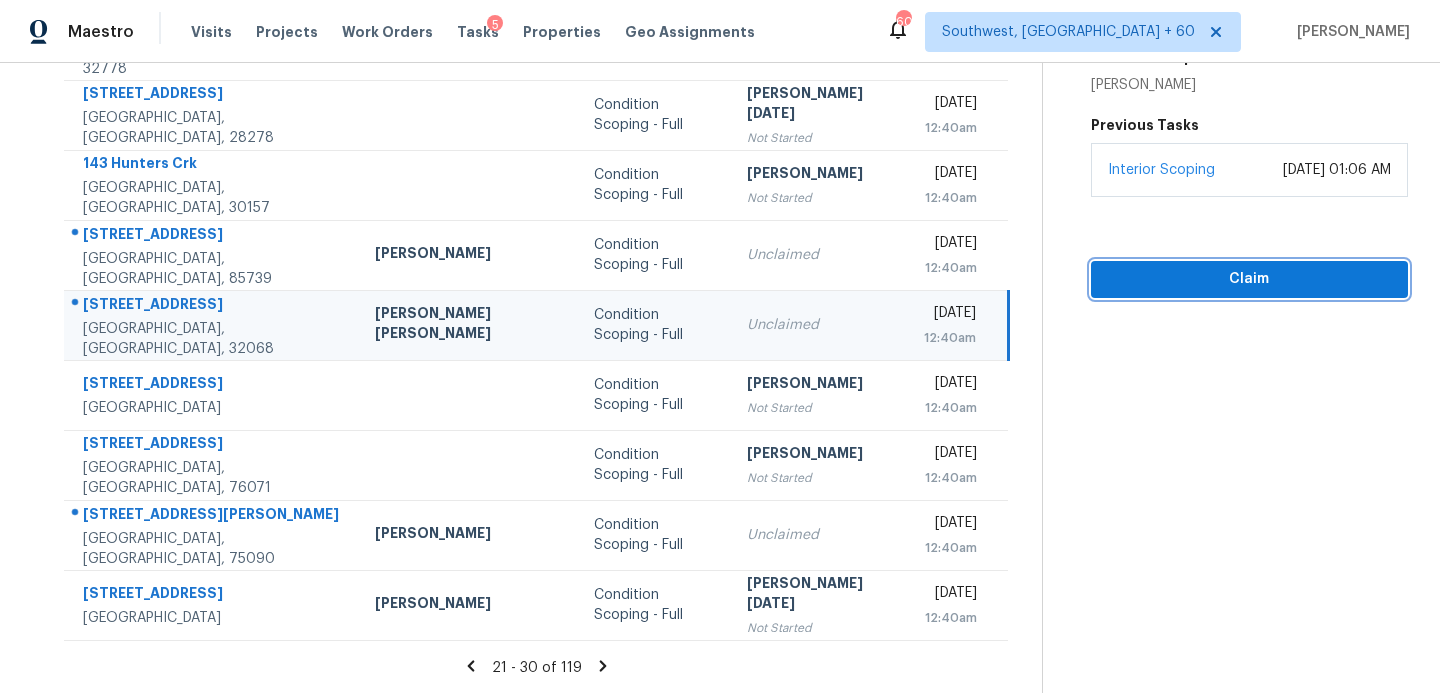click on "Claim" at bounding box center (1249, 279) 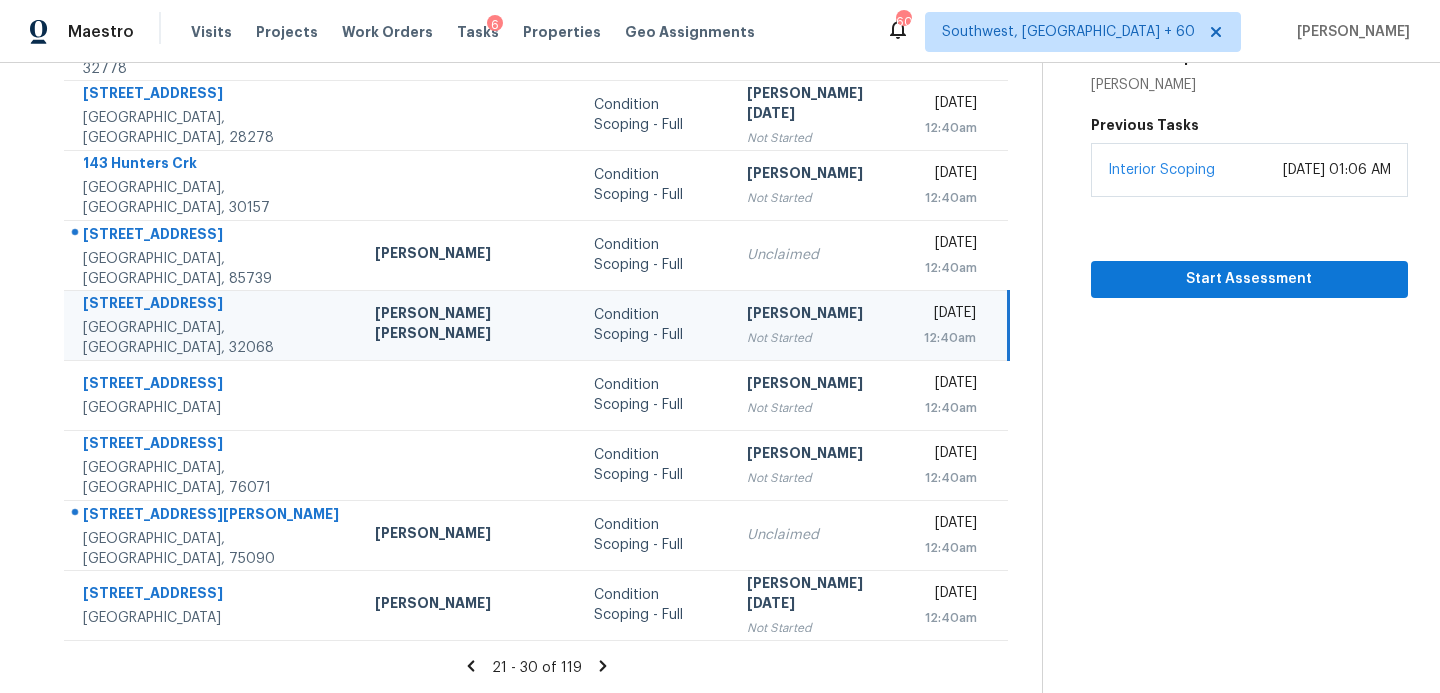 click 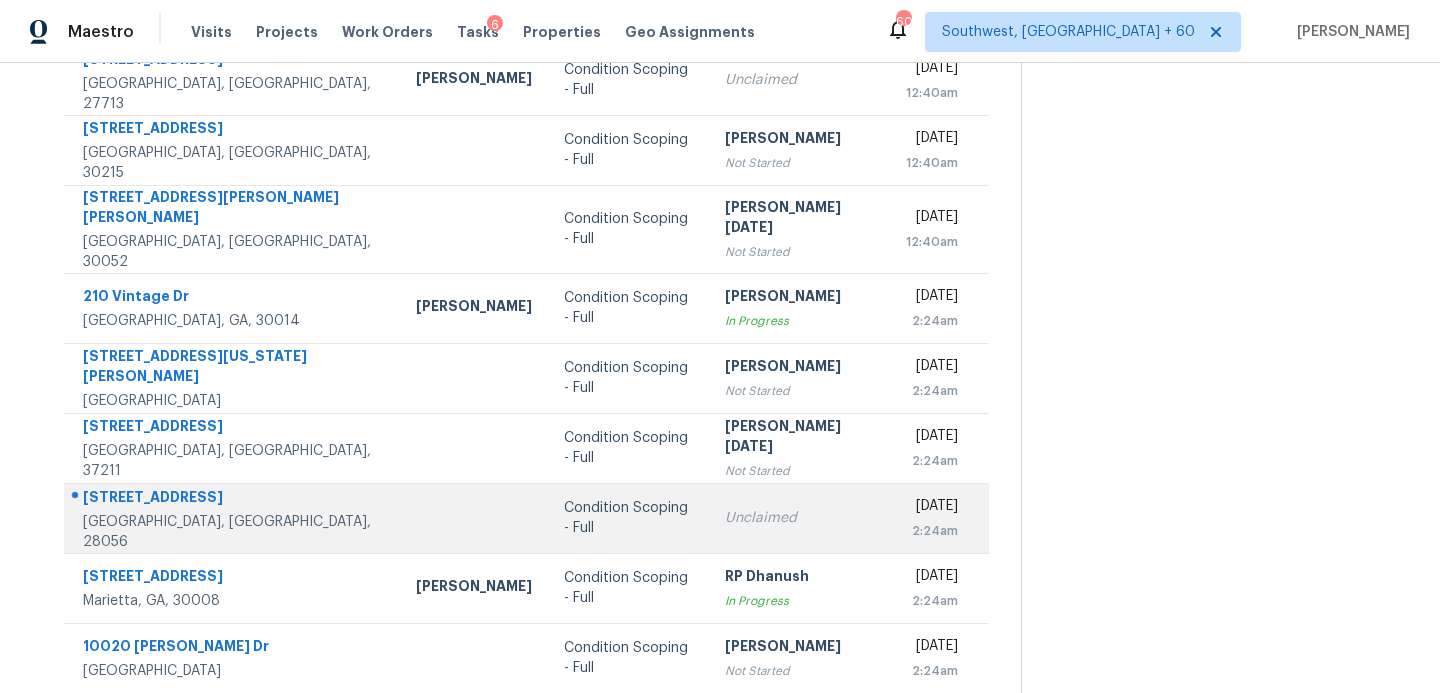 scroll, scrollTop: 348, scrollLeft: 0, axis: vertical 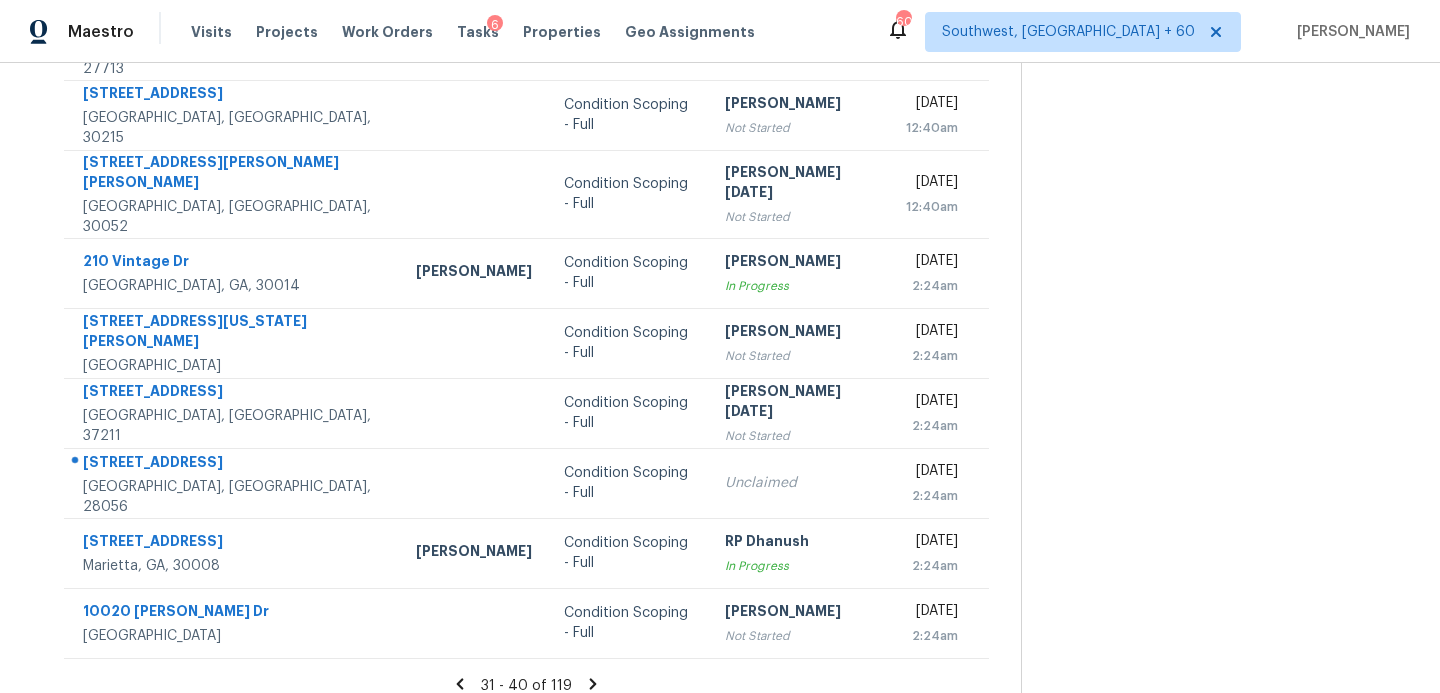 click 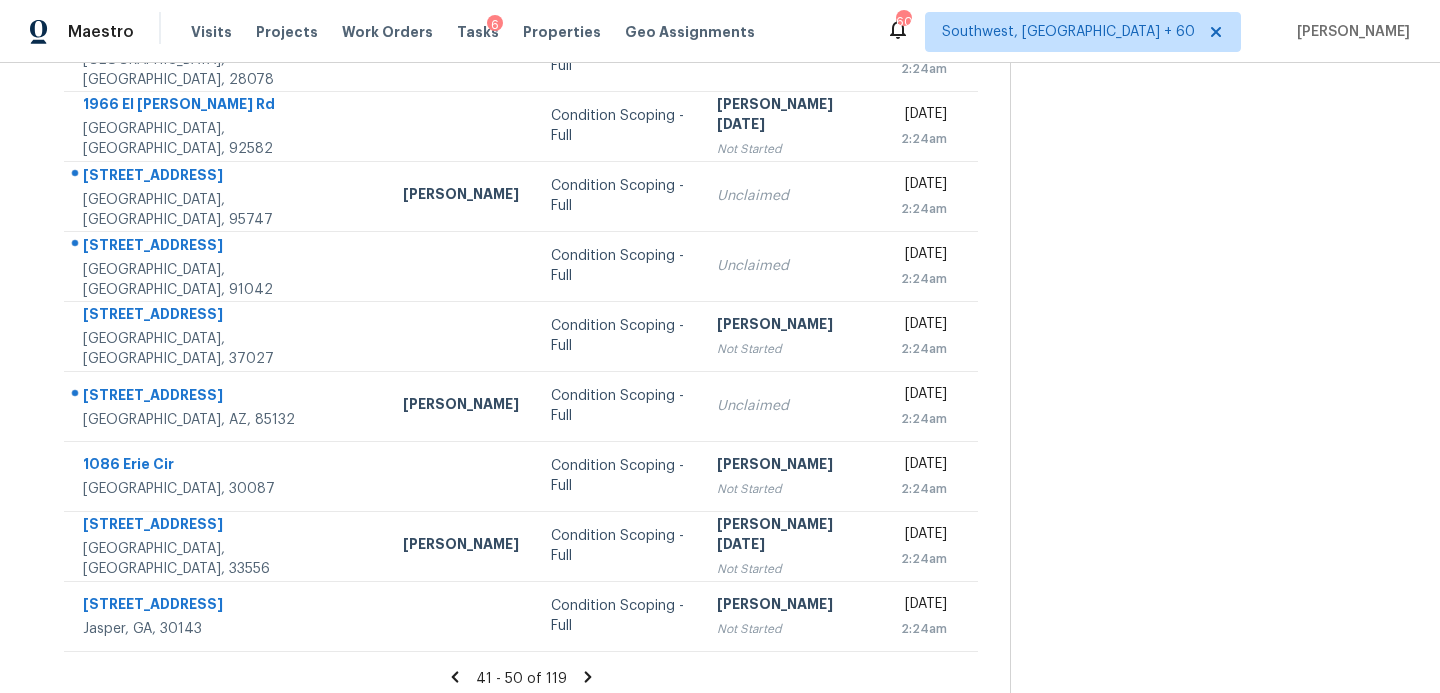 scroll, scrollTop: 348, scrollLeft: 0, axis: vertical 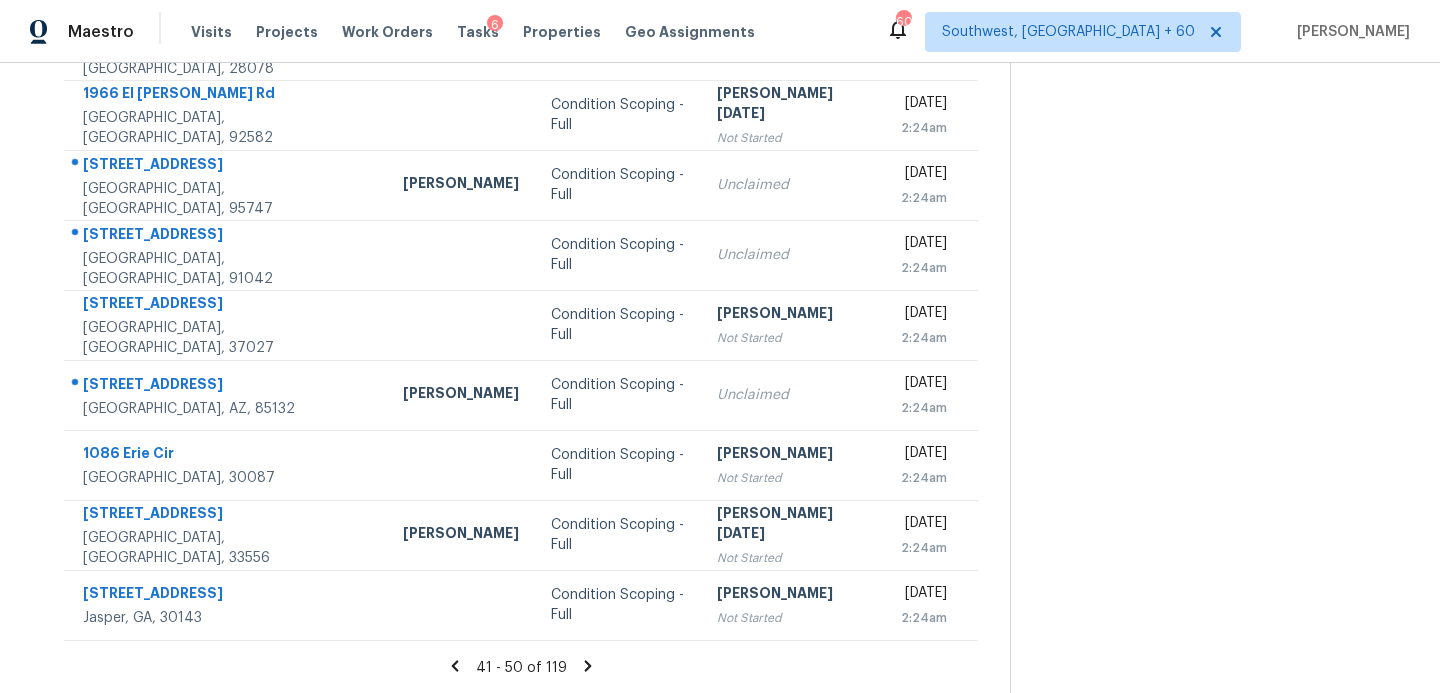 click 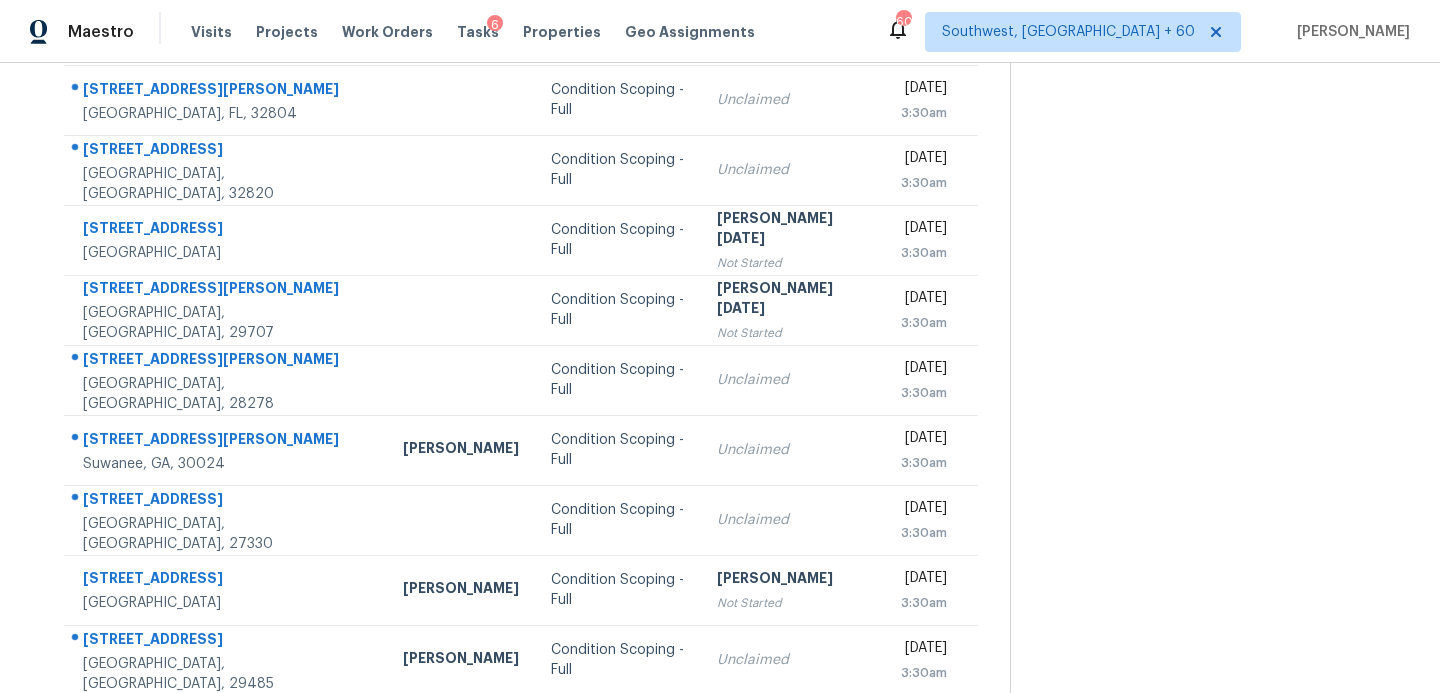 scroll, scrollTop: 240, scrollLeft: 0, axis: vertical 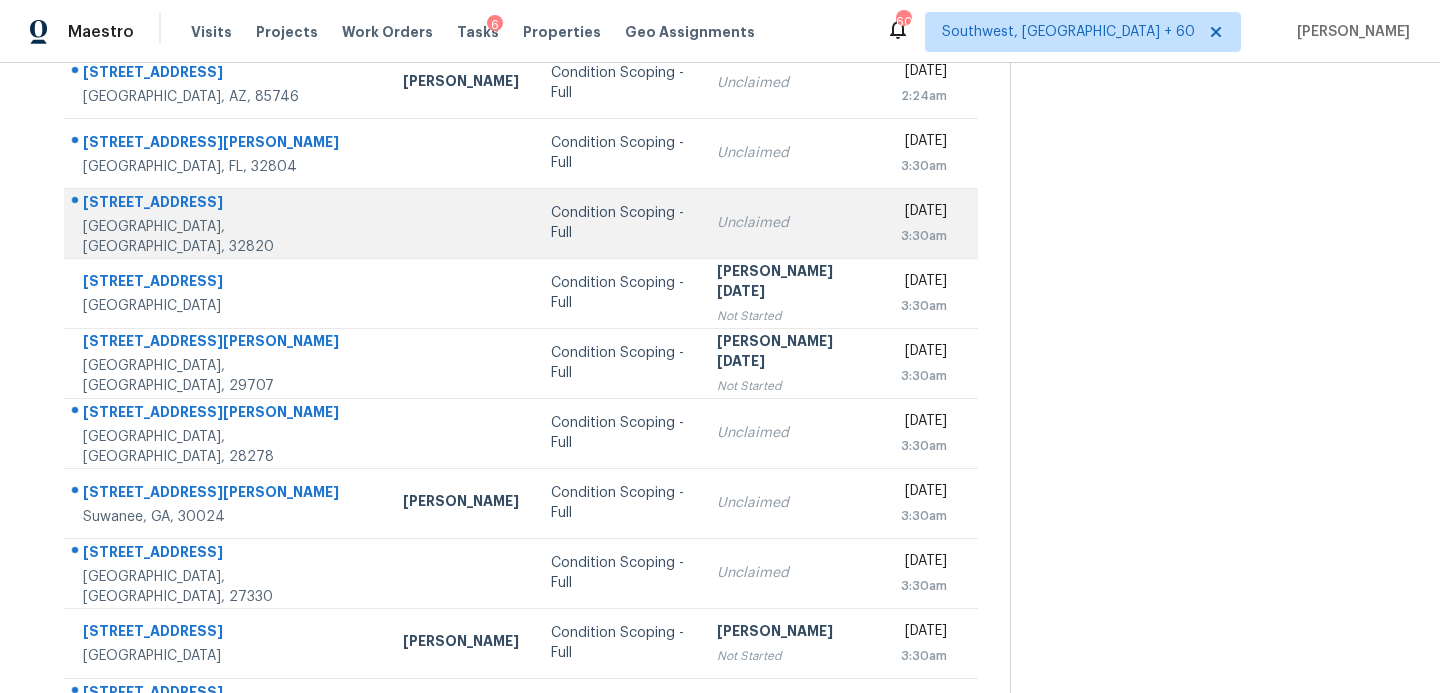 click on "Unclaimed" at bounding box center (793, 223) 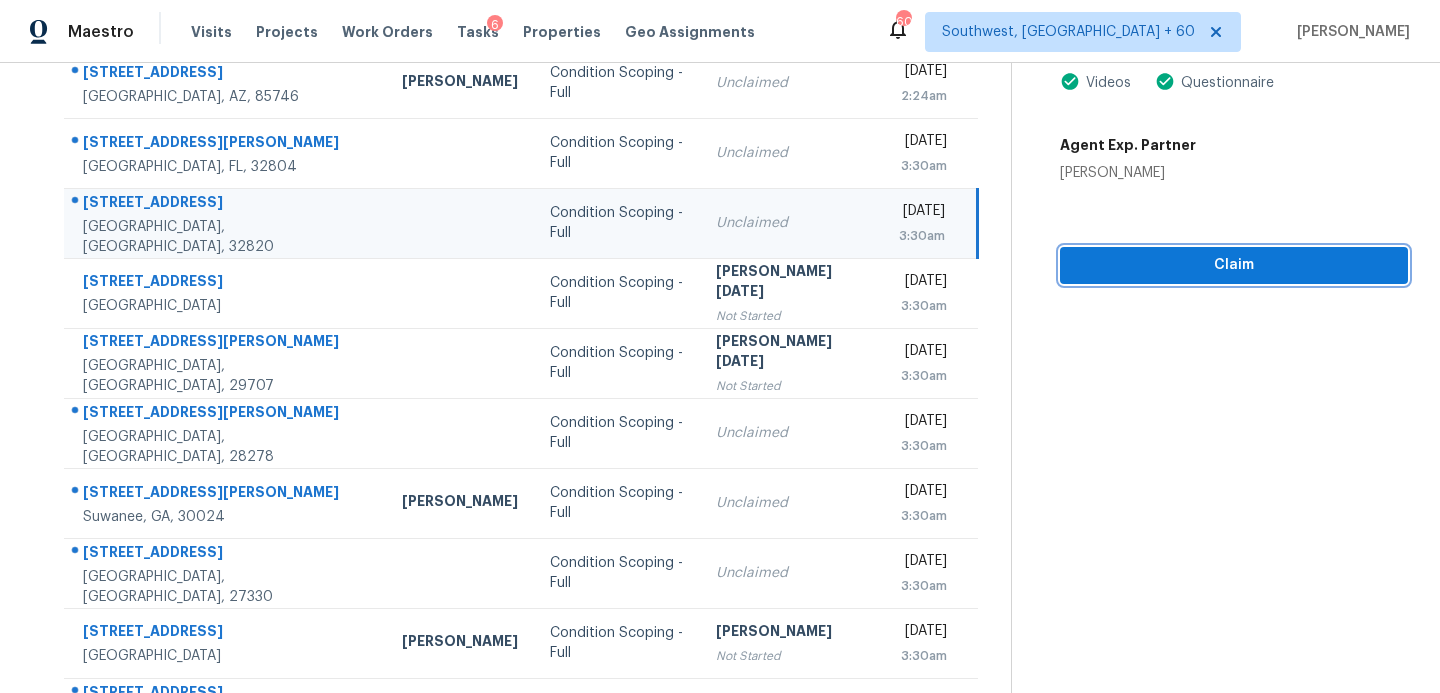 click on "Claim" at bounding box center [1234, 265] 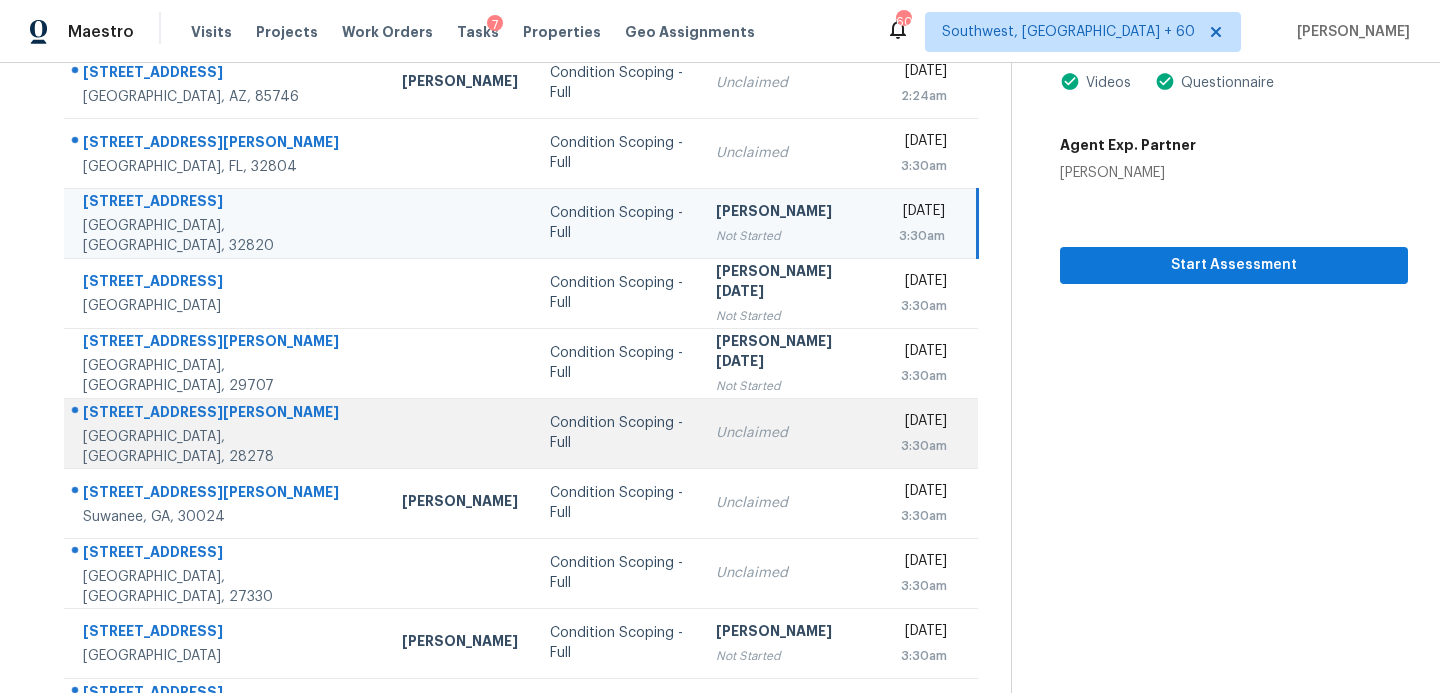 scroll, scrollTop: 348, scrollLeft: 0, axis: vertical 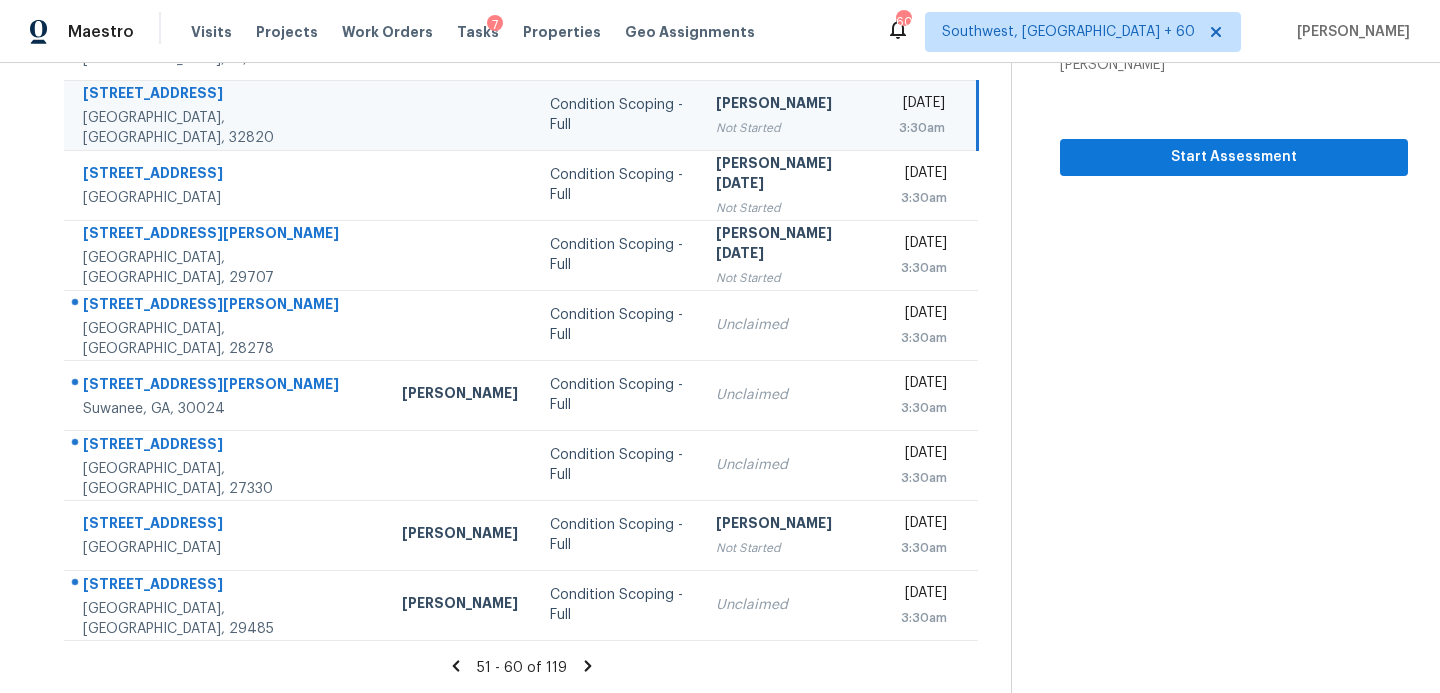 click 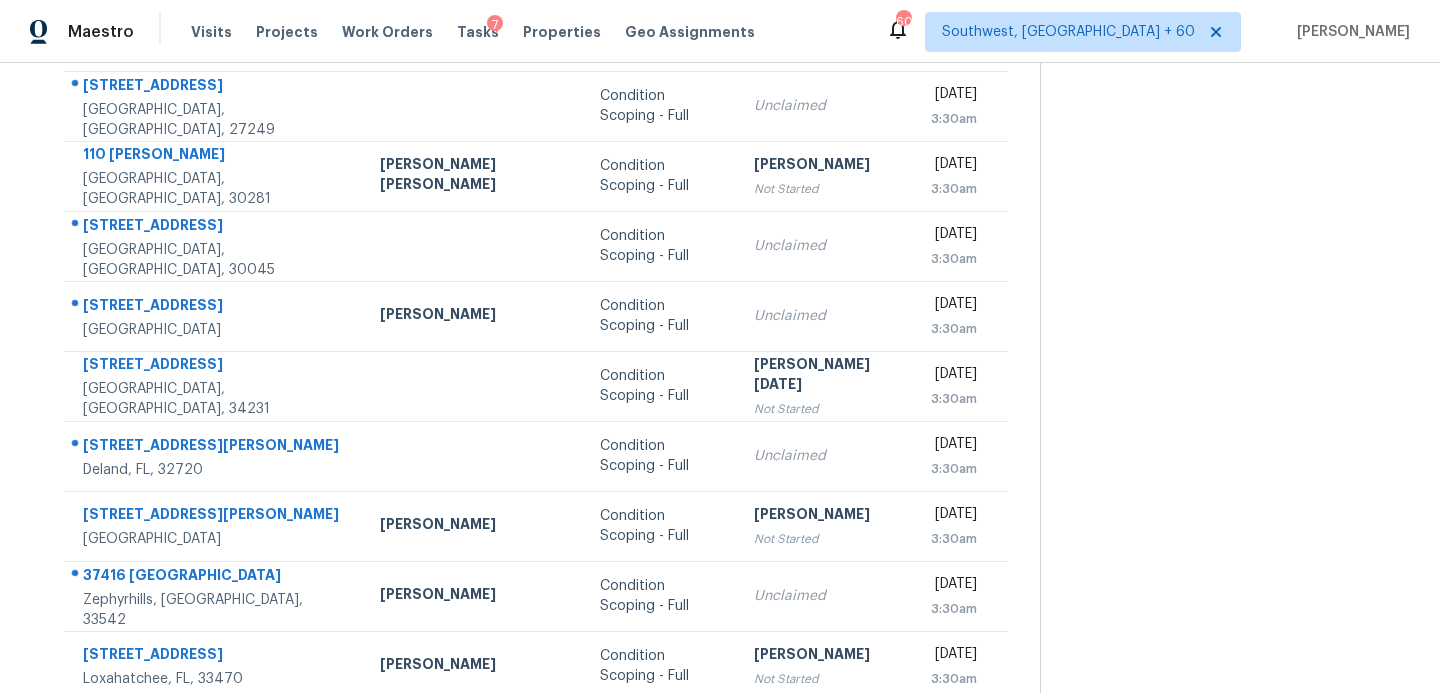 scroll, scrollTop: 345, scrollLeft: 0, axis: vertical 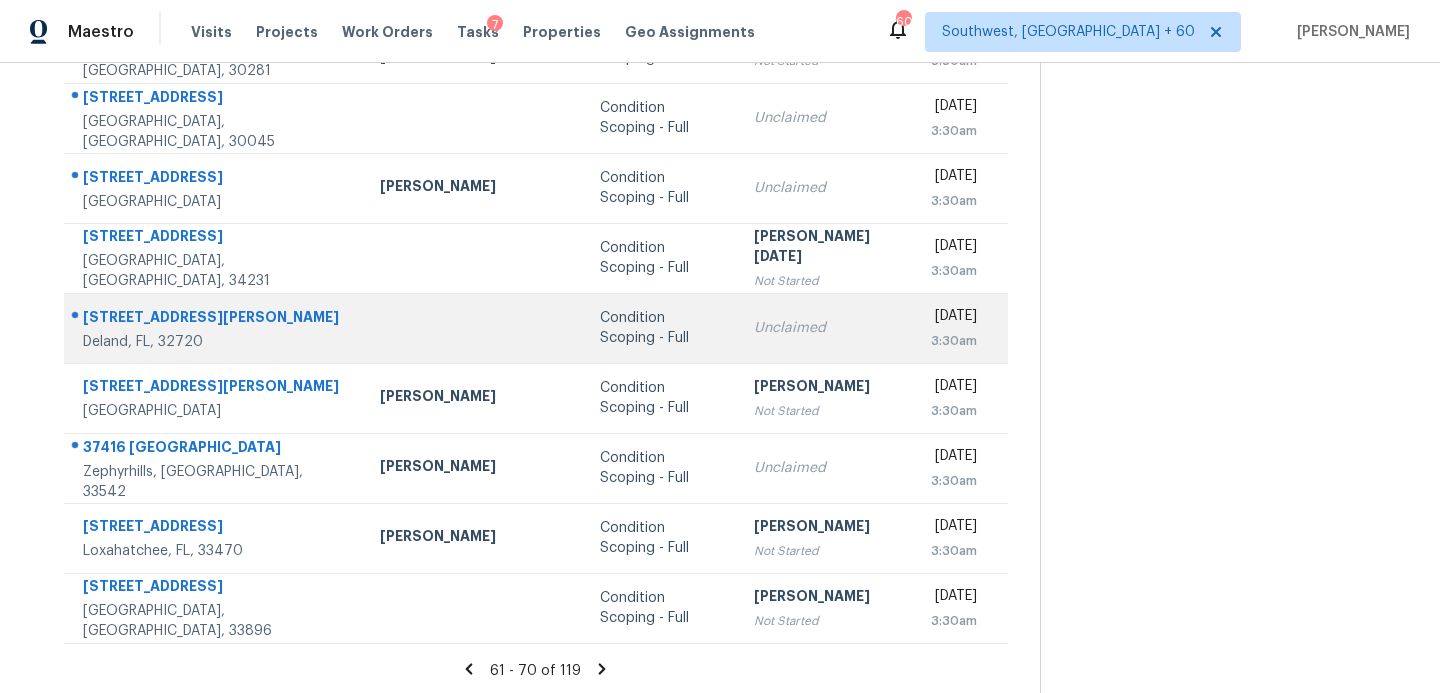 click on "Unclaimed" at bounding box center [826, 328] 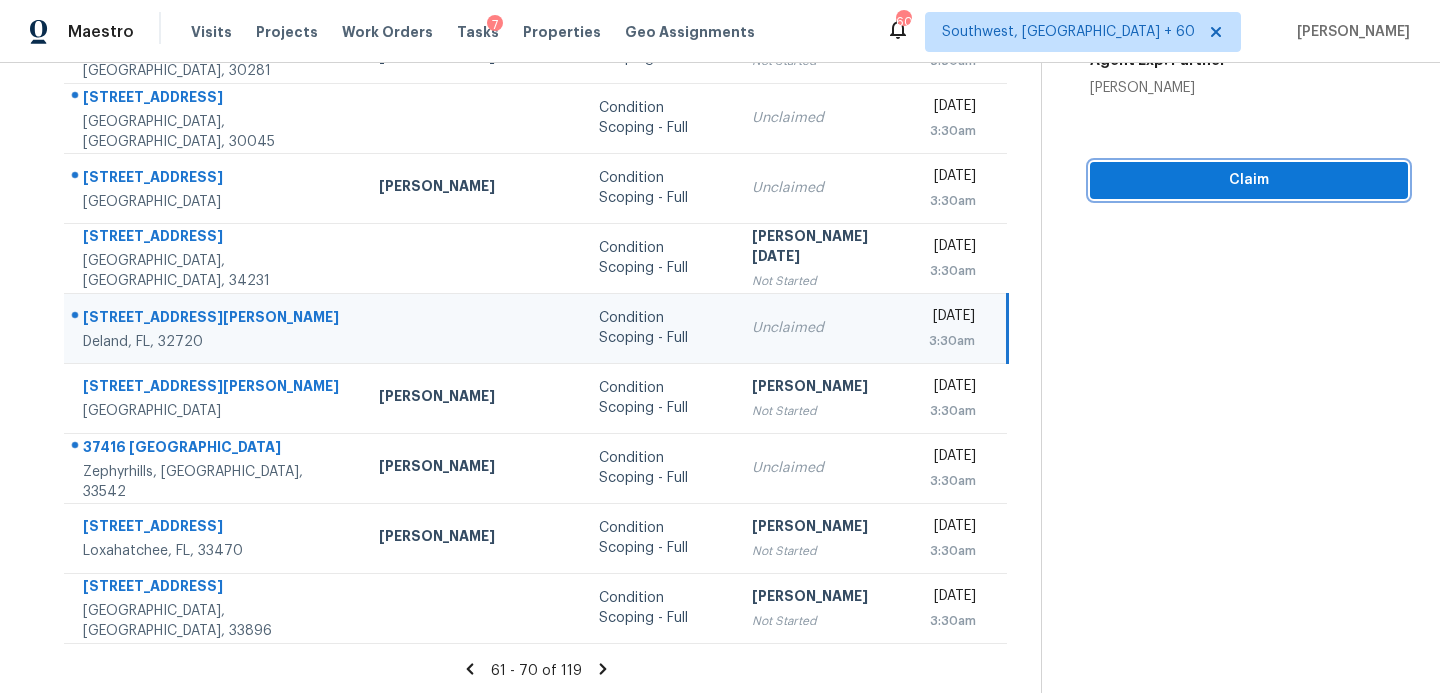 click on "Claim" at bounding box center [1249, 180] 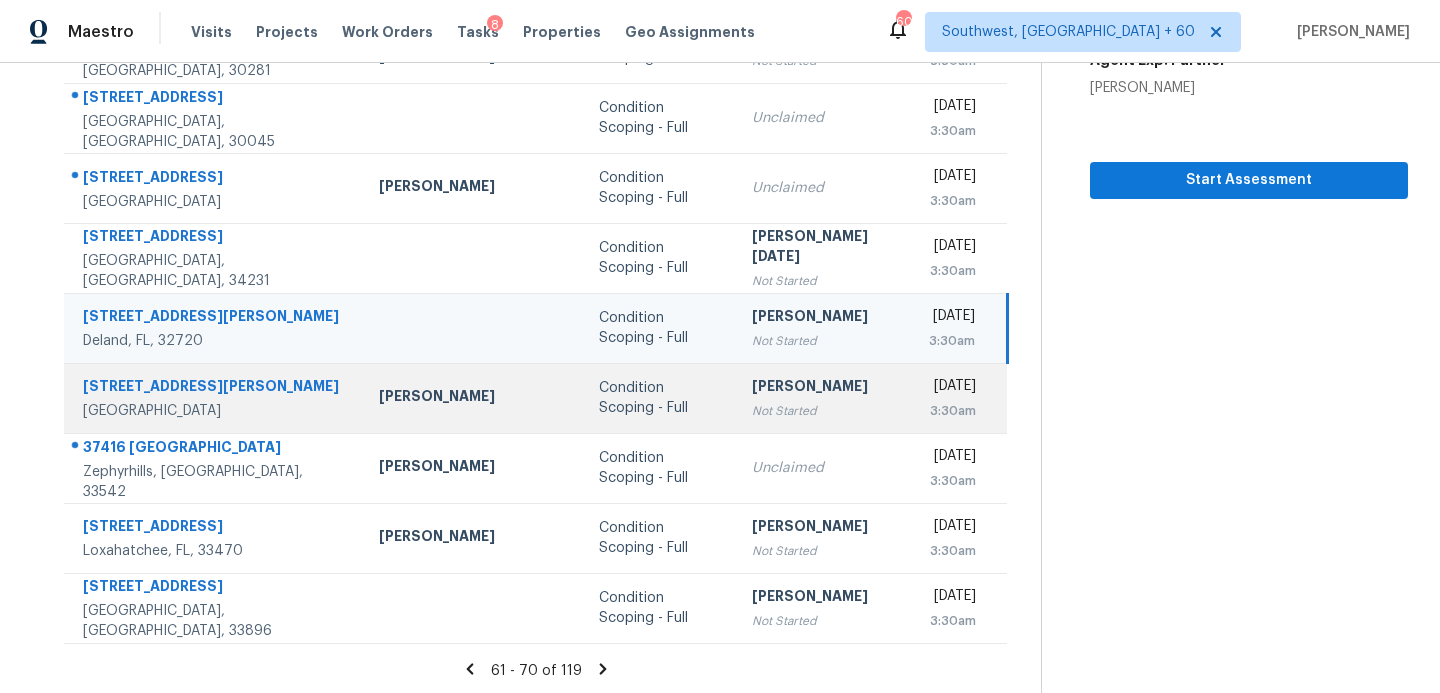 scroll, scrollTop: 366, scrollLeft: 0, axis: vertical 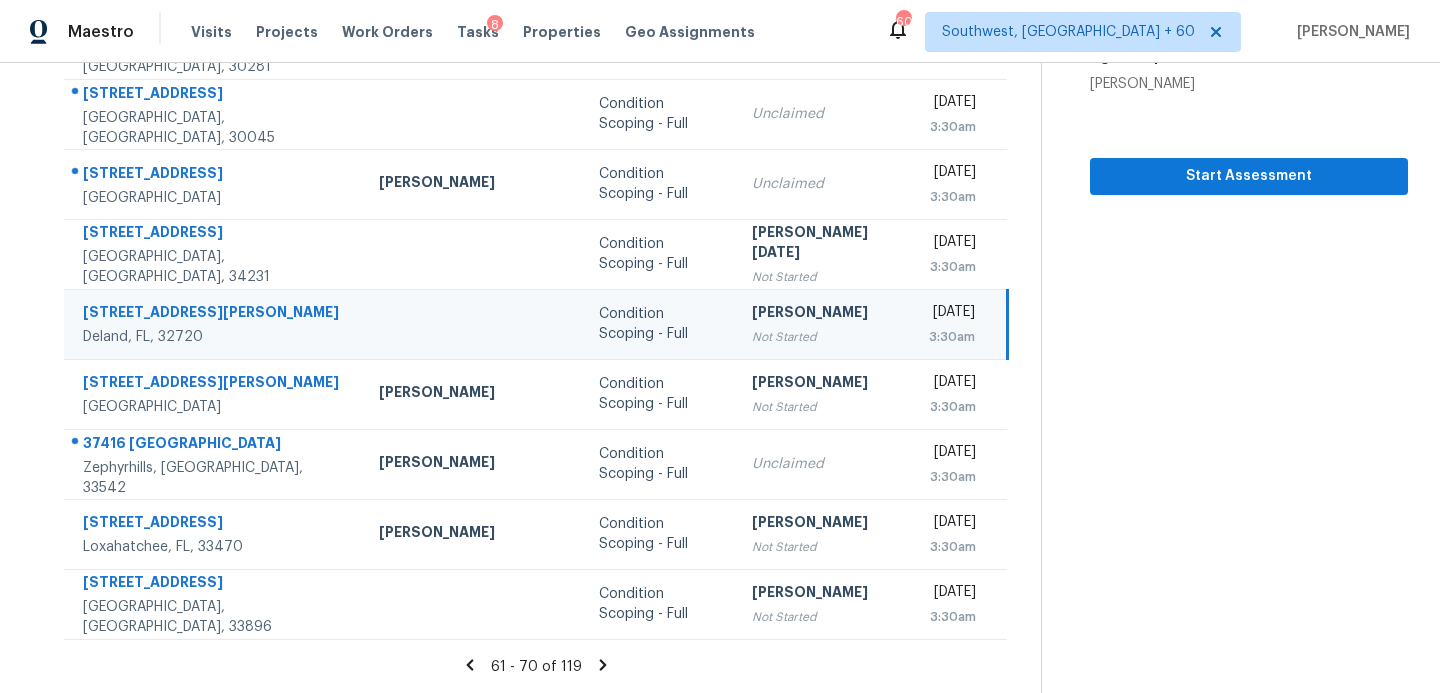 click 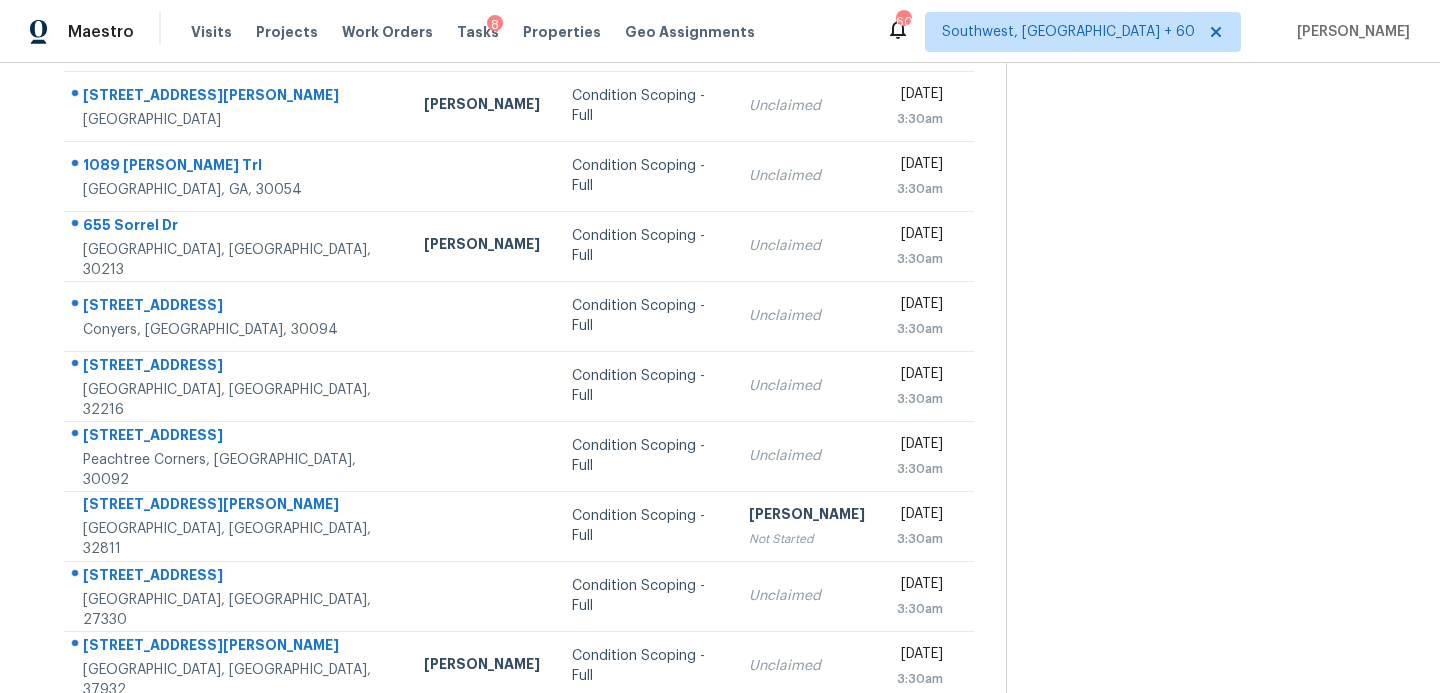 scroll, scrollTop: 348, scrollLeft: 0, axis: vertical 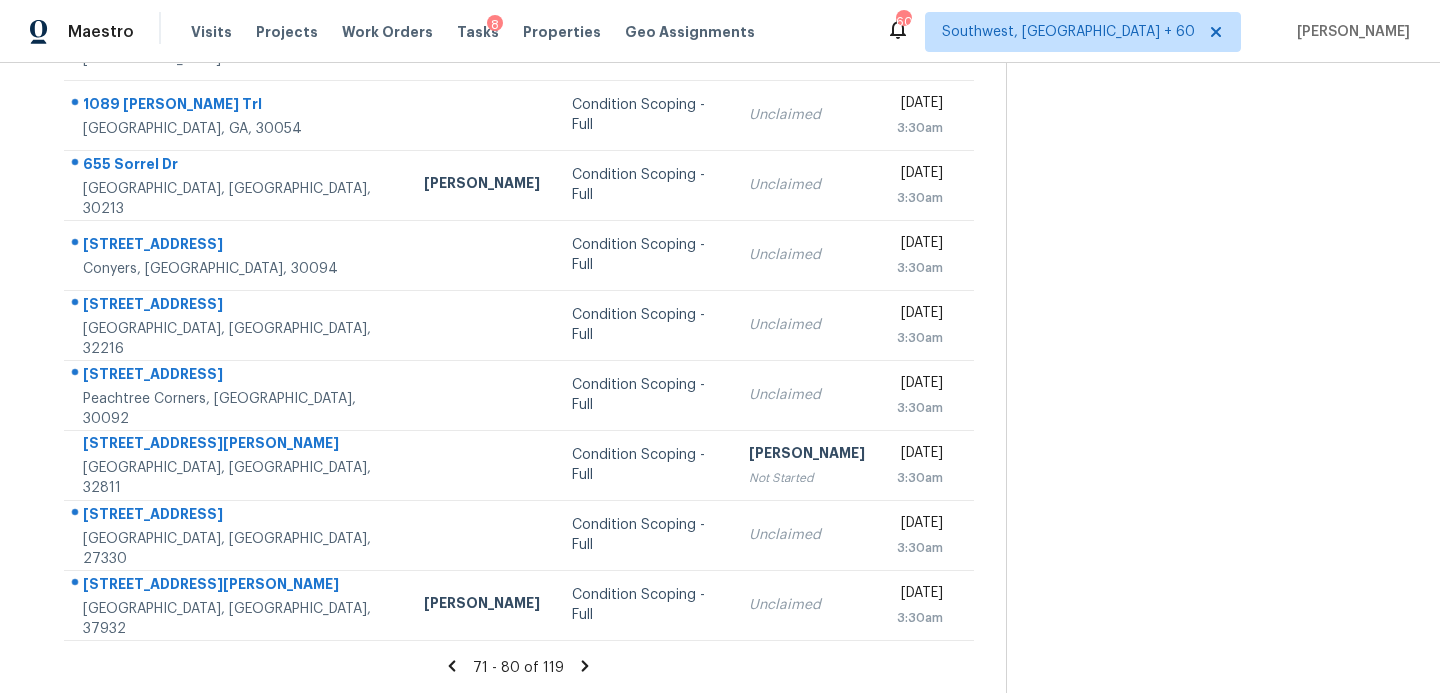 click 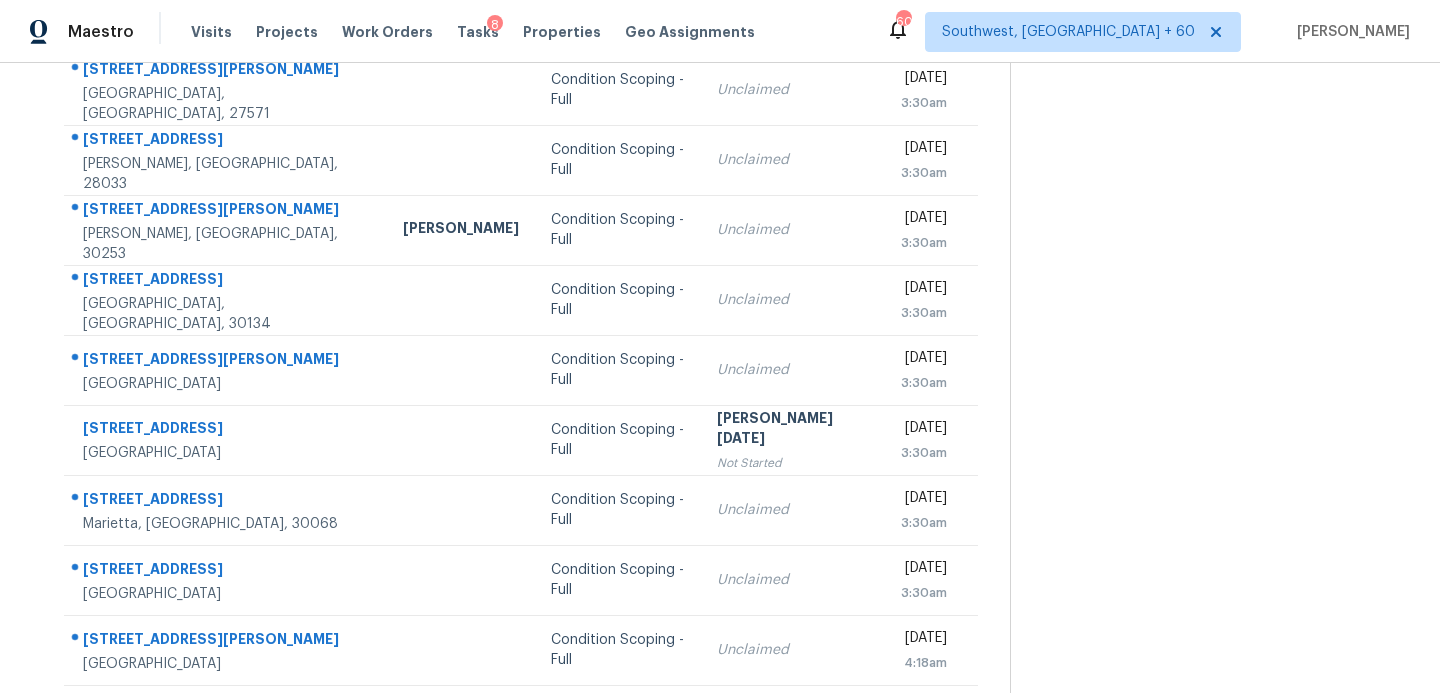 scroll, scrollTop: 305, scrollLeft: 0, axis: vertical 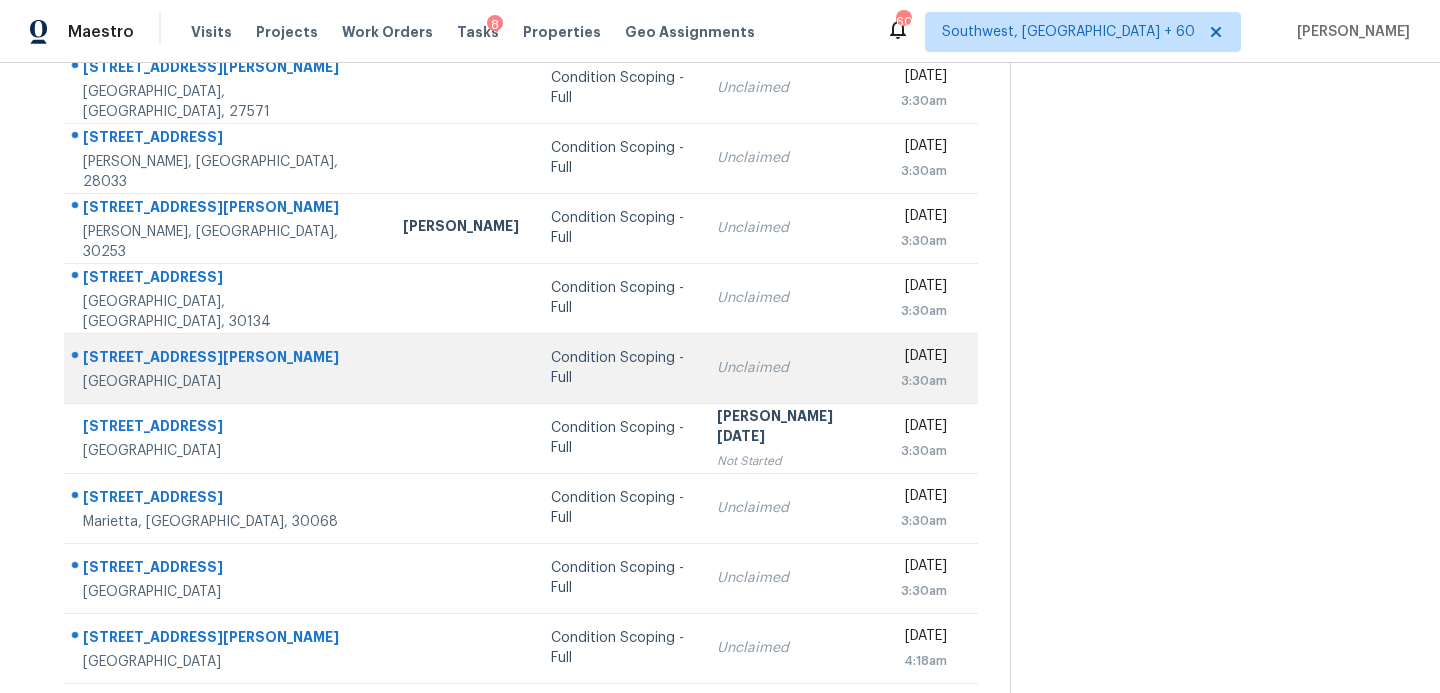 click on "Condition Scoping - Full" at bounding box center [618, 368] 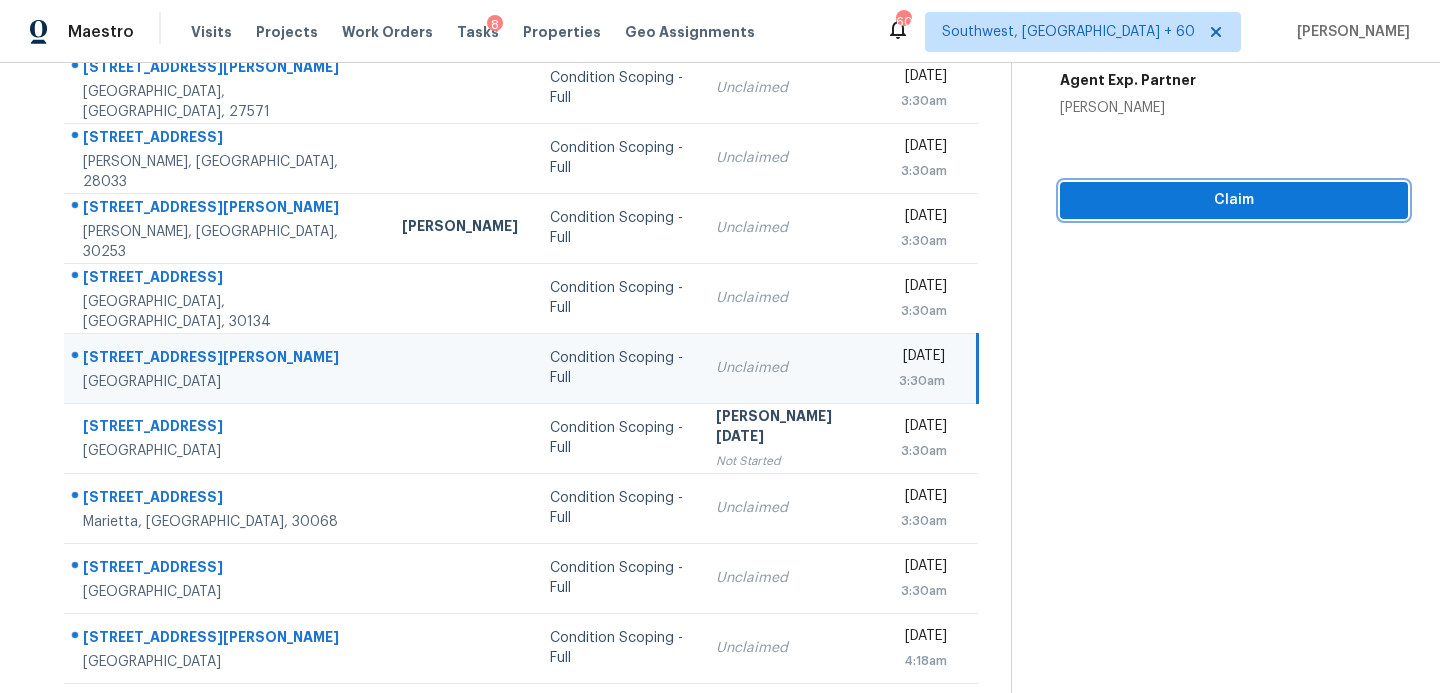 click on "Claim" at bounding box center [1234, 200] 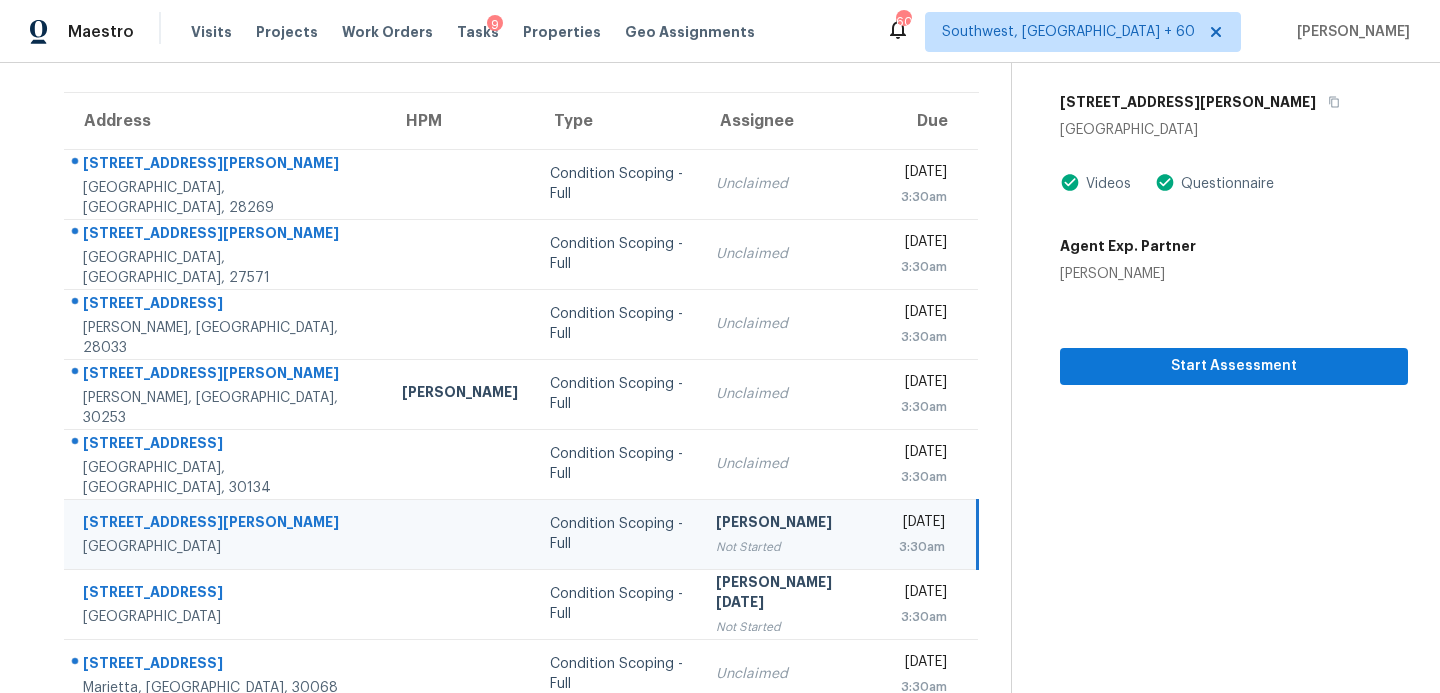 scroll, scrollTop: 0, scrollLeft: 0, axis: both 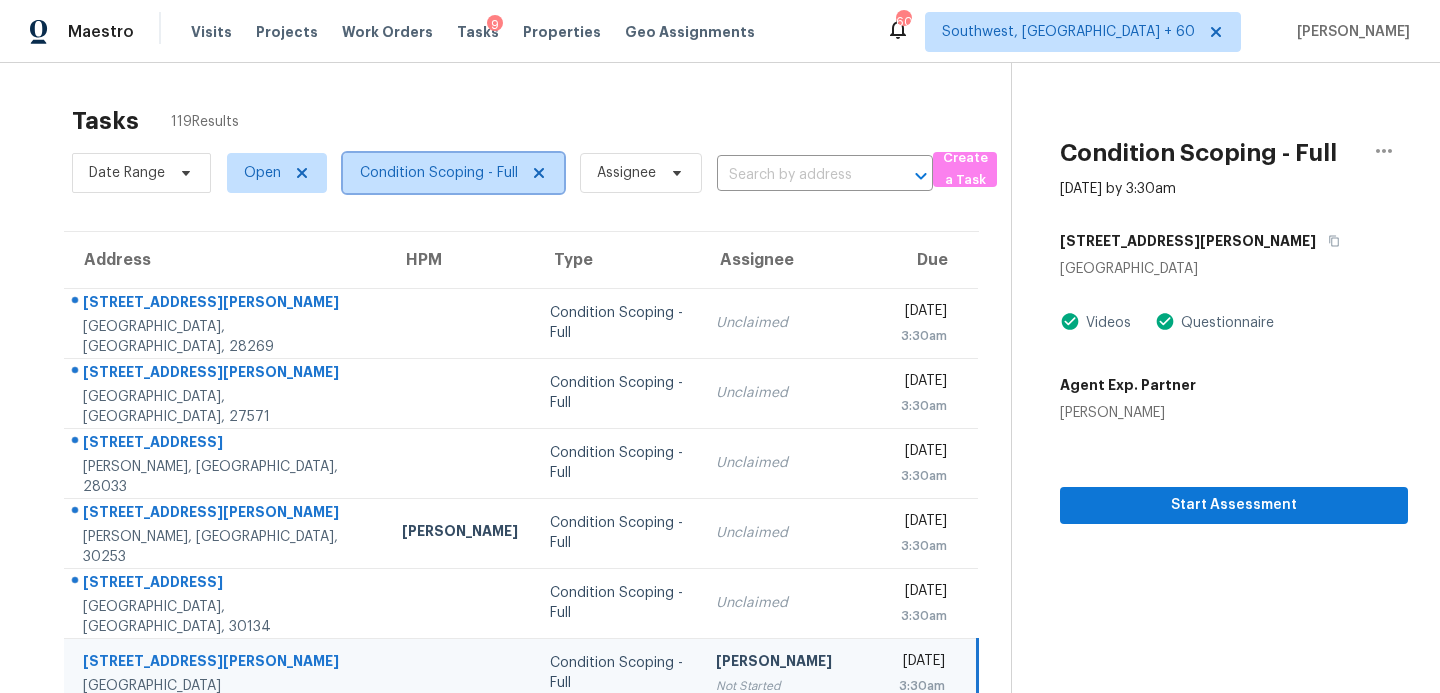 click on "Condition Scoping - Full" at bounding box center (439, 173) 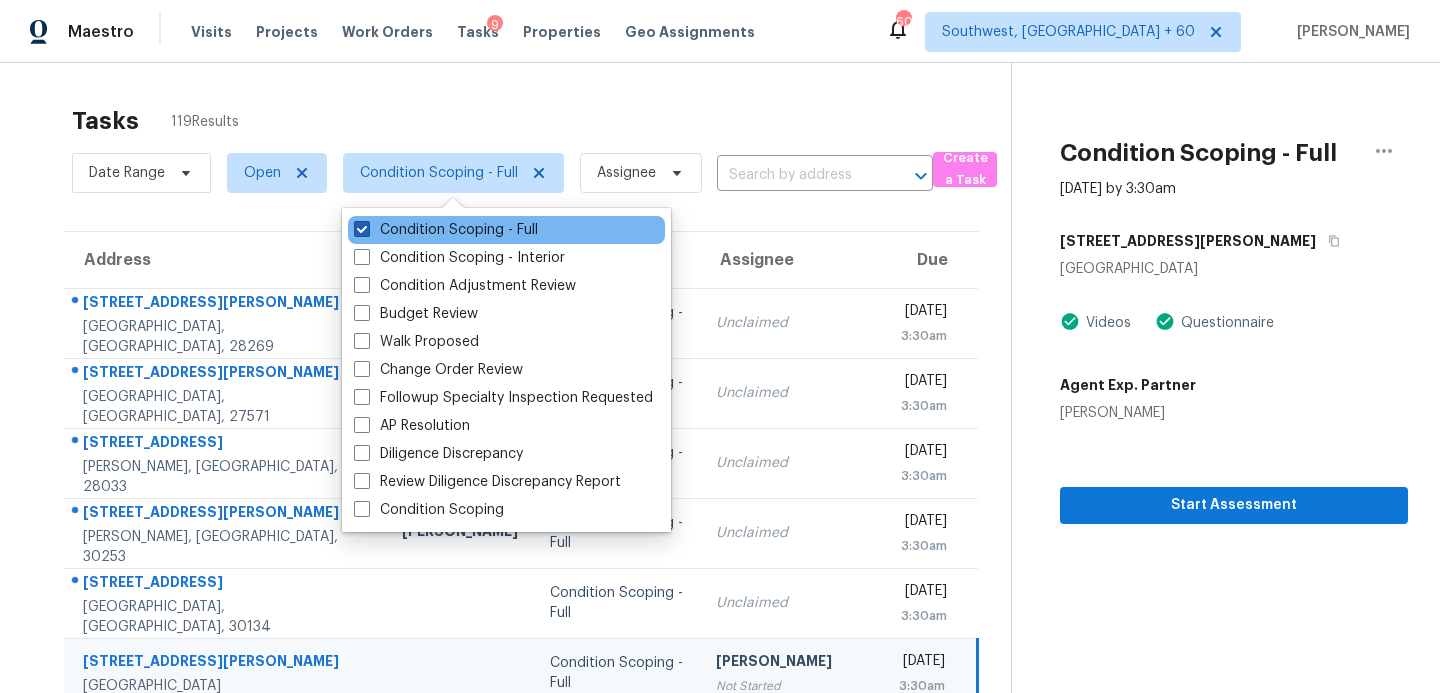 click on "Condition Scoping - Full" at bounding box center [446, 230] 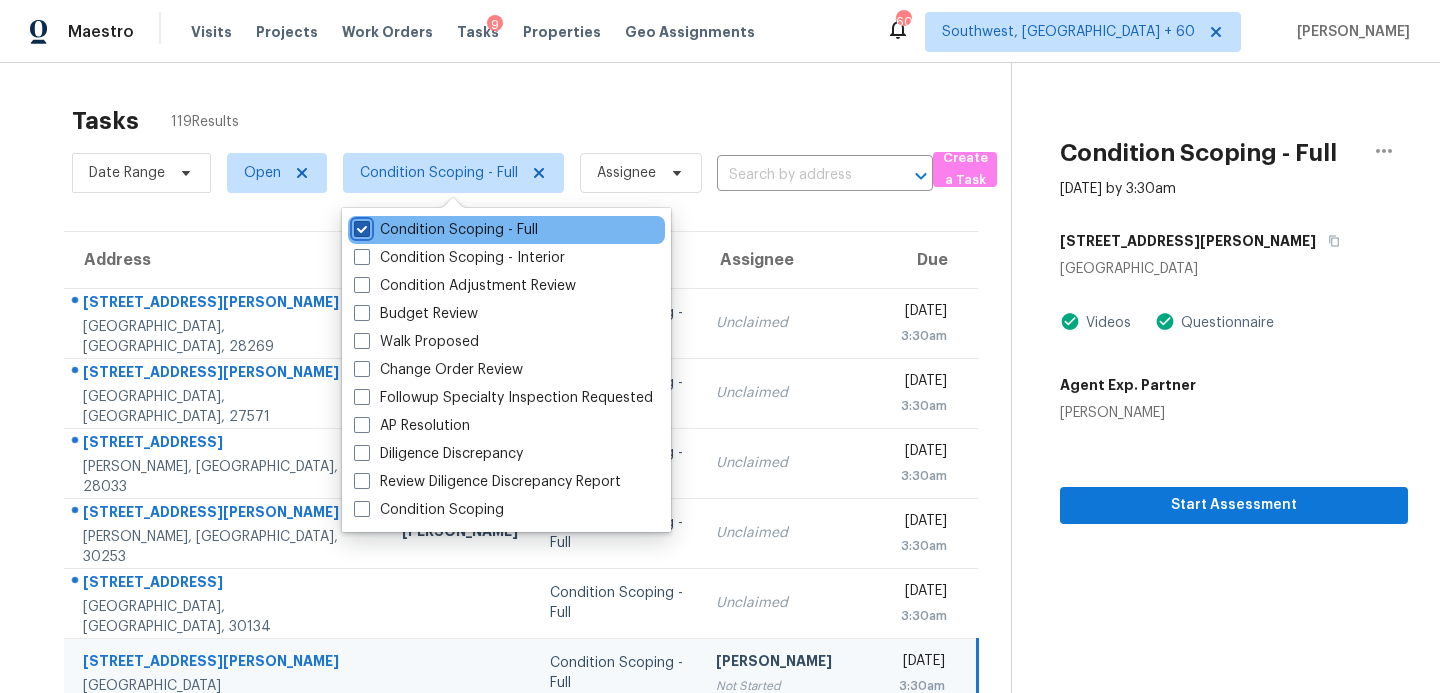 click on "Condition Scoping - Full" at bounding box center (360, 226) 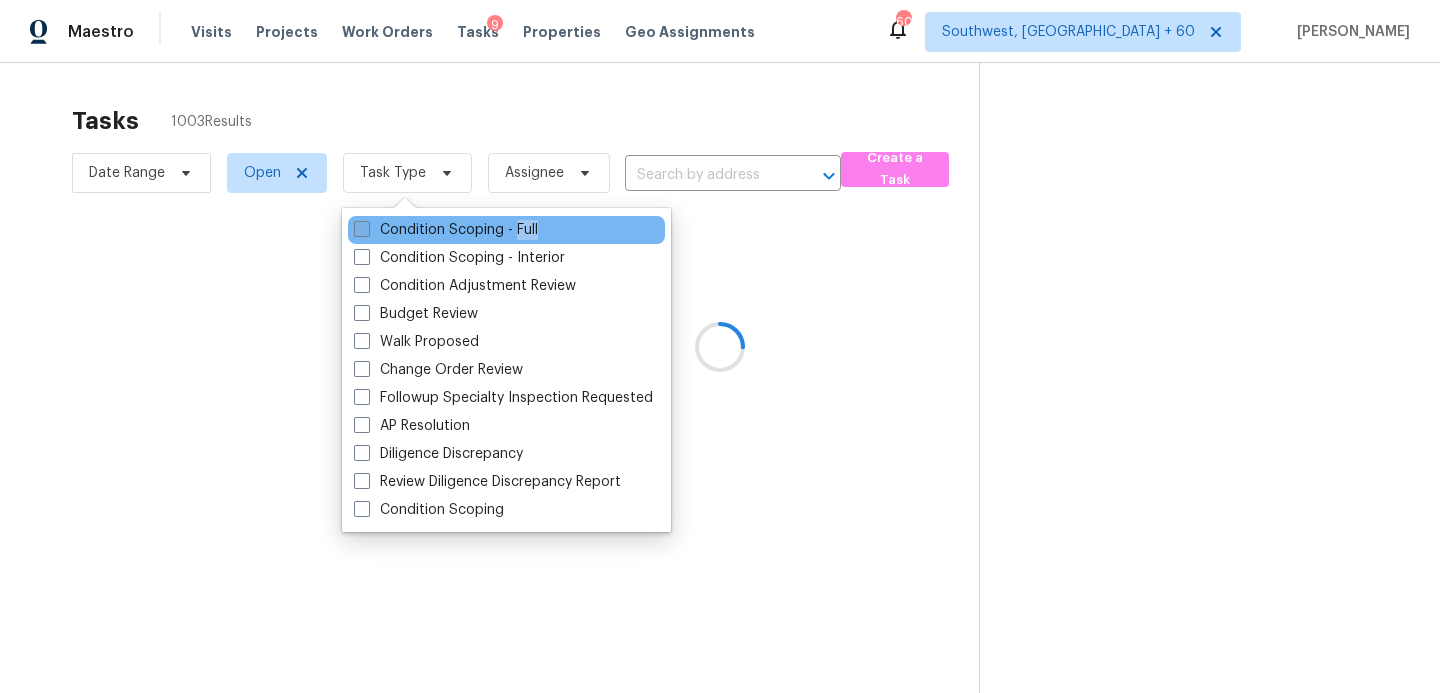 click on "Condition Scoping - Full" at bounding box center [446, 230] 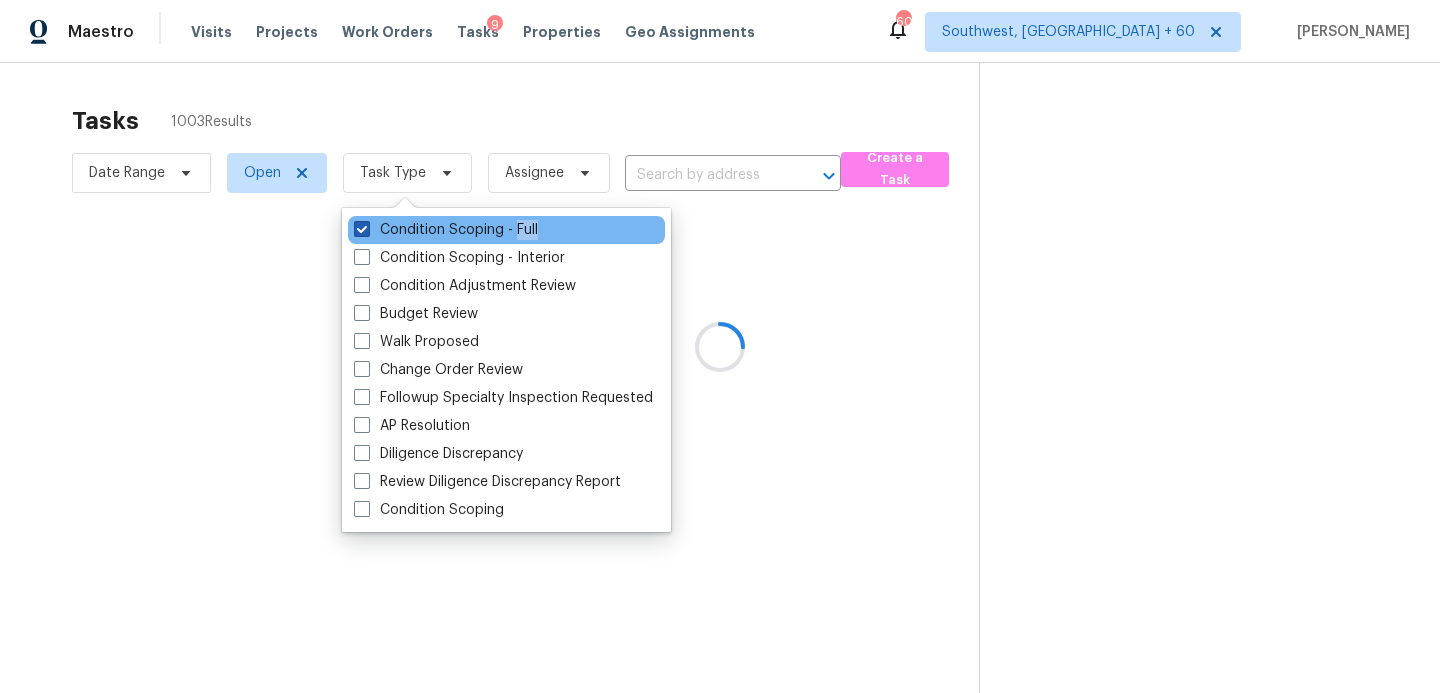 checkbox on "true" 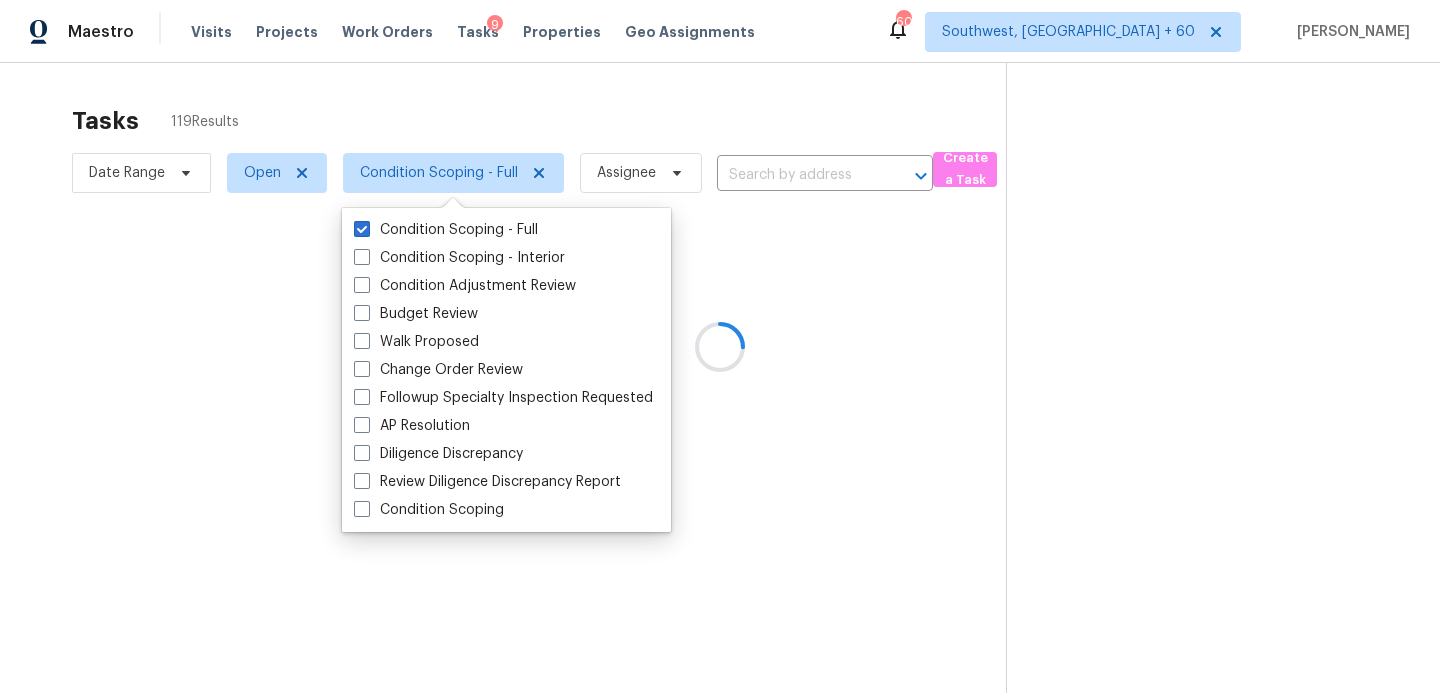 click at bounding box center (720, 346) 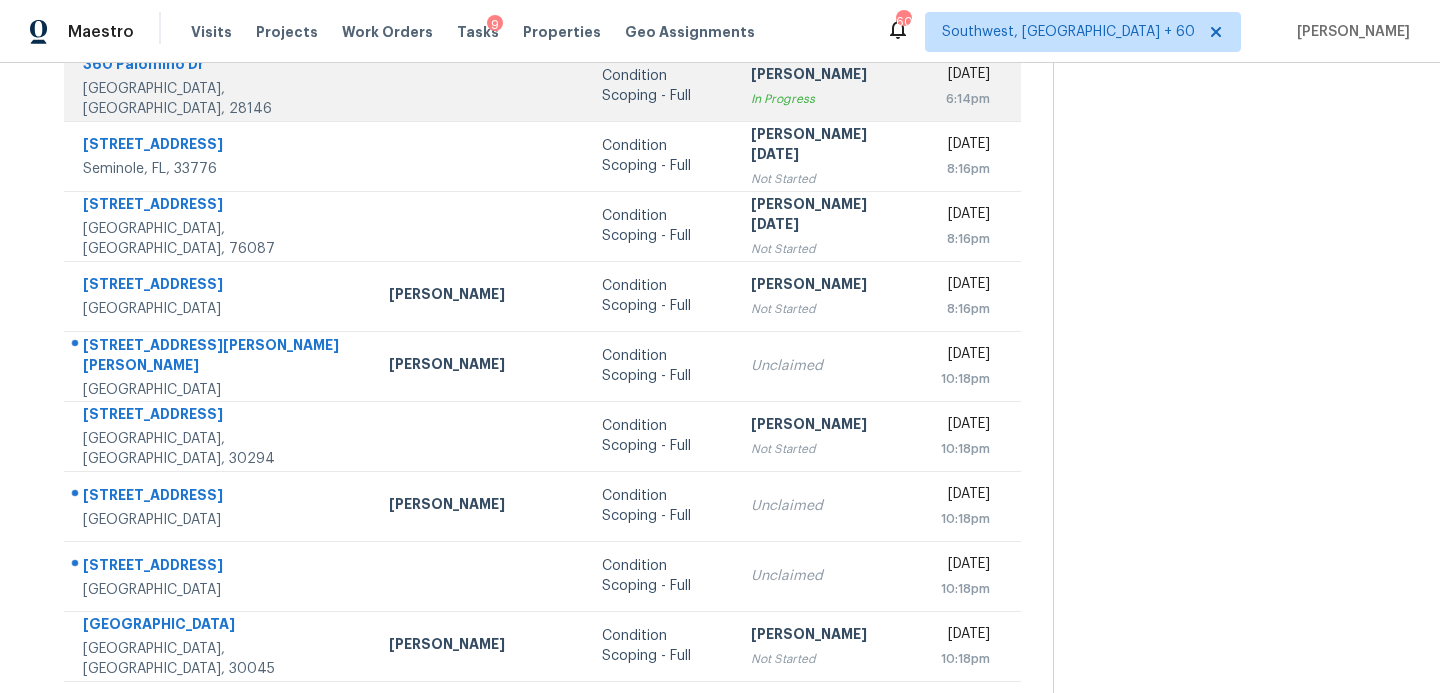scroll, scrollTop: 353, scrollLeft: 0, axis: vertical 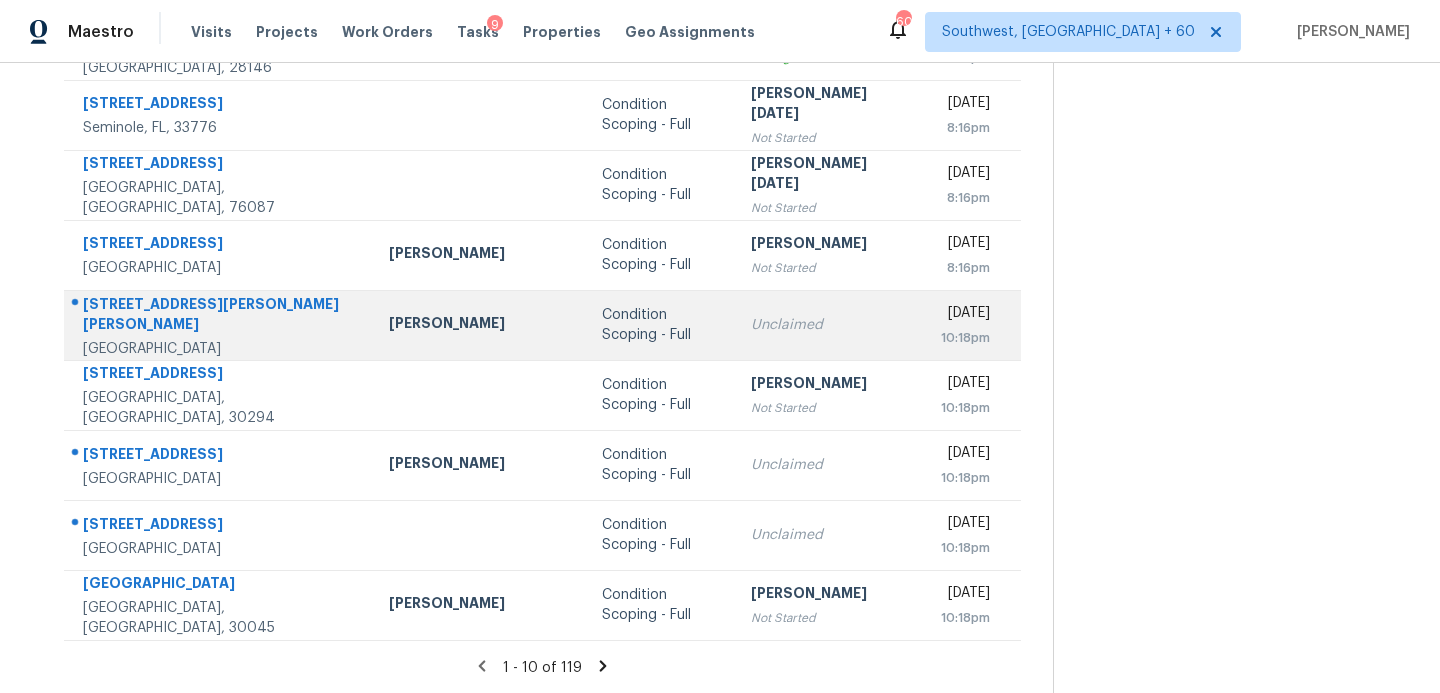click on "Unclaimed" at bounding box center [822, 325] 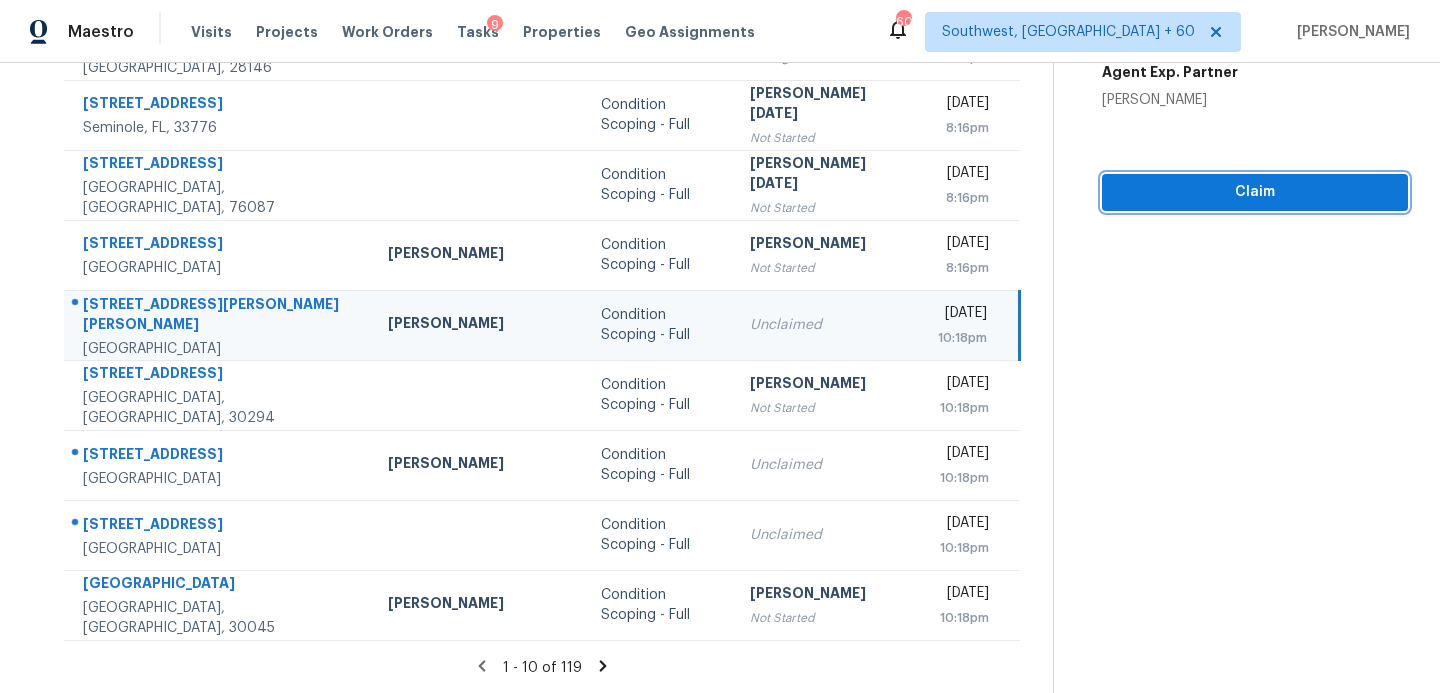 click on "Claim" at bounding box center (1255, 192) 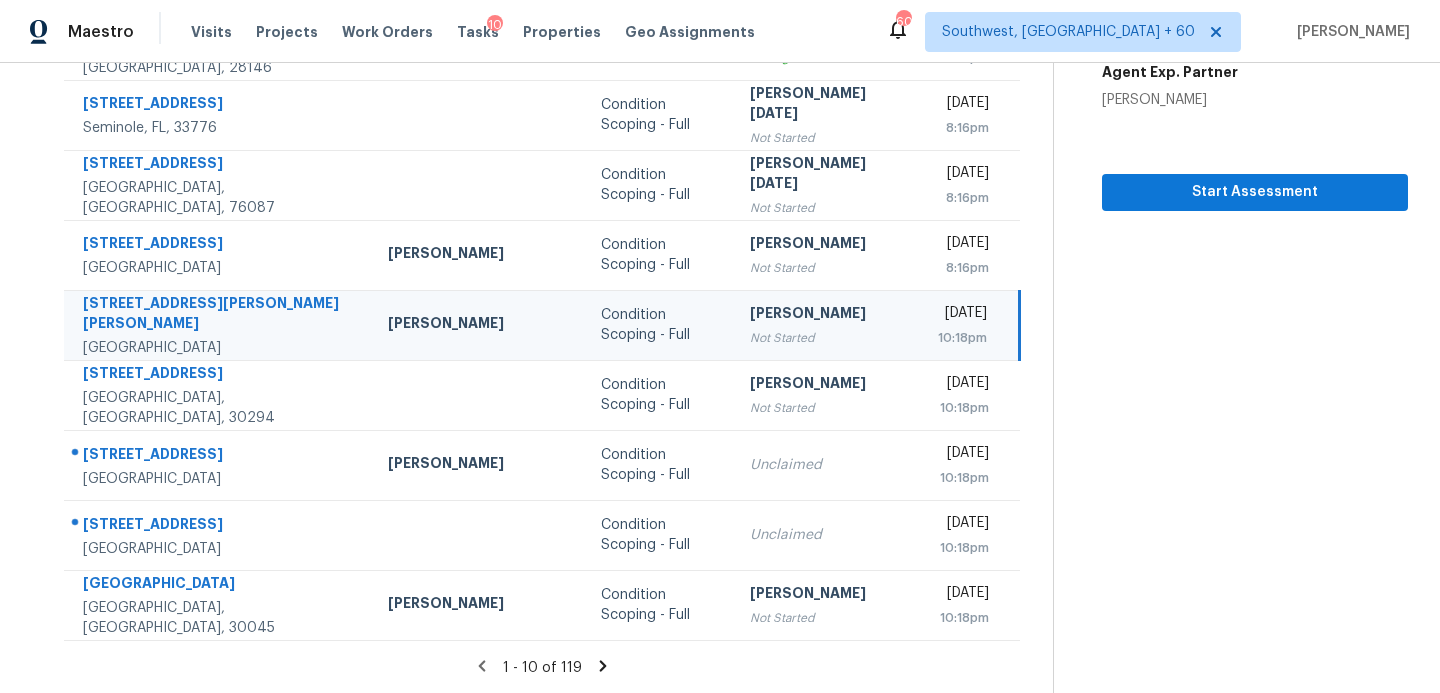 click 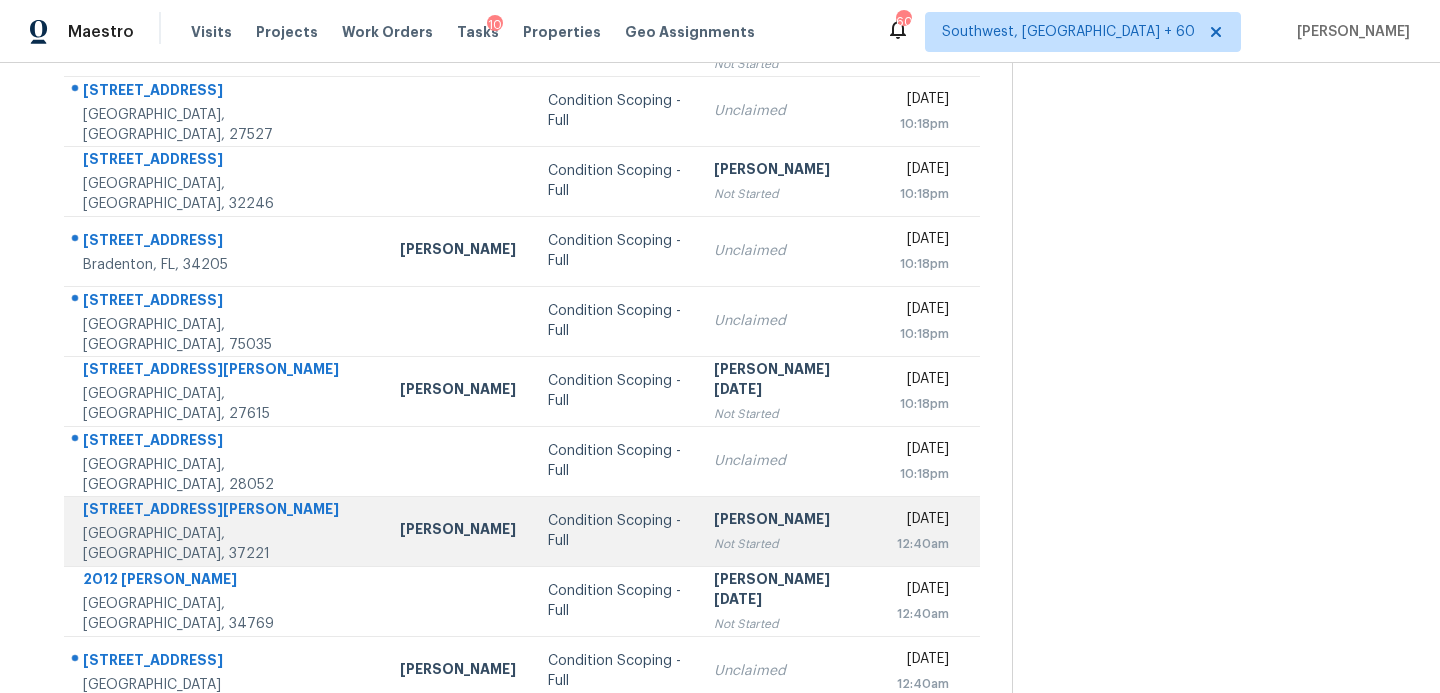 scroll, scrollTop: 348, scrollLeft: 0, axis: vertical 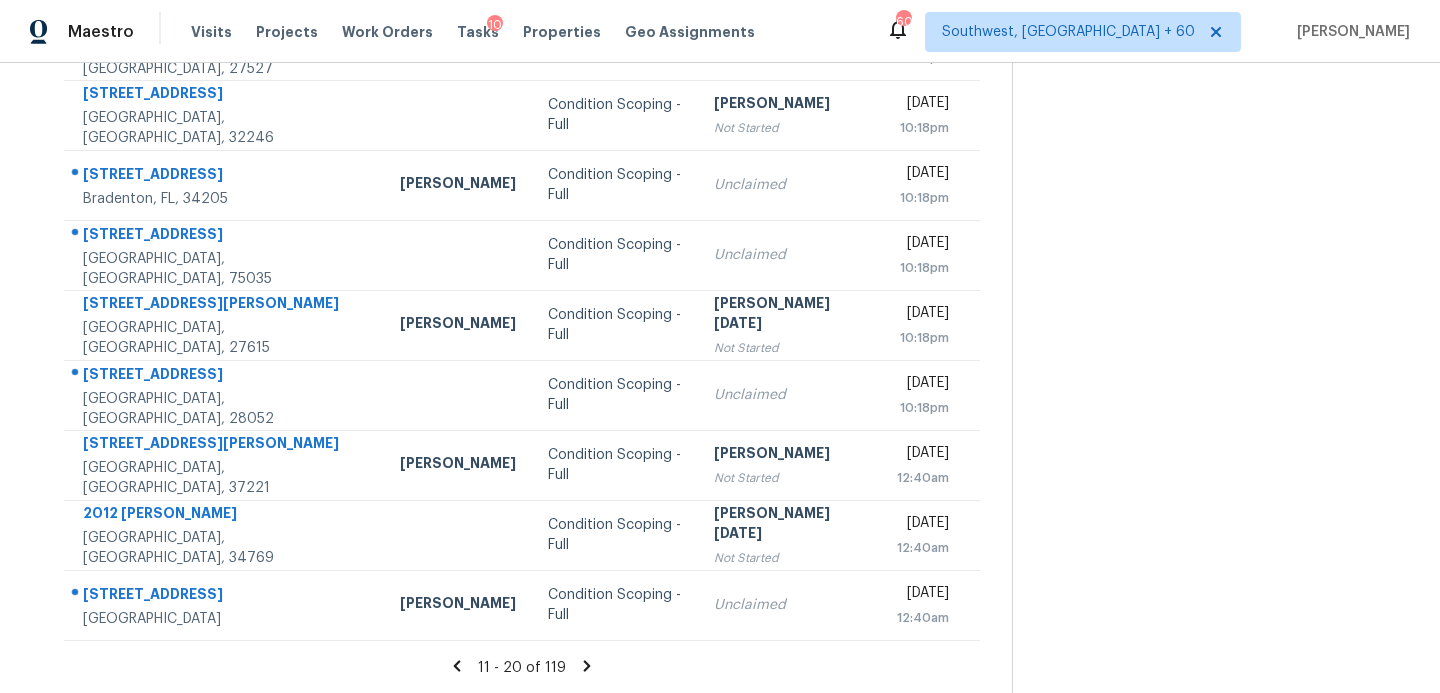 click 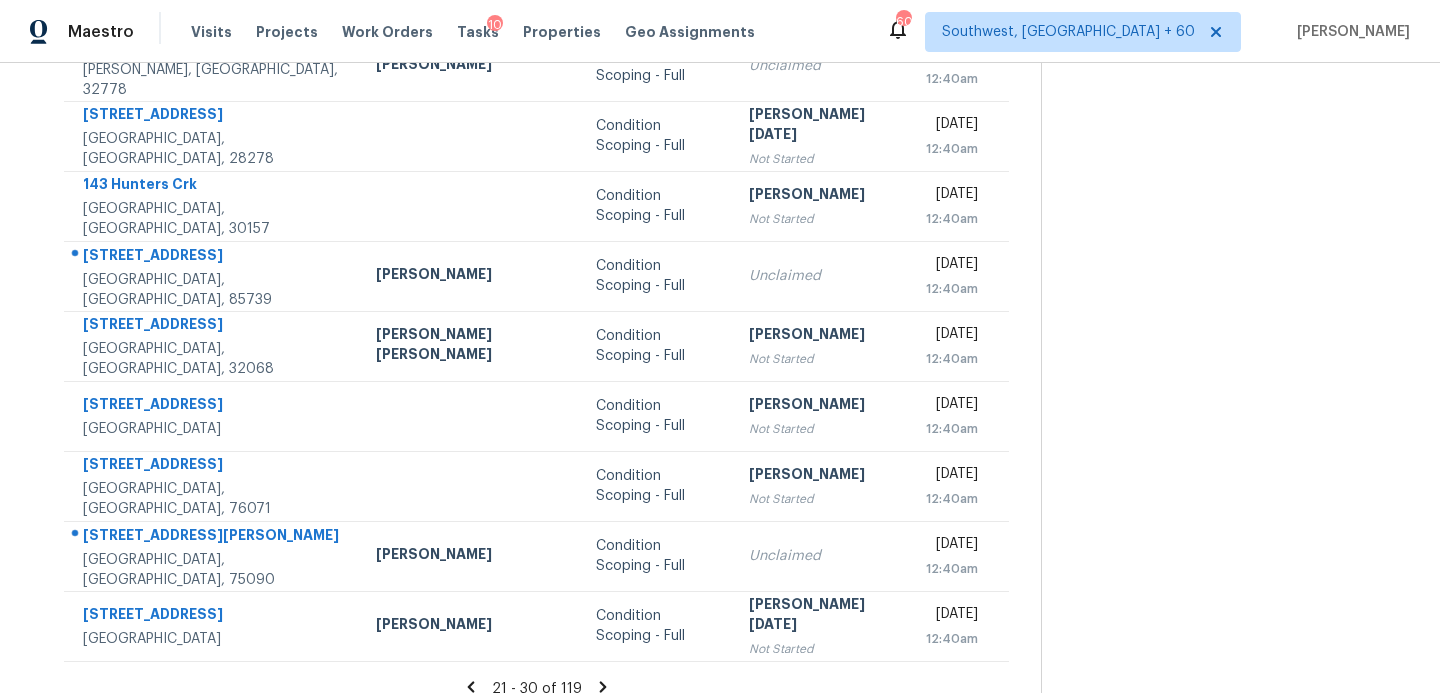 scroll, scrollTop: 348, scrollLeft: 0, axis: vertical 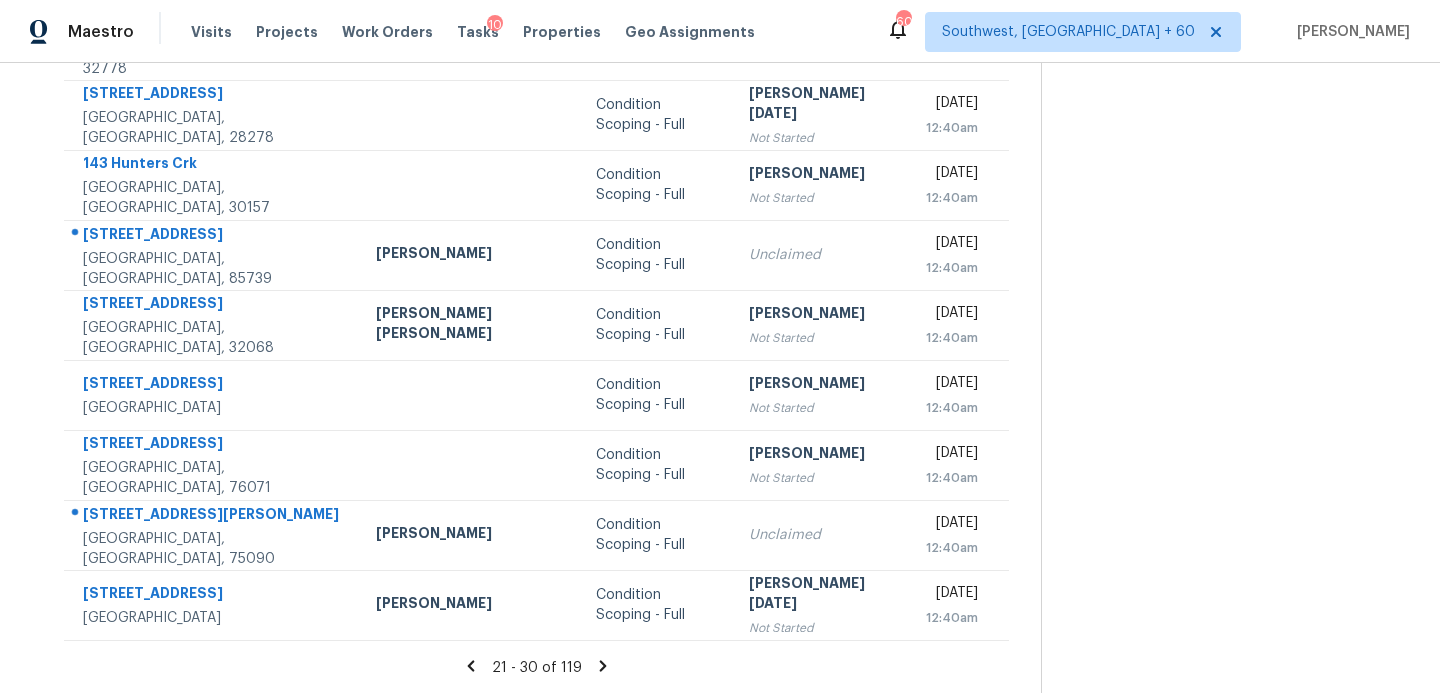 click 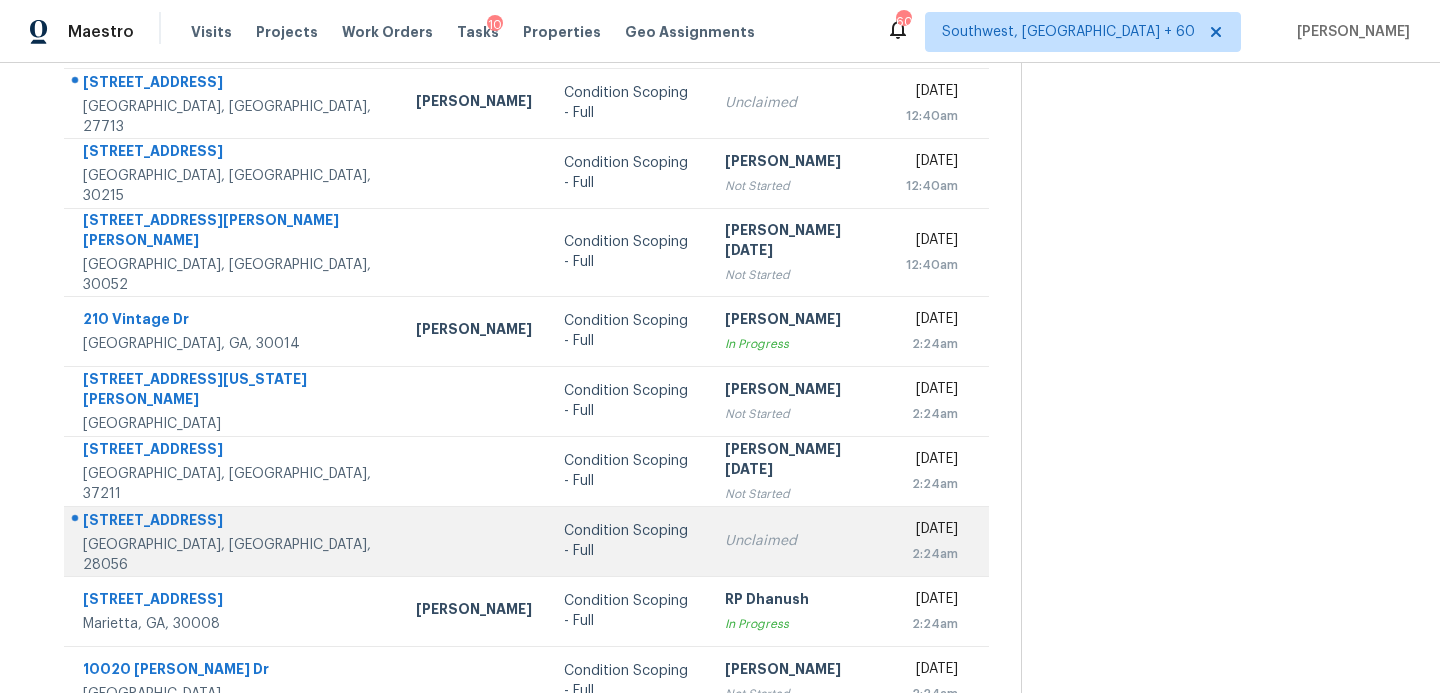 scroll, scrollTop: 348, scrollLeft: 0, axis: vertical 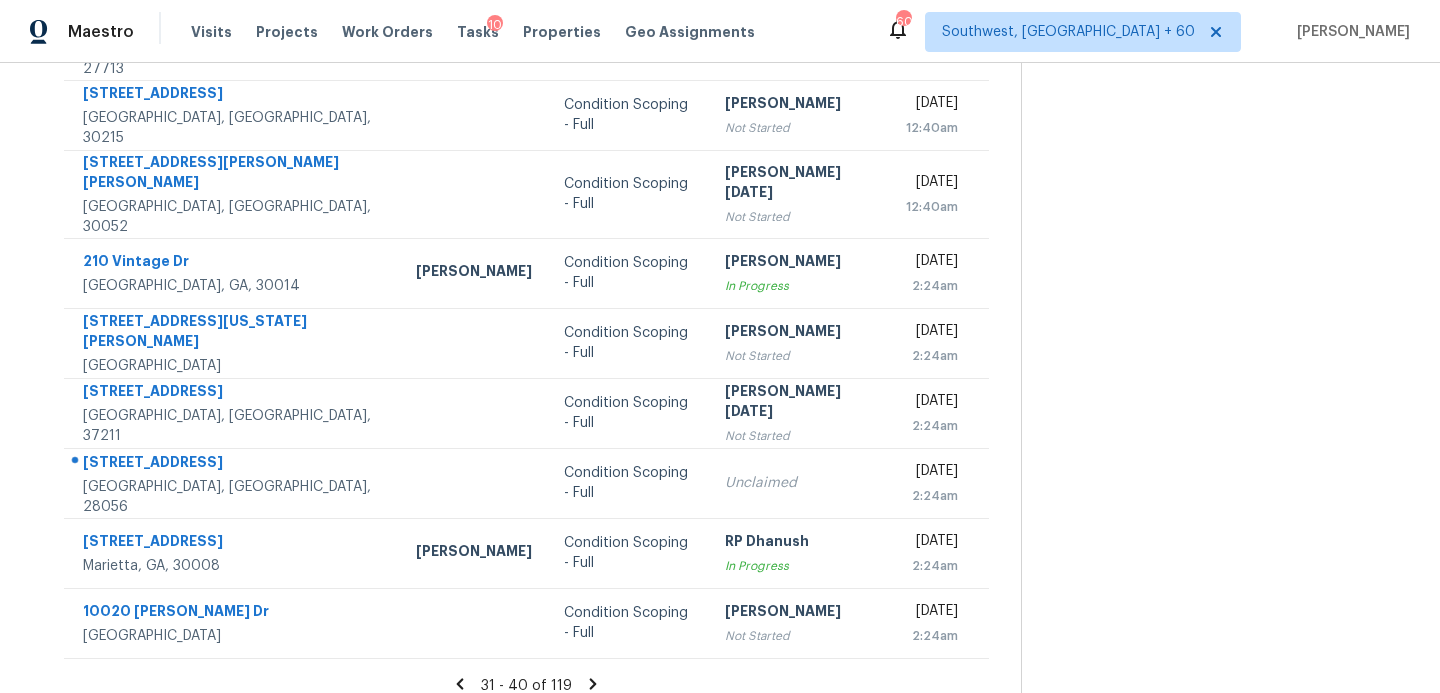 click 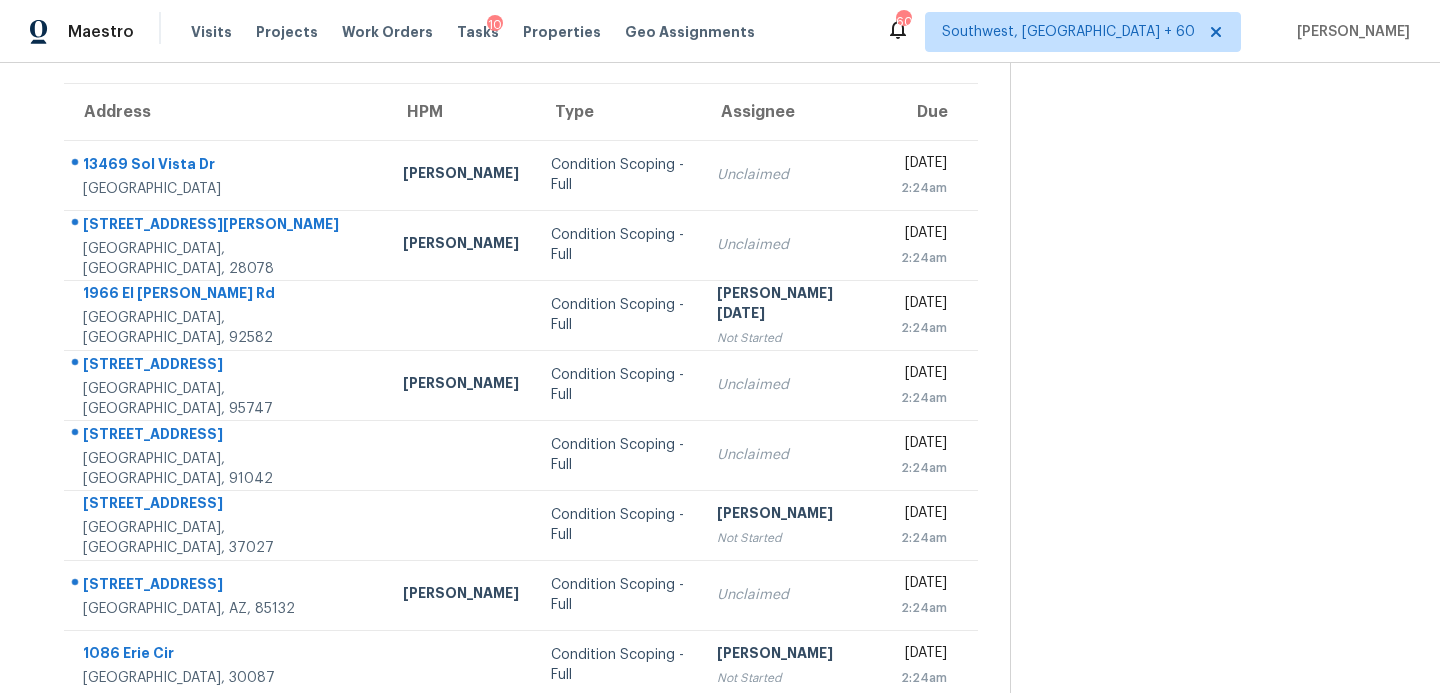 scroll, scrollTop: 348, scrollLeft: 0, axis: vertical 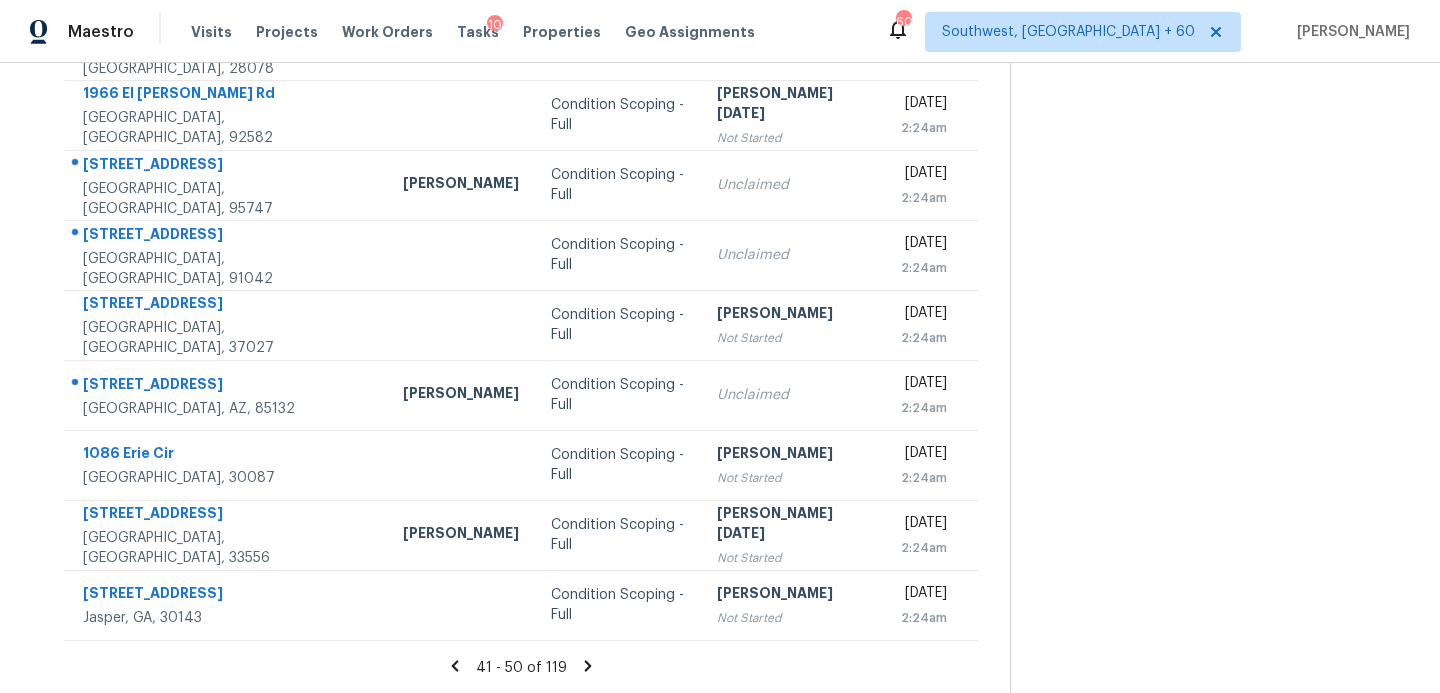 click 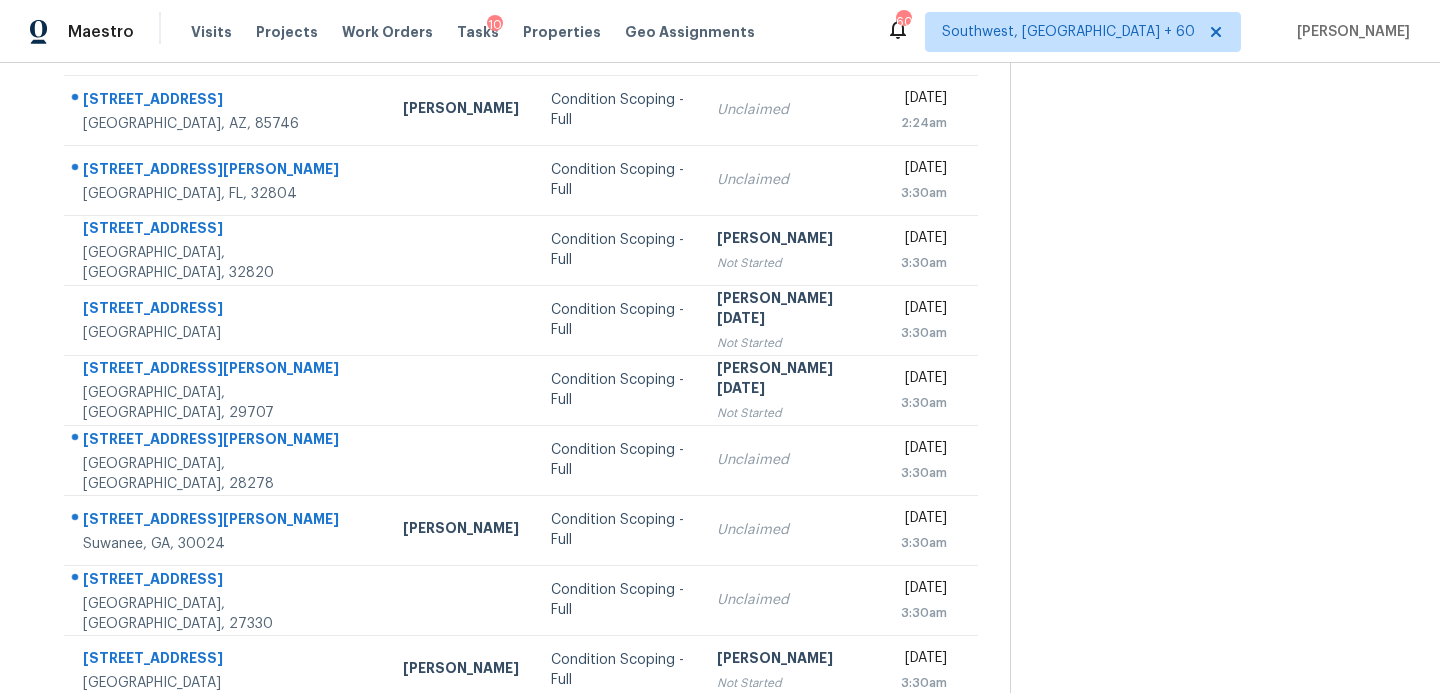 scroll, scrollTop: 348, scrollLeft: 0, axis: vertical 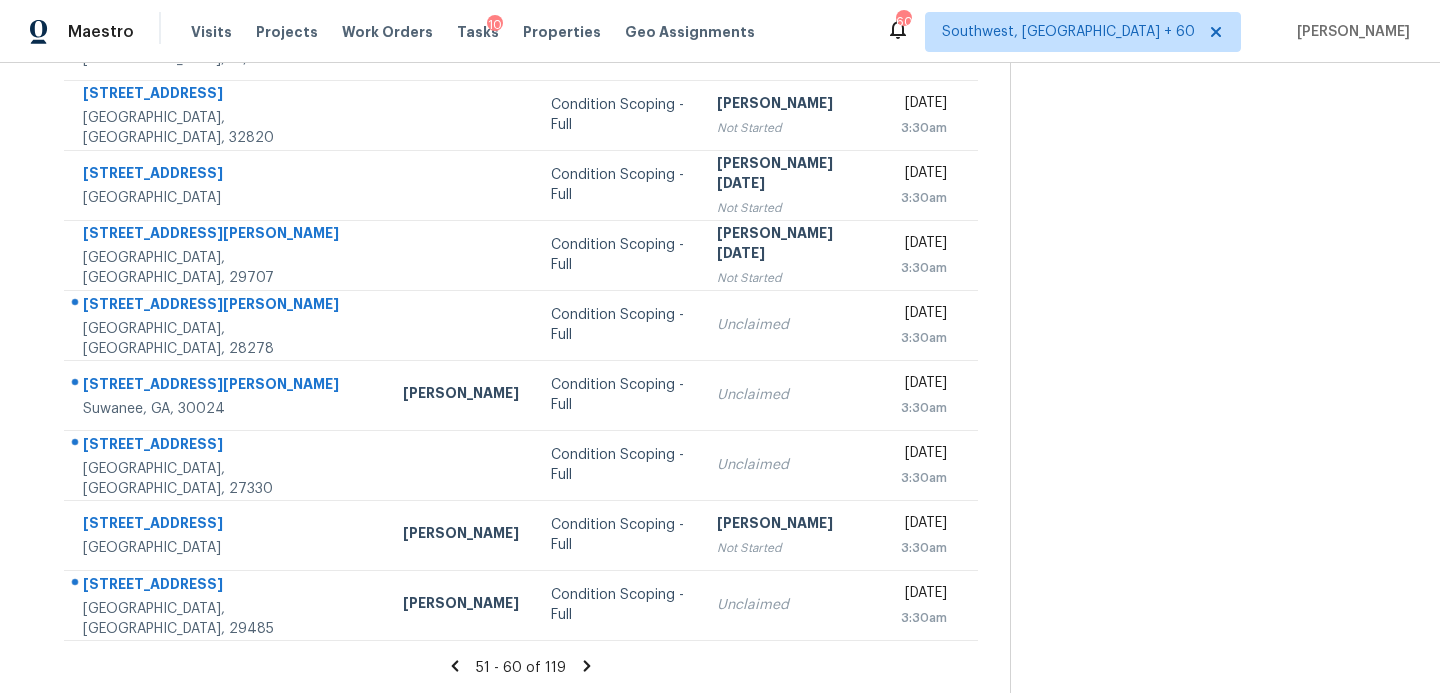 click 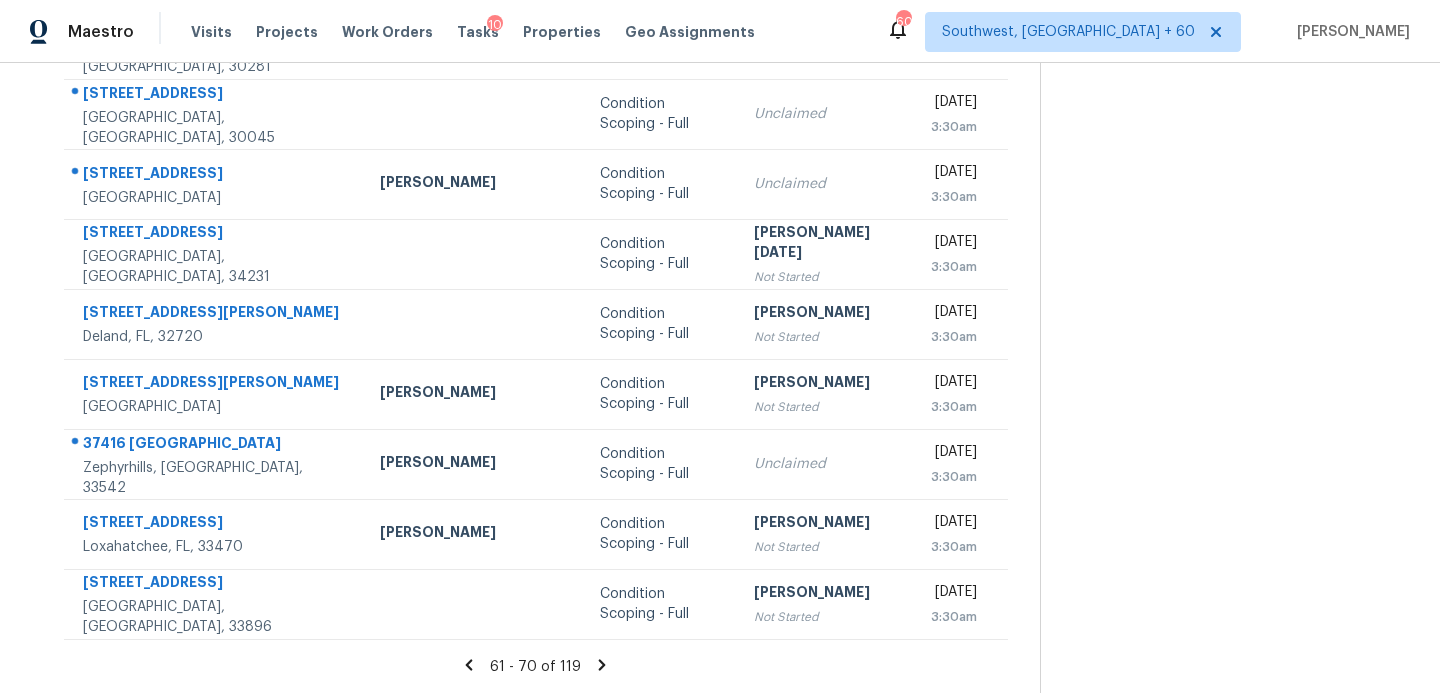 scroll, scrollTop: 365, scrollLeft: 0, axis: vertical 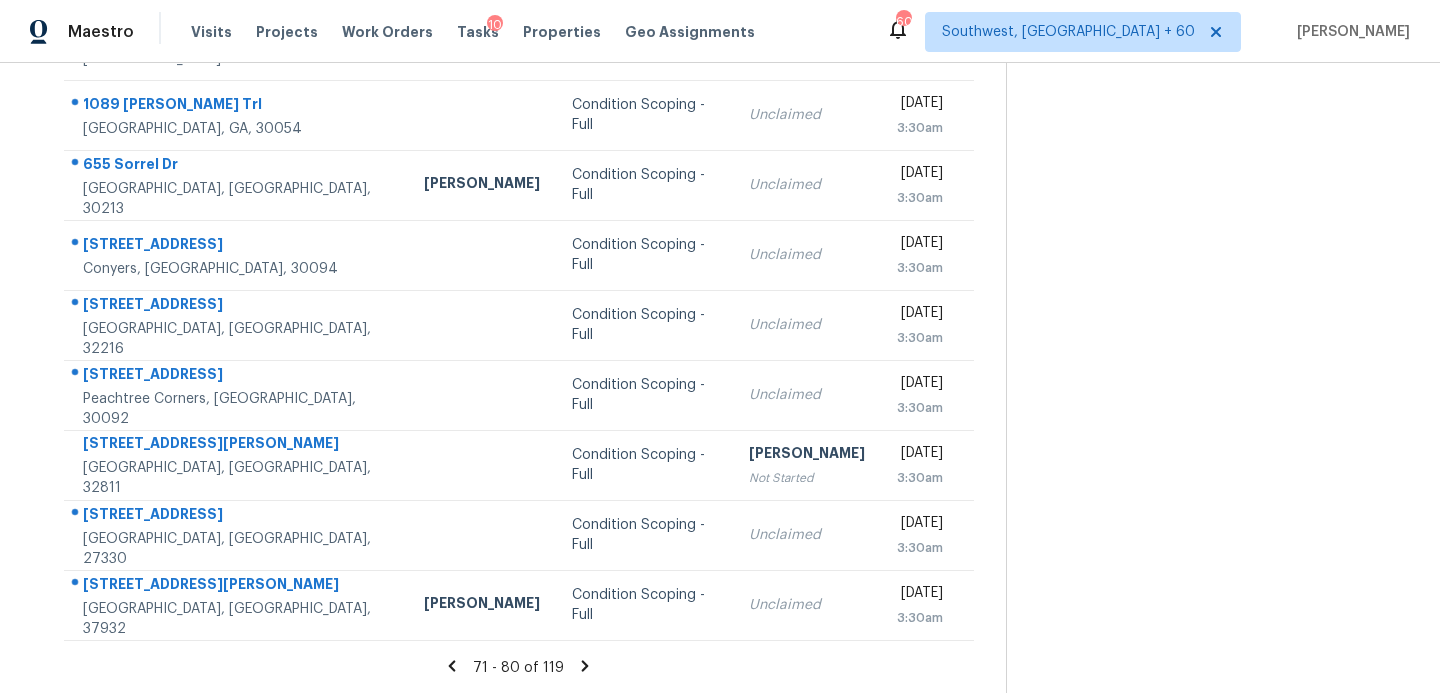 click 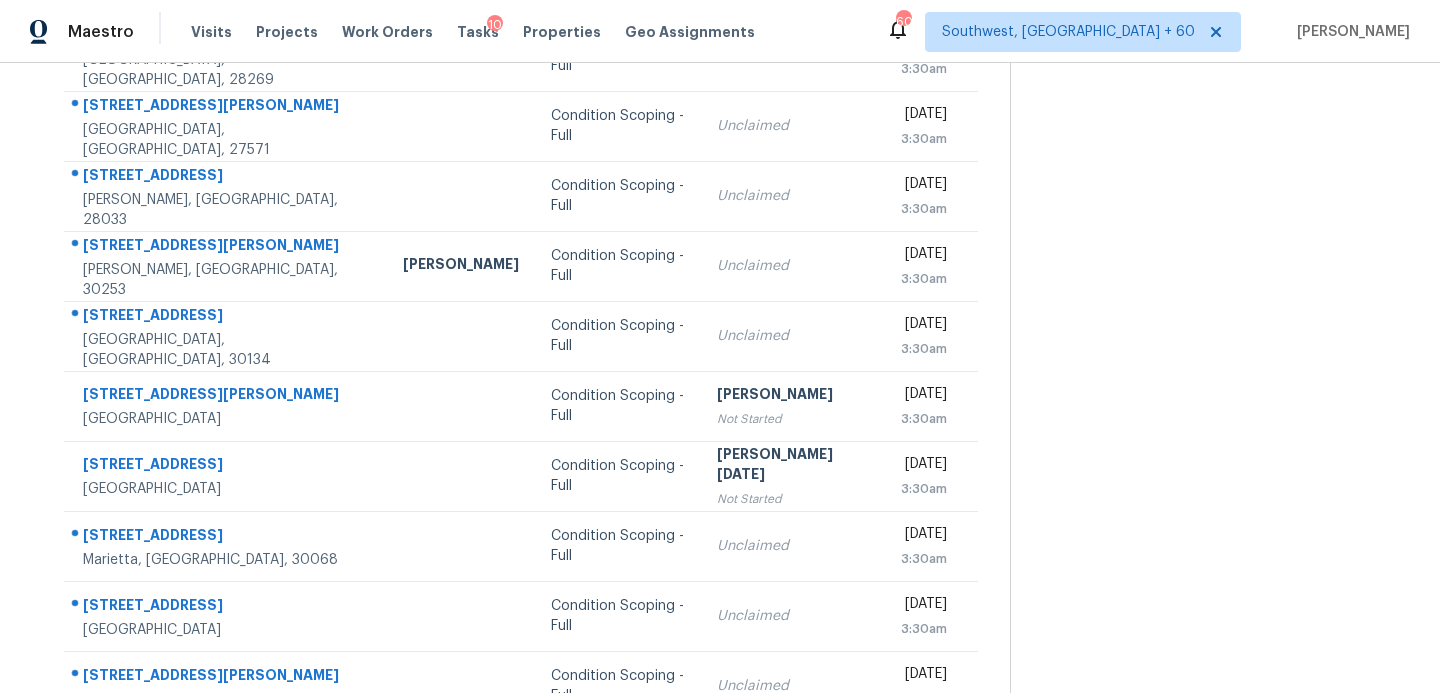 scroll, scrollTop: 348, scrollLeft: 0, axis: vertical 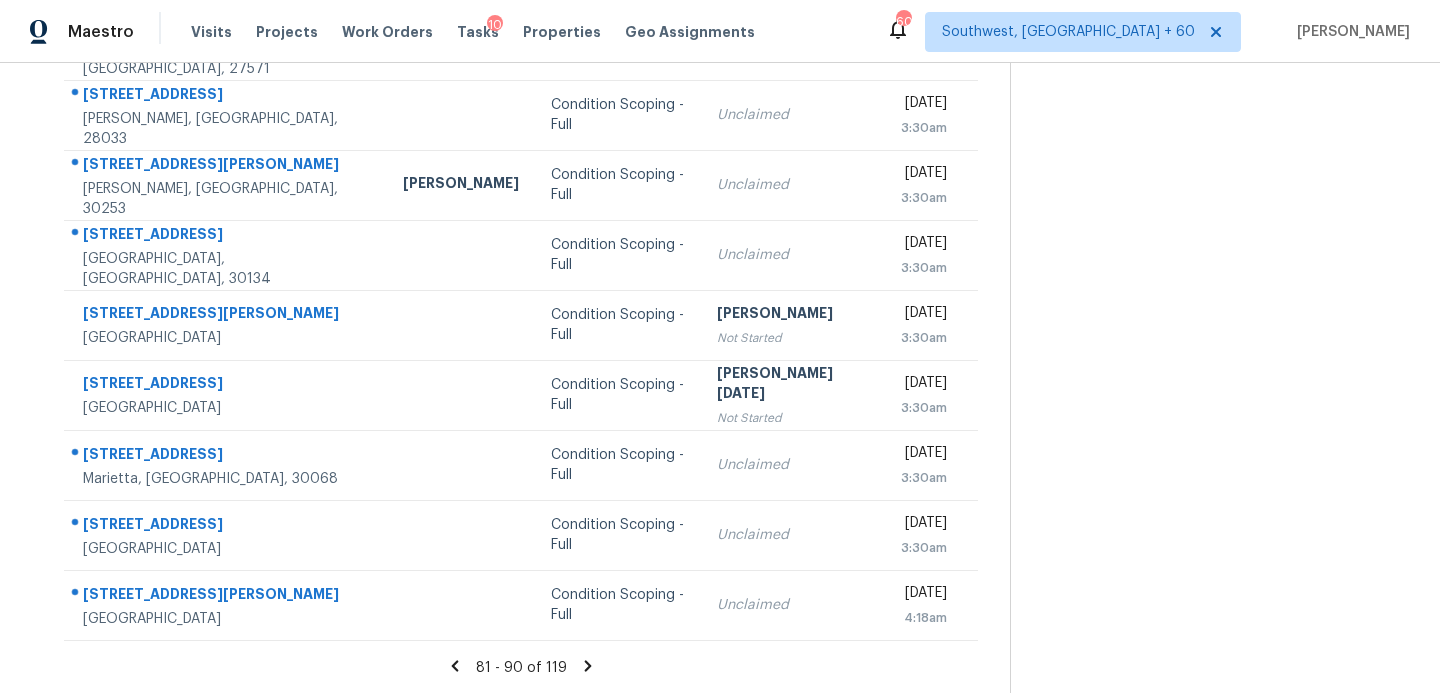 click 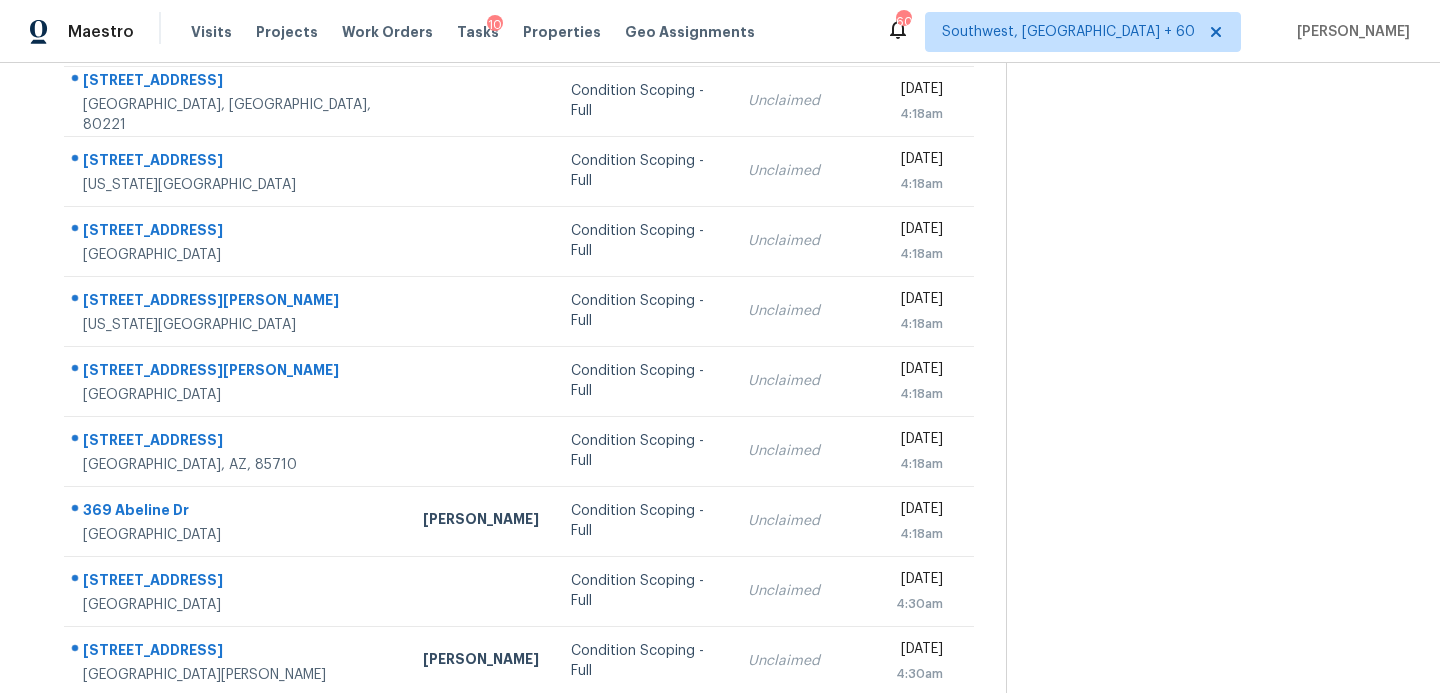 scroll, scrollTop: 209, scrollLeft: 0, axis: vertical 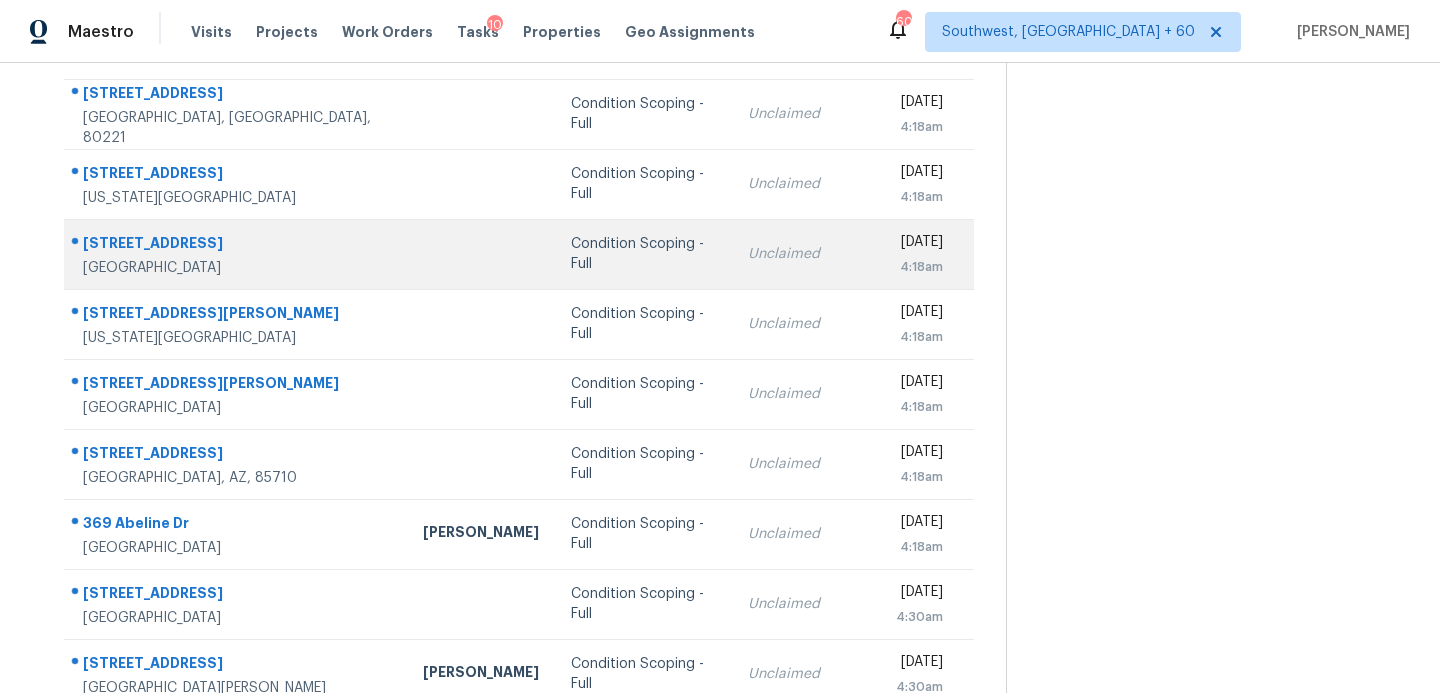 click on "Condition Scoping - Full" at bounding box center (643, 254) 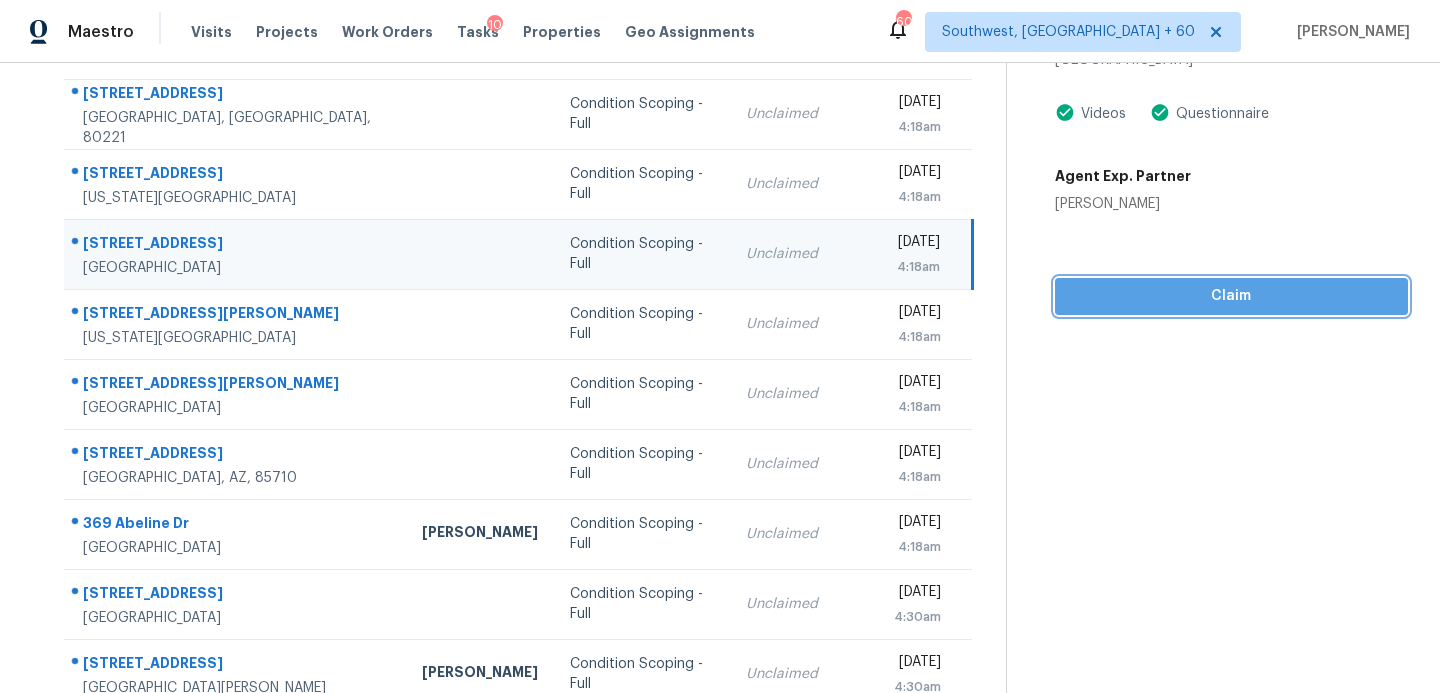 click on "Claim" at bounding box center (1231, 296) 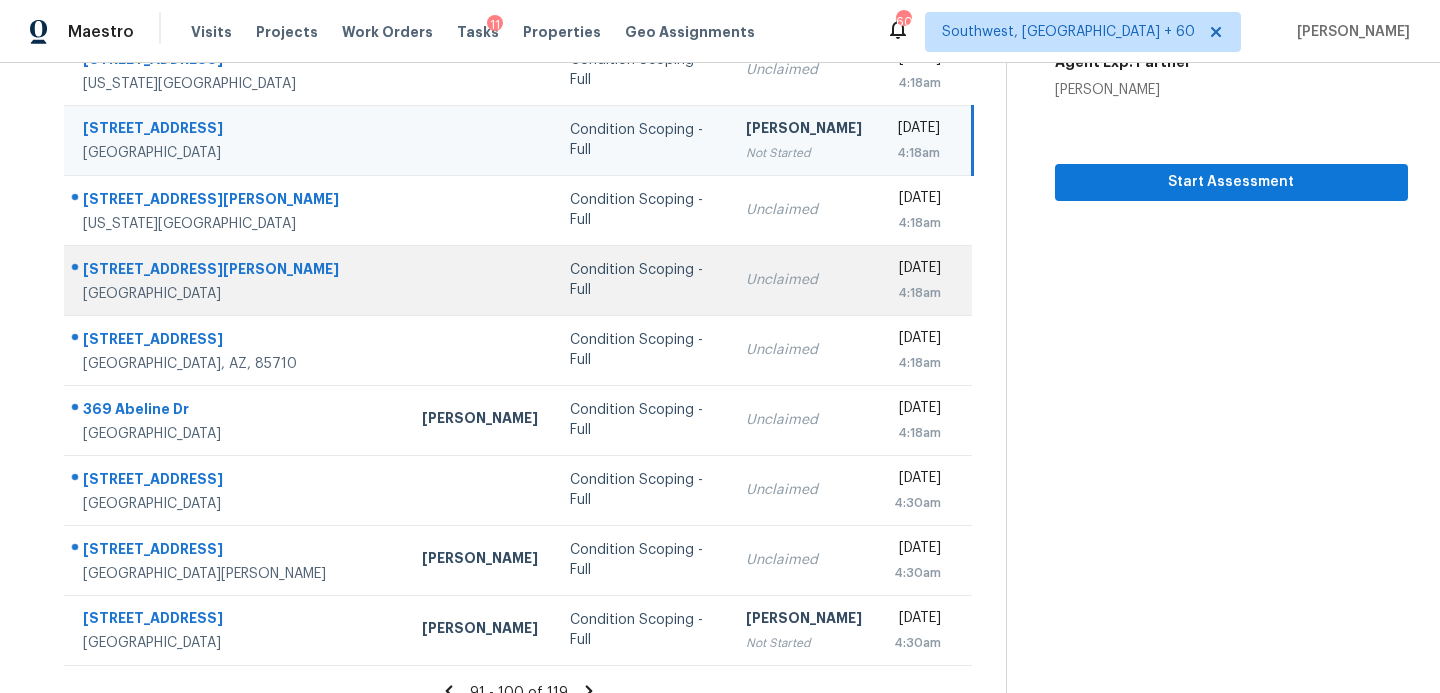 scroll, scrollTop: 348, scrollLeft: 0, axis: vertical 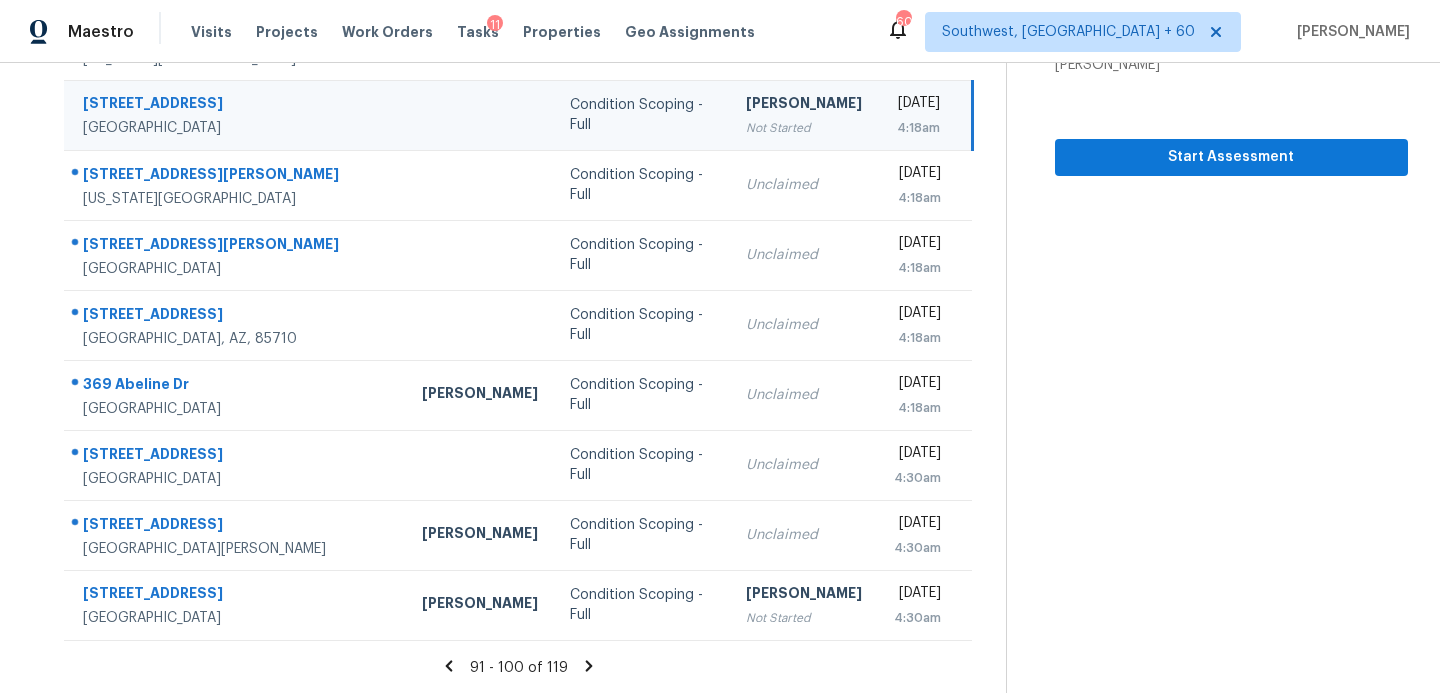 click 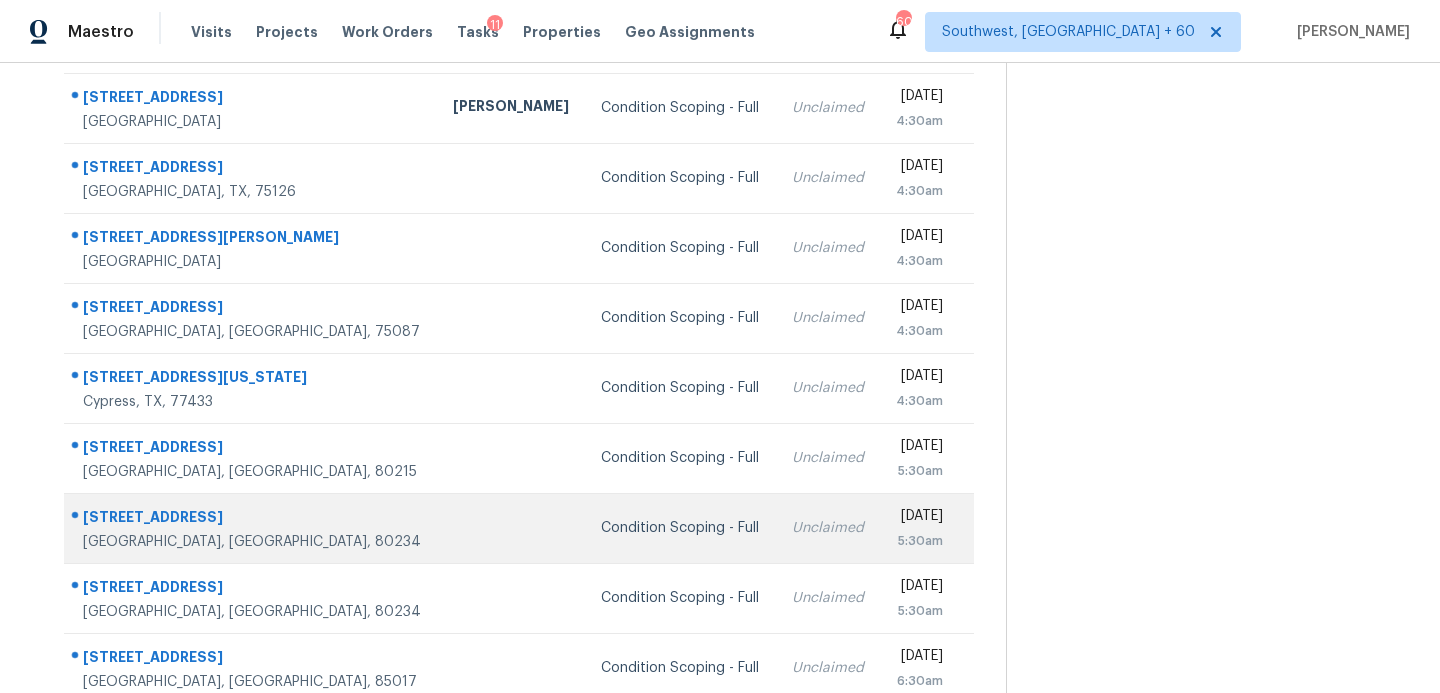 scroll, scrollTop: 317, scrollLeft: 0, axis: vertical 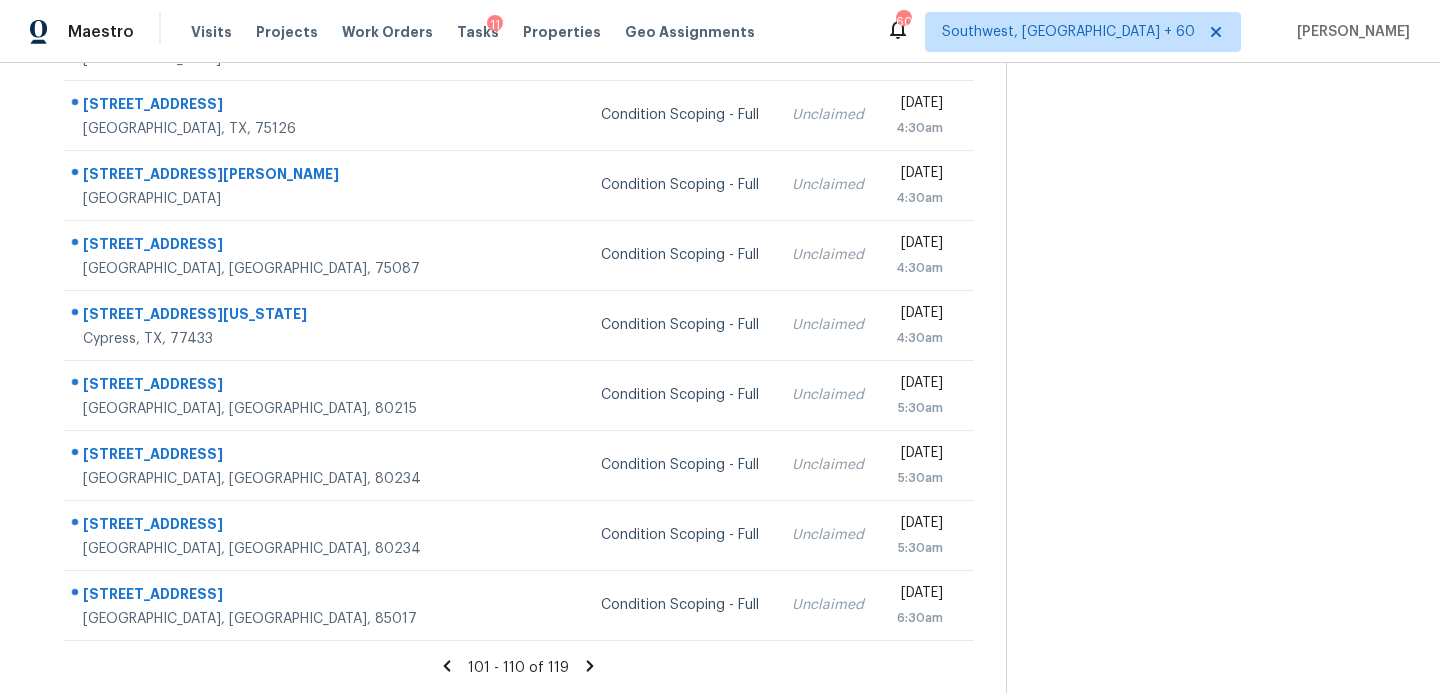 click 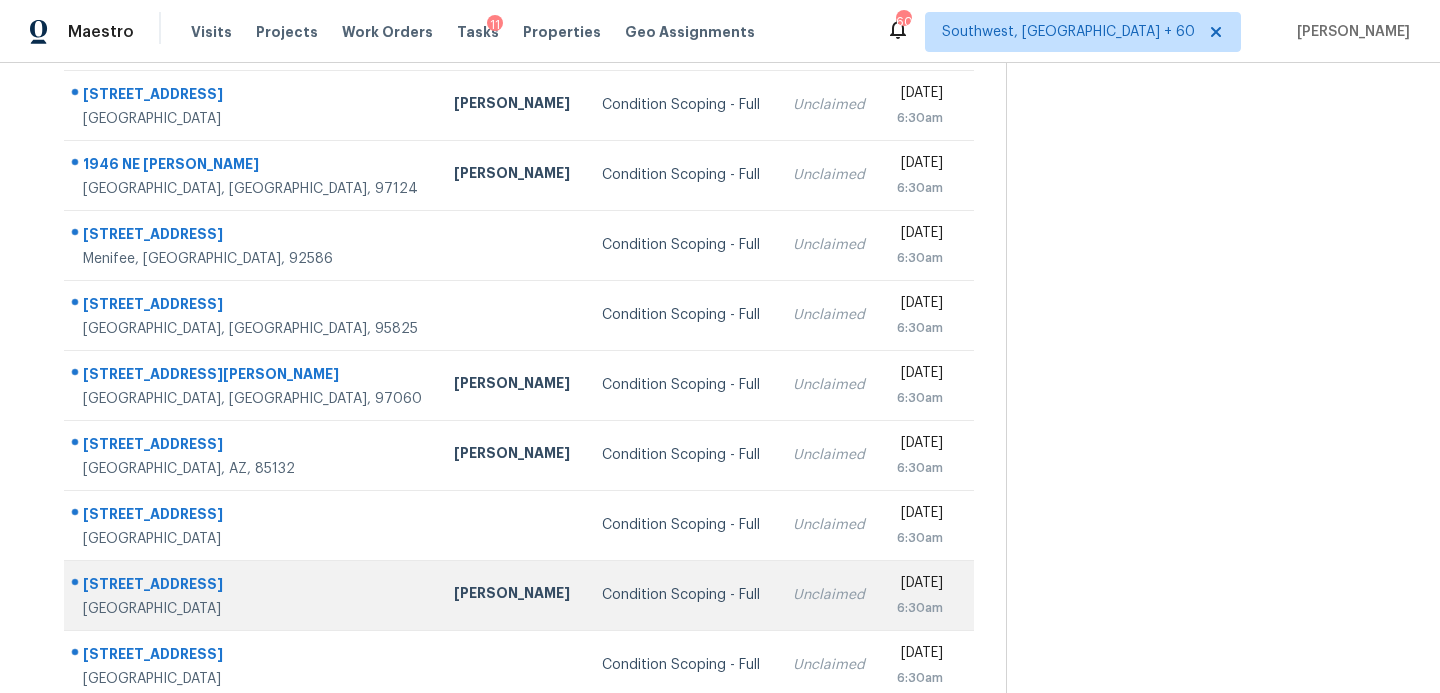 scroll, scrollTop: 278, scrollLeft: 0, axis: vertical 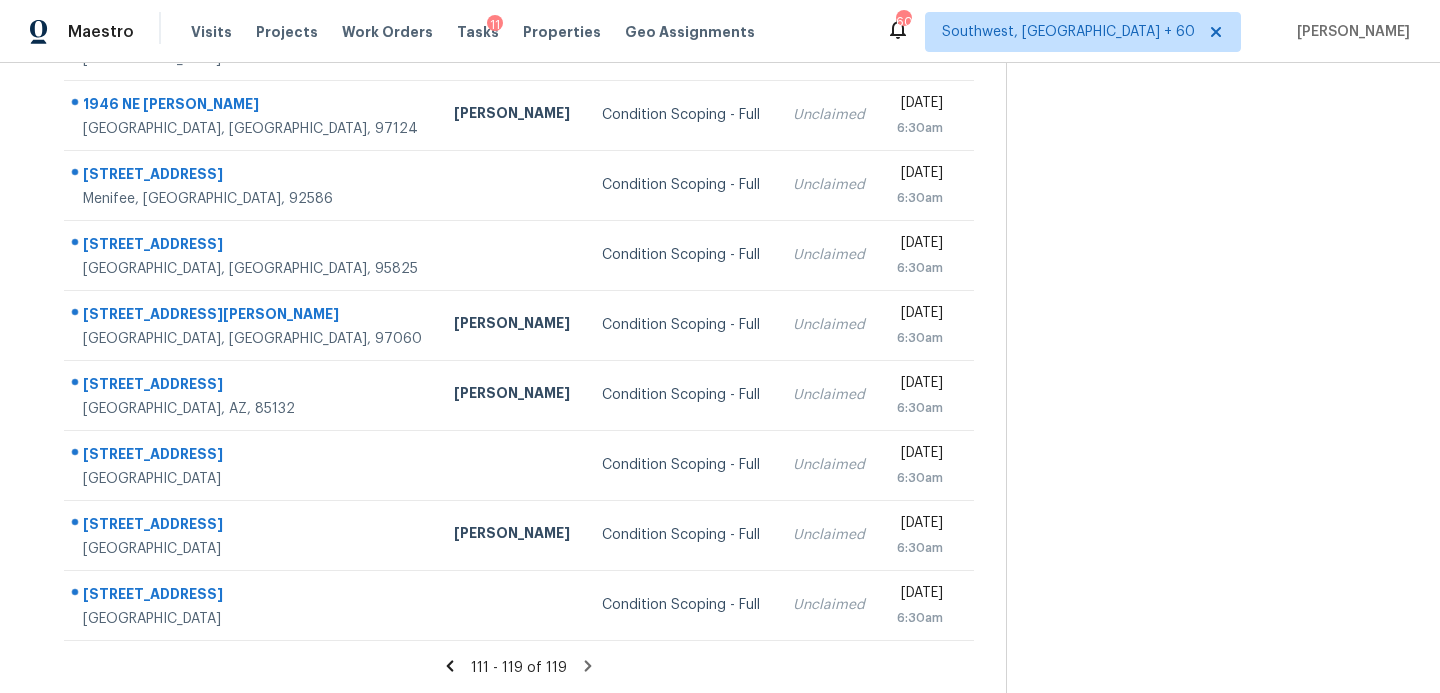 click 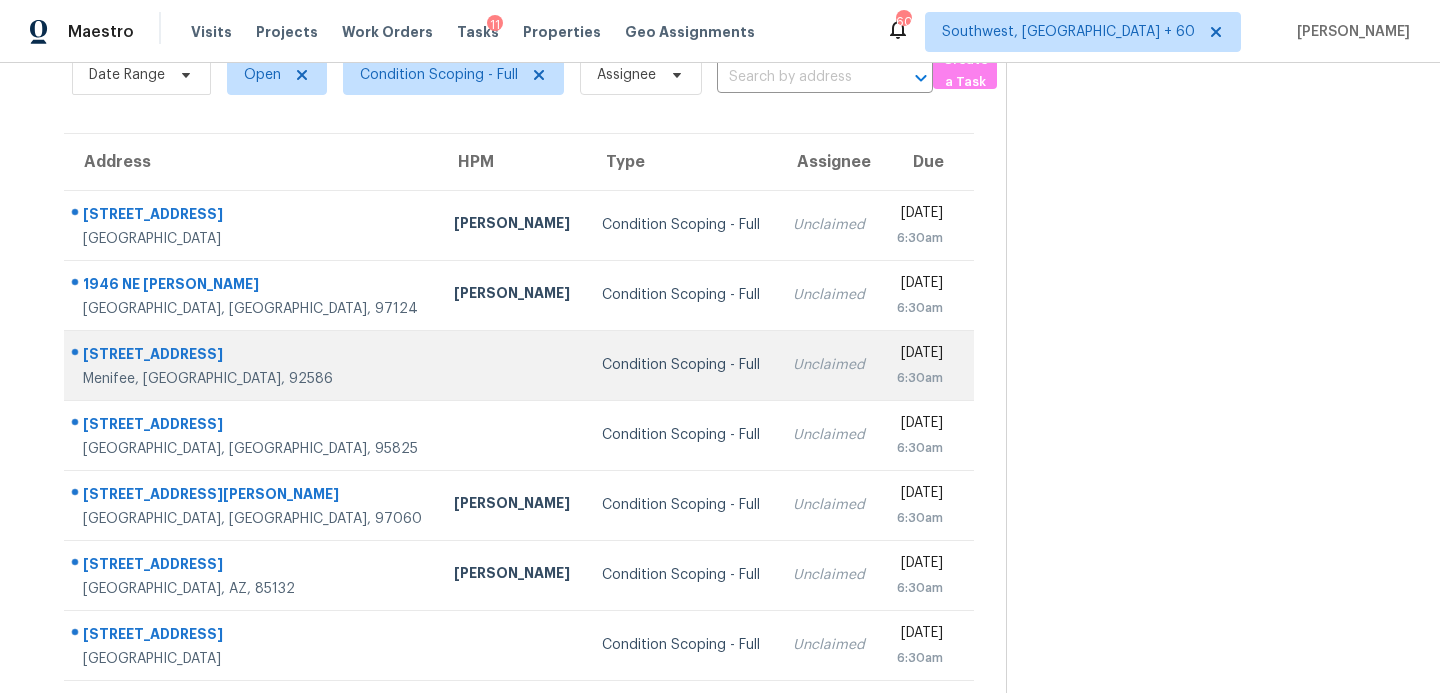 scroll, scrollTop: 0, scrollLeft: 0, axis: both 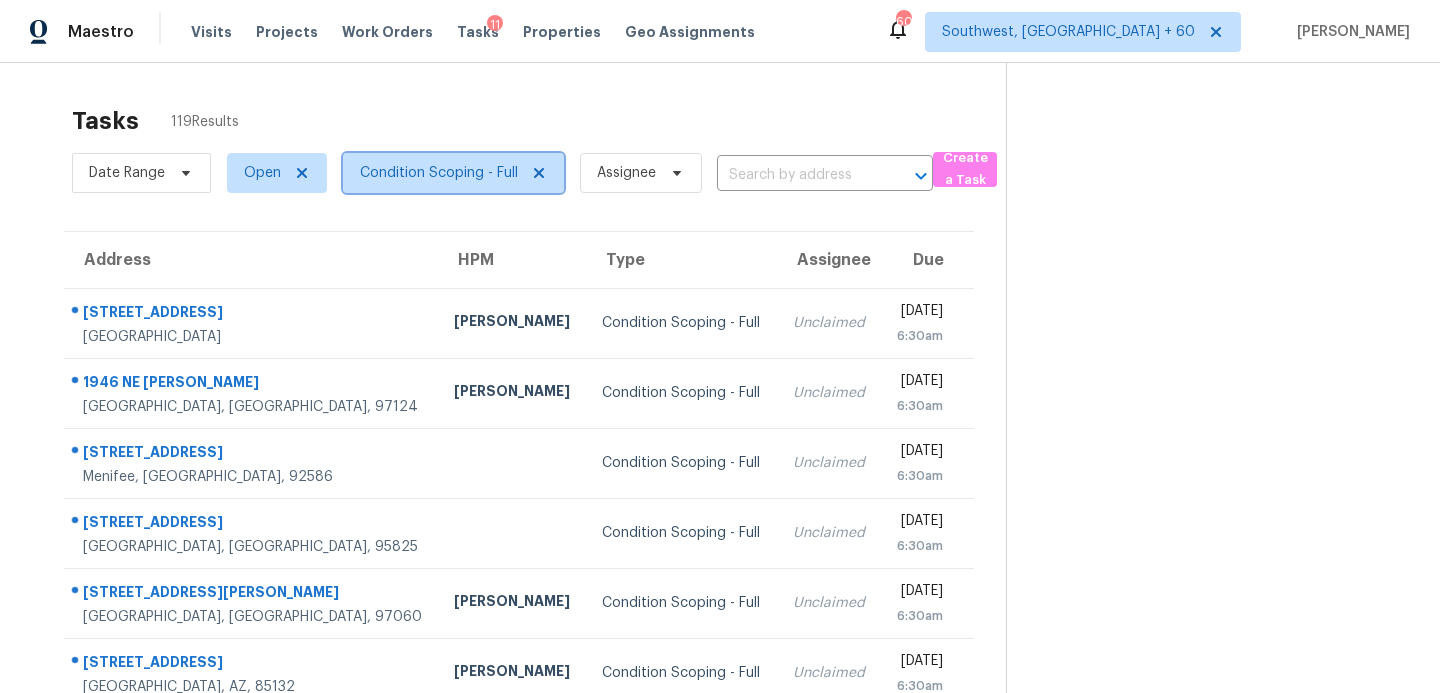 click on "Condition Scoping - Full" at bounding box center [439, 173] 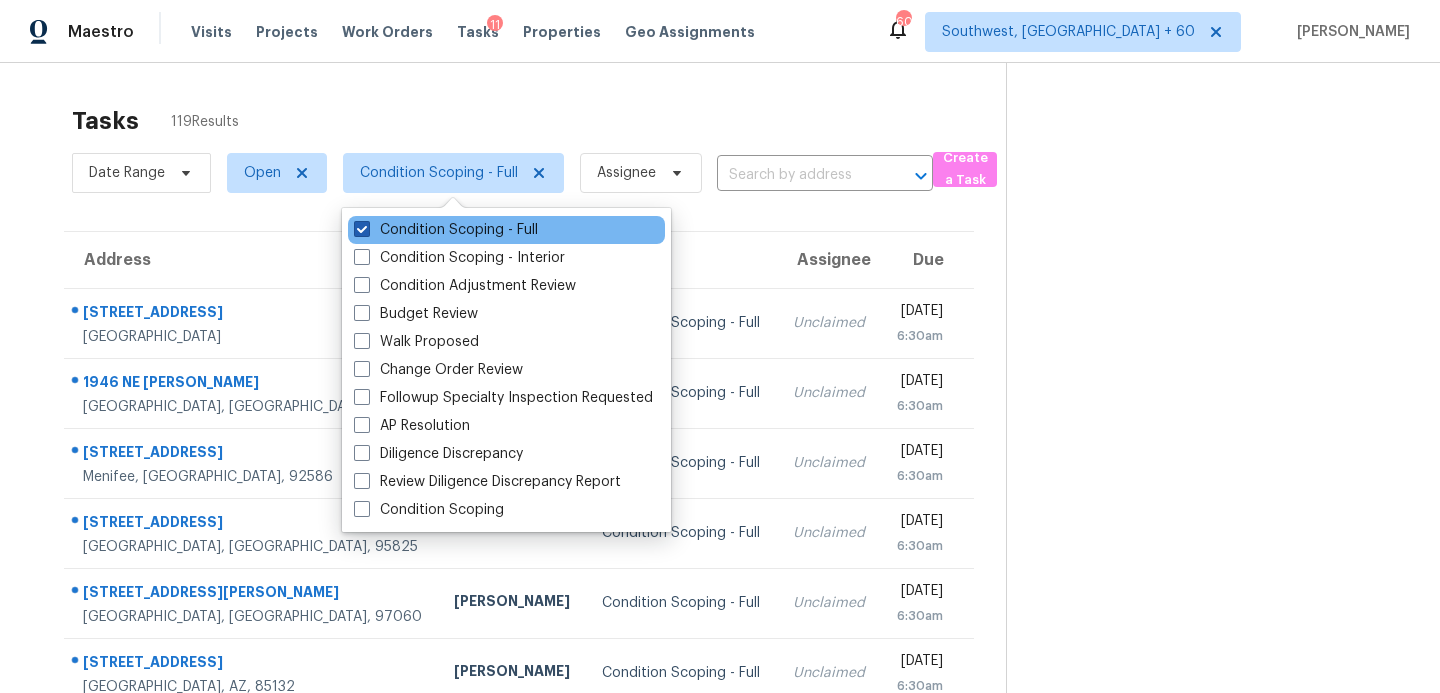 click on "Condition Scoping - Full" at bounding box center (446, 230) 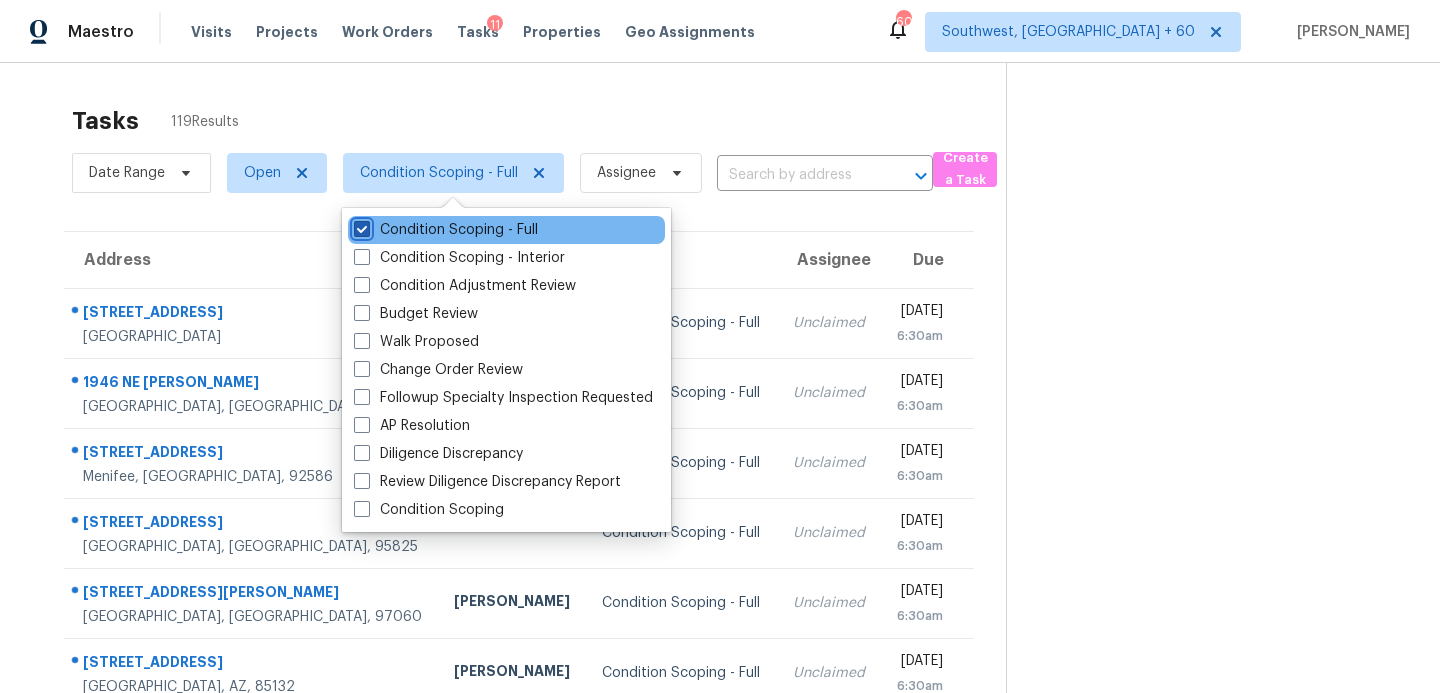 click on "Condition Scoping - Full" at bounding box center [360, 226] 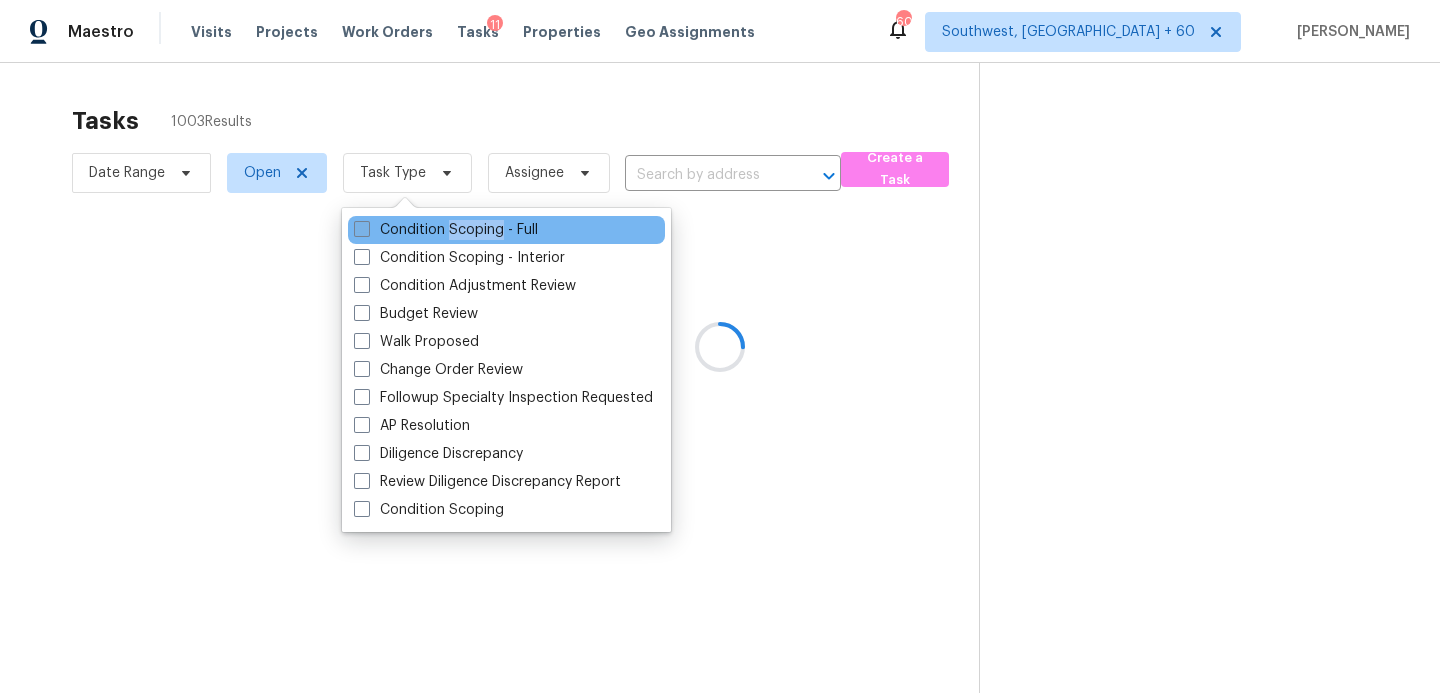 click on "Condition Scoping - Full" at bounding box center [446, 230] 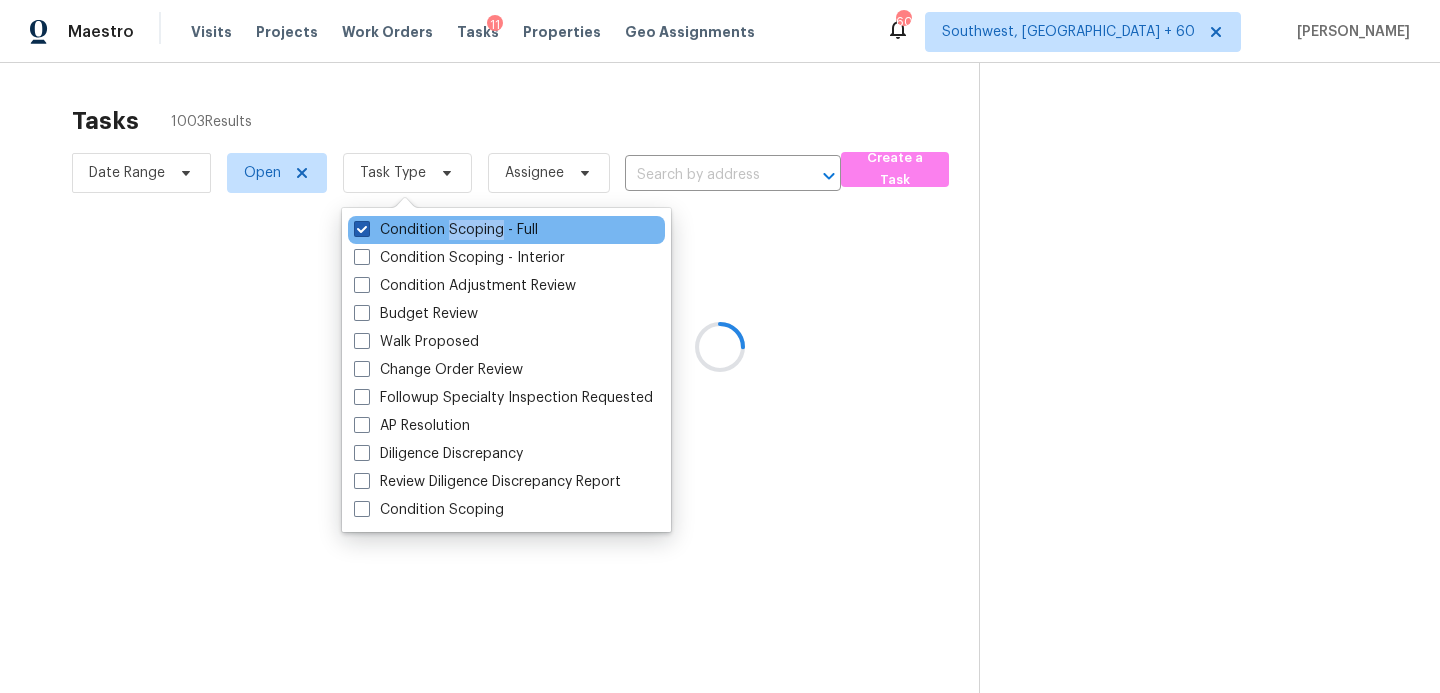 checkbox on "true" 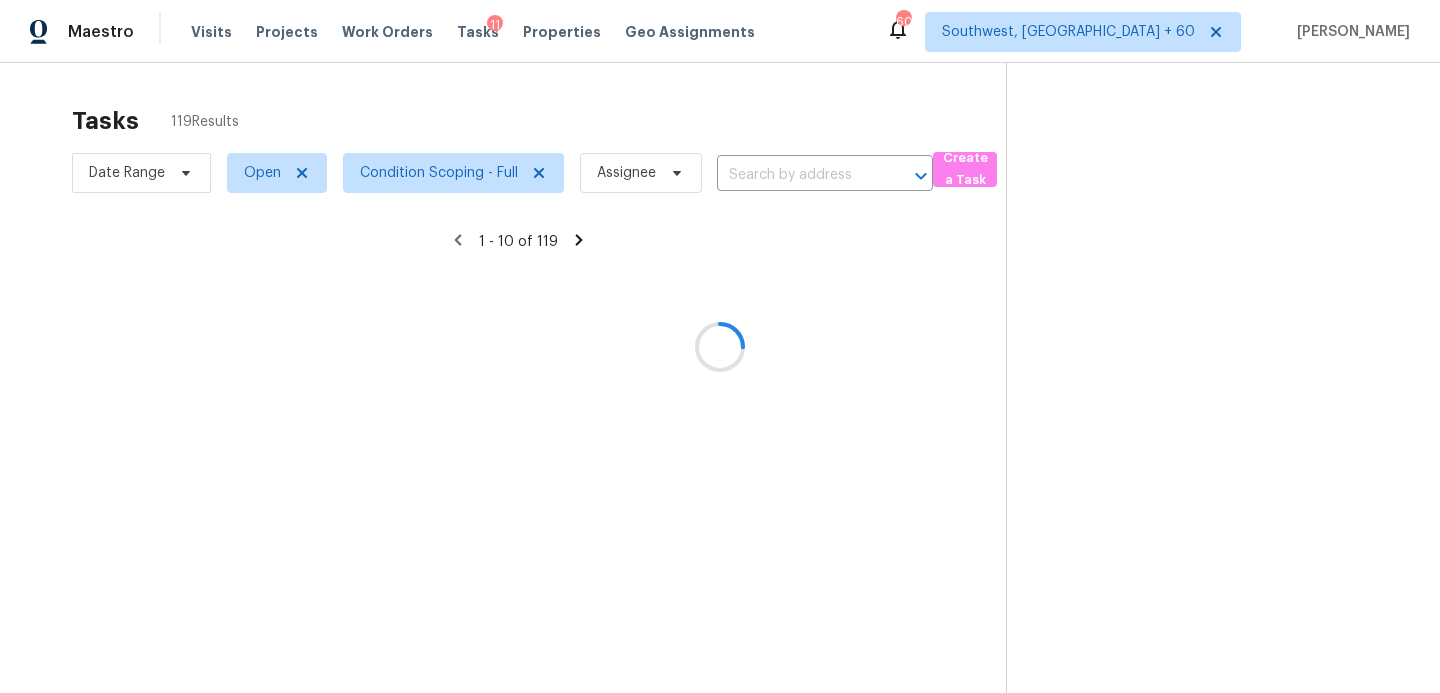 click at bounding box center (720, 346) 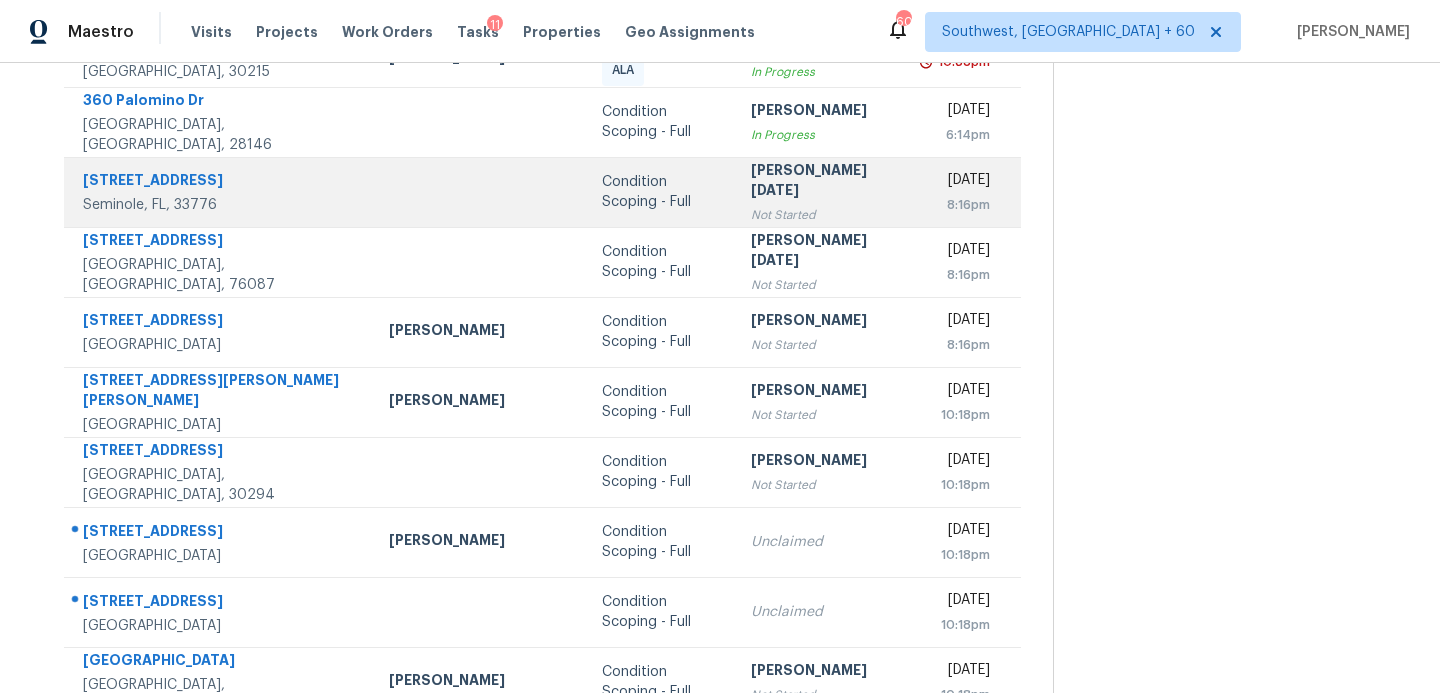 scroll, scrollTop: 353, scrollLeft: 0, axis: vertical 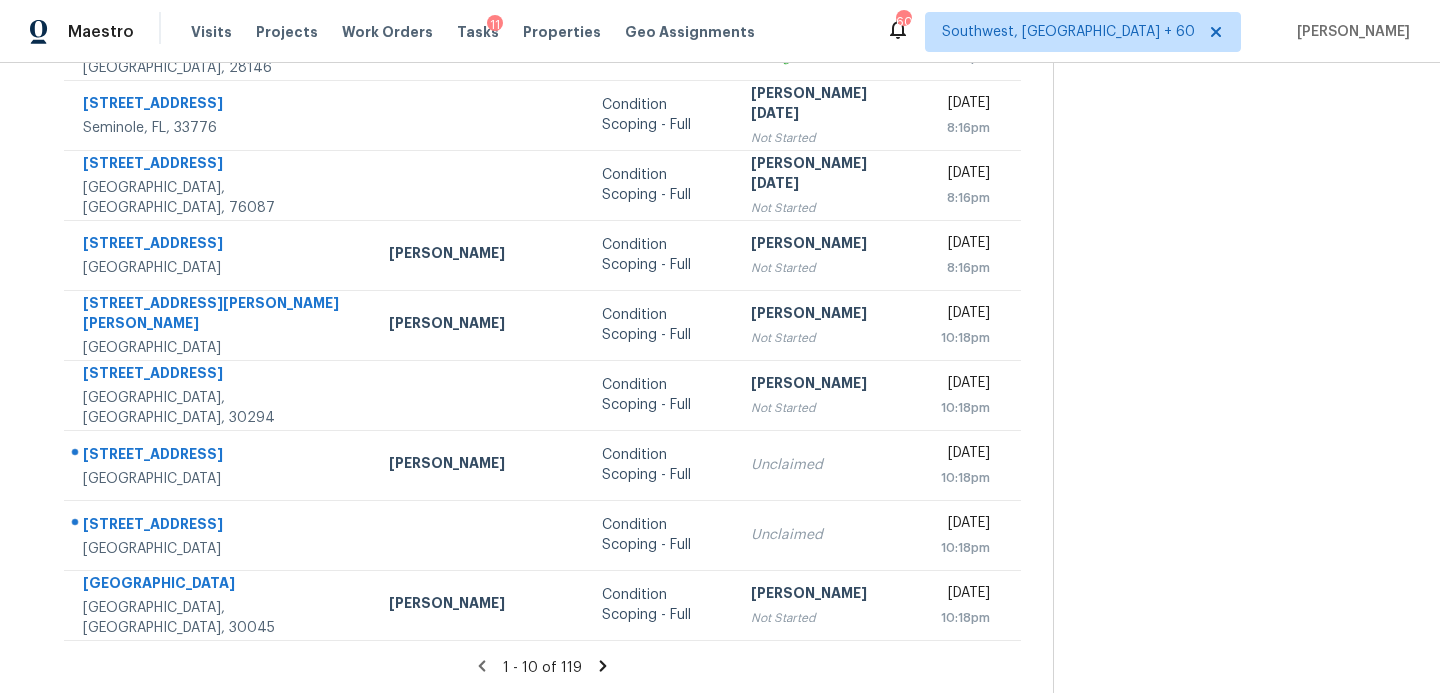 click 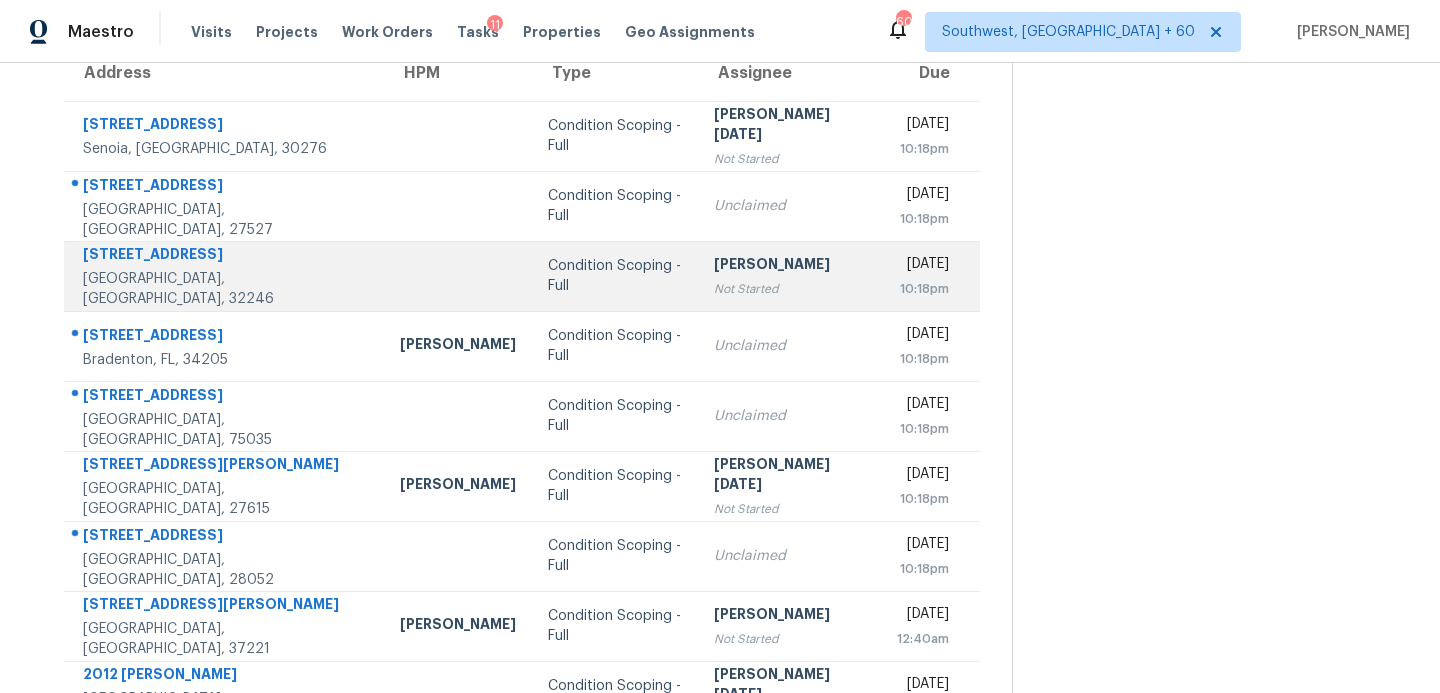 scroll, scrollTop: 216, scrollLeft: 0, axis: vertical 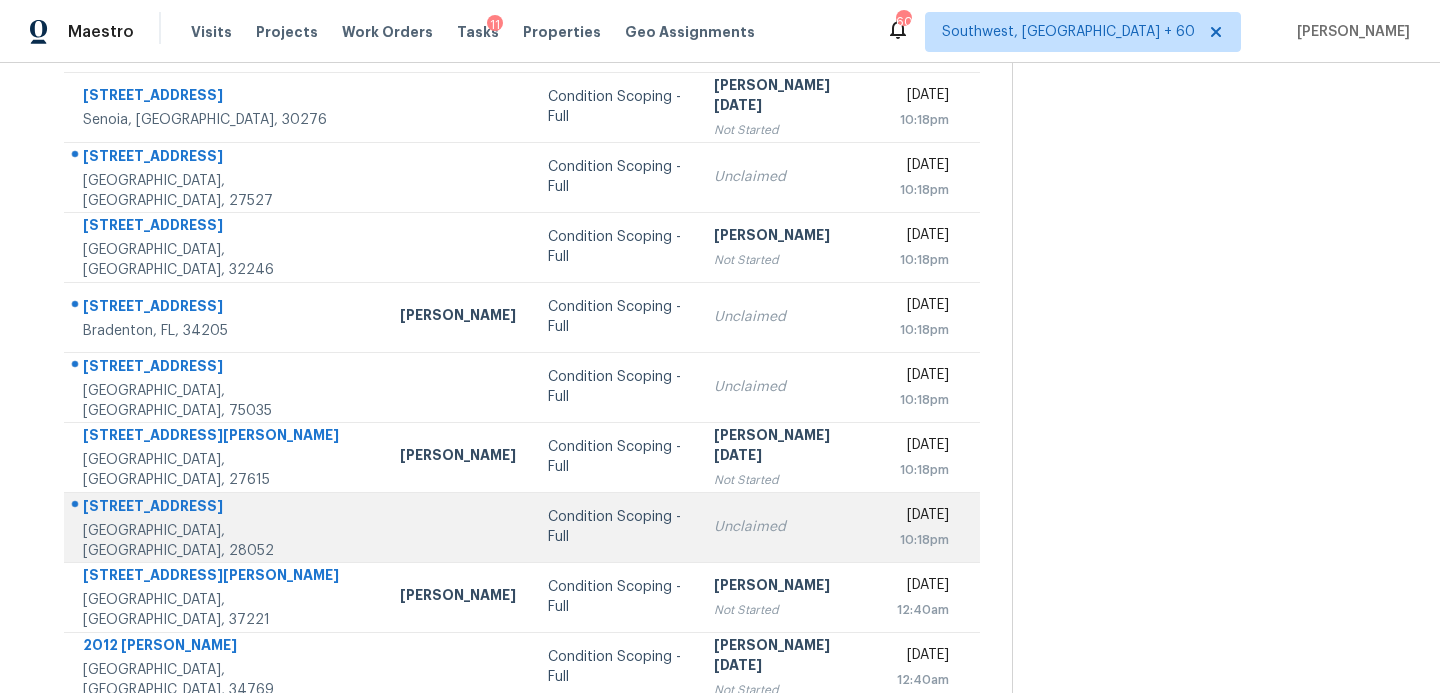 click on "Condition Scoping - Full" at bounding box center [614, 527] 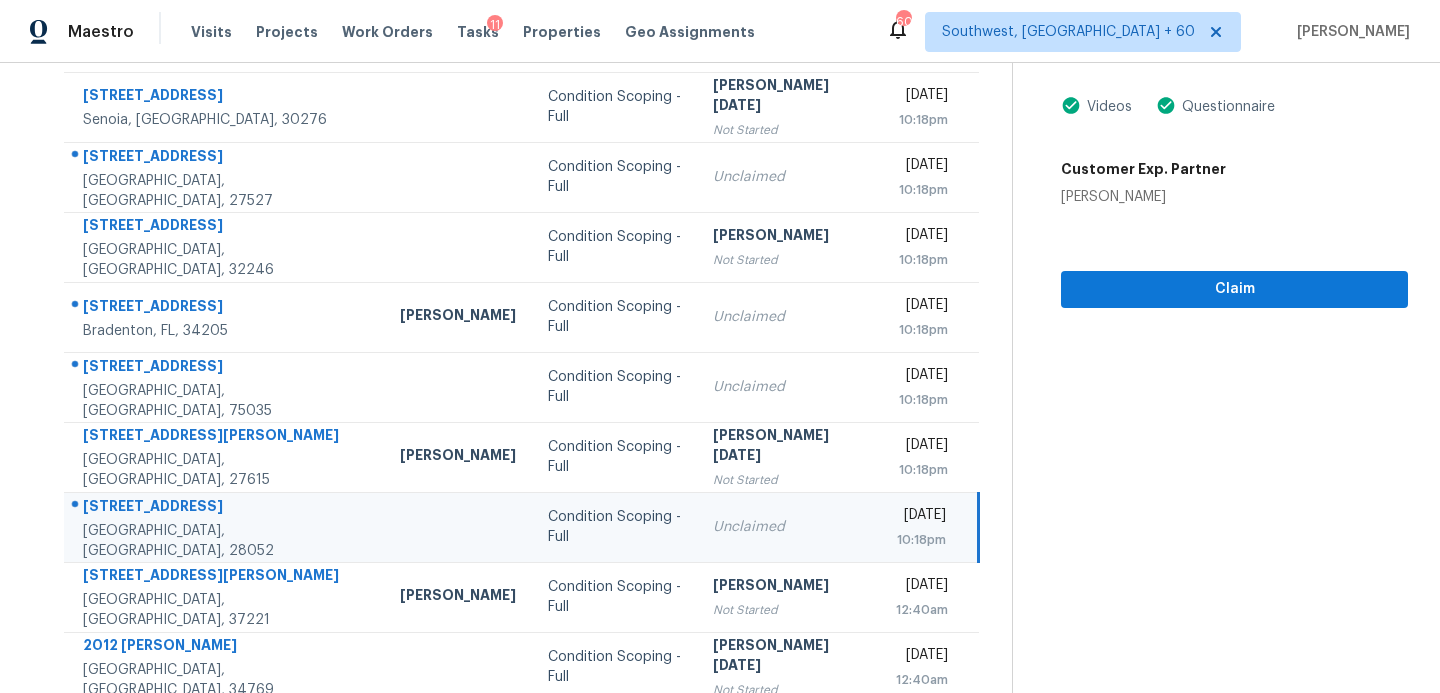 scroll, scrollTop: 142, scrollLeft: 0, axis: vertical 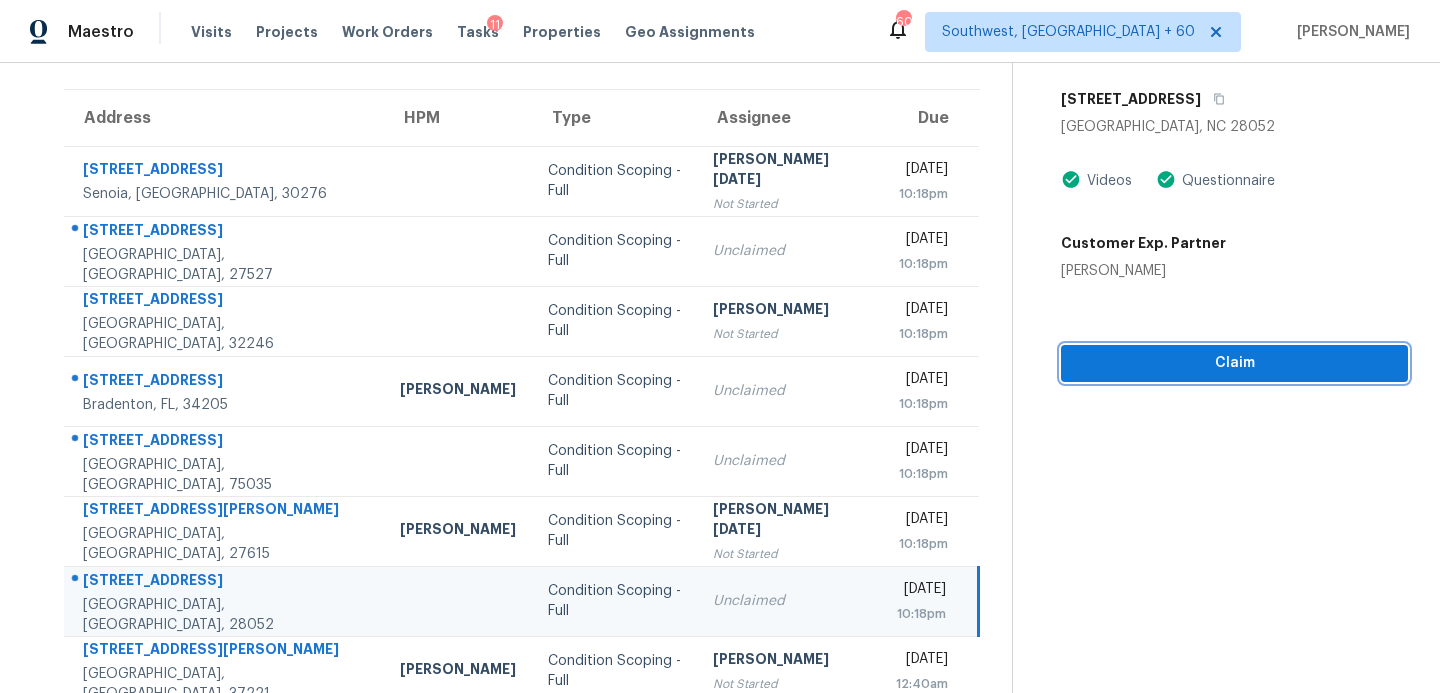 click on "Claim" at bounding box center (1234, 363) 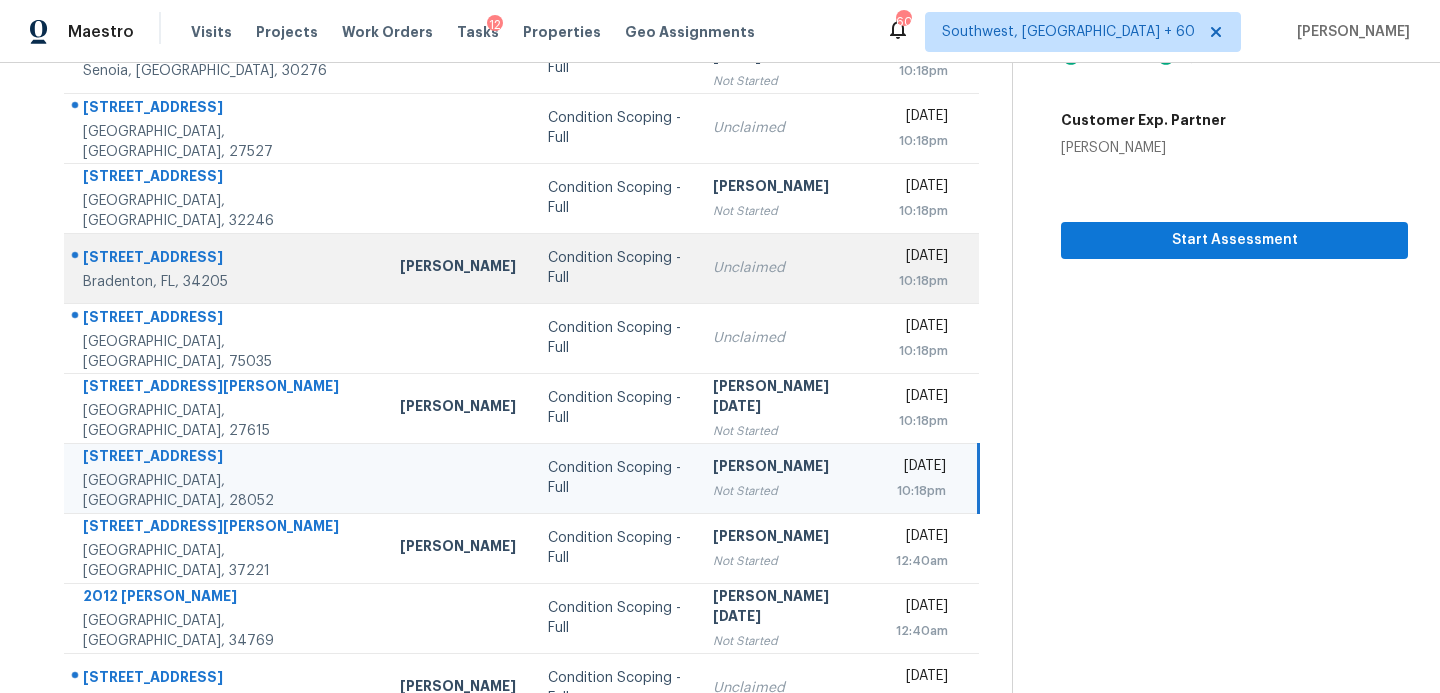 scroll, scrollTop: 348, scrollLeft: 0, axis: vertical 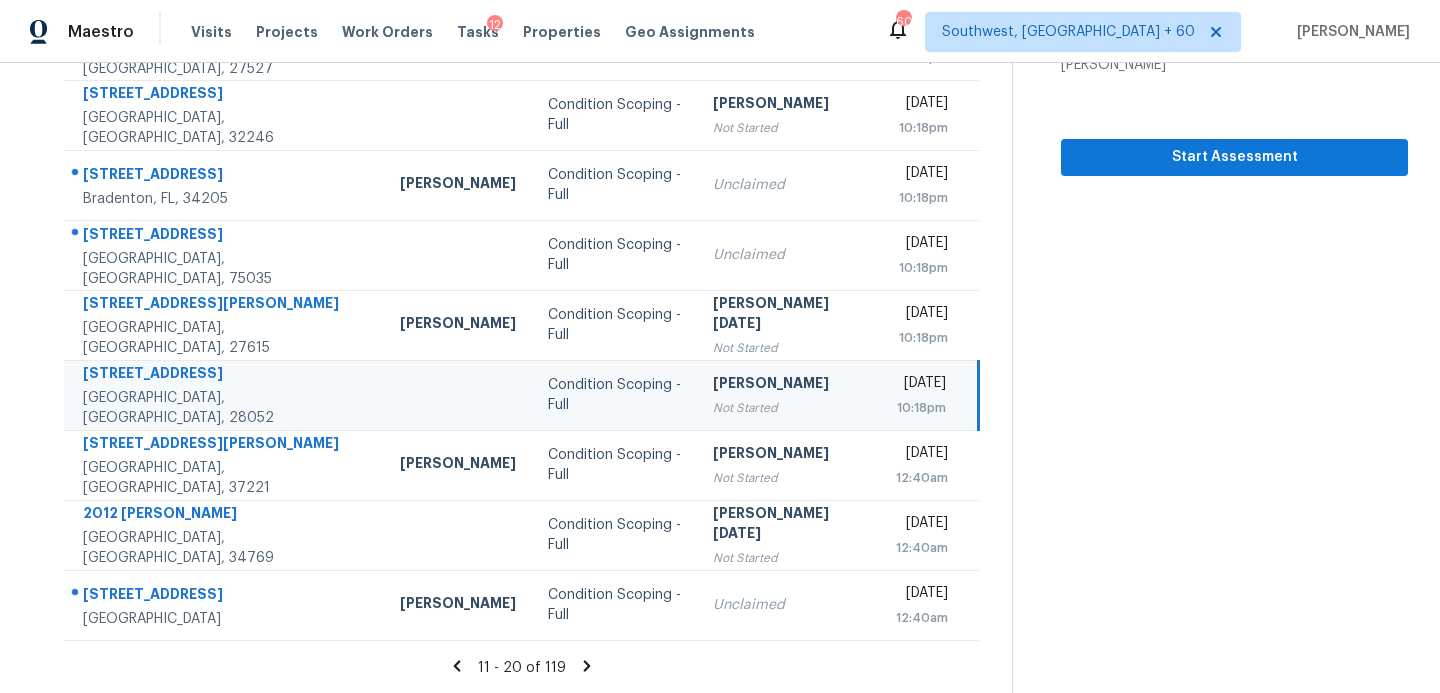 click 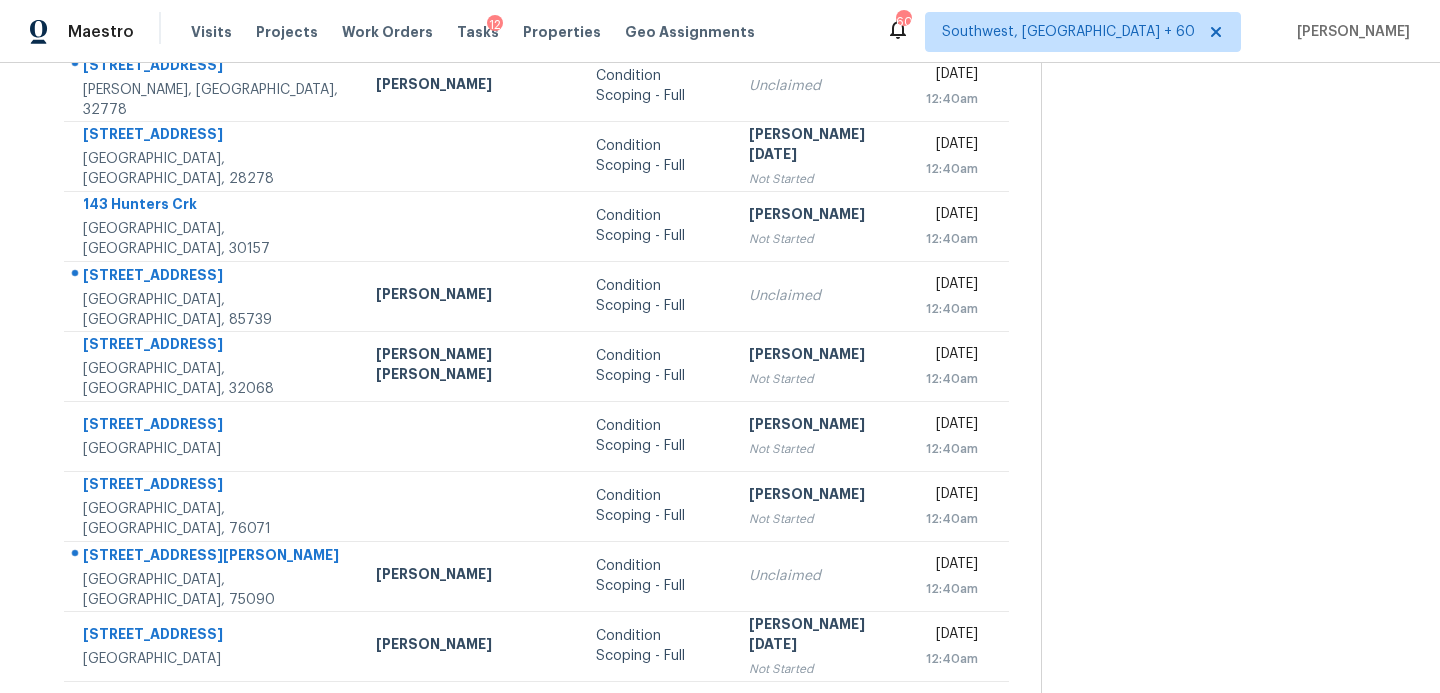 scroll, scrollTop: 256, scrollLeft: 0, axis: vertical 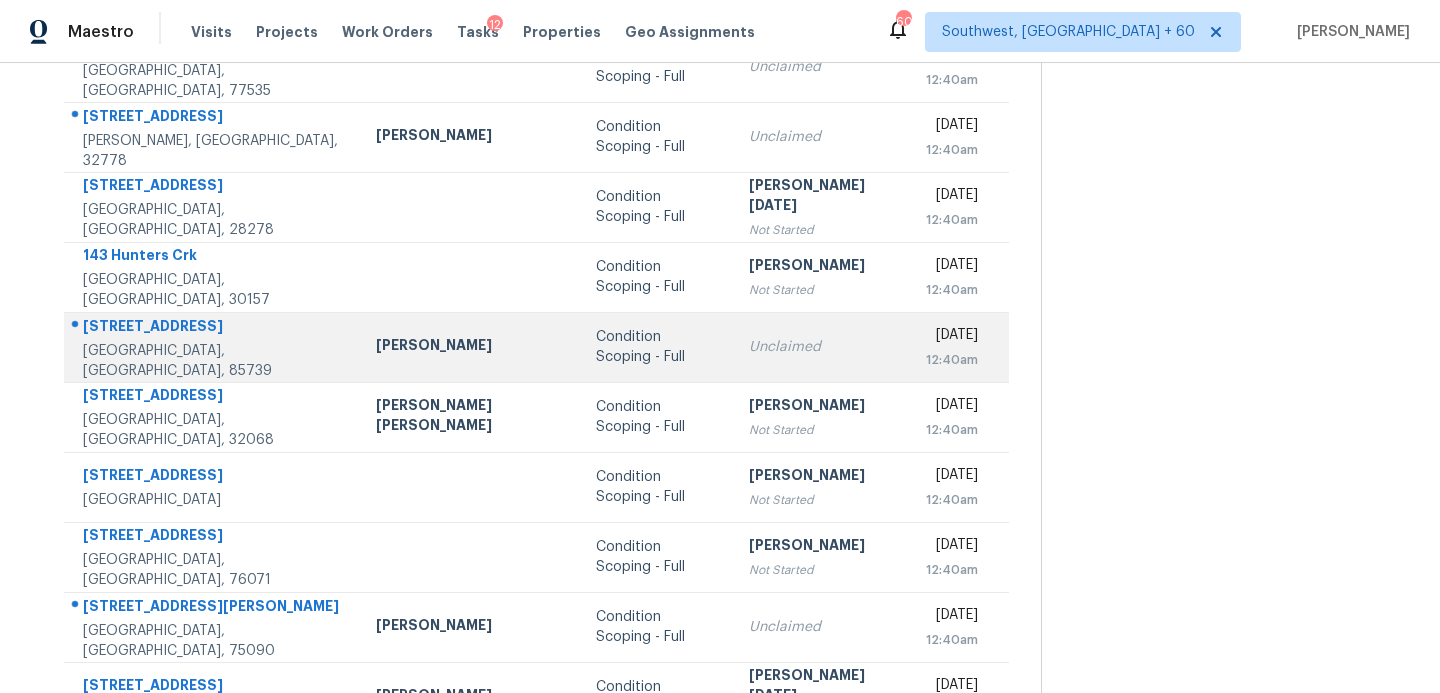 click on "Condition Scoping - Full" at bounding box center (656, 347) 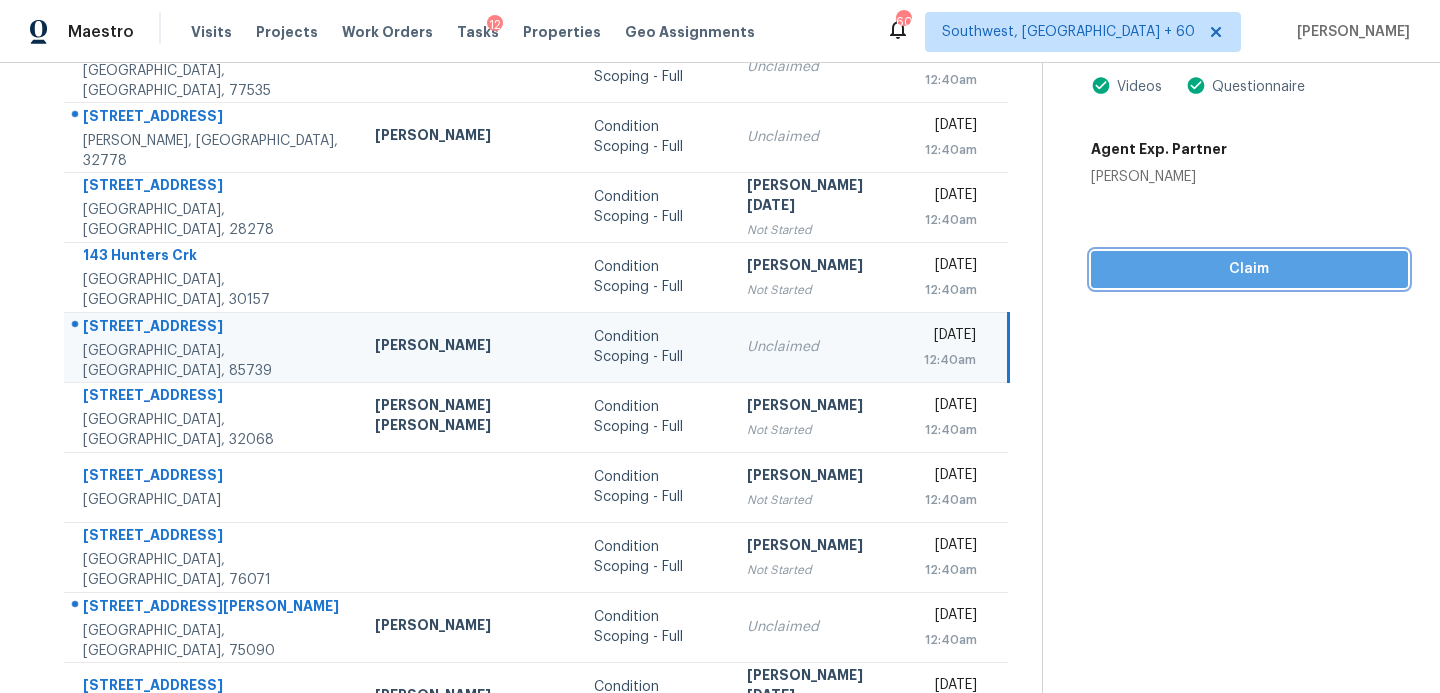 click on "Claim" at bounding box center (1249, 269) 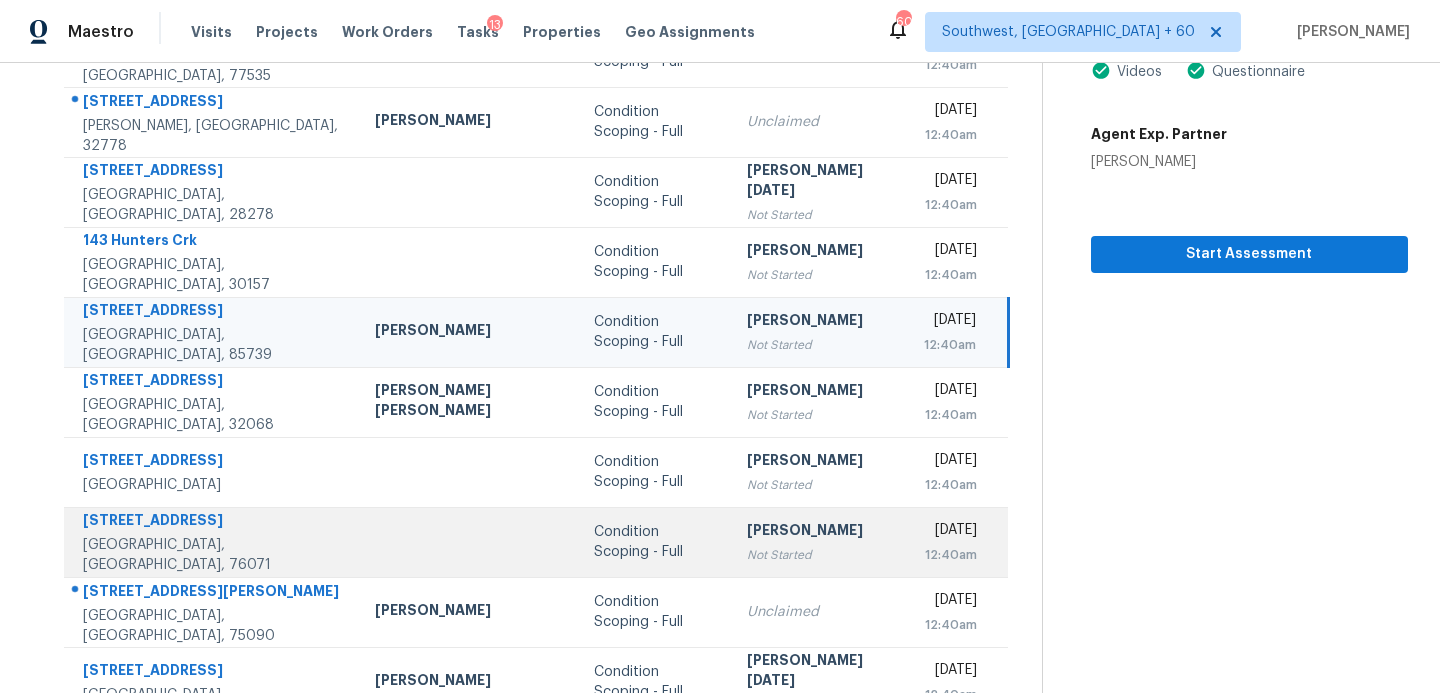 scroll, scrollTop: 348, scrollLeft: 0, axis: vertical 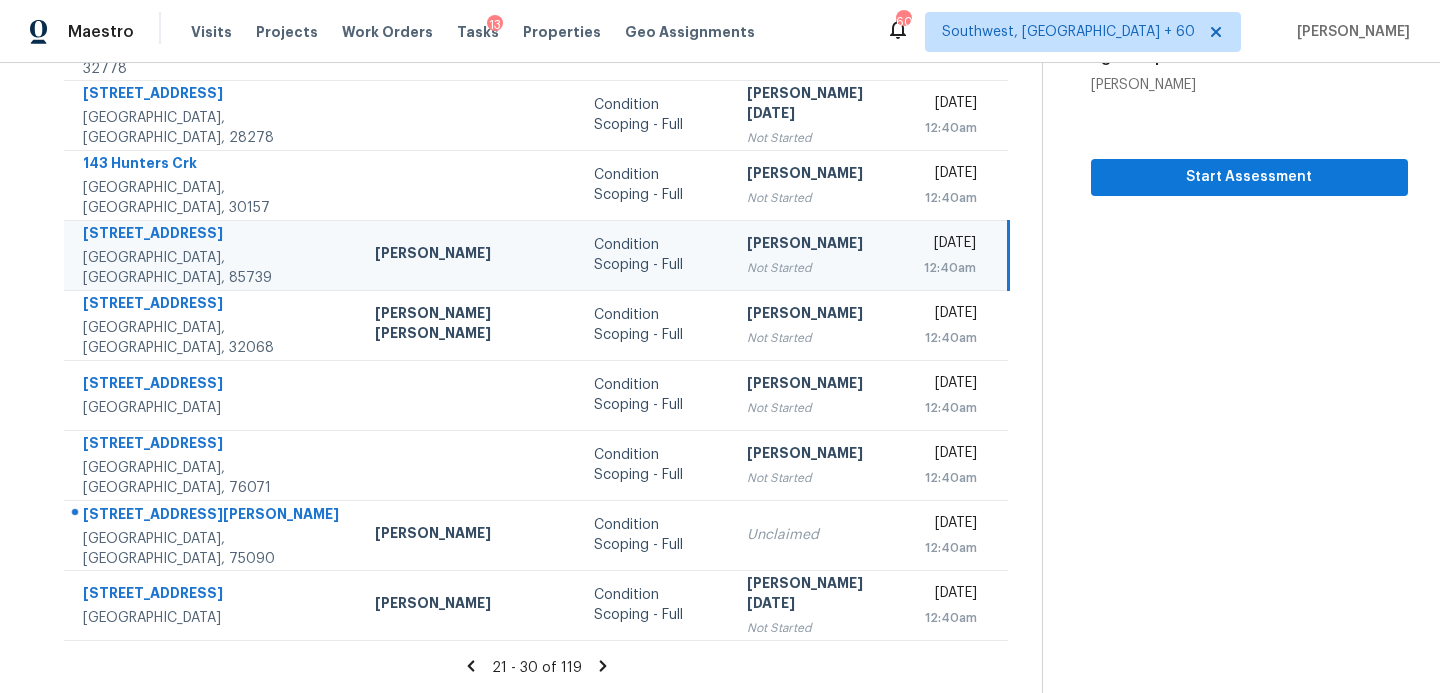 click 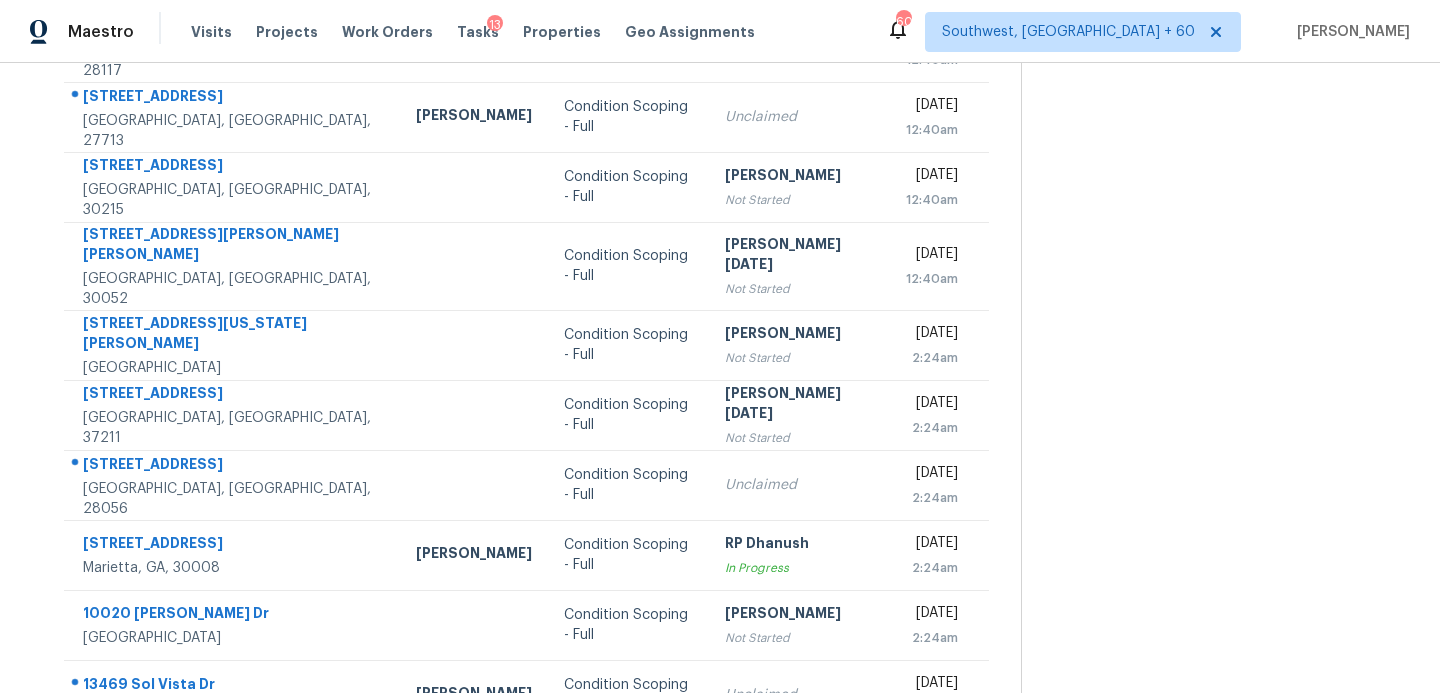 scroll, scrollTop: 323, scrollLeft: 0, axis: vertical 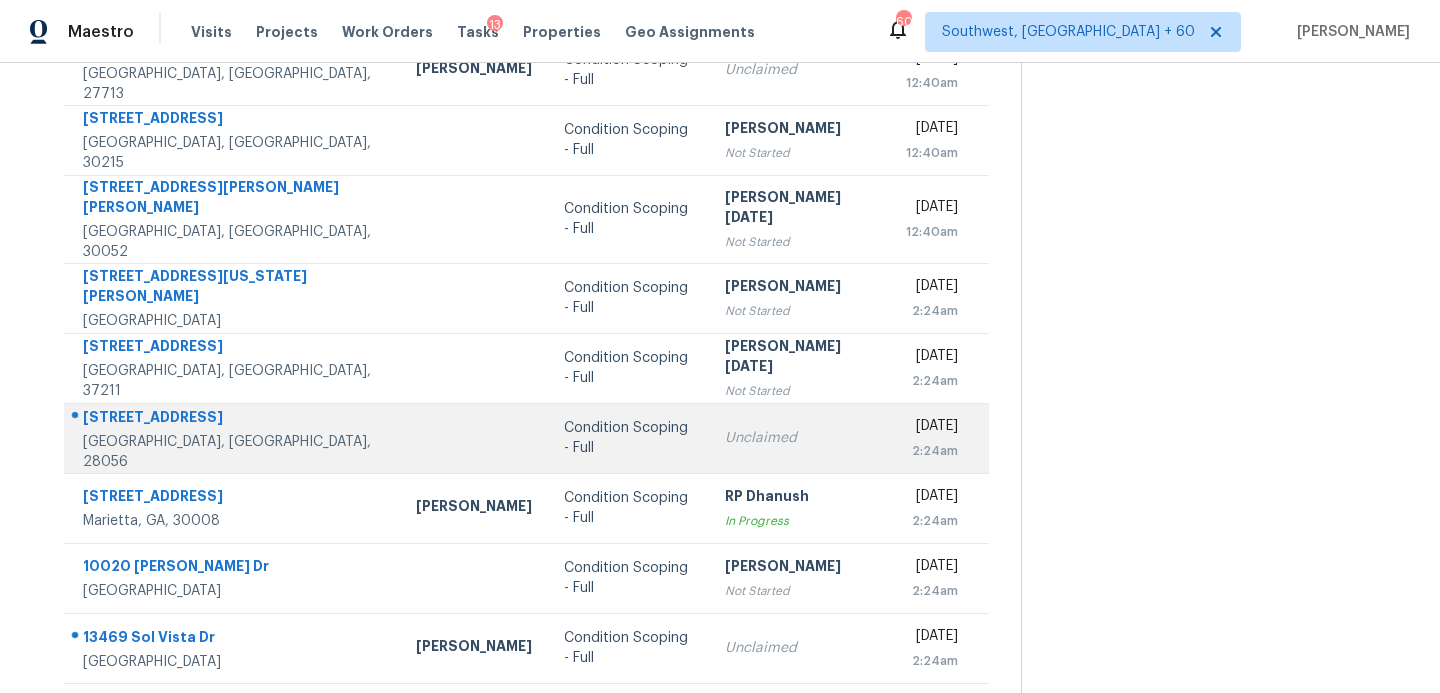 click on "Unclaimed" at bounding box center [799, 438] 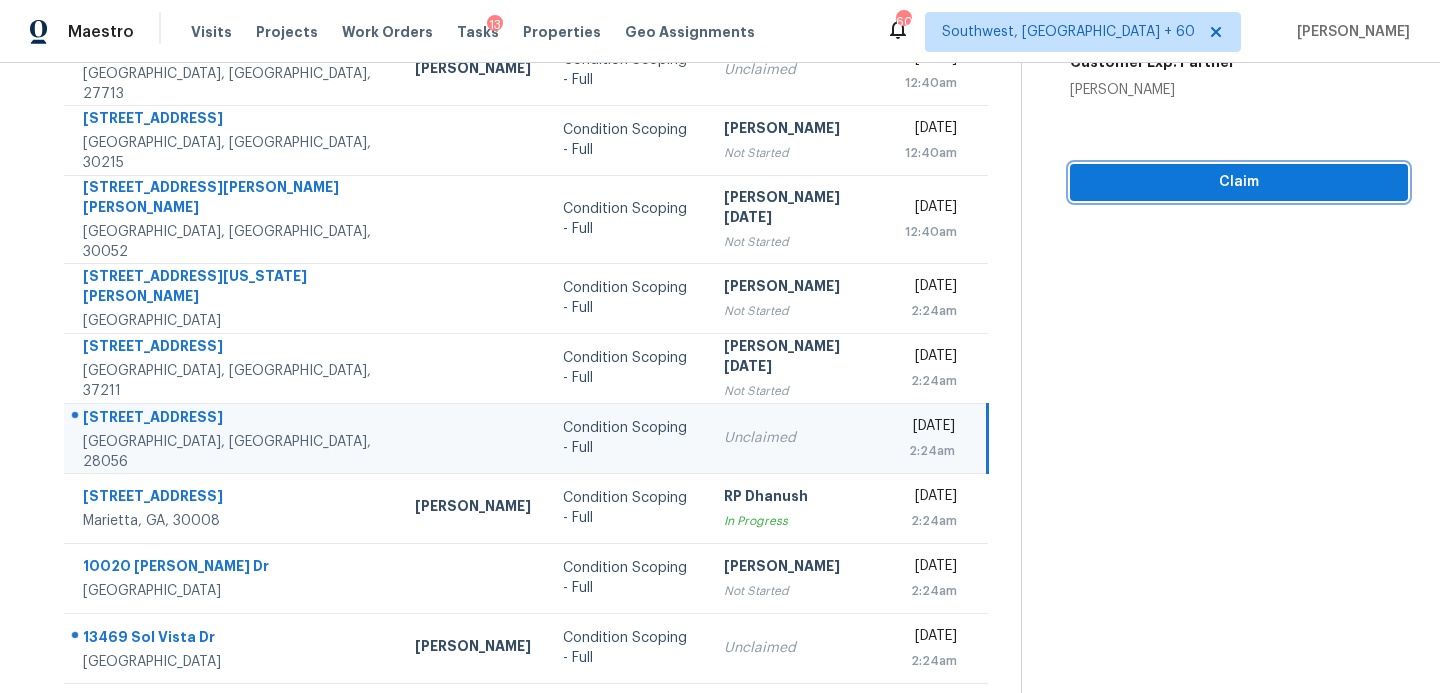 click on "Claim" at bounding box center [1239, 182] 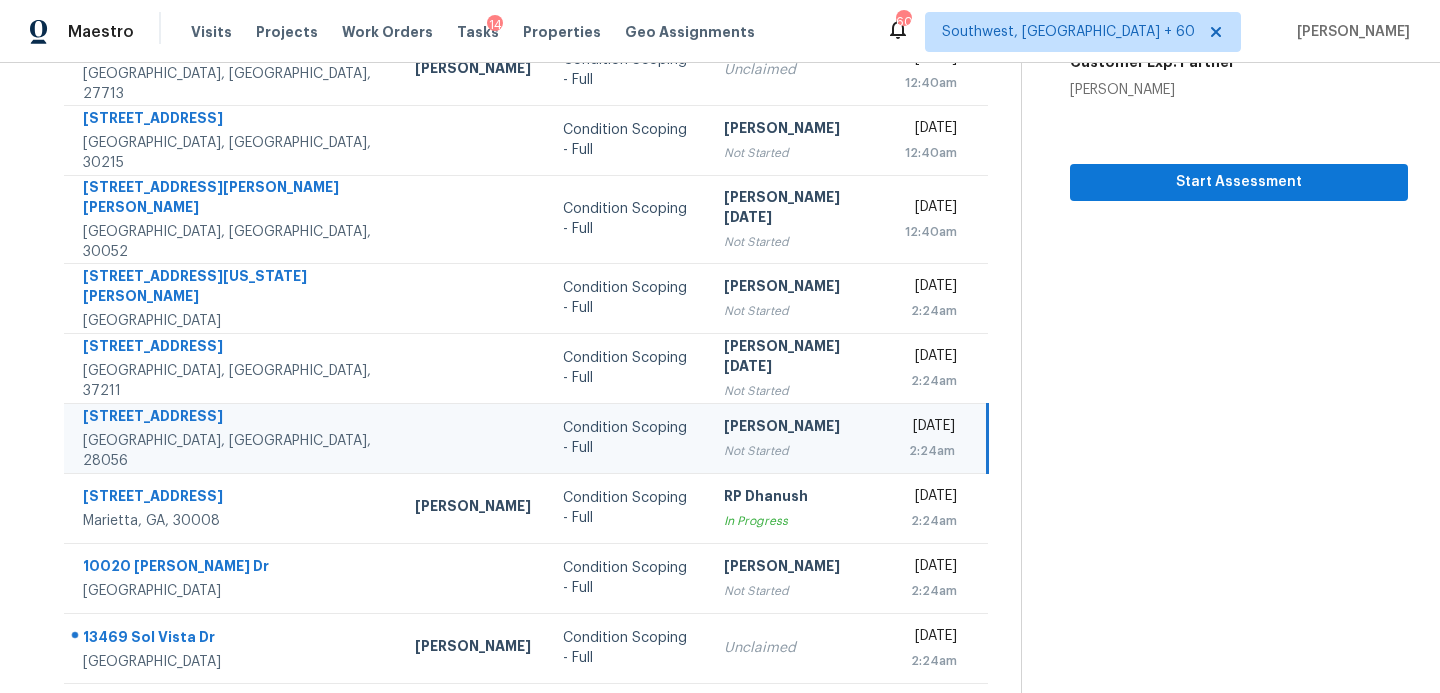 scroll, scrollTop: 348, scrollLeft: 0, axis: vertical 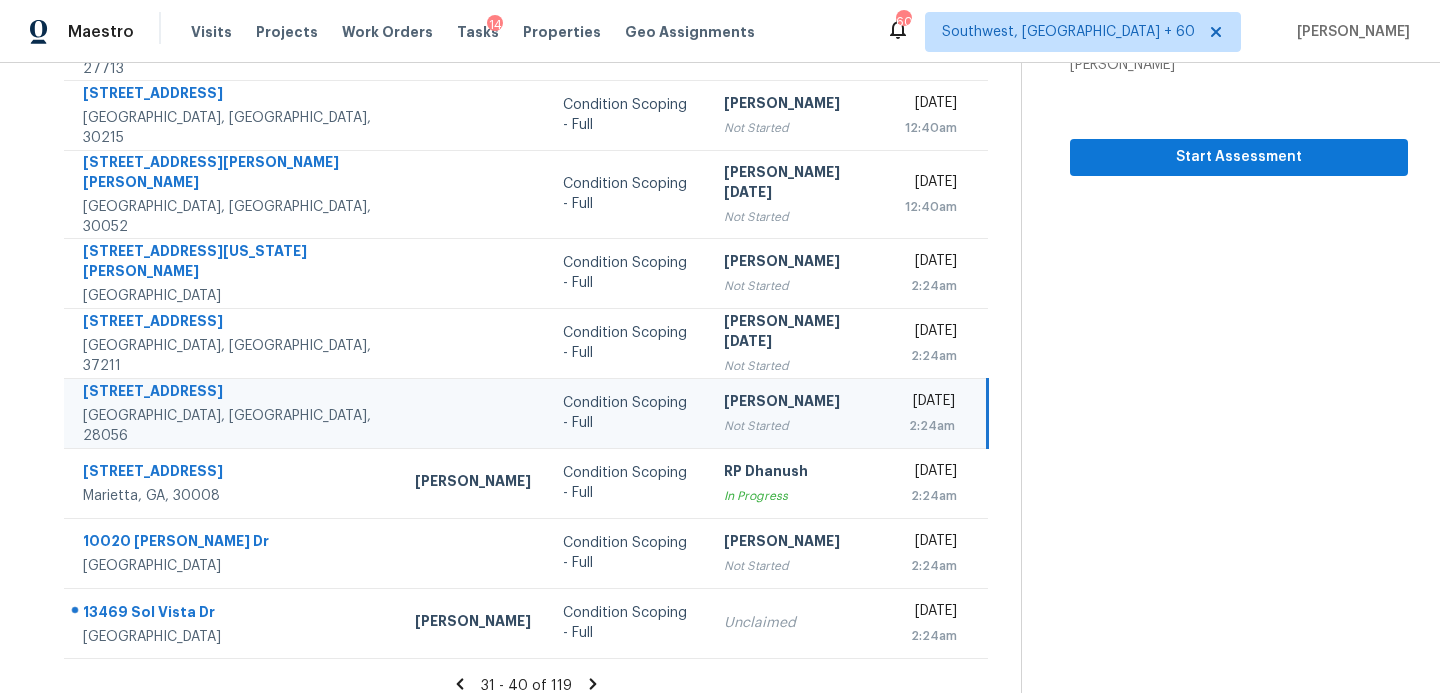 click 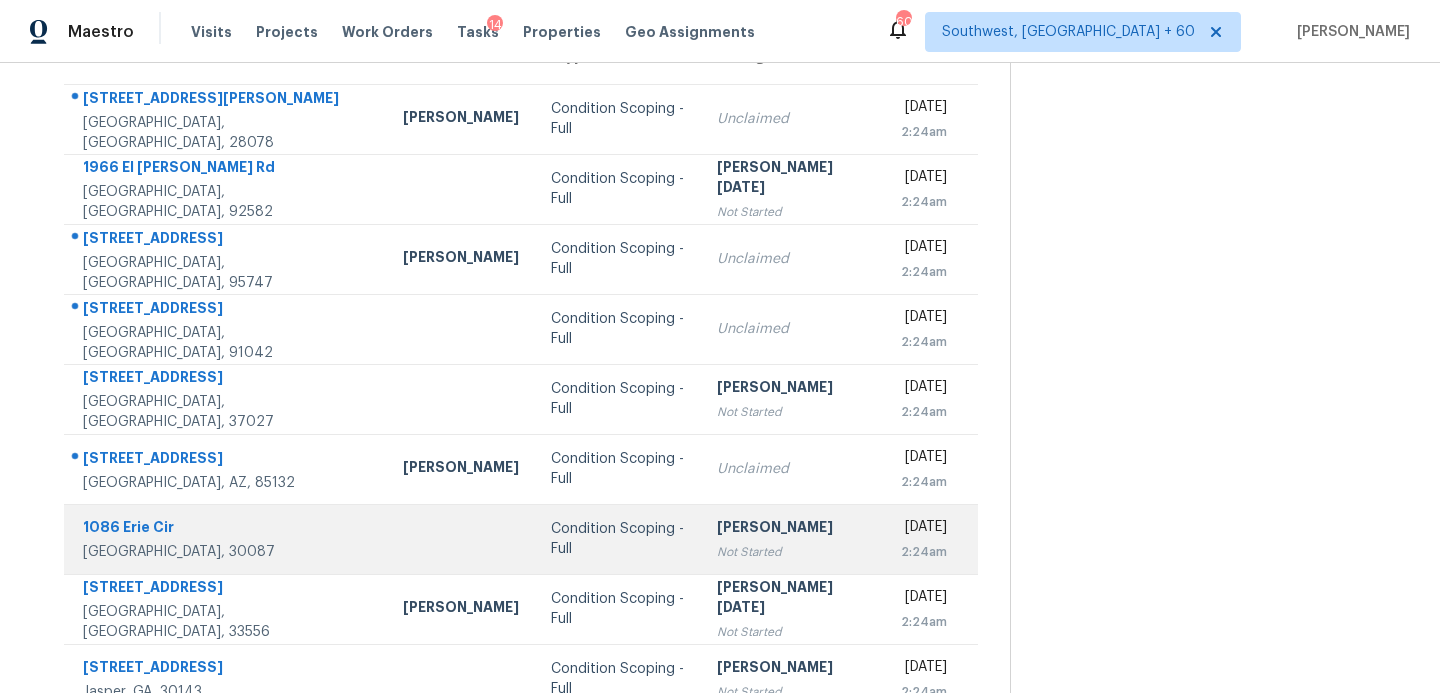 scroll, scrollTop: 209, scrollLeft: 0, axis: vertical 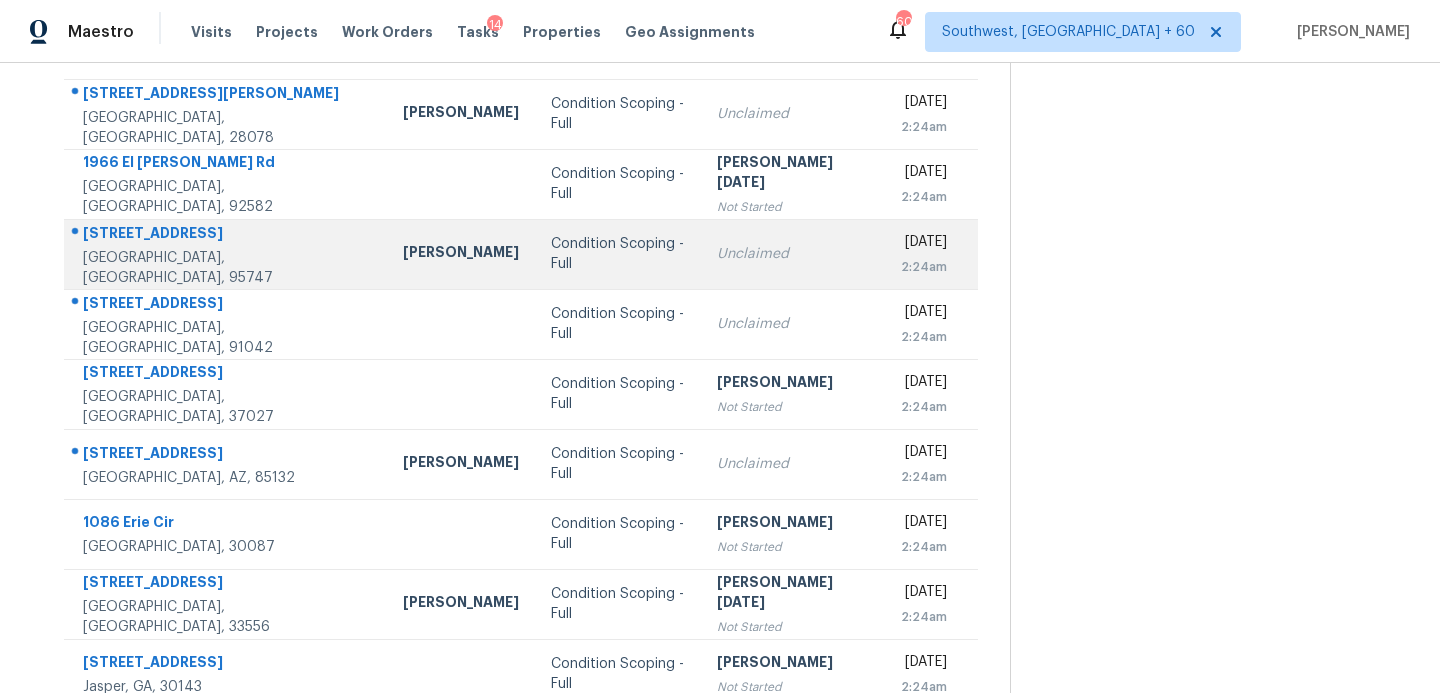 click on "Condition Scoping - Full" at bounding box center [618, 254] 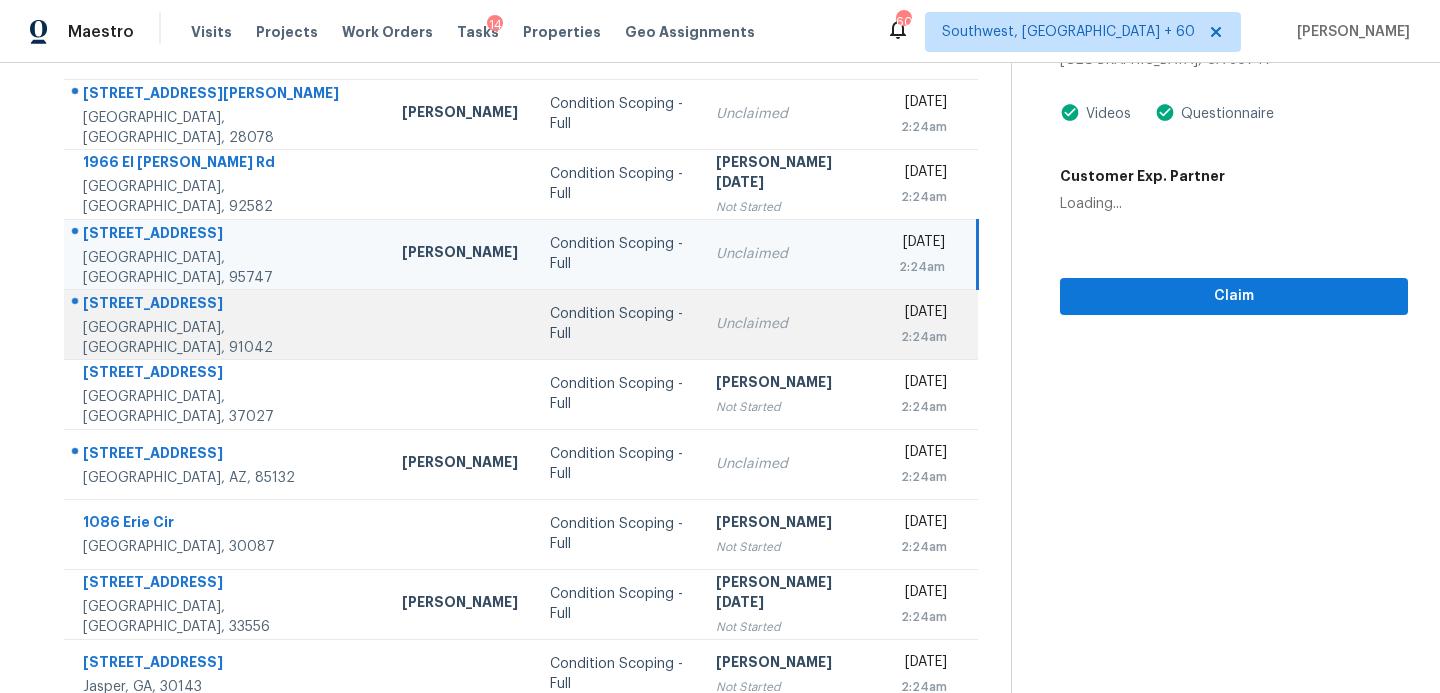 click on "Condition Scoping - Full" at bounding box center (617, 324) 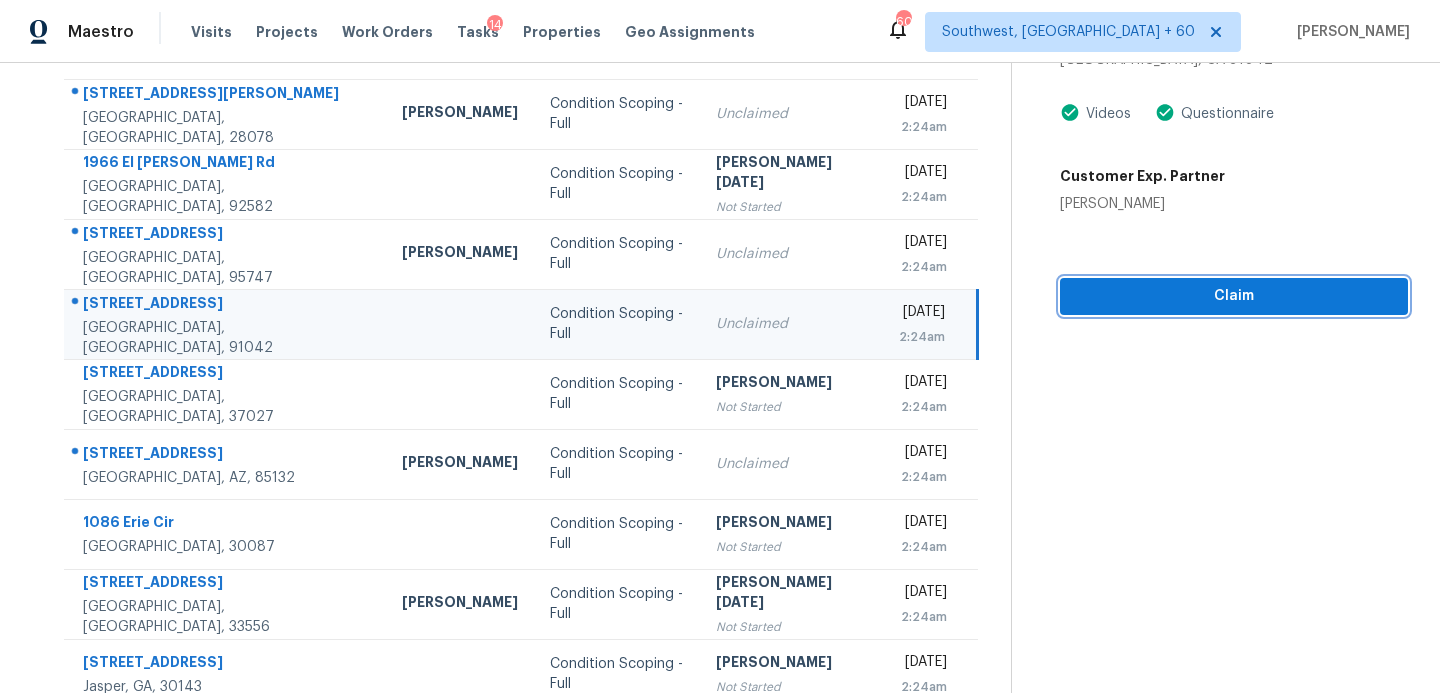 click on "Claim" at bounding box center [1234, 296] 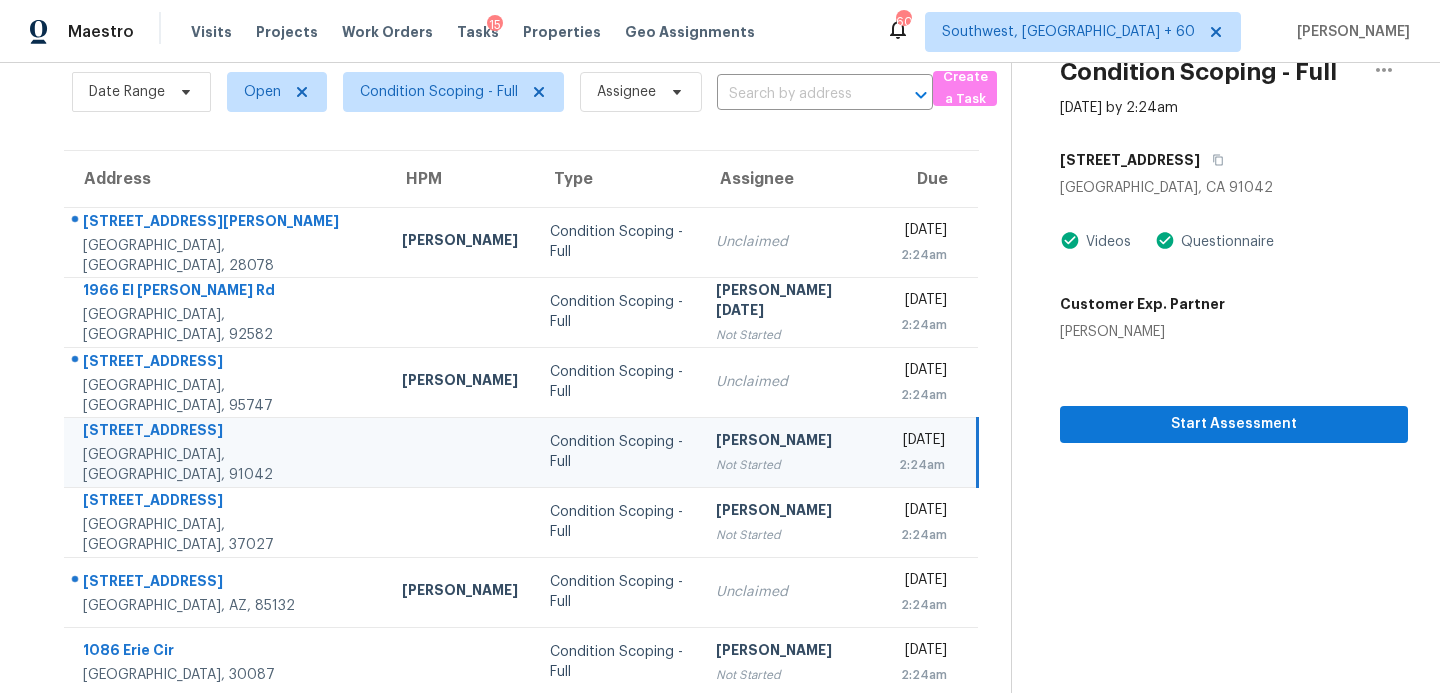 scroll, scrollTop: 0, scrollLeft: 0, axis: both 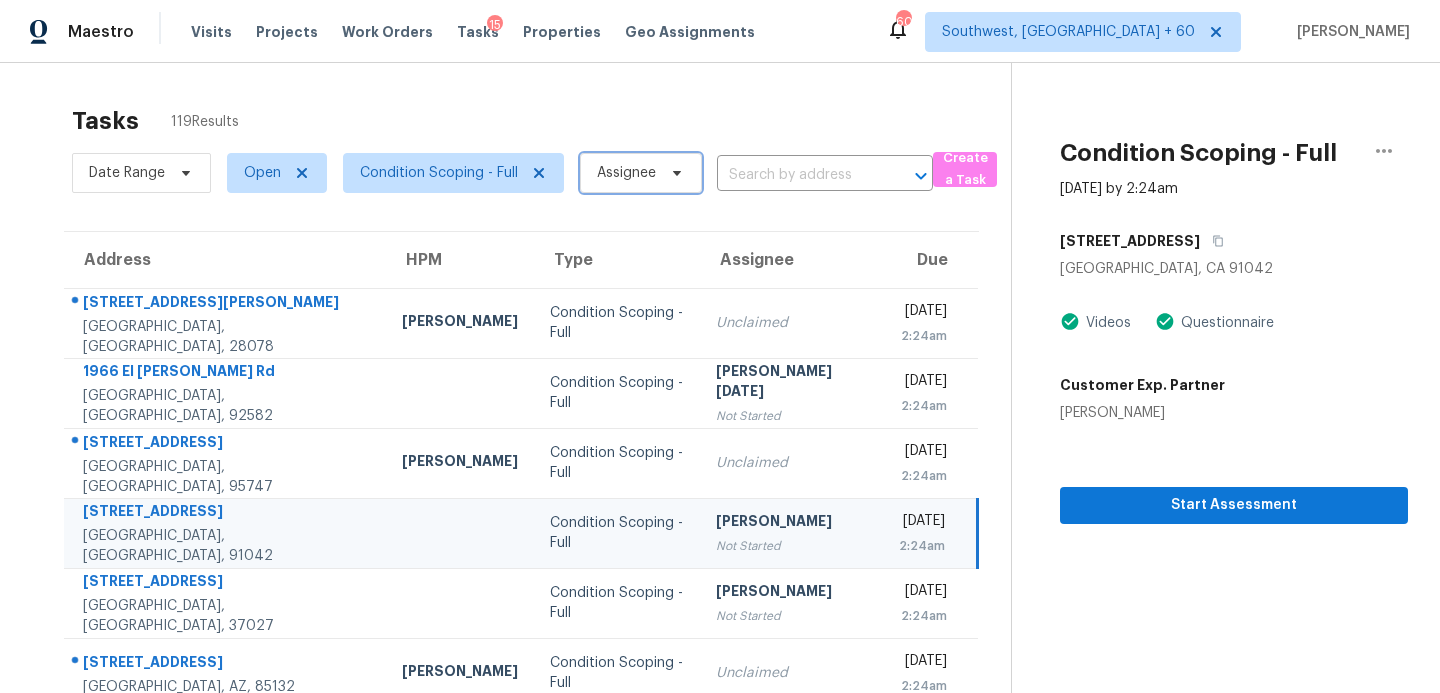 click on "Assignee" at bounding box center (626, 173) 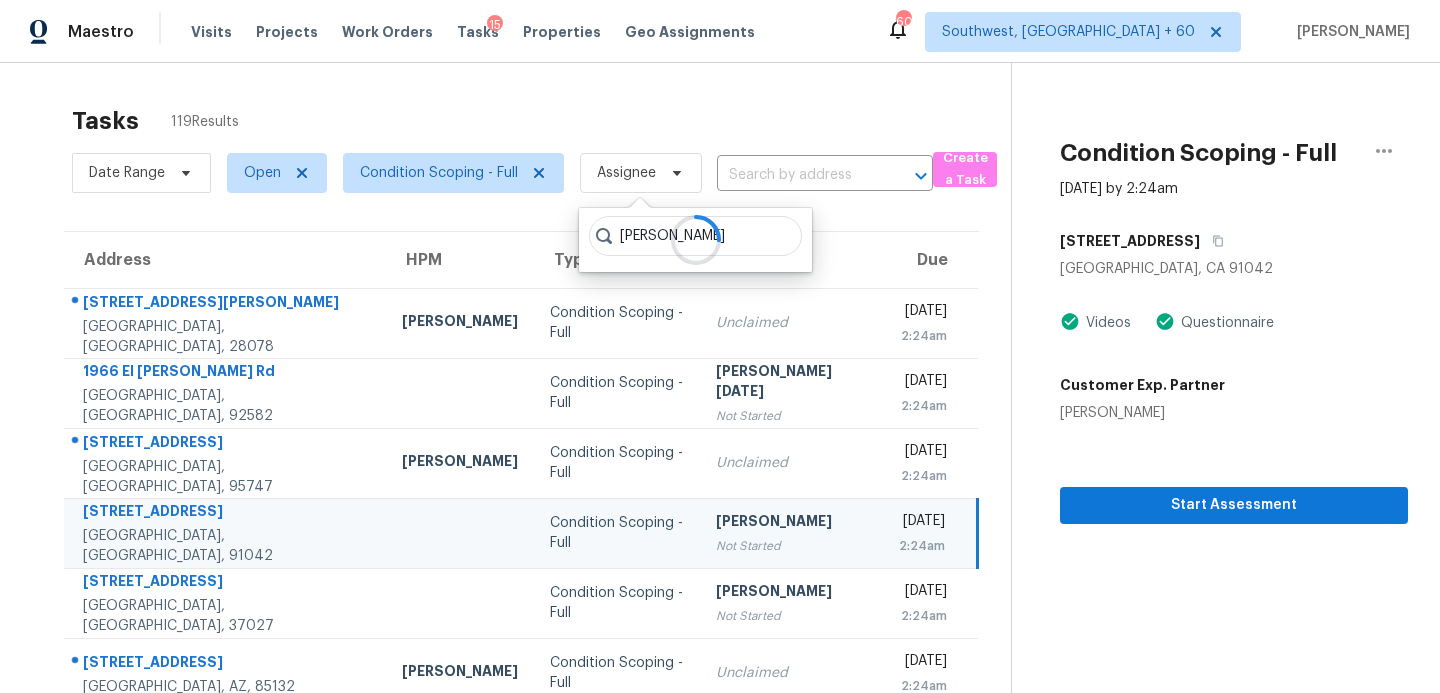type on "[PERSON_NAME]" 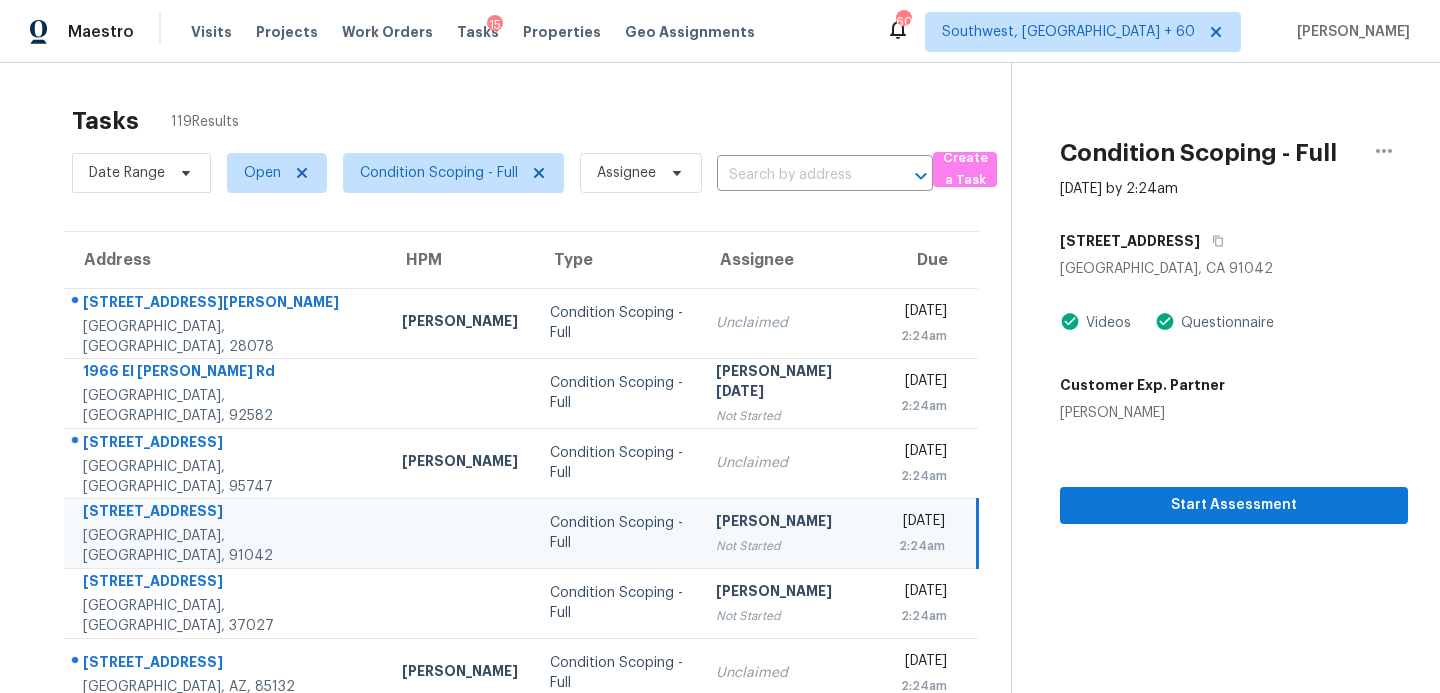click on "Tasks 119  Results" at bounding box center [541, 121] 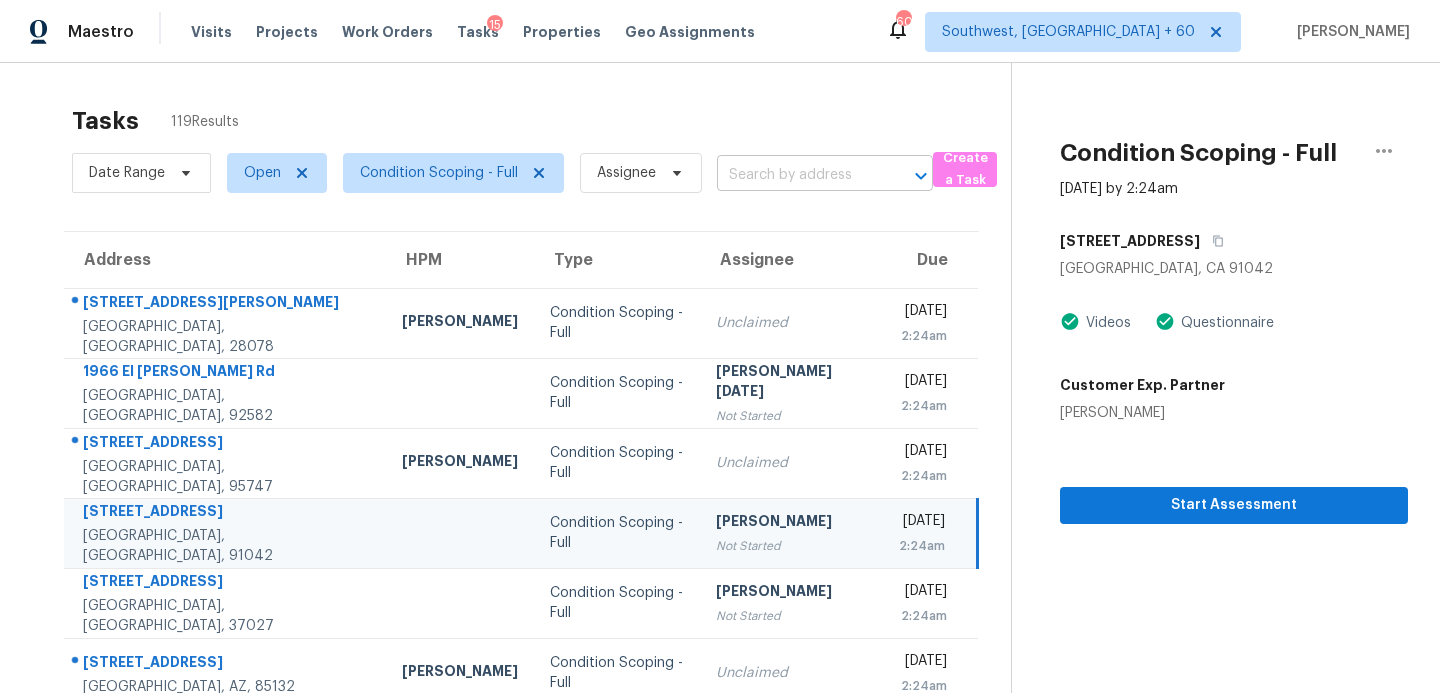 click at bounding box center [797, 175] 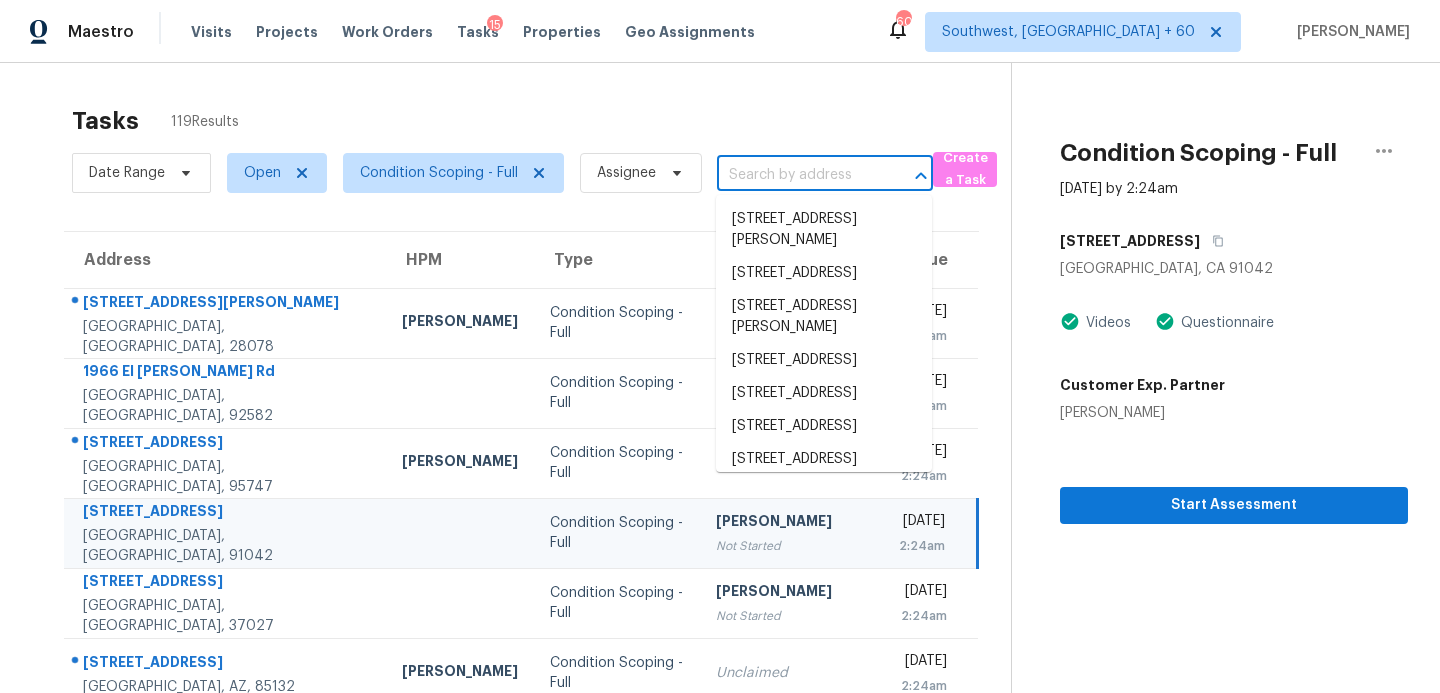 paste on "[STREET_ADDRESS]" 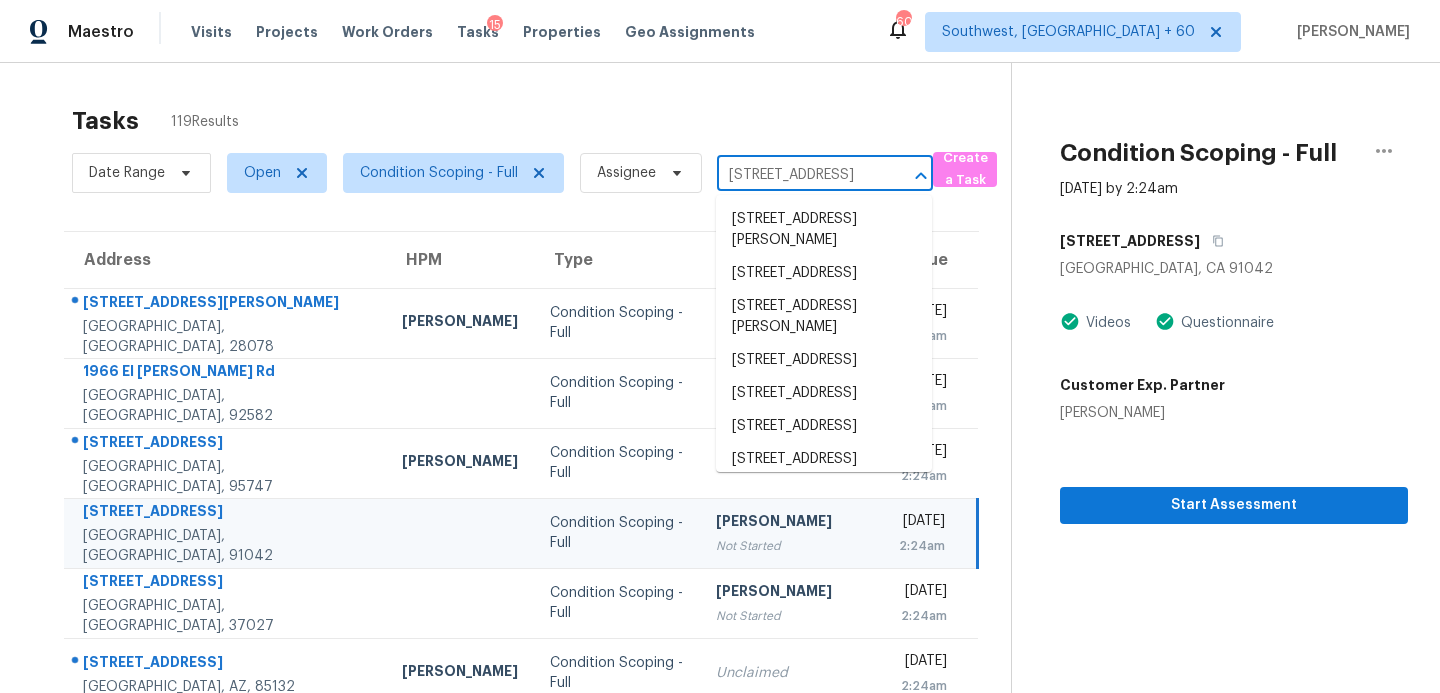 scroll, scrollTop: 0, scrollLeft: 144, axis: horizontal 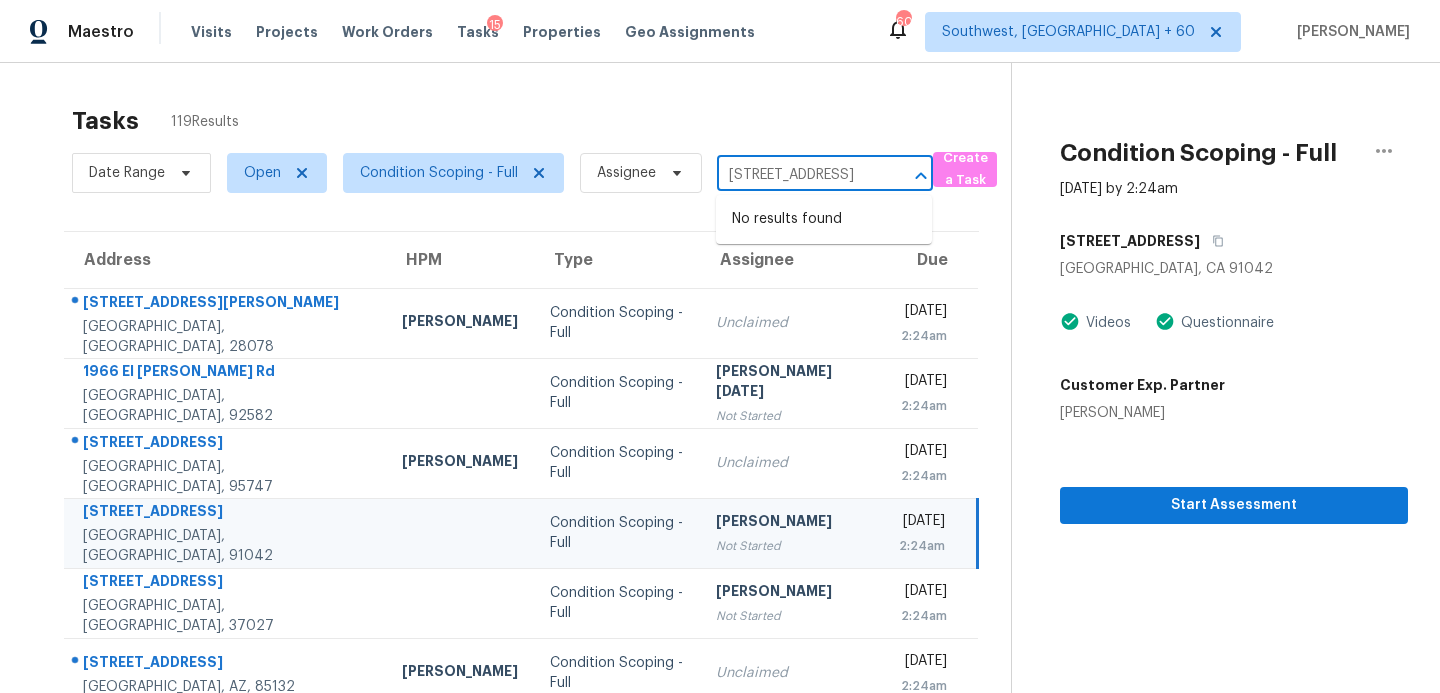 type on "[STREET_ADDRESS]" 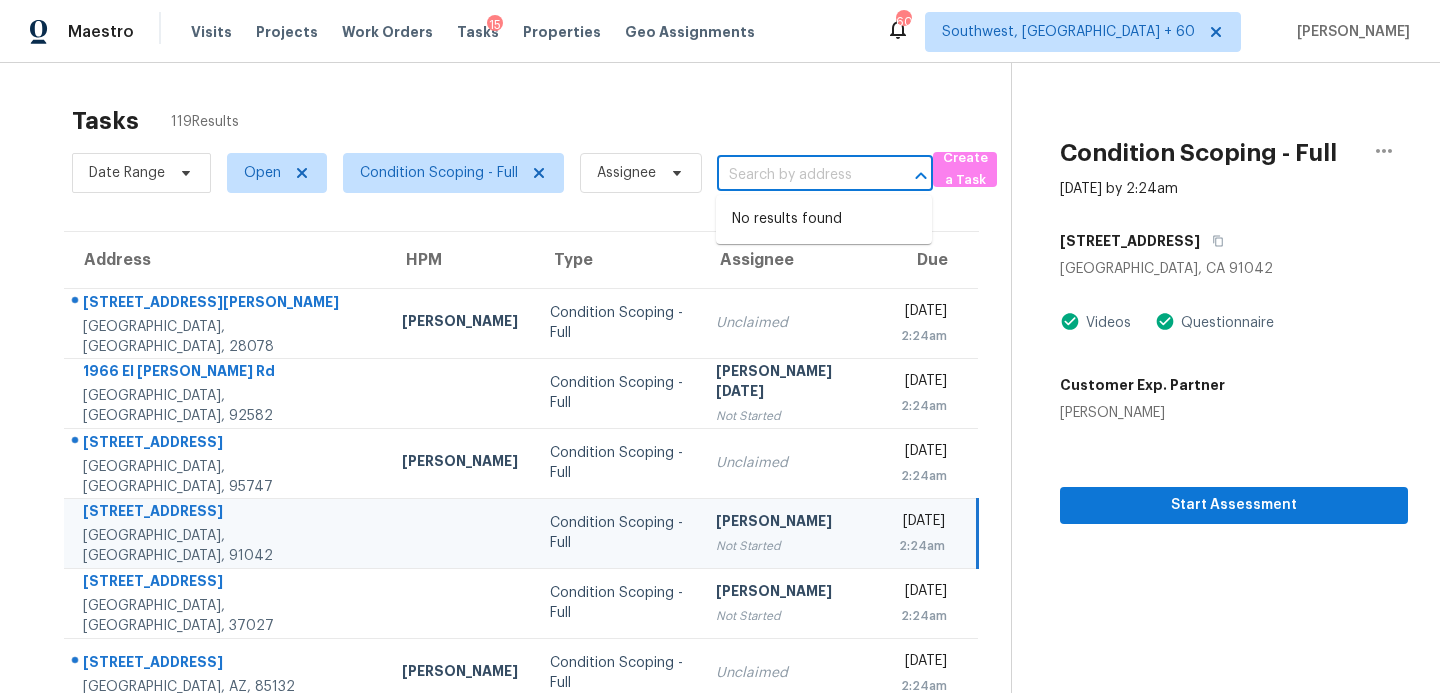 click on "Tasks 119  Results" at bounding box center (541, 121) 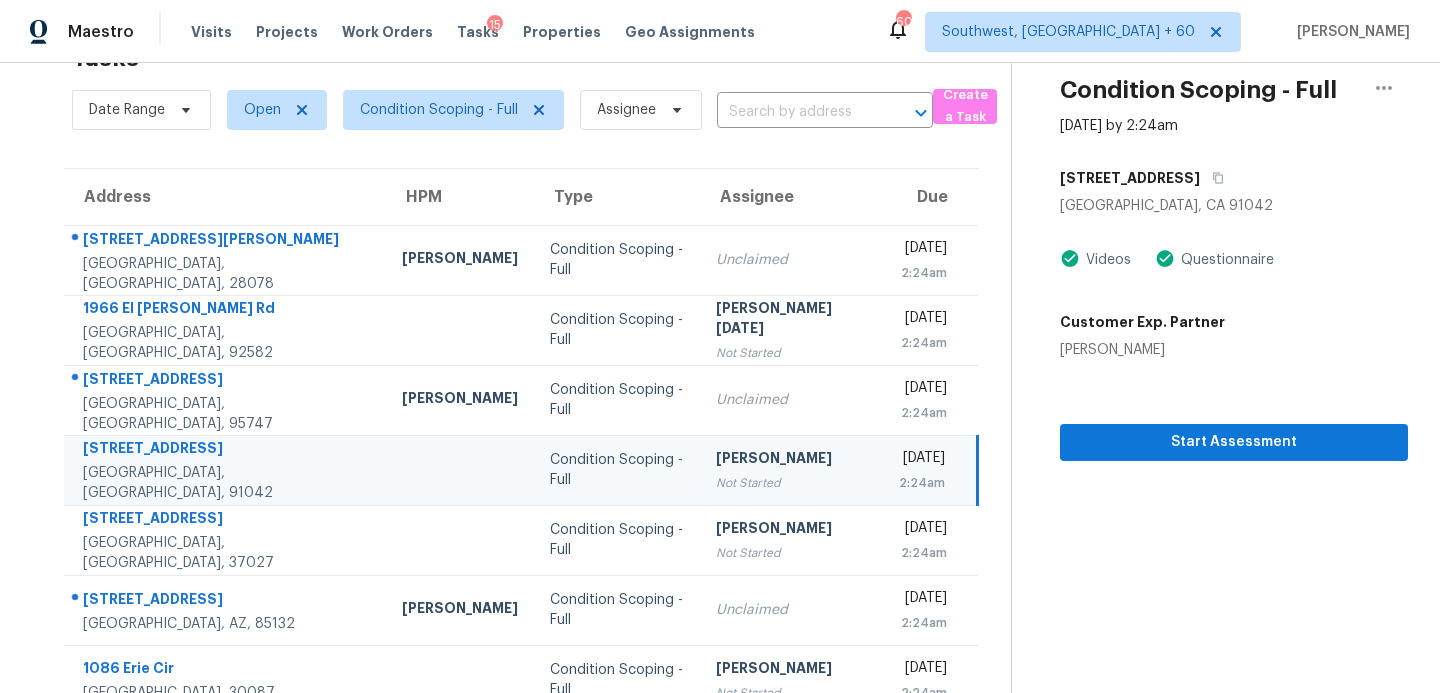 scroll, scrollTop: 0, scrollLeft: 0, axis: both 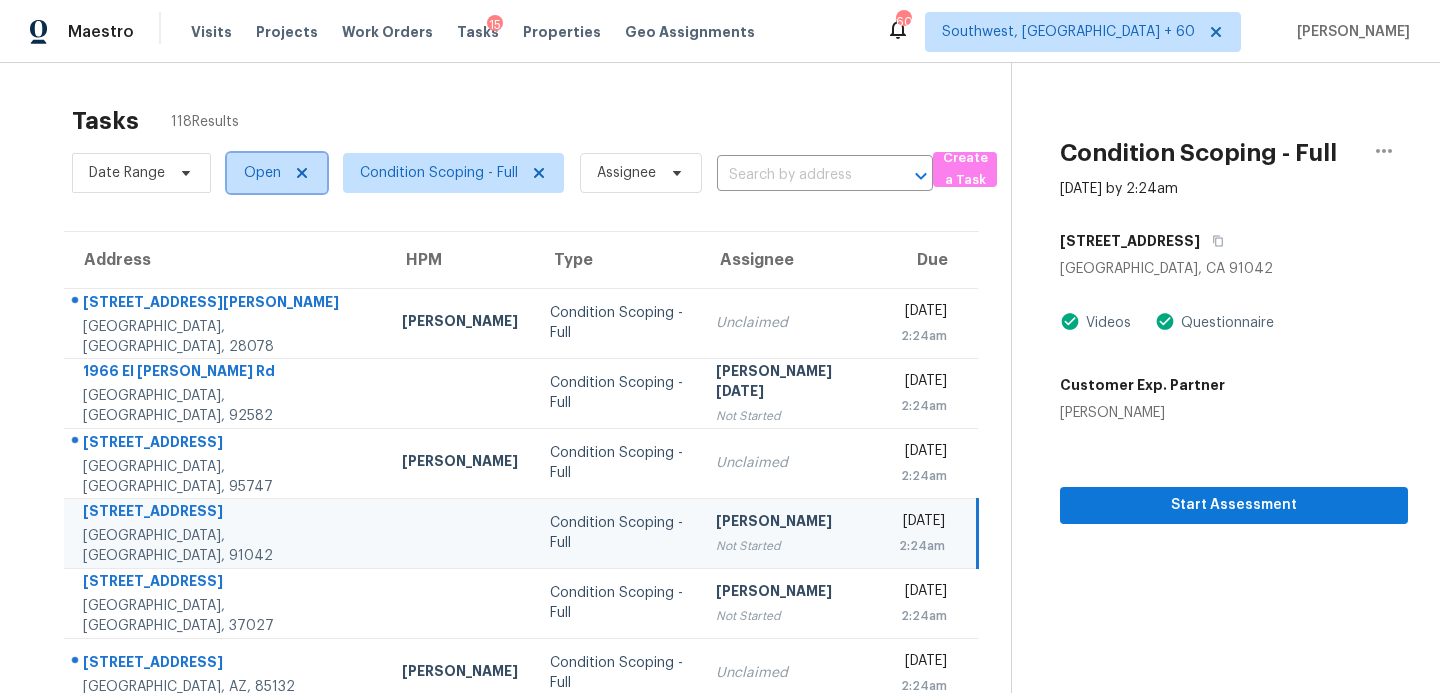 click on "Open" at bounding box center [262, 173] 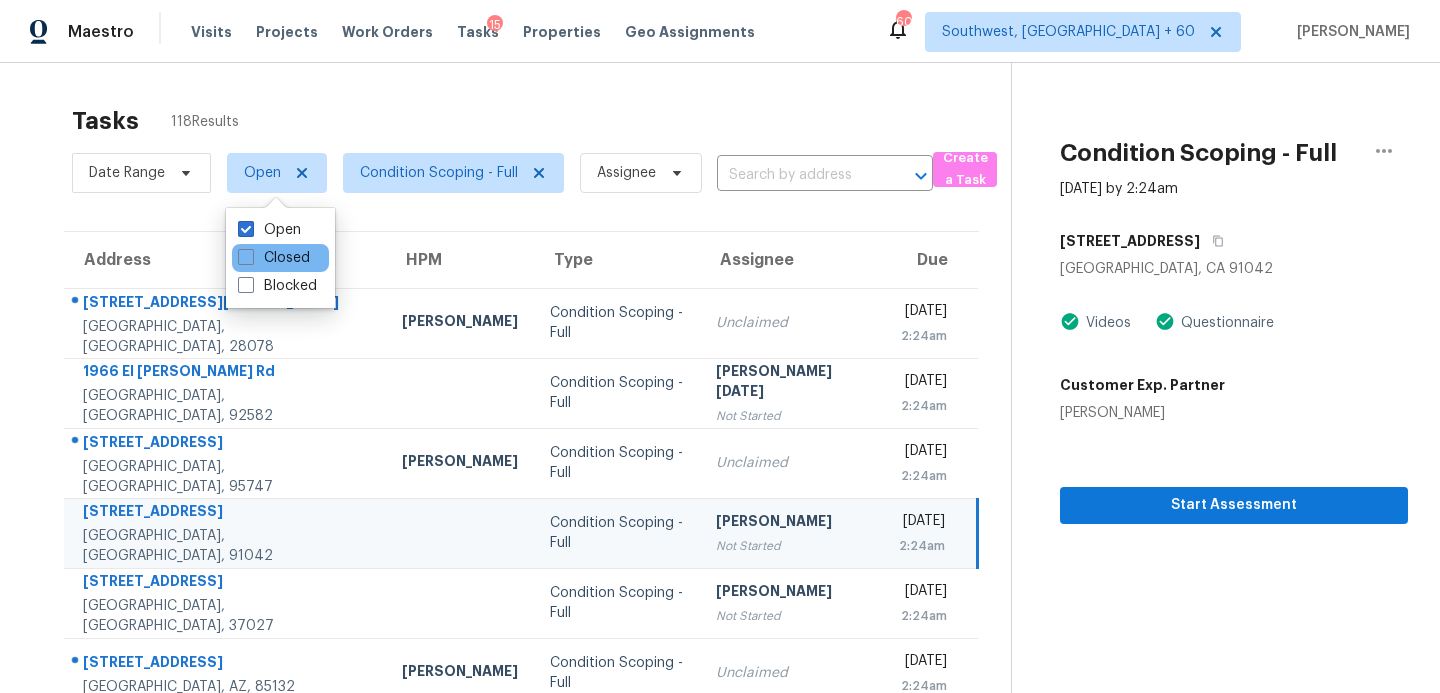 click on "Closed" at bounding box center [280, 258] 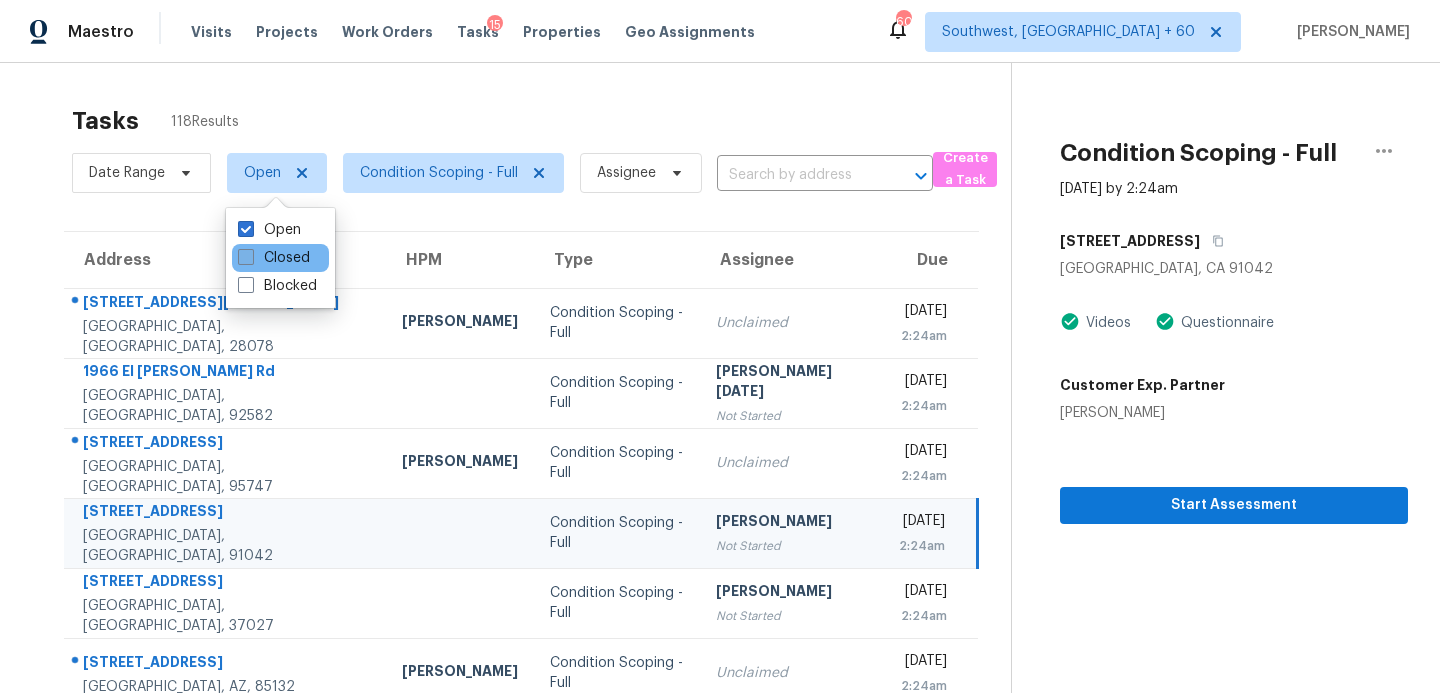click on "Closed" at bounding box center (274, 258) 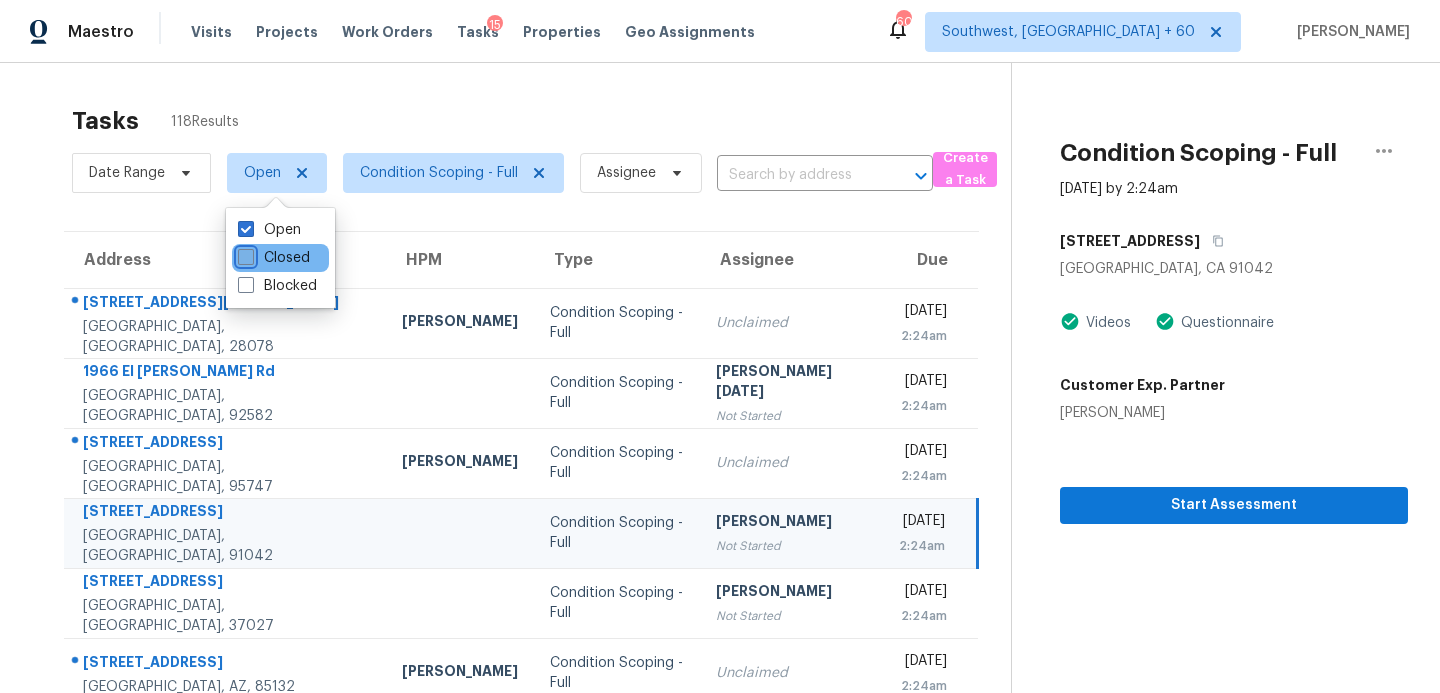click on "Closed" at bounding box center (244, 254) 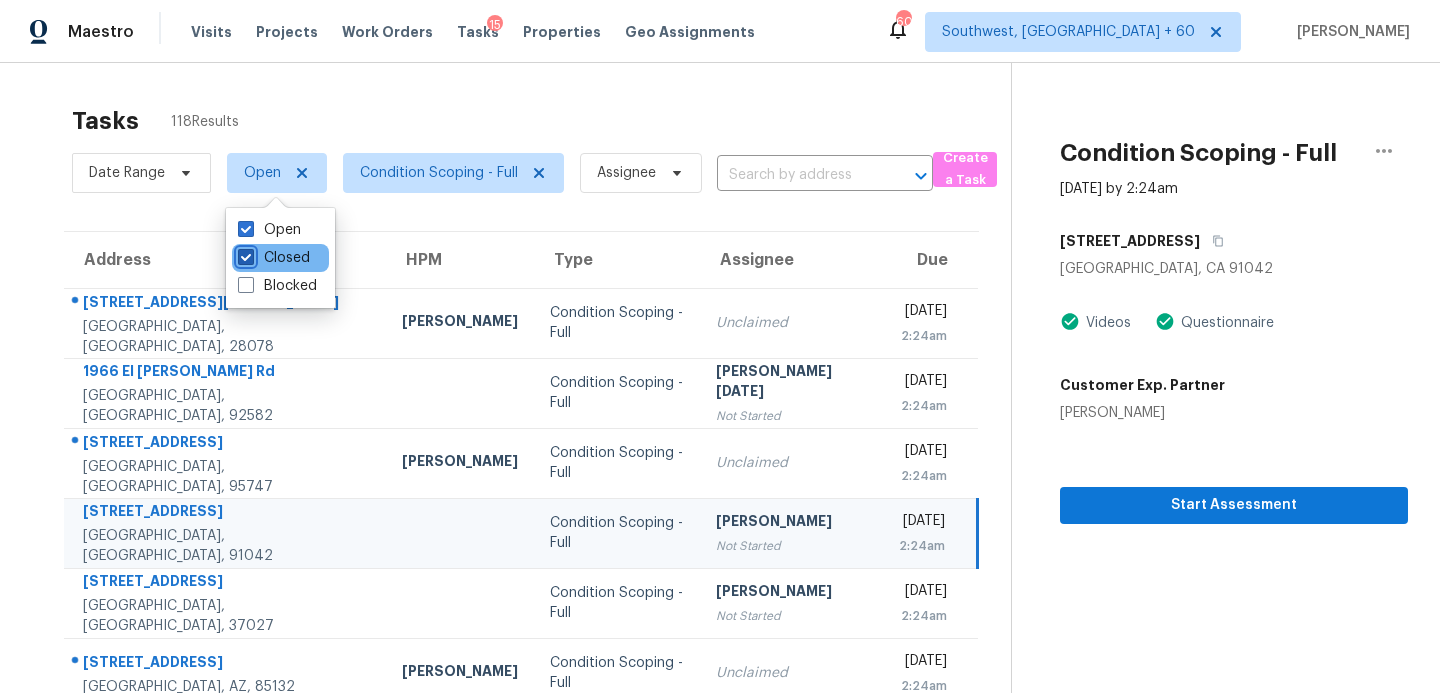 checkbox on "true" 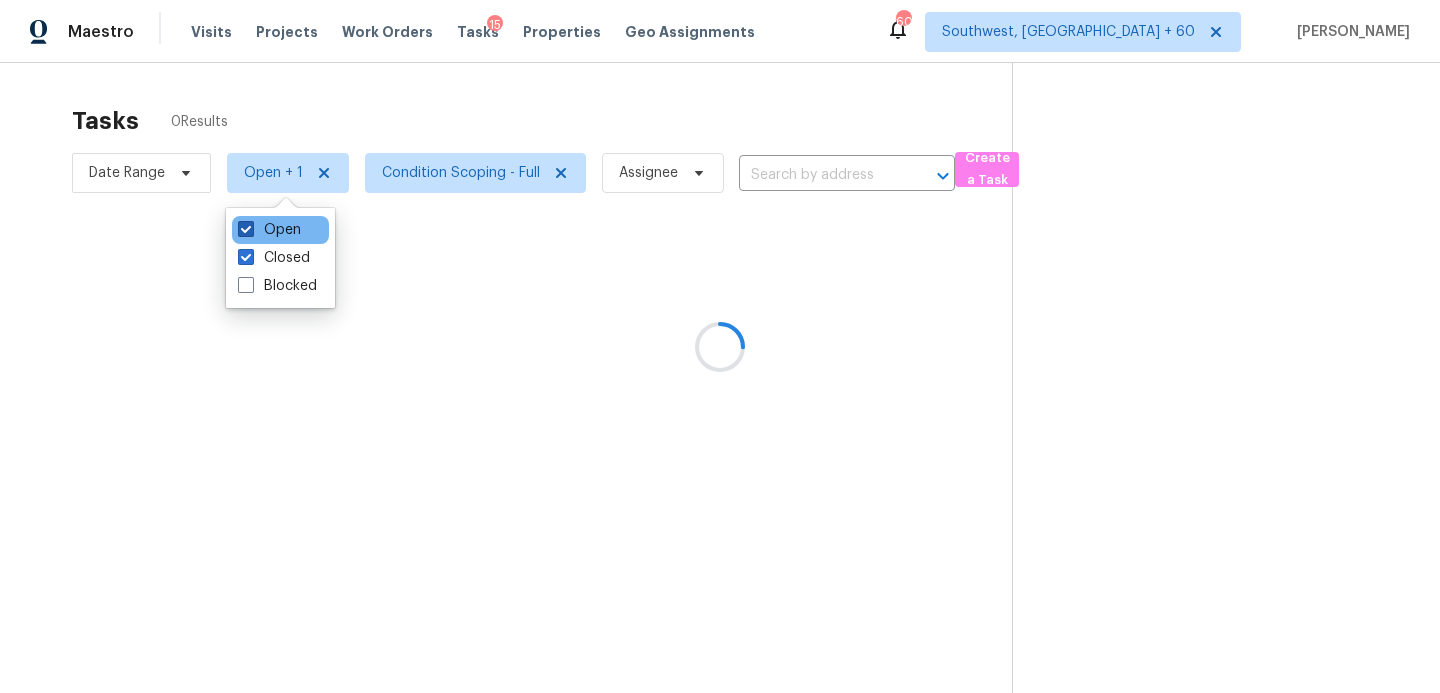 click on "Open" at bounding box center [269, 230] 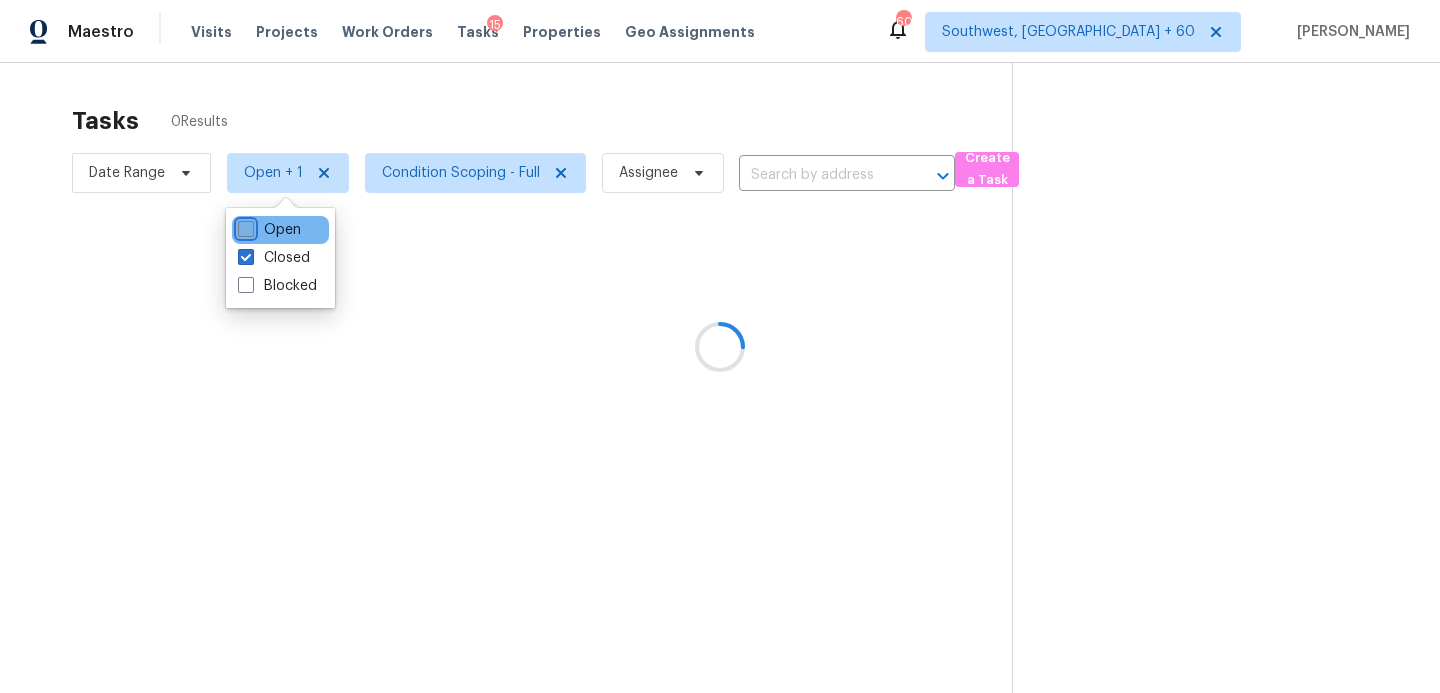 checkbox on "false" 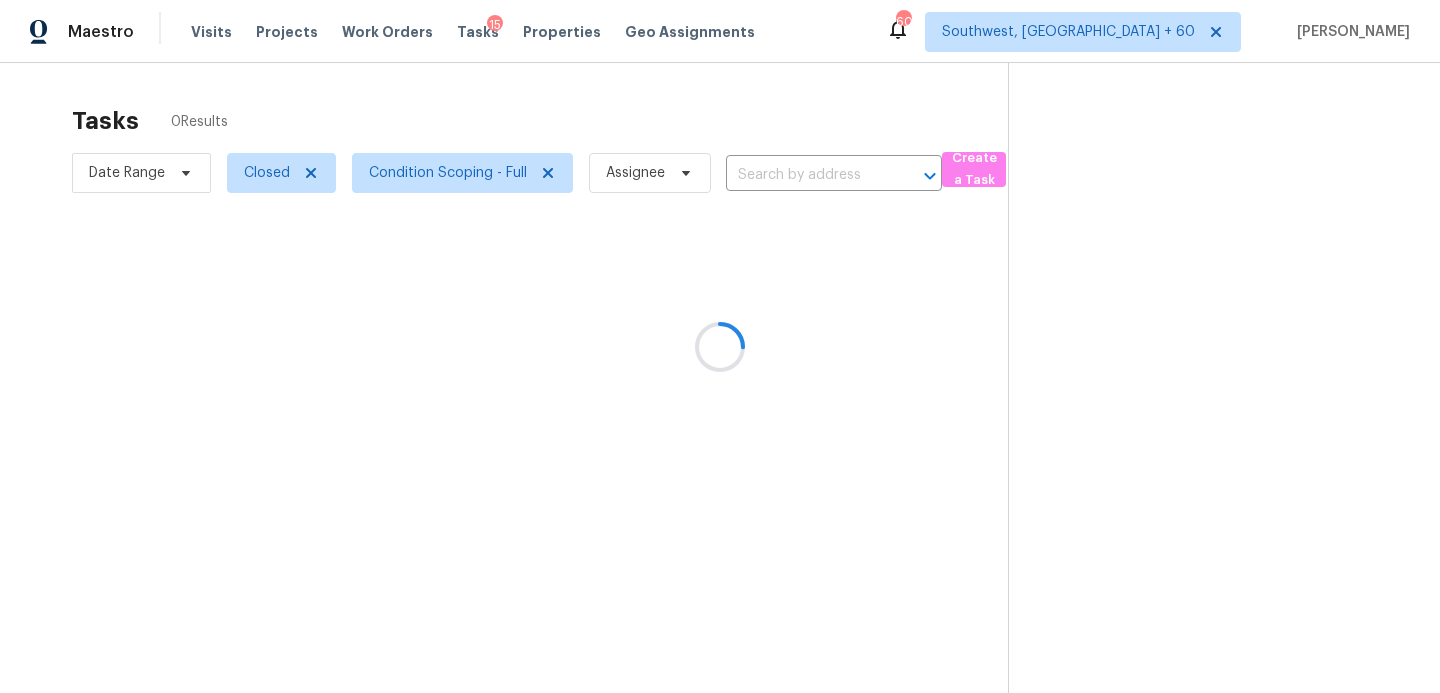 click at bounding box center [720, 346] 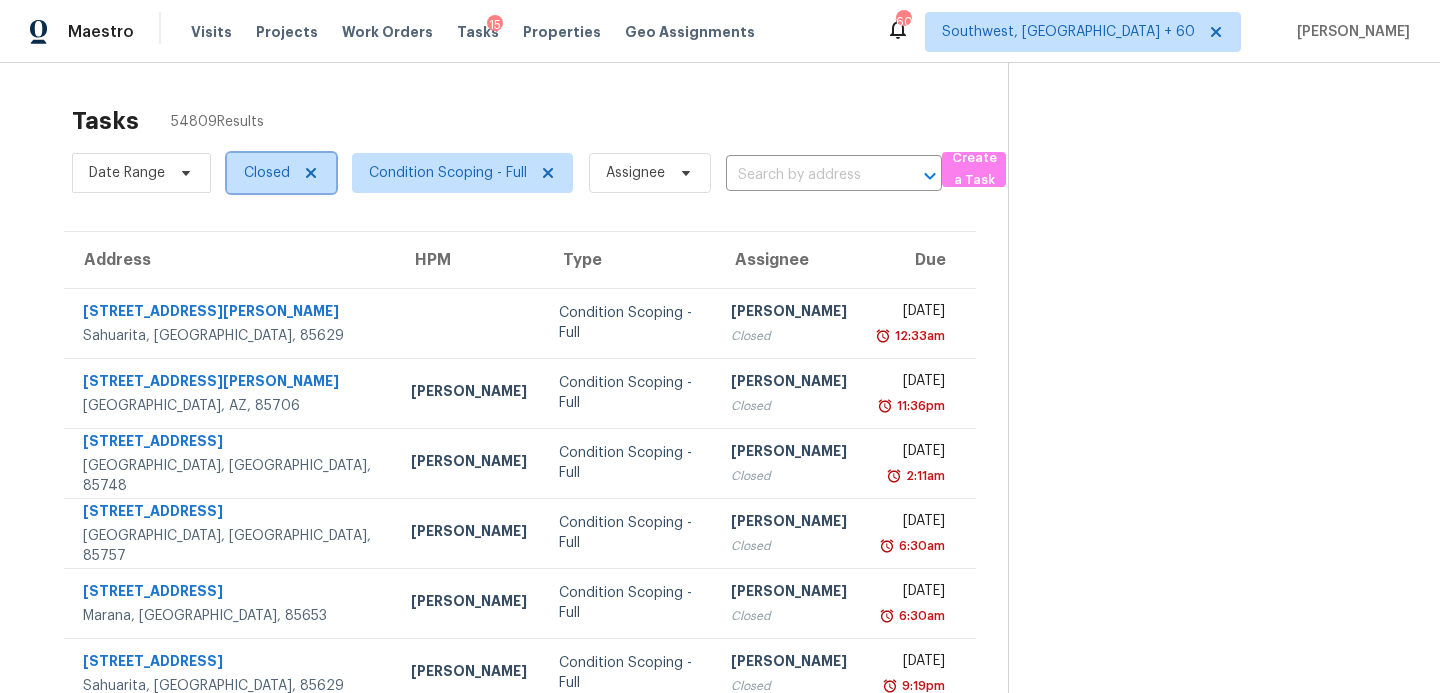 click on "Closed" at bounding box center (267, 173) 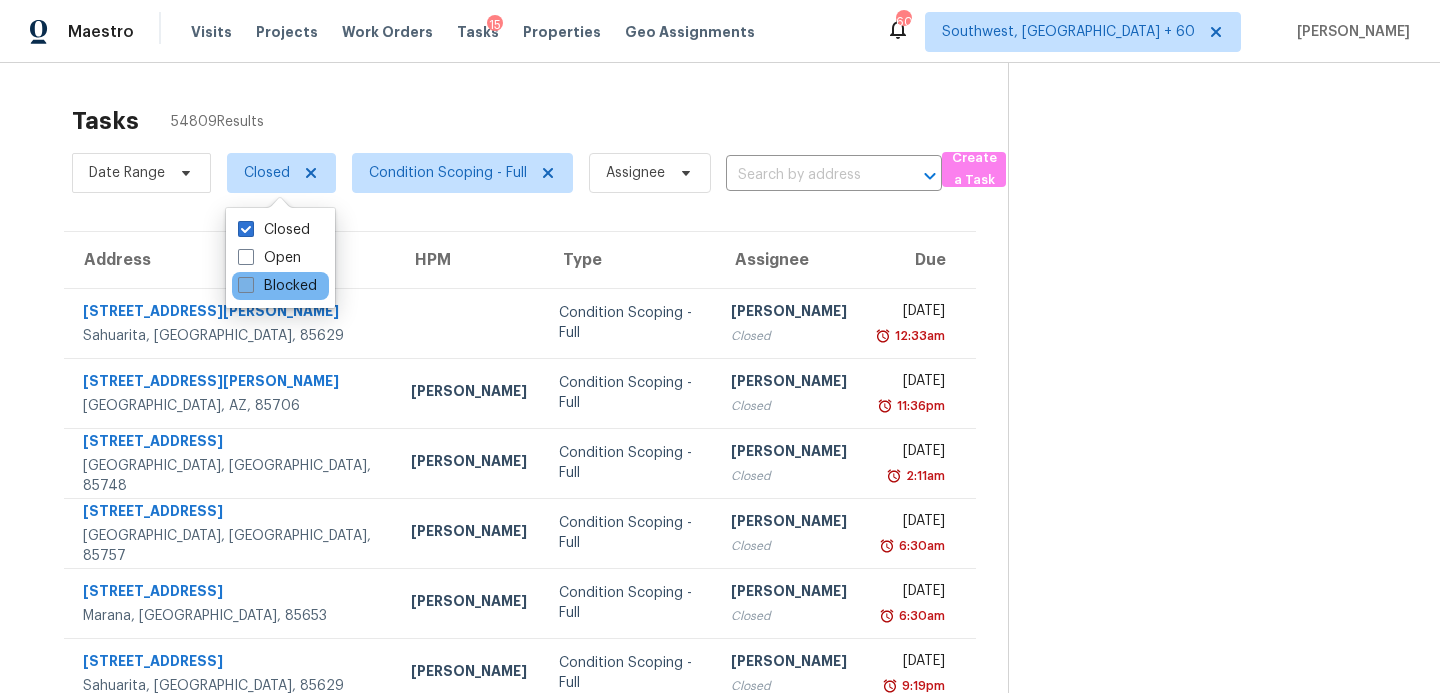click on "Blocked" at bounding box center (277, 286) 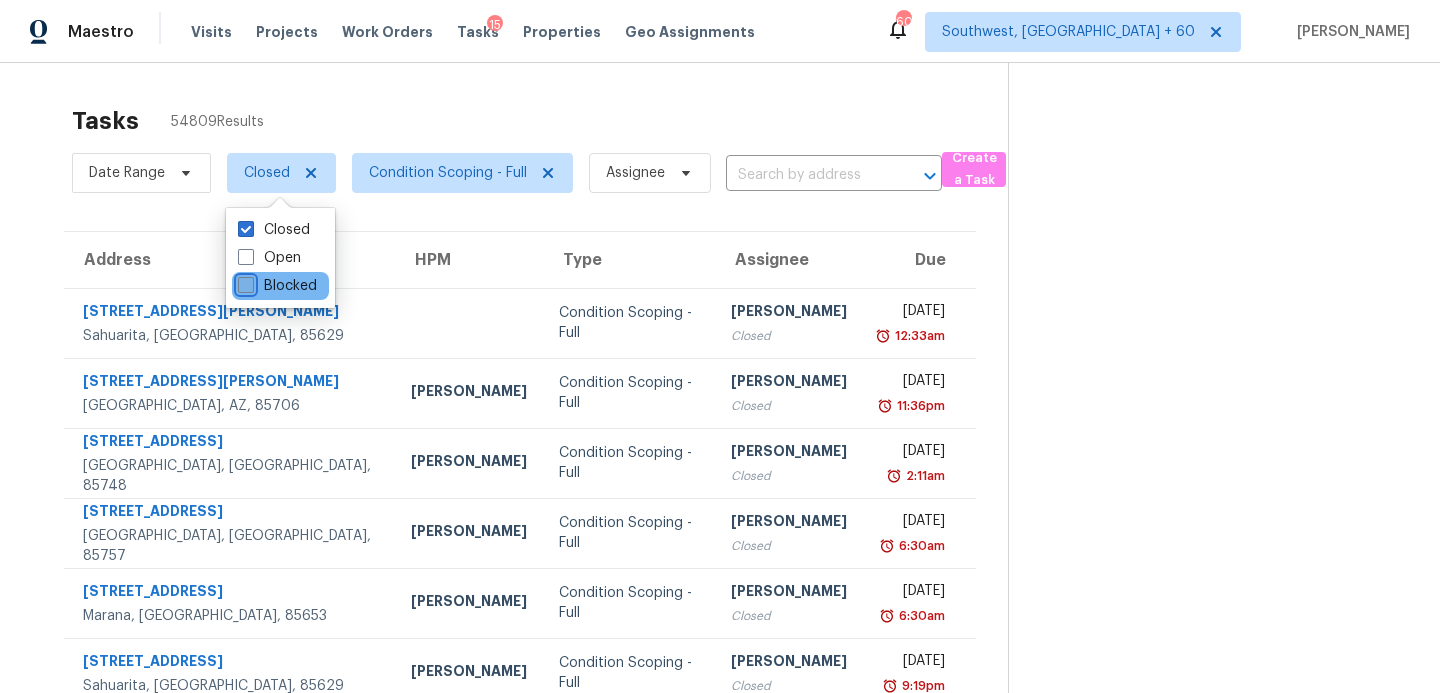 click on "Blocked" at bounding box center [244, 282] 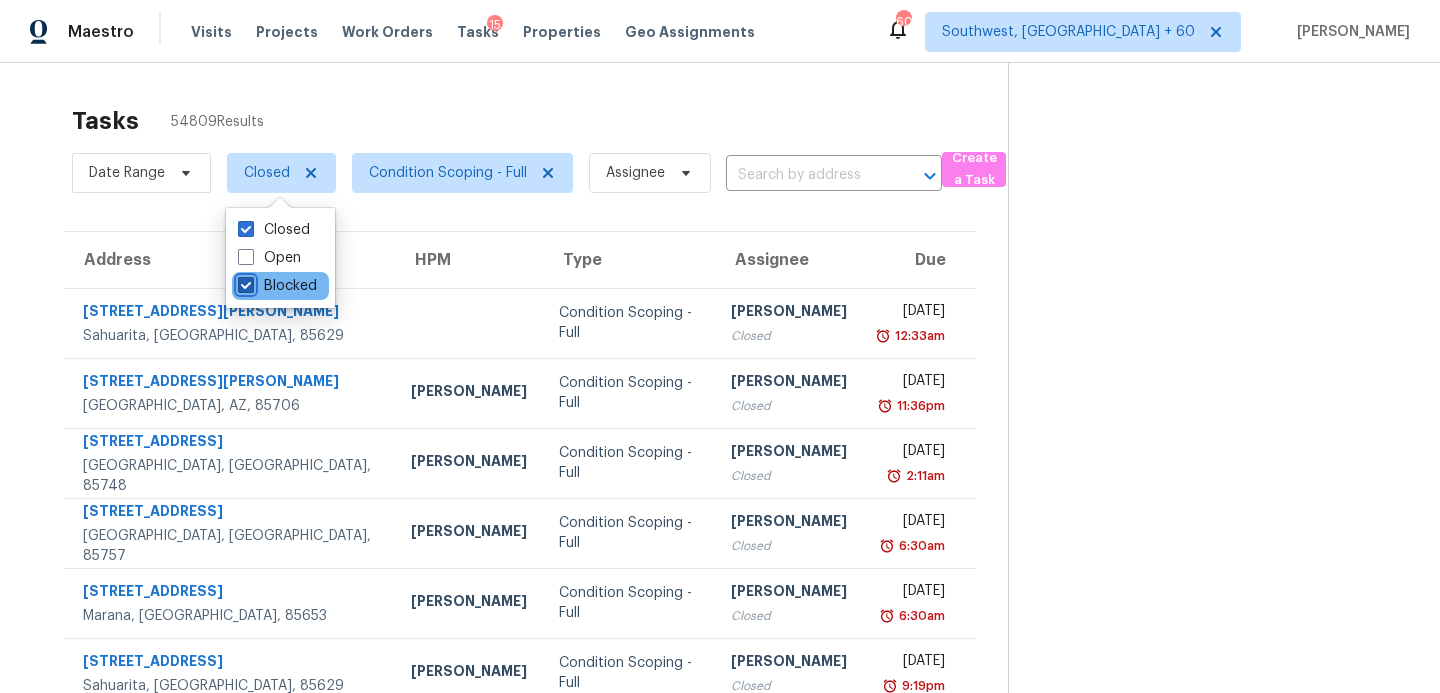 checkbox on "true" 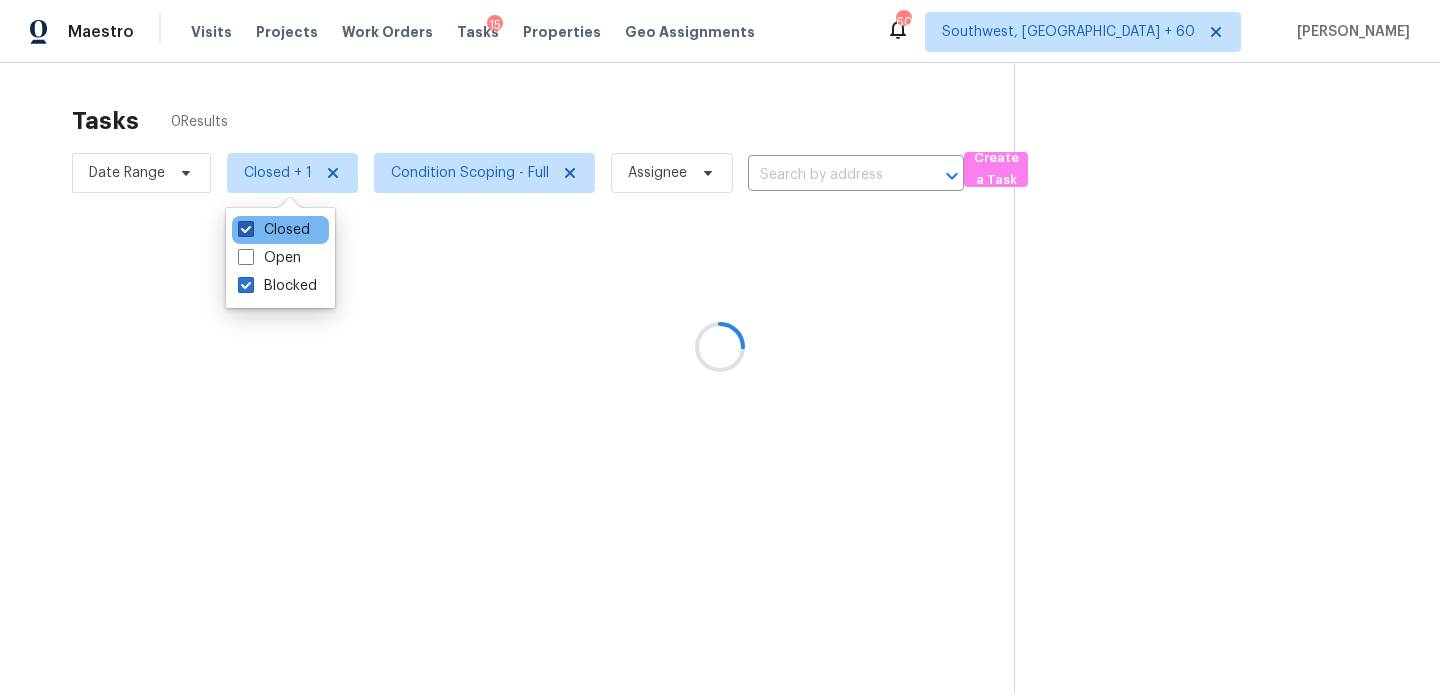 click on "Closed" at bounding box center [274, 230] 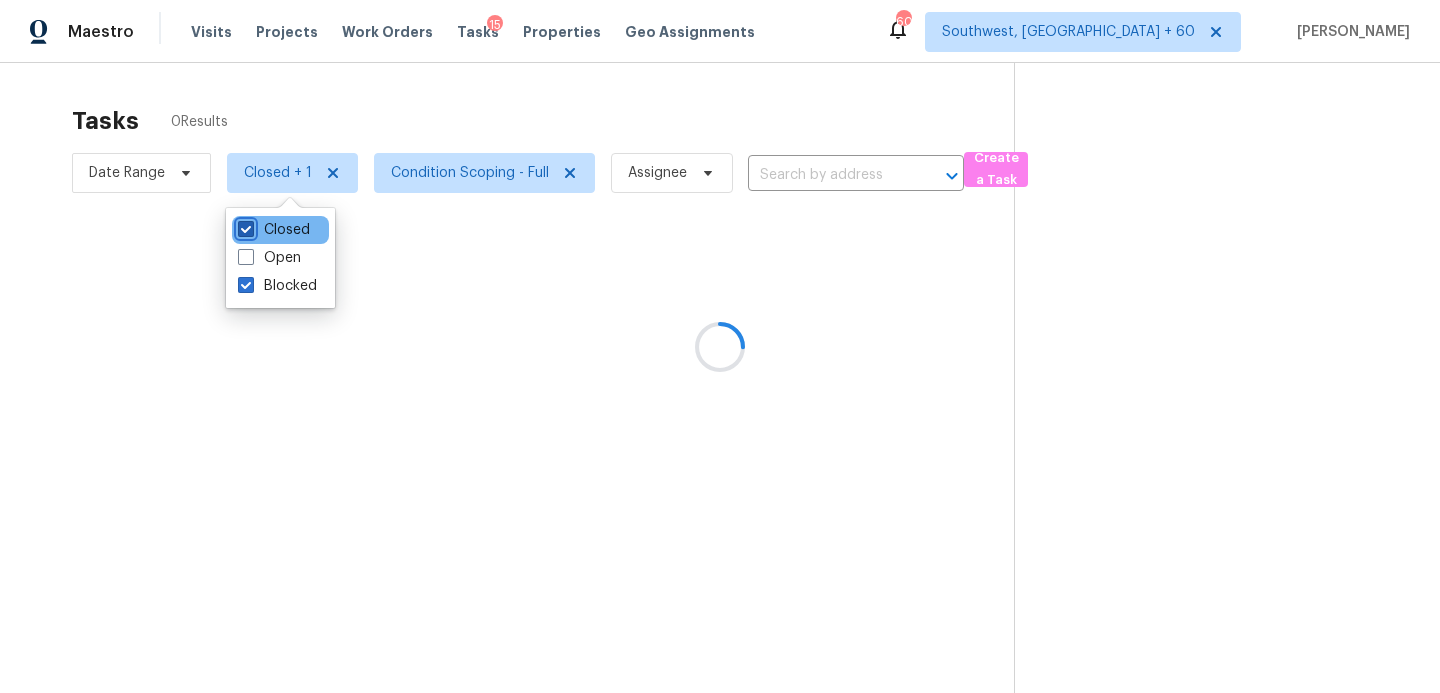 click on "Closed" at bounding box center [244, 226] 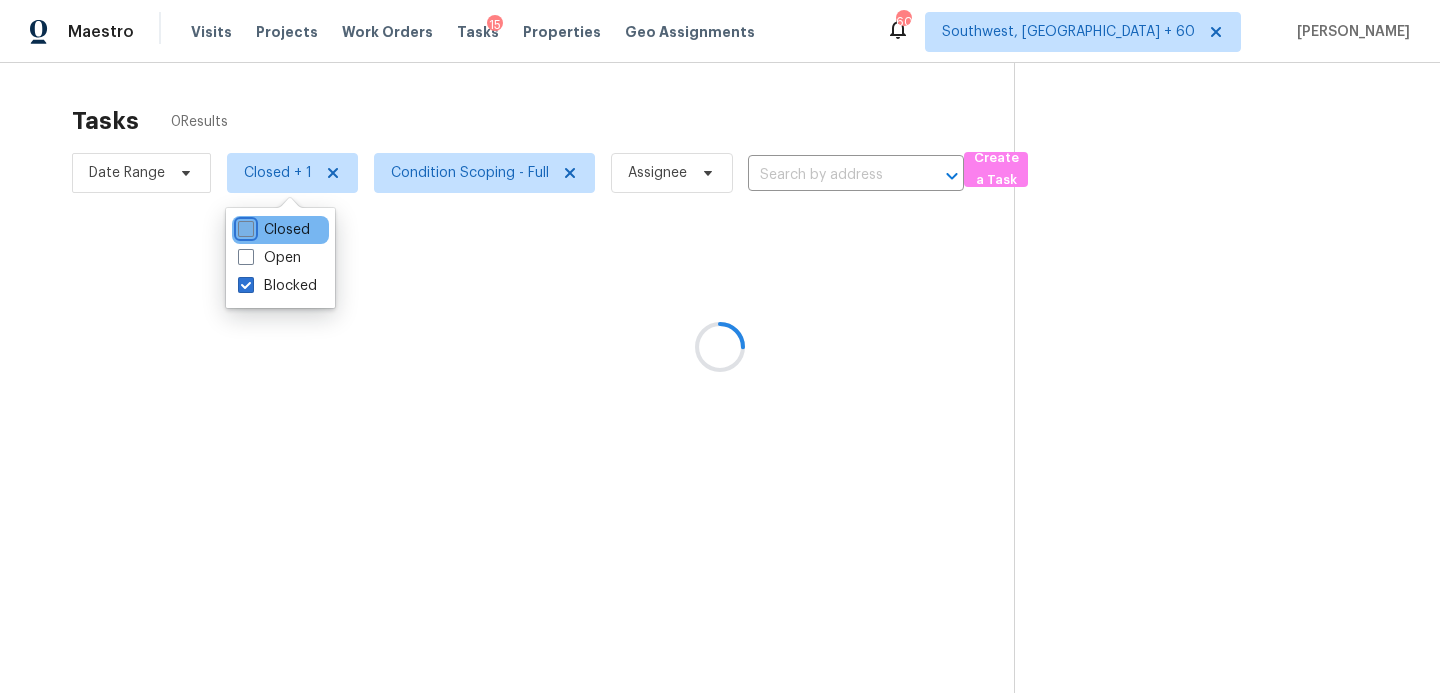 checkbox on "false" 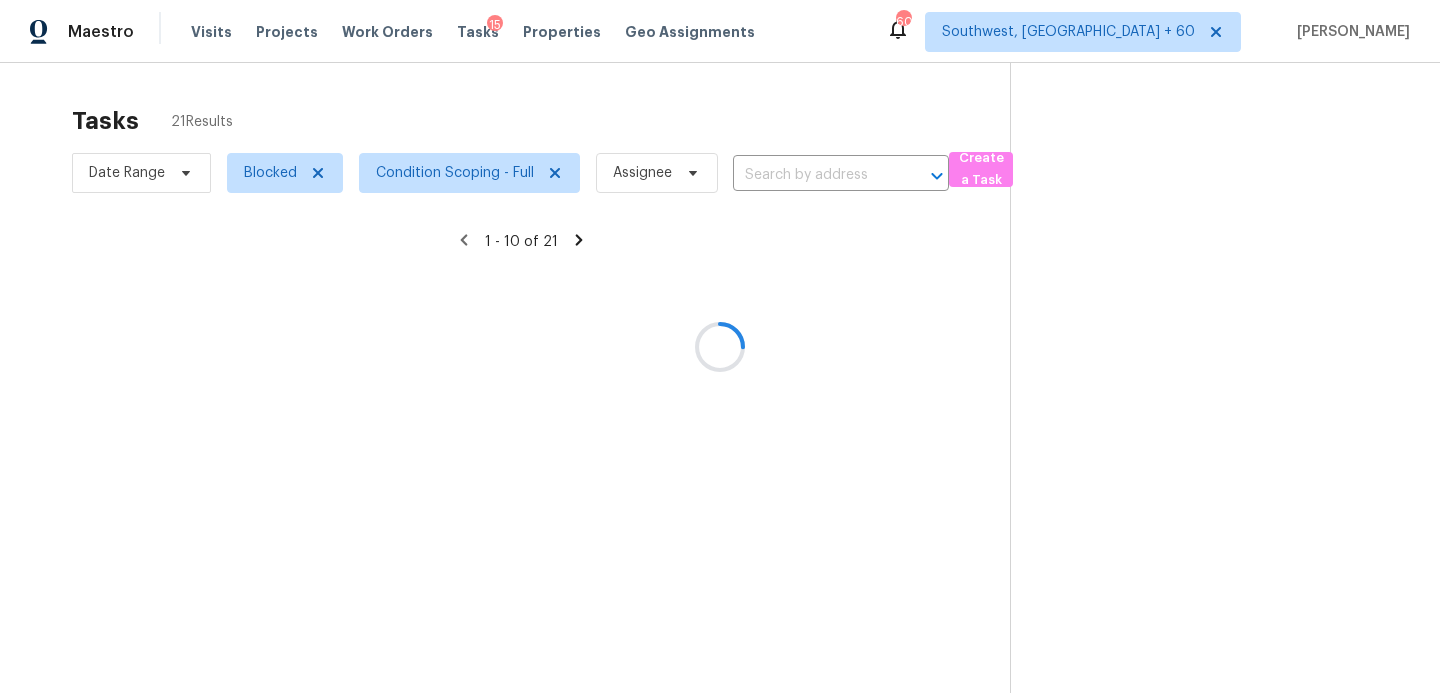 click at bounding box center (720, 346) 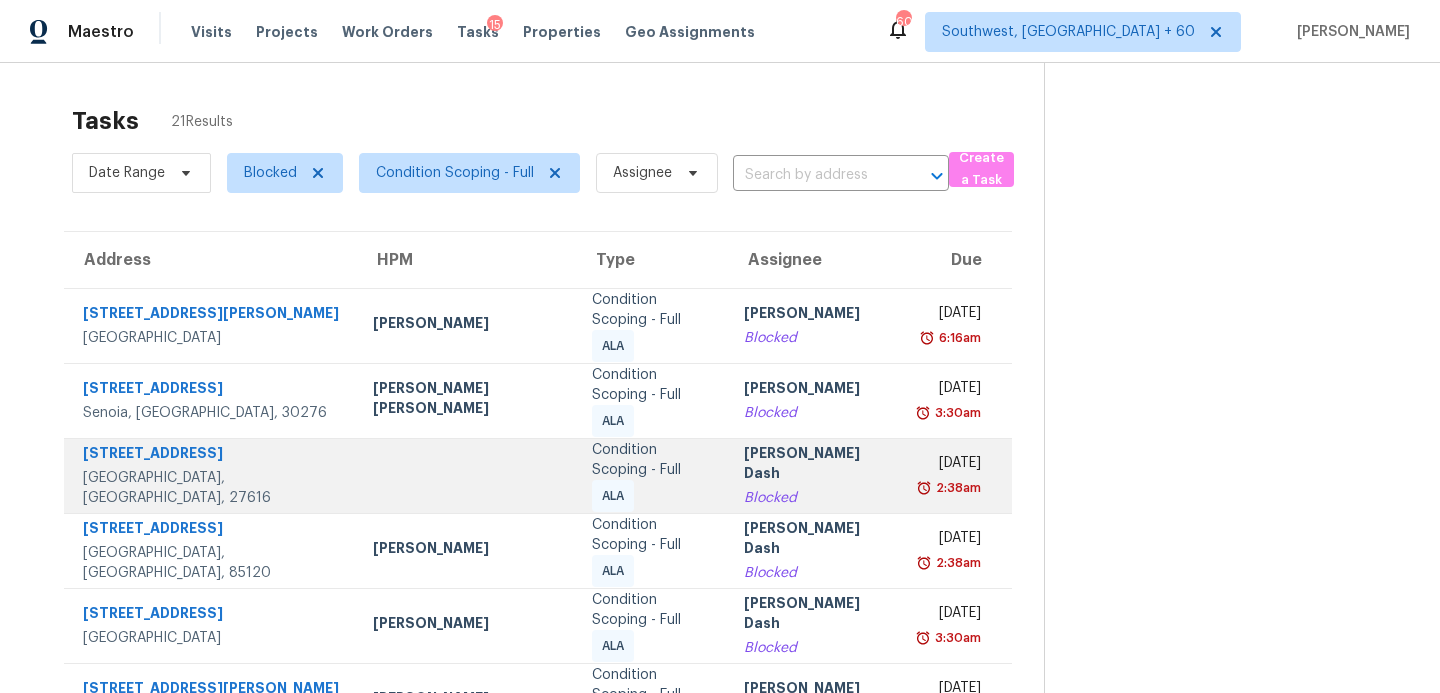 click at bounding box center [466, 475] 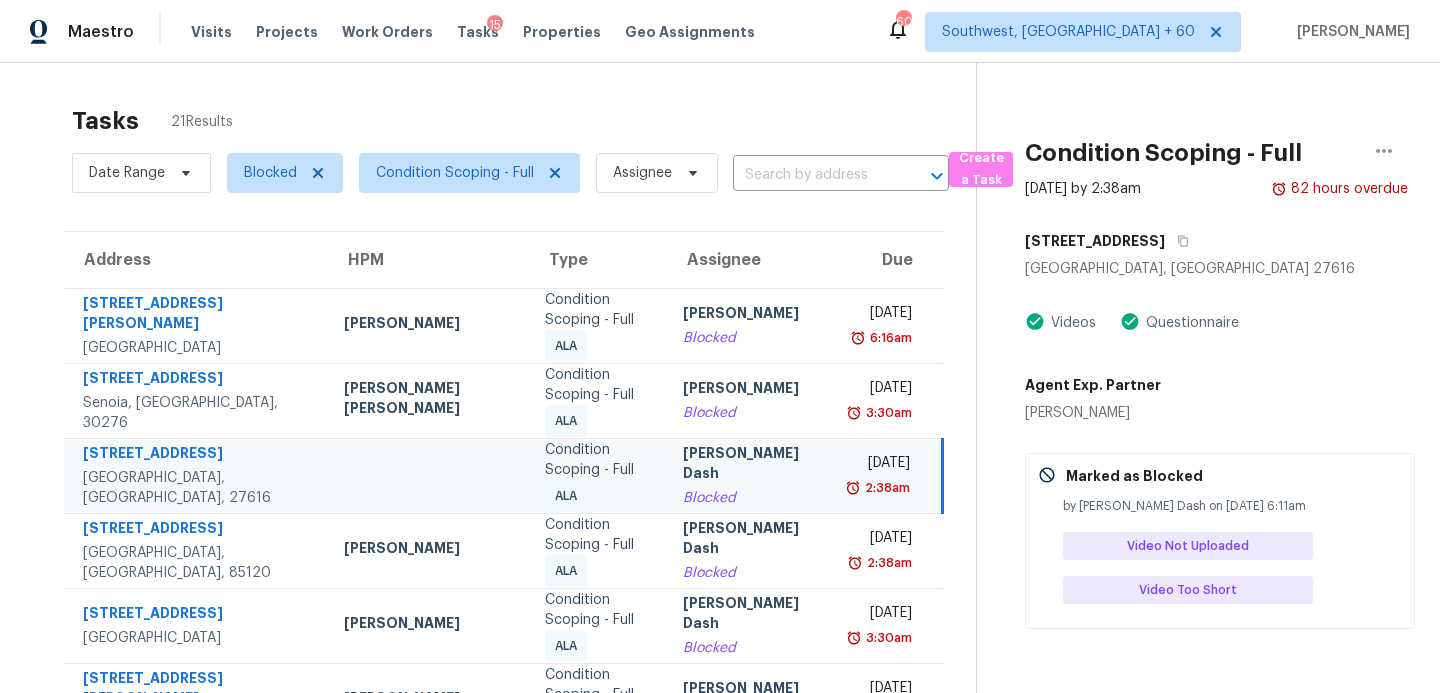 scroll, scrollTop: 126, scrollLeft: 0, axis: vertical 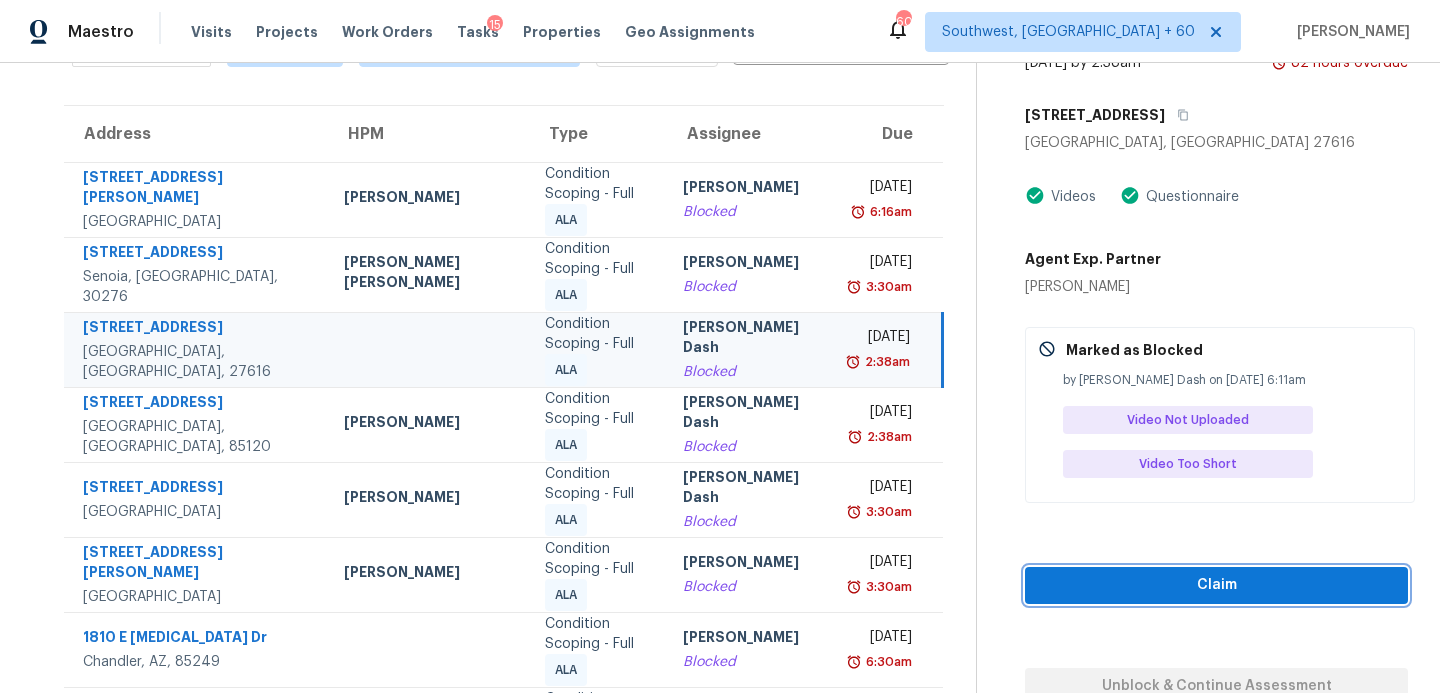 click on "Claim" at bounding box center [1216, 585] 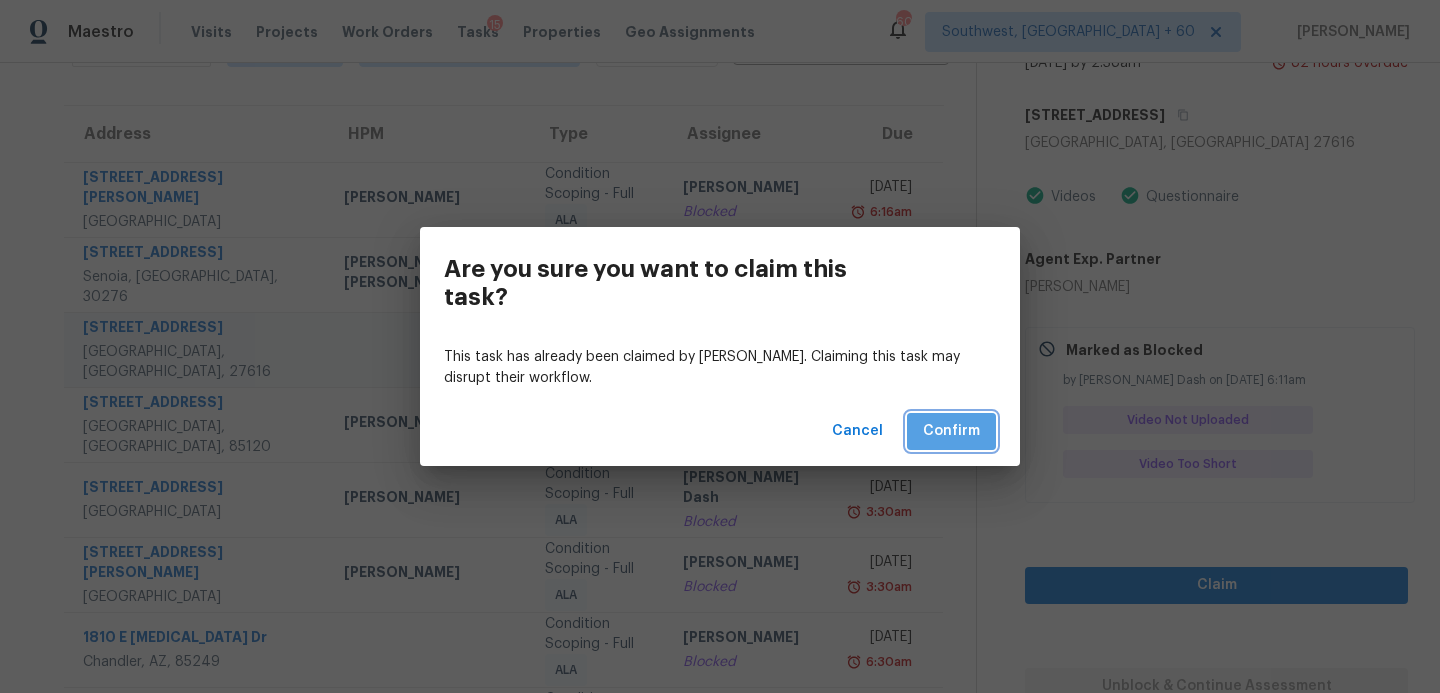 click on "Confirm" at bounding box center [951, 431] 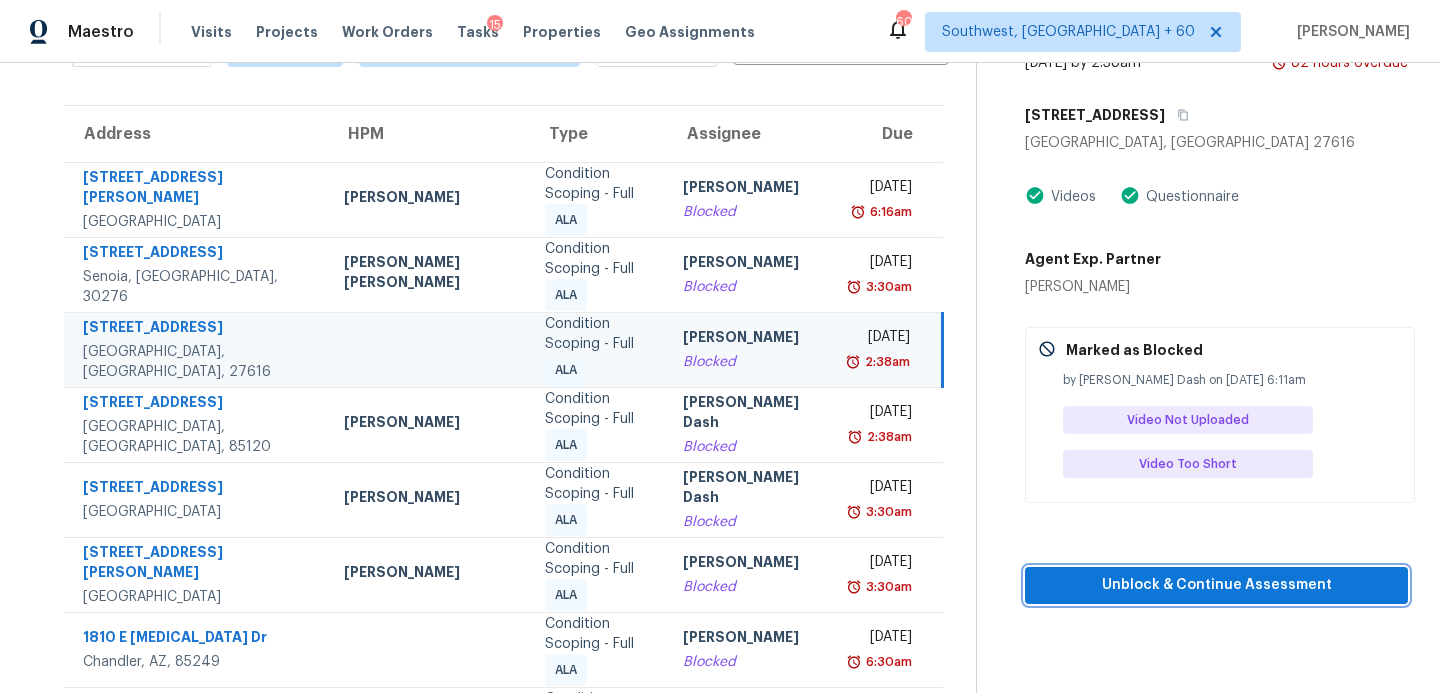 click on "Unblock & Continue Assessment" at bounding box center [1216, 585] 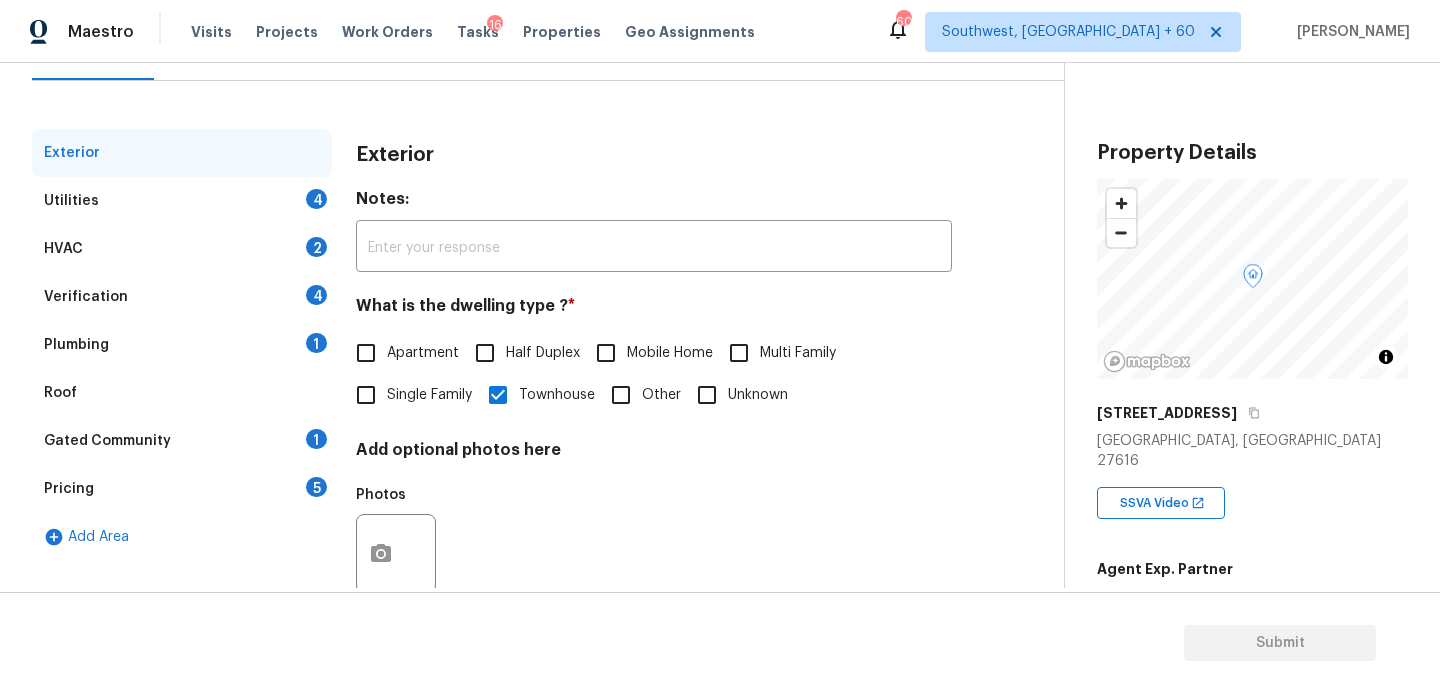 scroll, scrollTop: 187, scrollLeft: 0, axis: vertical 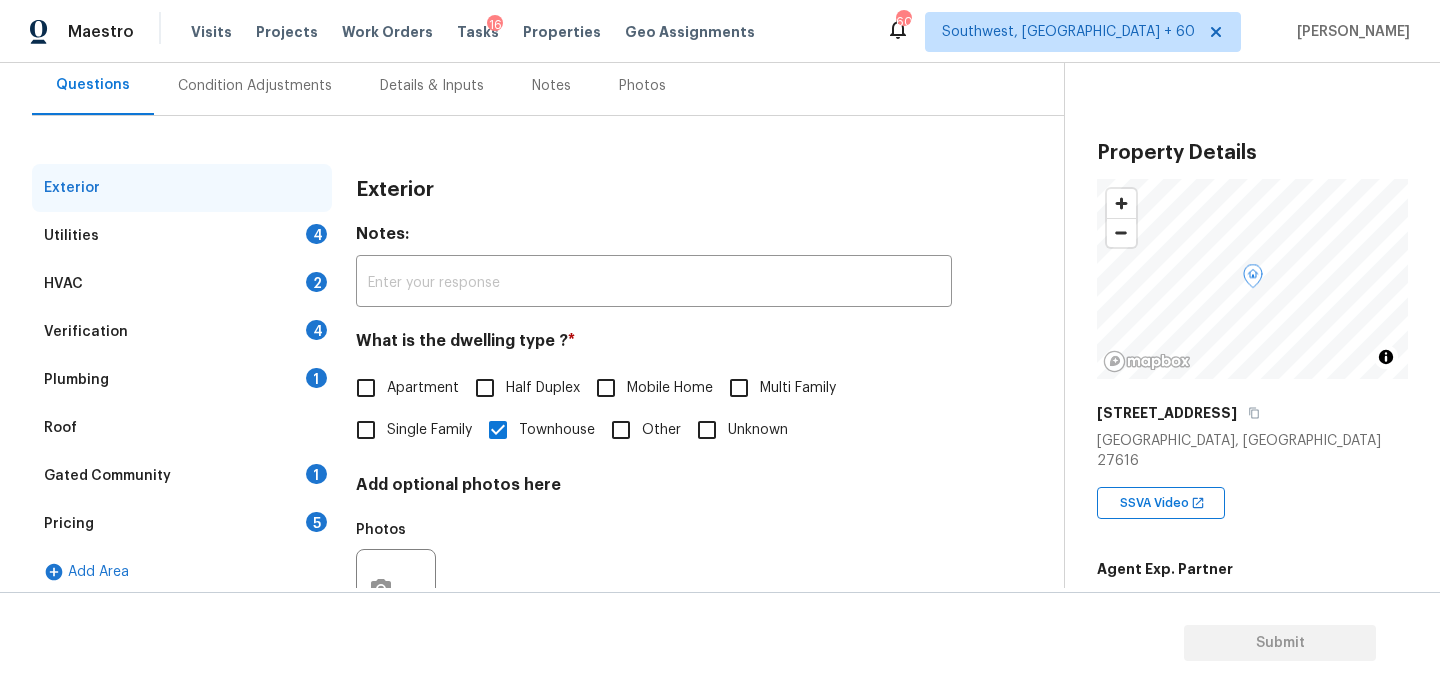 click on "Utilities 4" at bounding box center [182, 236] 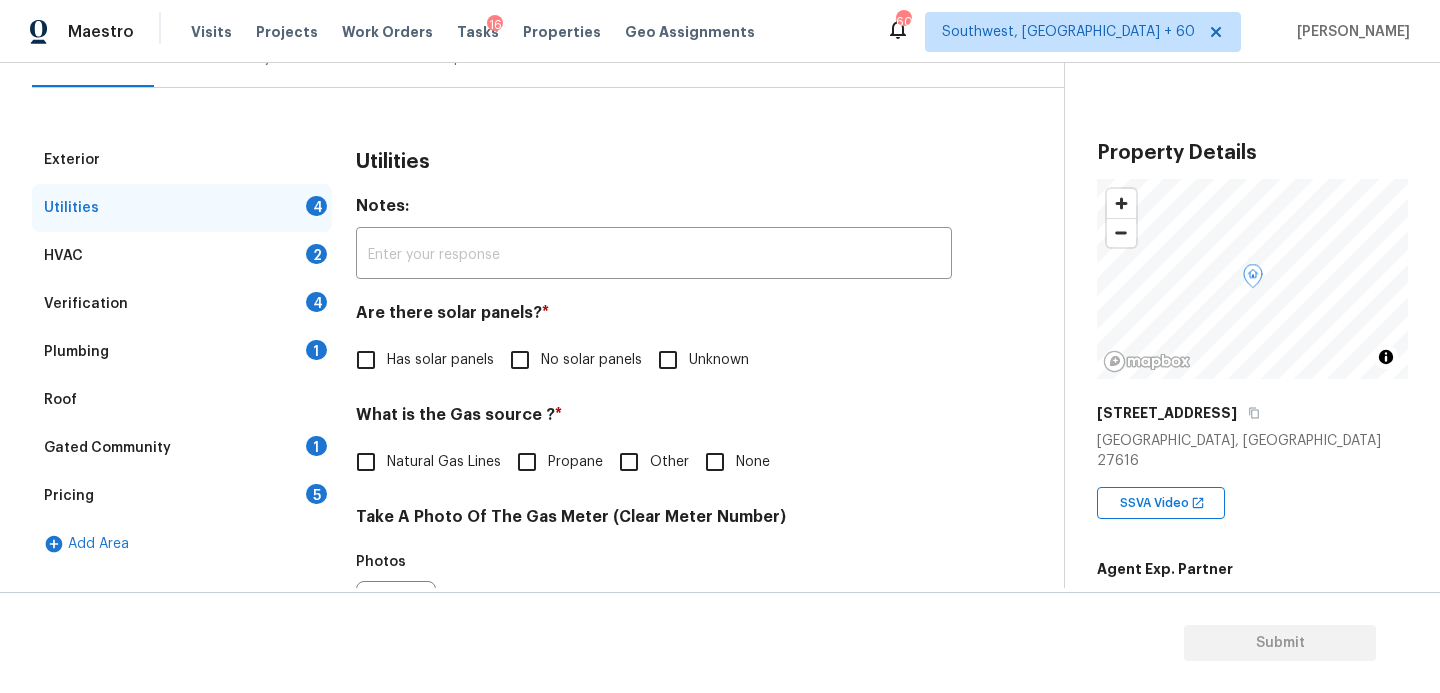 scroll, scrollTop: 216, scrollLeft: 0, axis: vertical 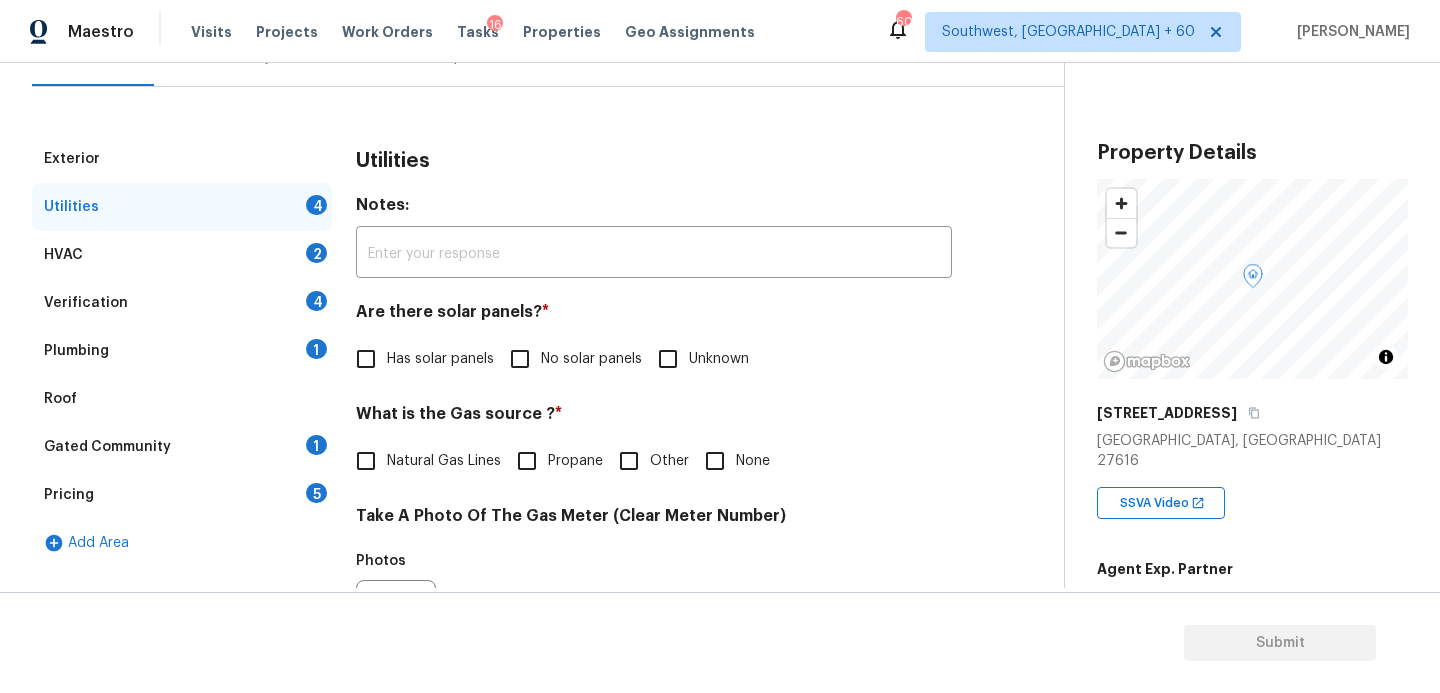 click on "No solar panels" at bounding box center [591, 359] 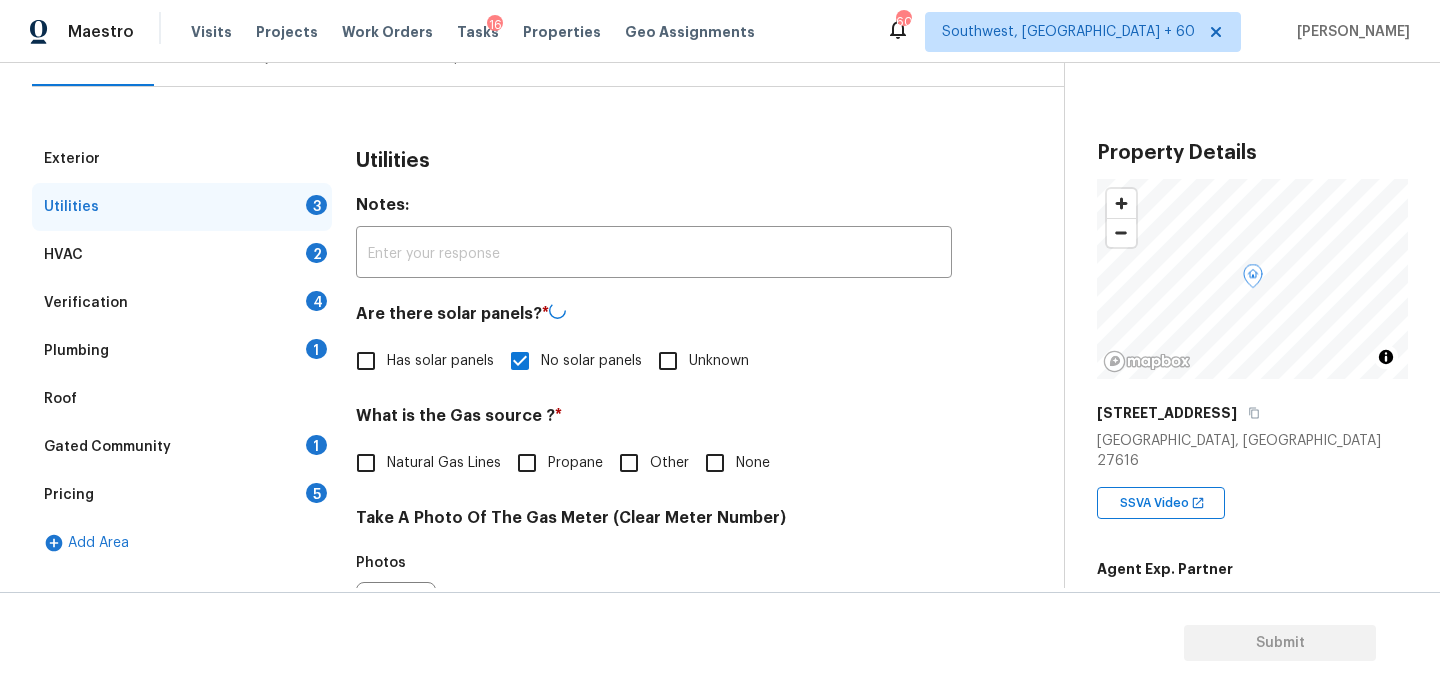 scroll, scrollTop: 376, scrollLeft: 0, axis: vertical 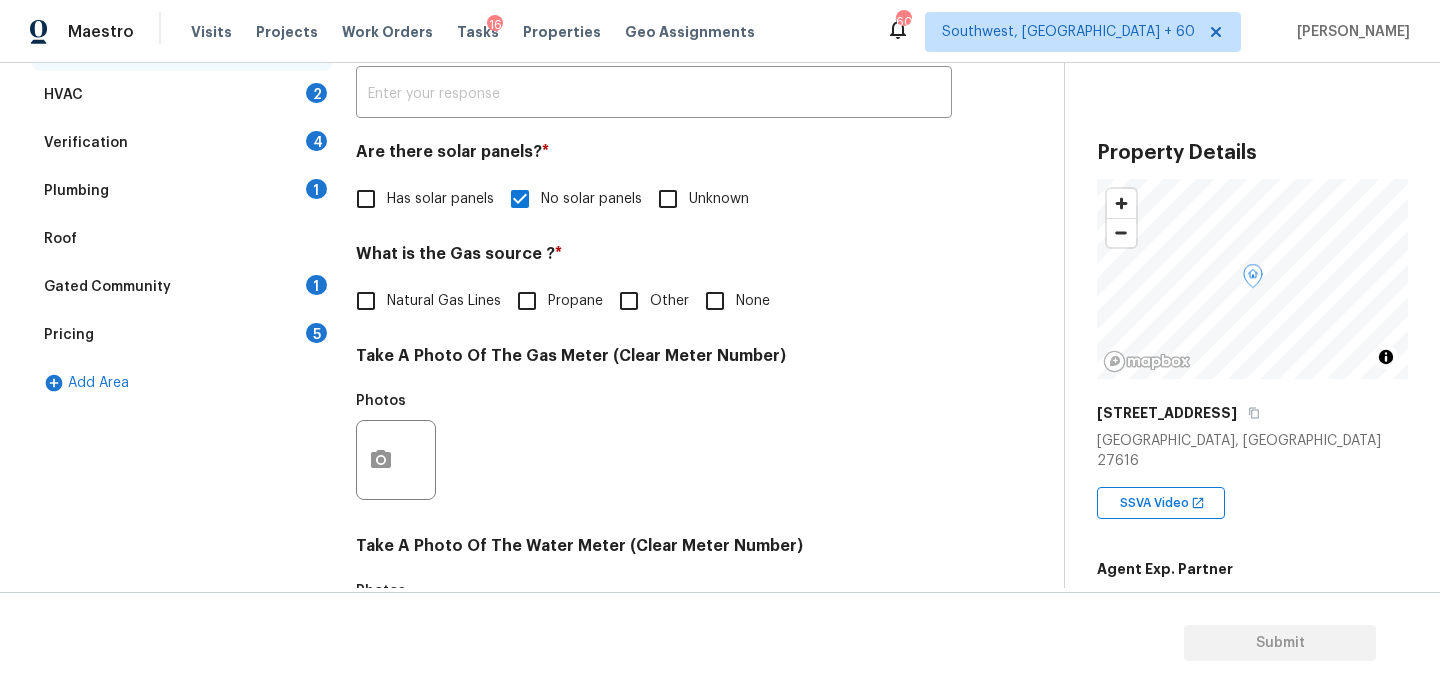 click on "Natural Gas Lines" at bounding box center [444, 301] 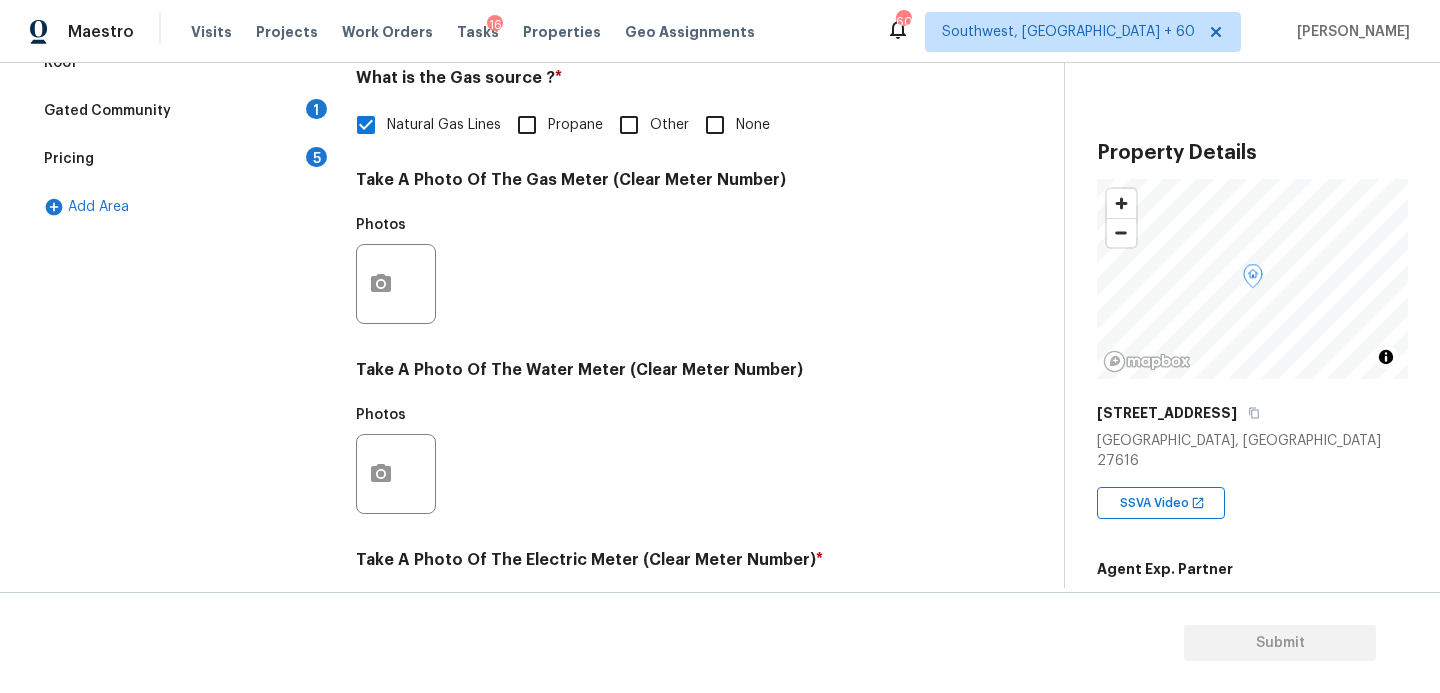scroll, scrollTop: 812, scrollLeft: 0, axis: vertical 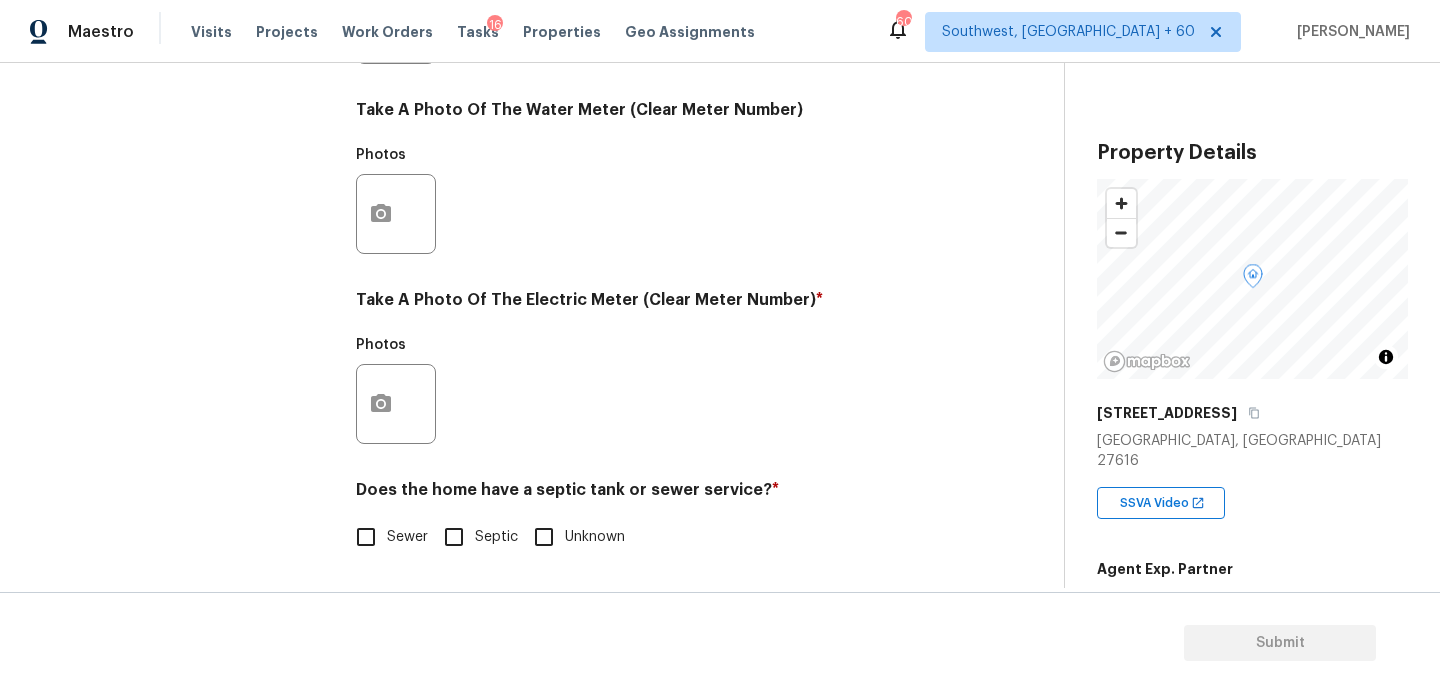 click on "Sewer" at bounding box center (366, 537) 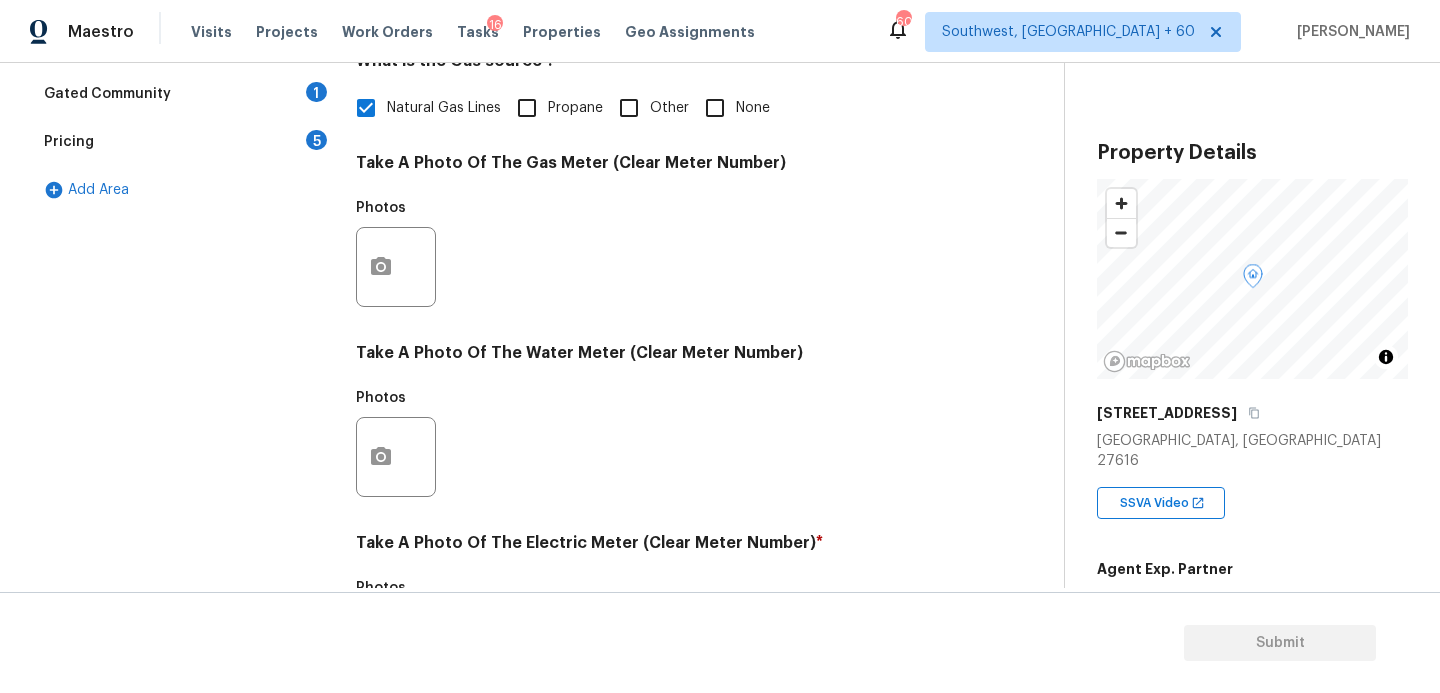 scroll, scrollTop: 527, scrollLeft: 0, axis: vertical 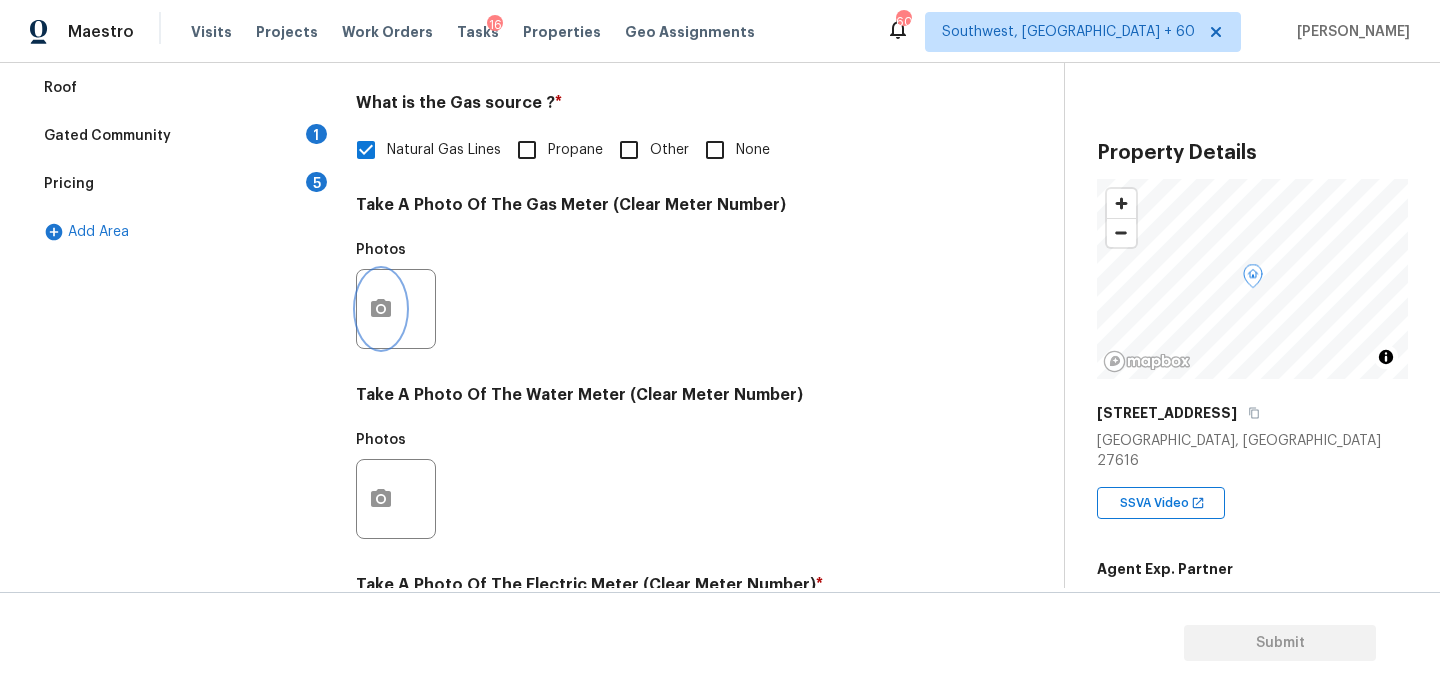 click at bounding box center (381, 309) 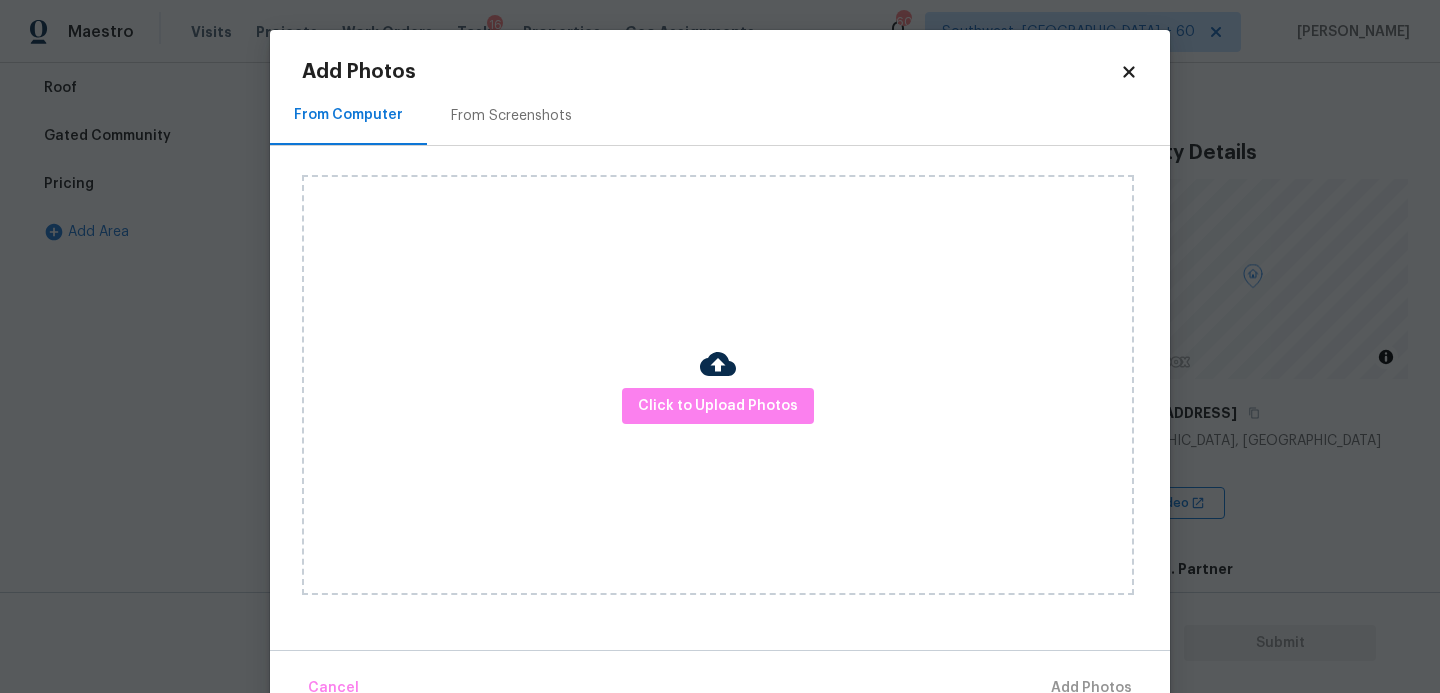 click on "Click to Upload Photos" at bounding box center [718, 385] 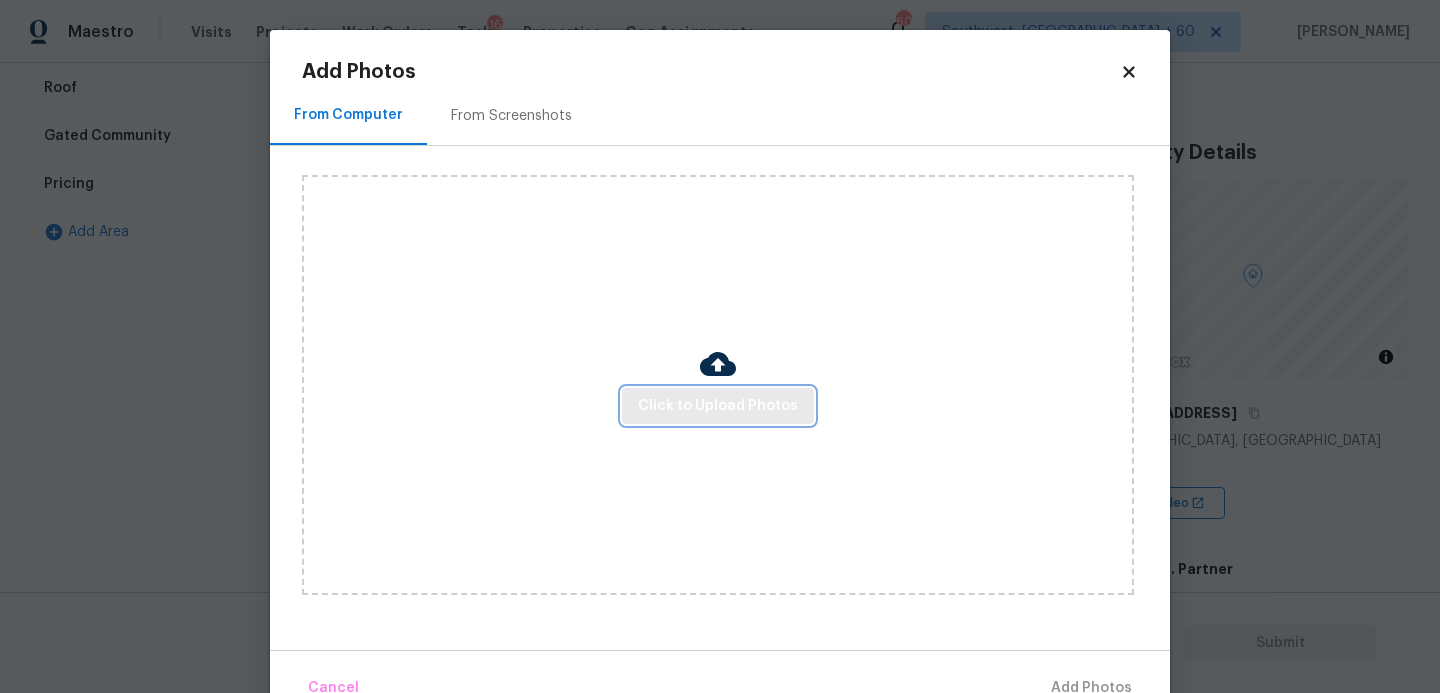 click on "Click to Upload Photos" at bounding box center [718, 406] 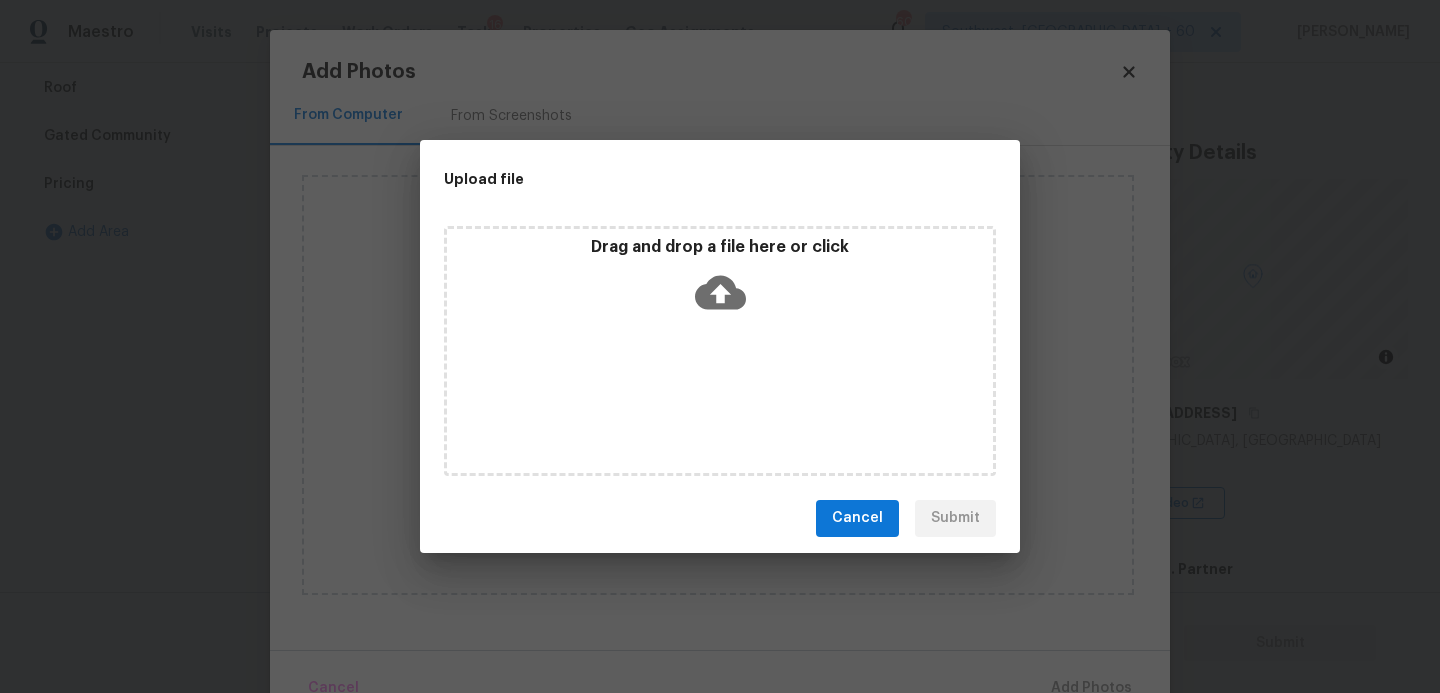 click on "Drag and drop a file here or click" at bounding box center (720, 351) 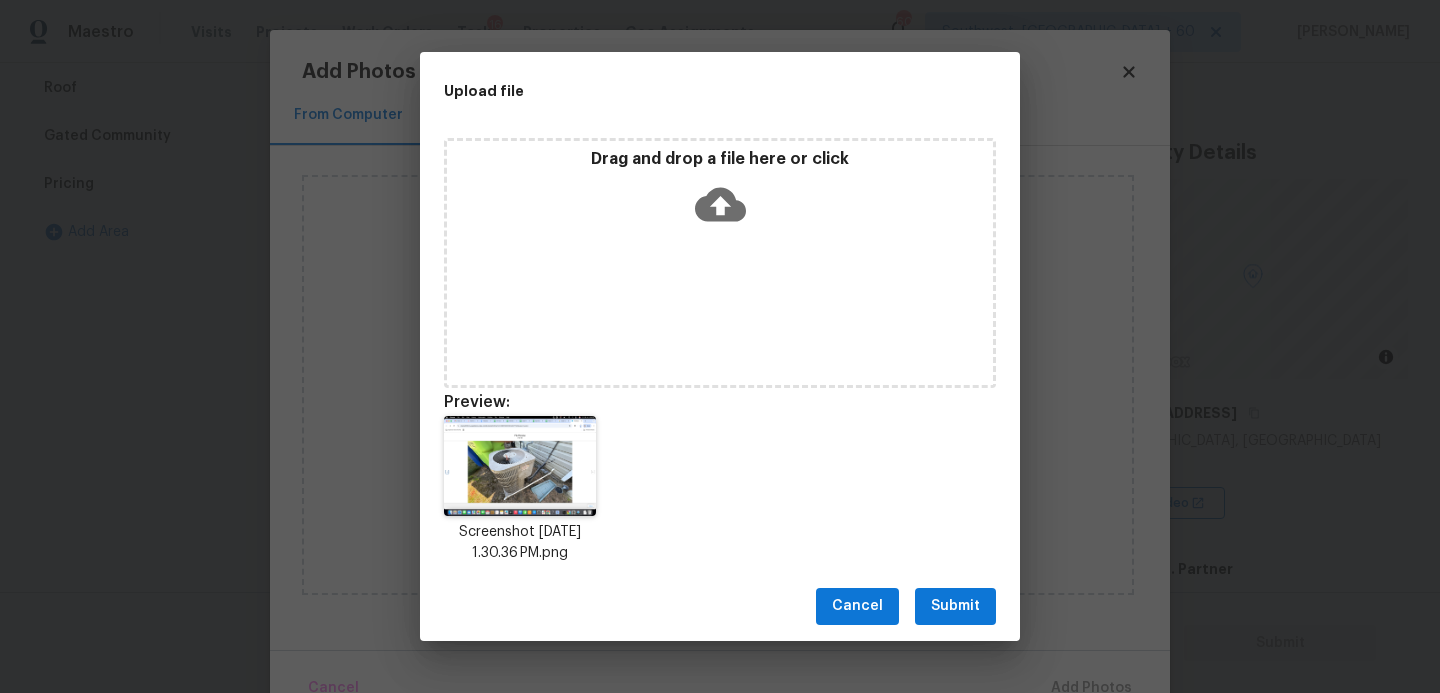 click on "Submit" at bounding box center (955, 606) 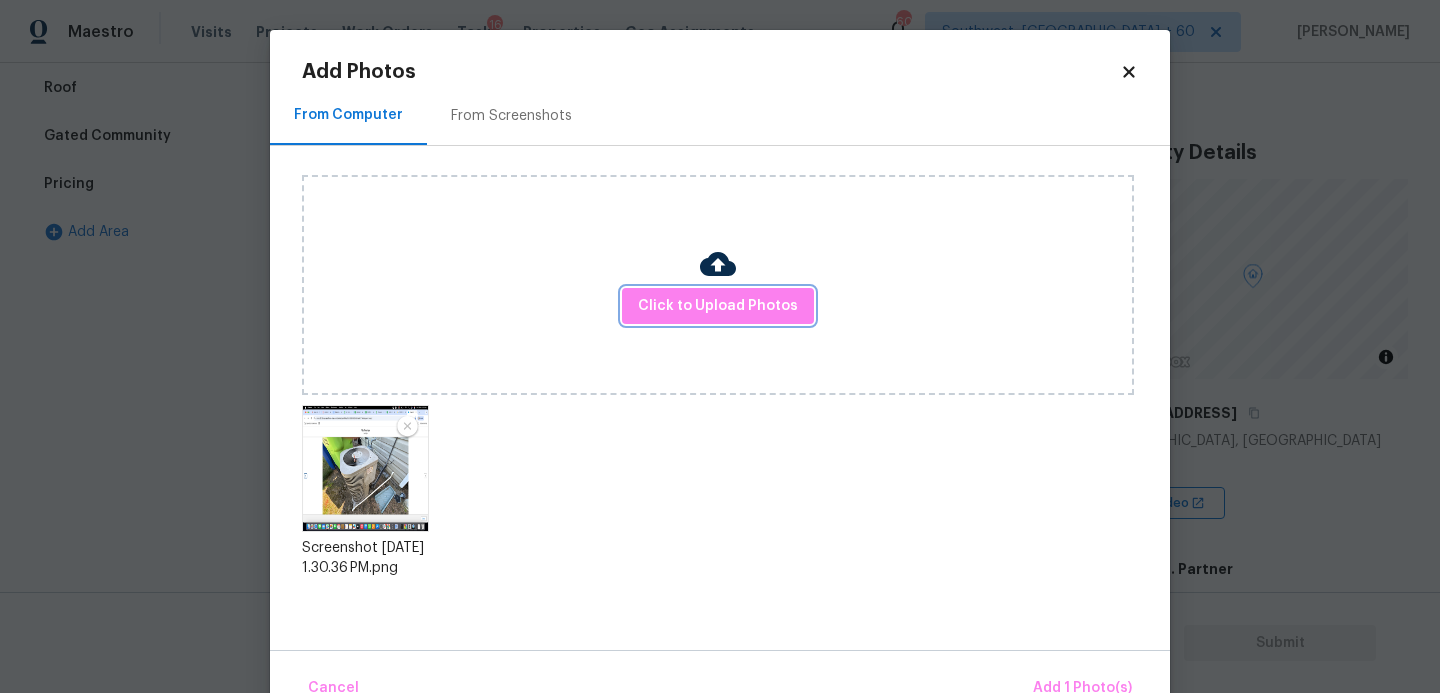 scroll, scrollTop: 47, scrollLeft: 0, axis: vertical 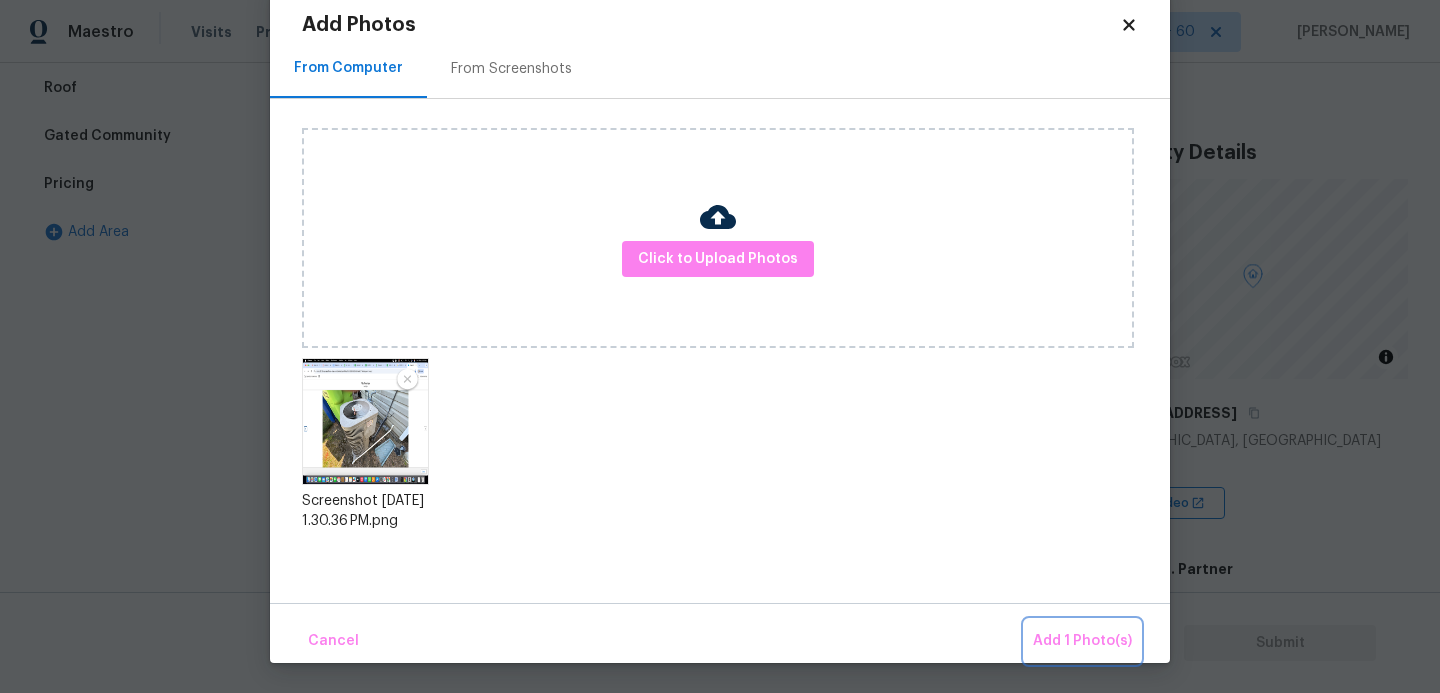 click on "Add 1 Photo(s)" at bounding box center [1082, 641] 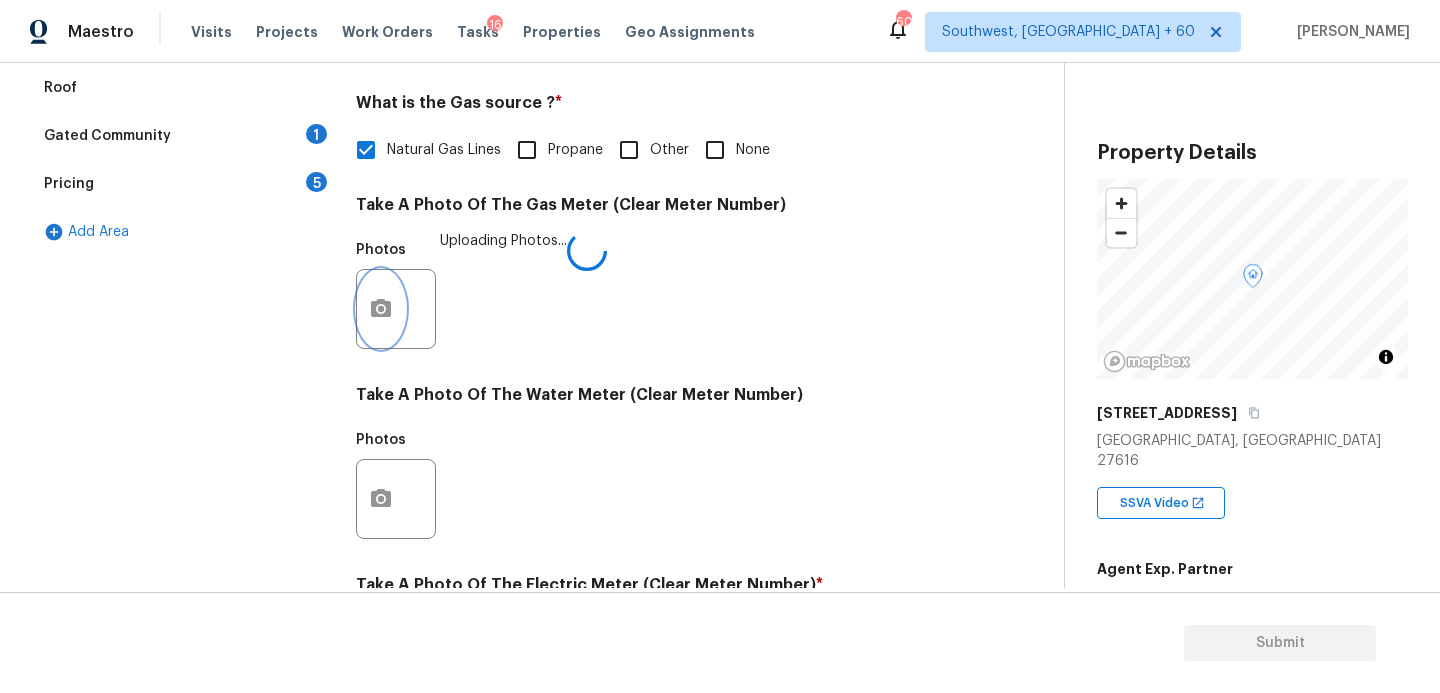 scroll, scrollTop: 0, scrollLeft: 0, axis: both 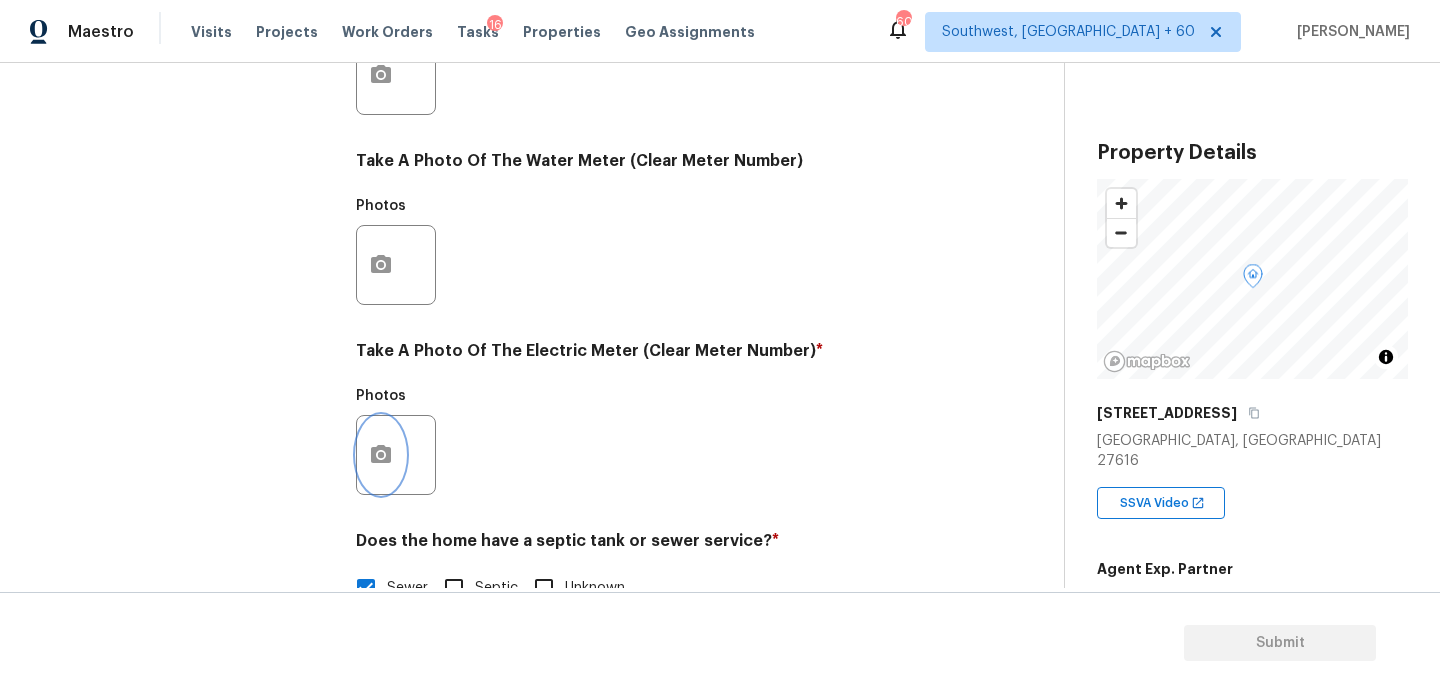 click 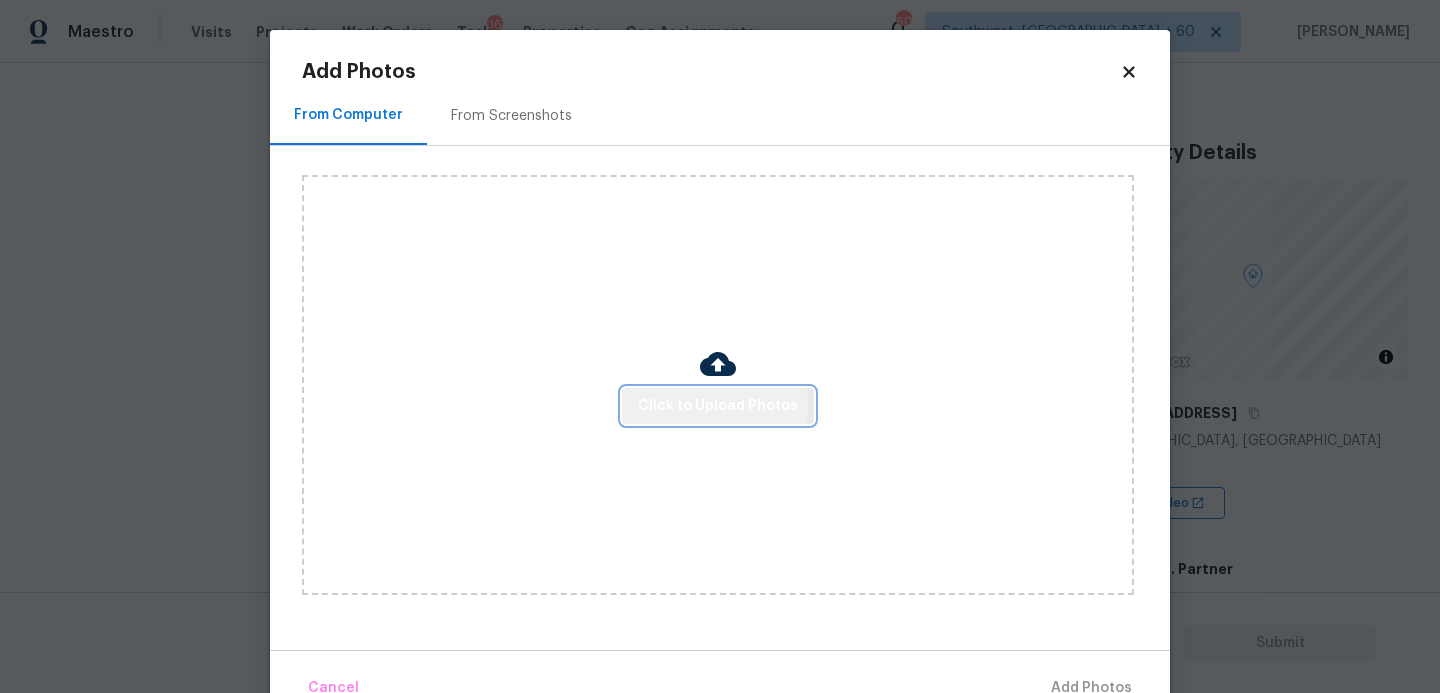 click on "Click to Upload Photos" at bounding box center [718, 406] 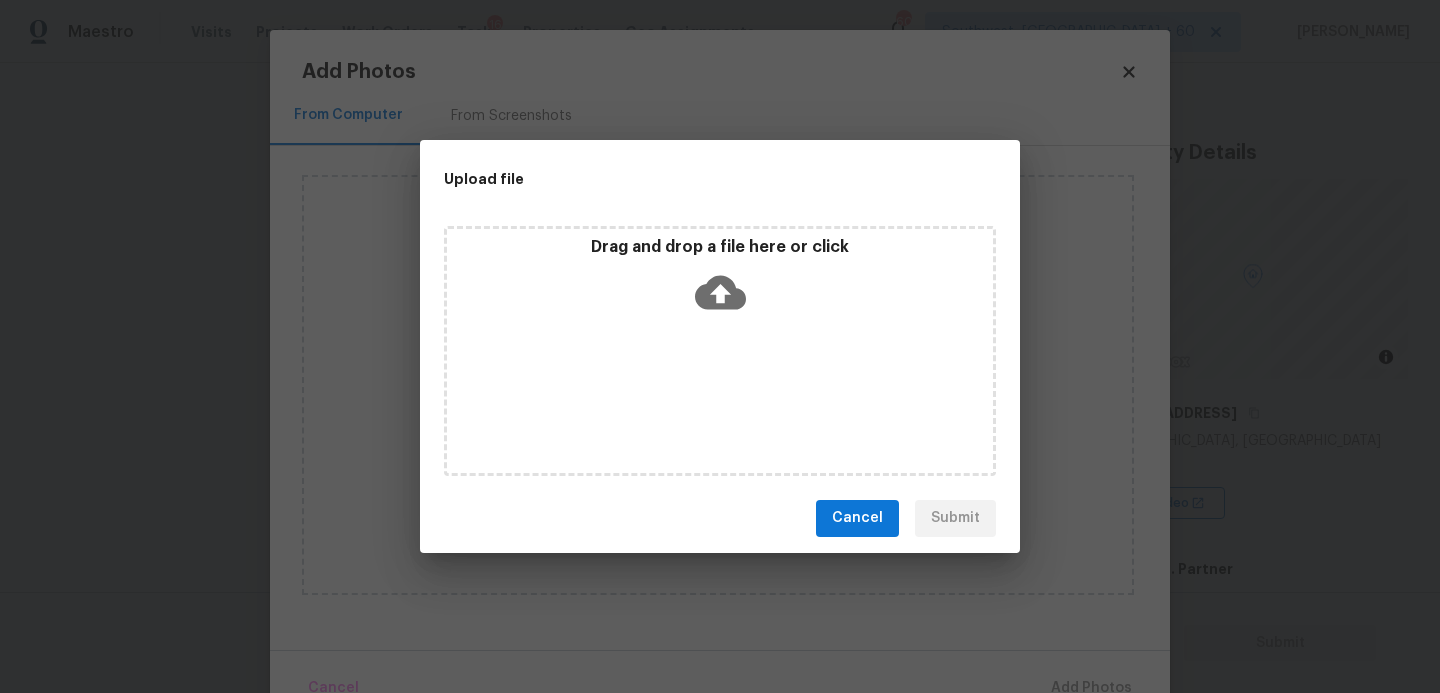 click 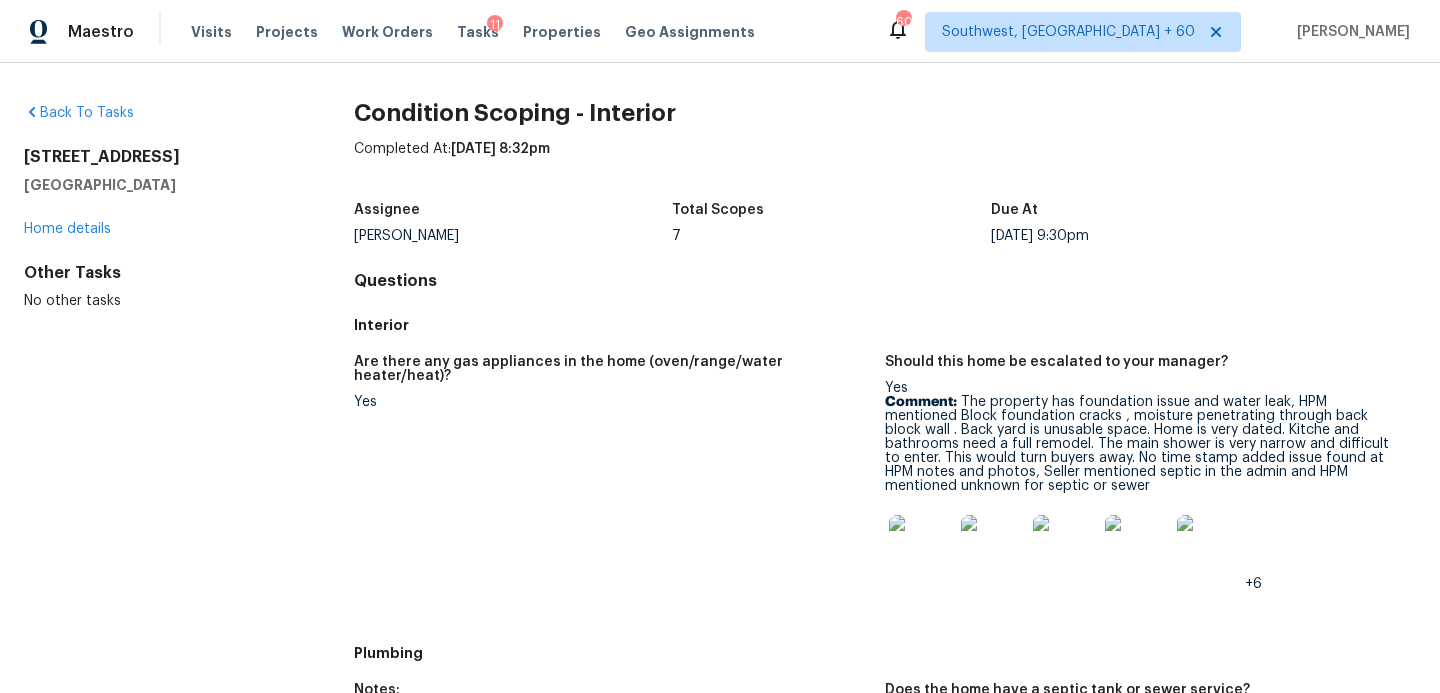 scroll, scrollTop: 0, scrollLeft: 0, axis: both 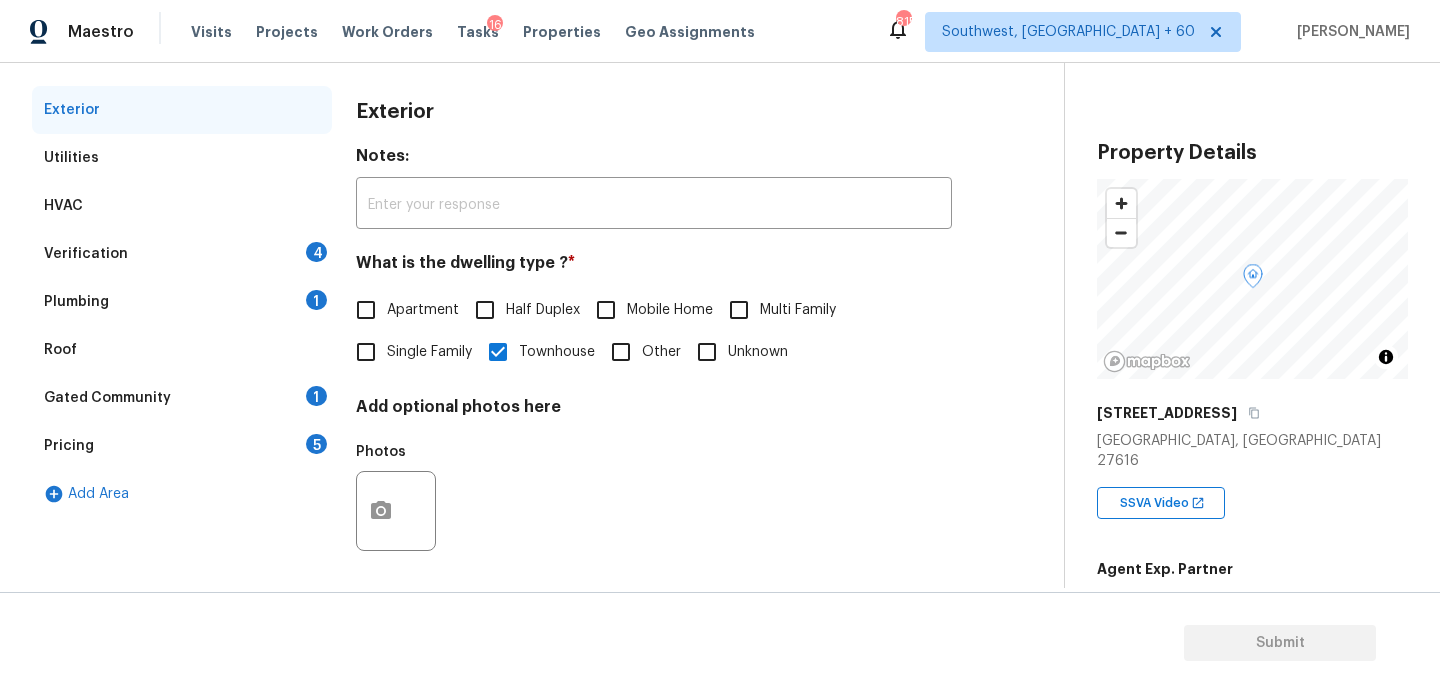 click on "Verification 4" at bounding box center [182, 254] 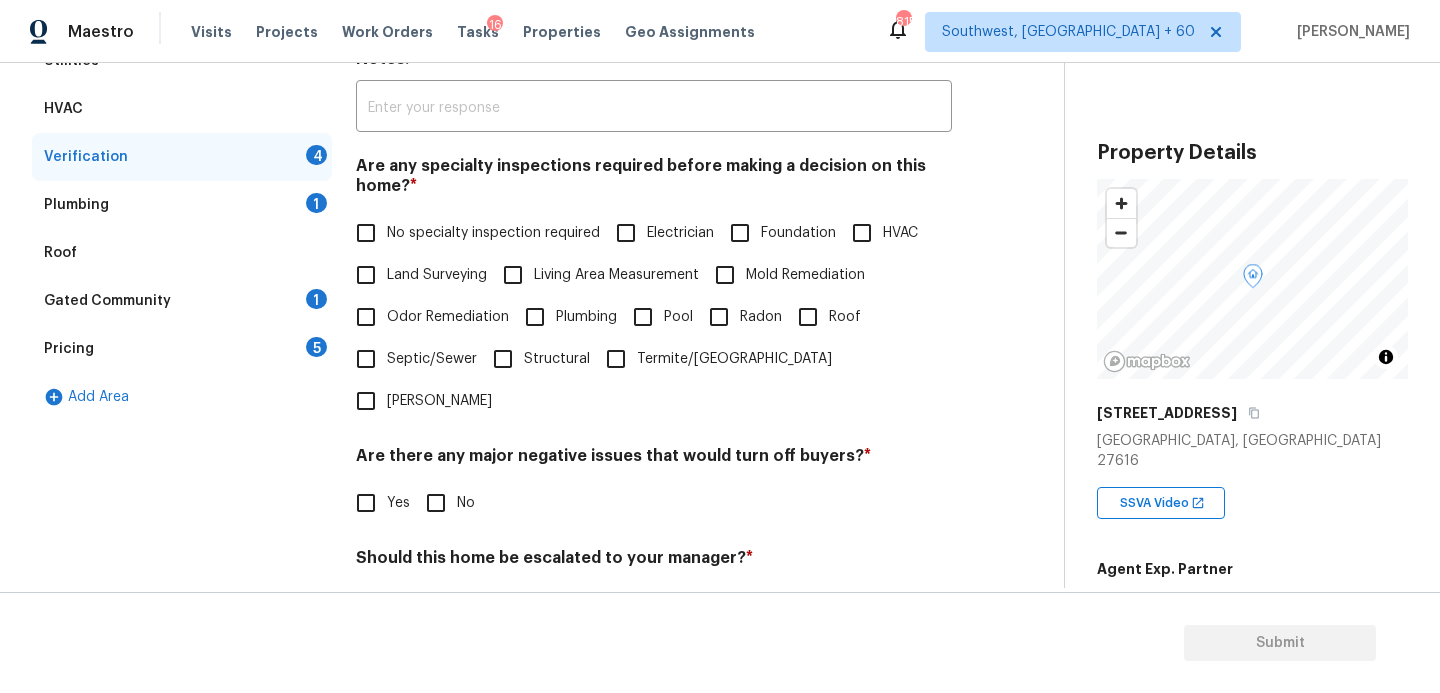 scroll, scrollTop: 440, scrollLeft: 0, axis: vertical 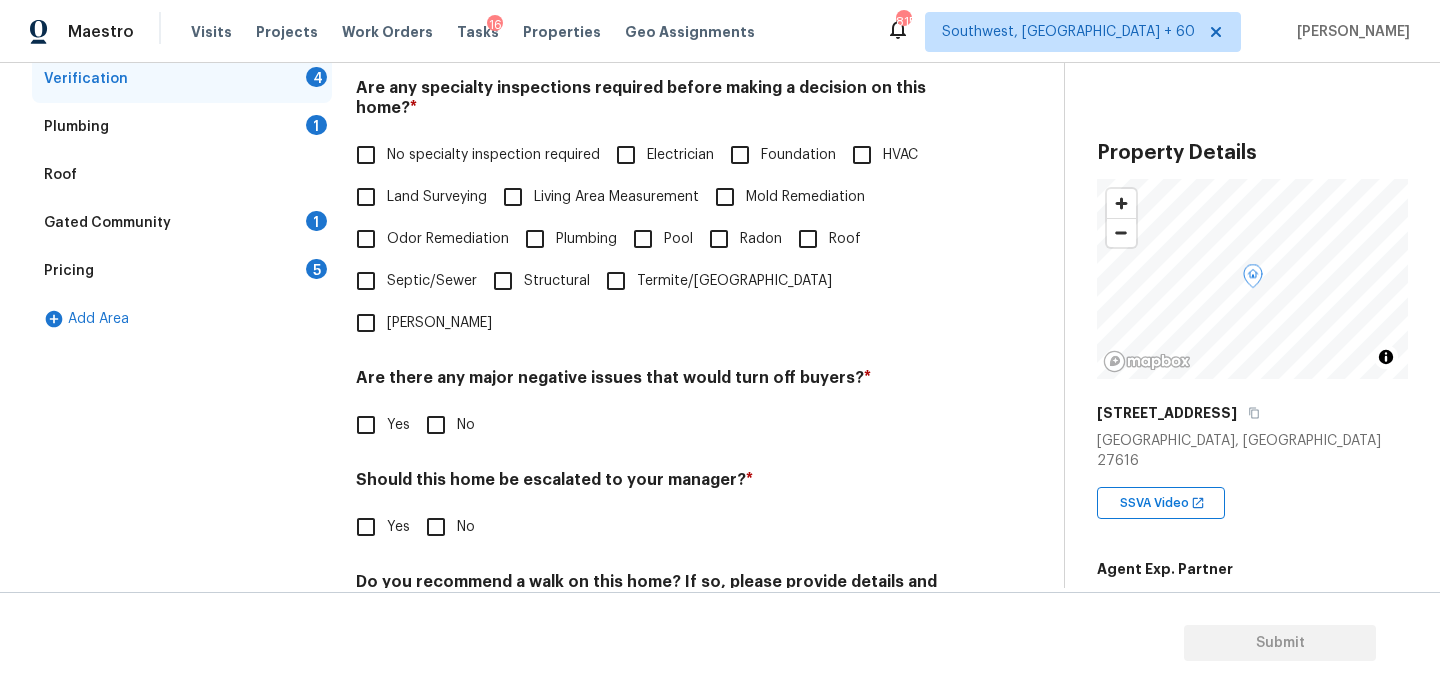 click on "No specialty inspection required" at bounding box center [472, 155] 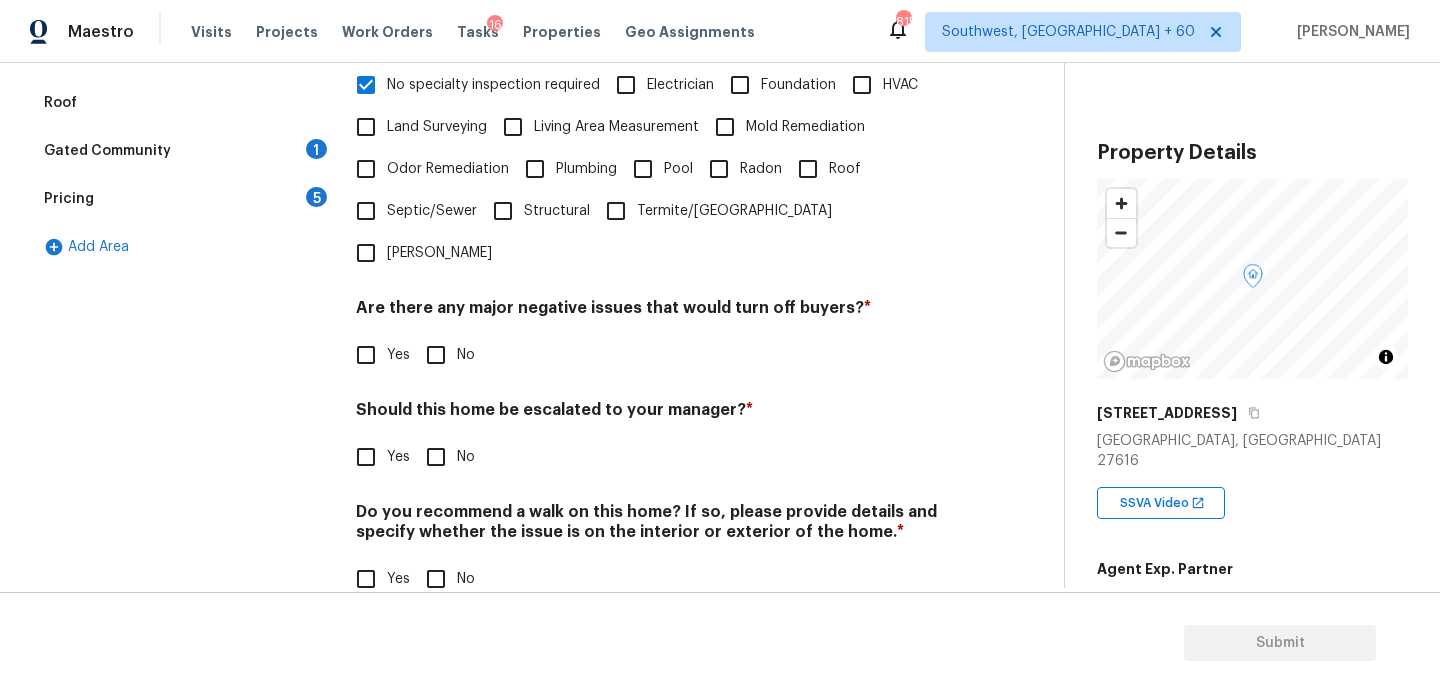 scroll, scrollTop: 510, scrollLeft: 0, axis: vertical 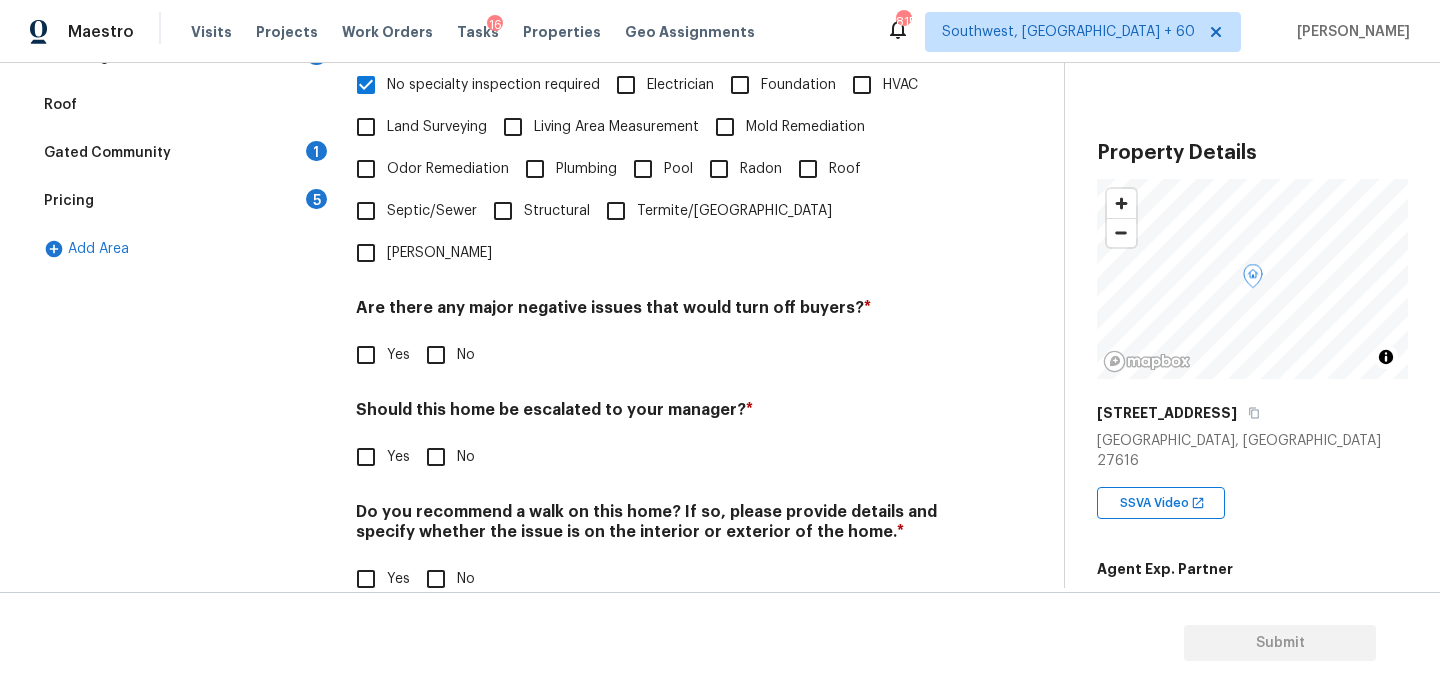 click on "No" at bounding box center (436, 355) 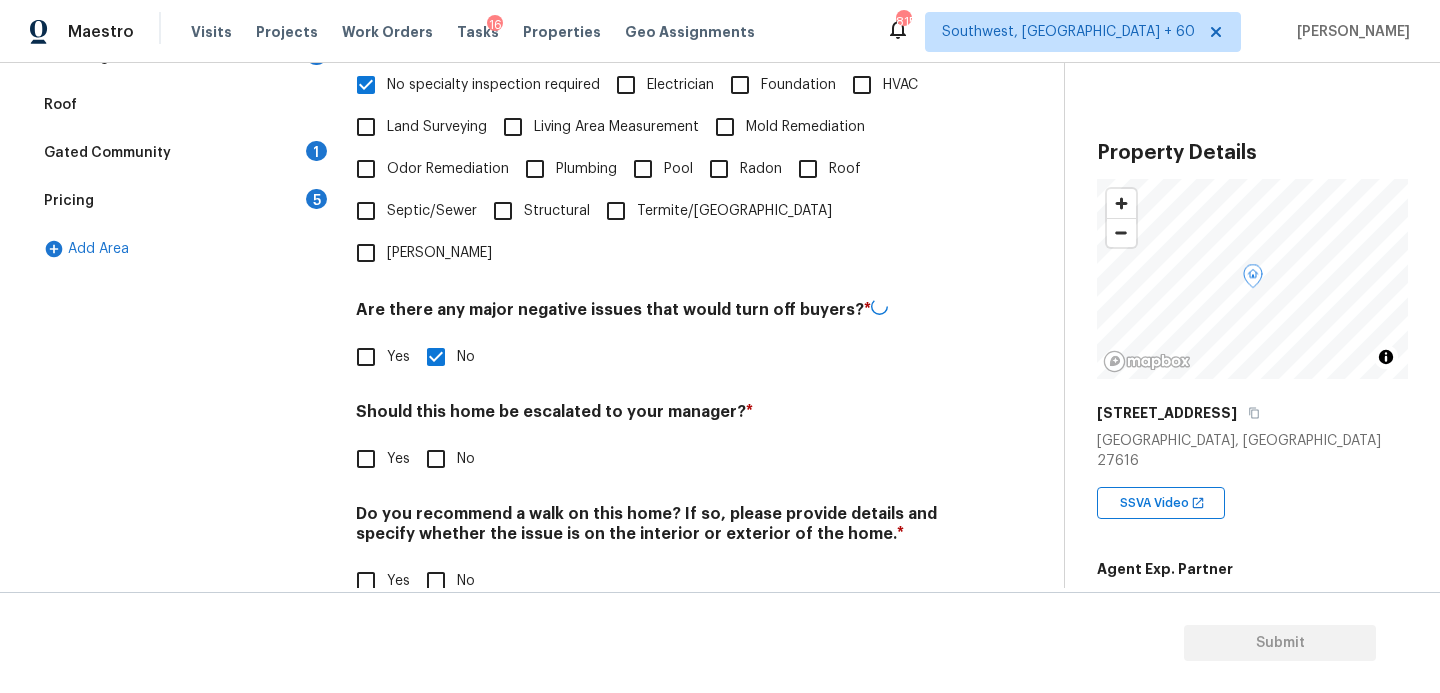 click on "No" at bounding box center (466, 581) 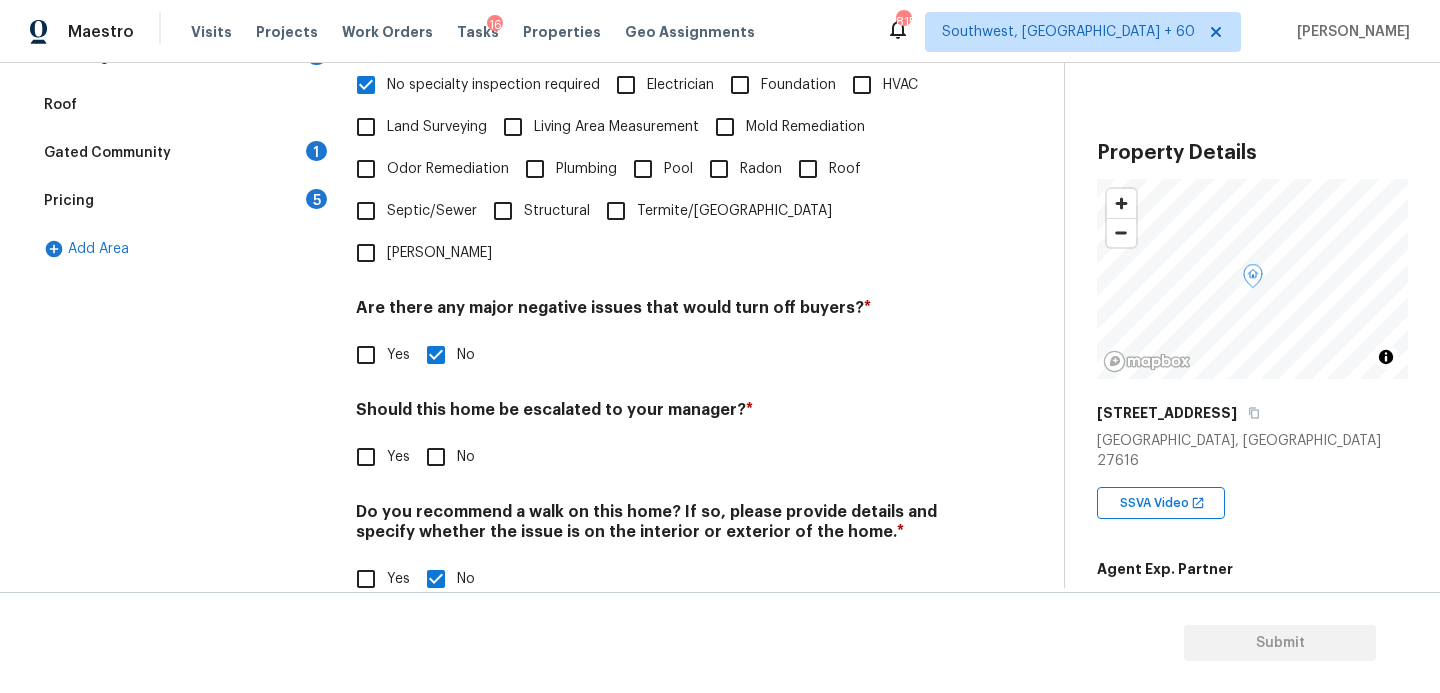 click on "Yes" at bounding box center (366, 457) 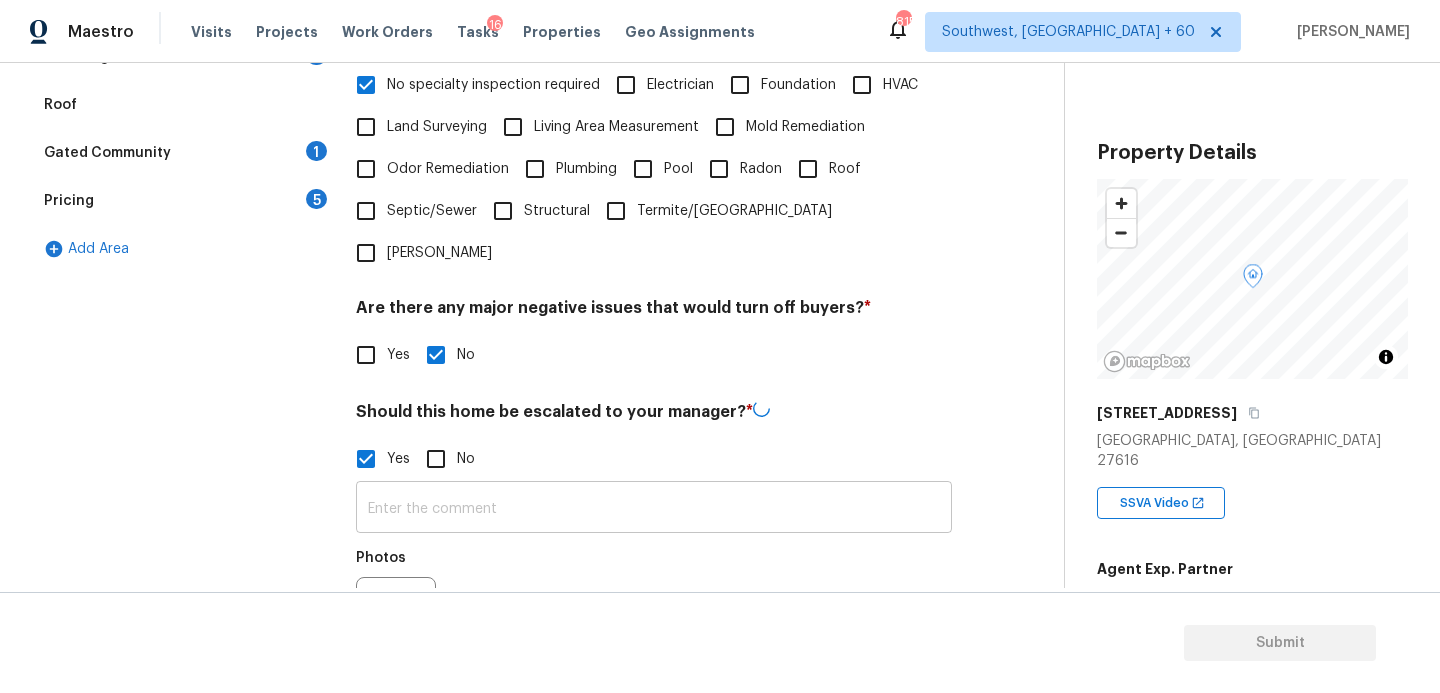 click at bounding box center [654, 509] 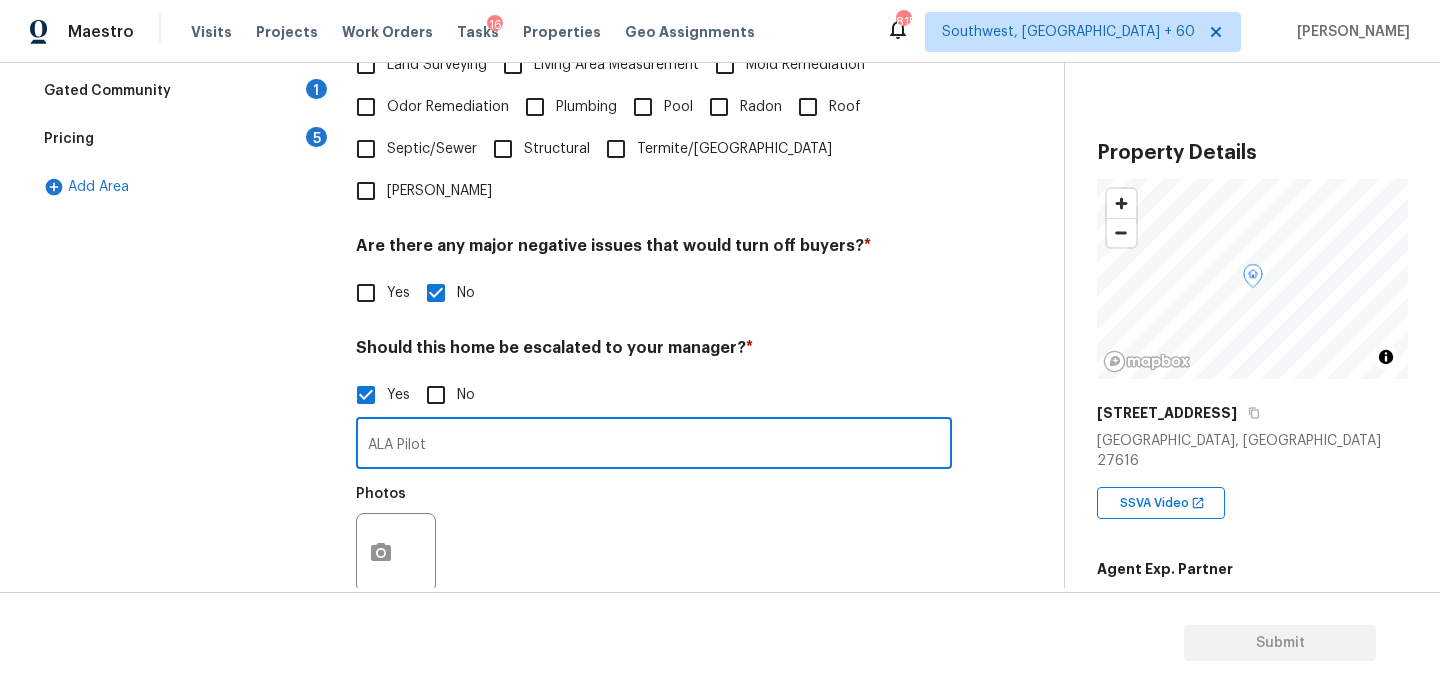 scroll, scrollTop: 620, scrollLeft: 0, axis: vertical 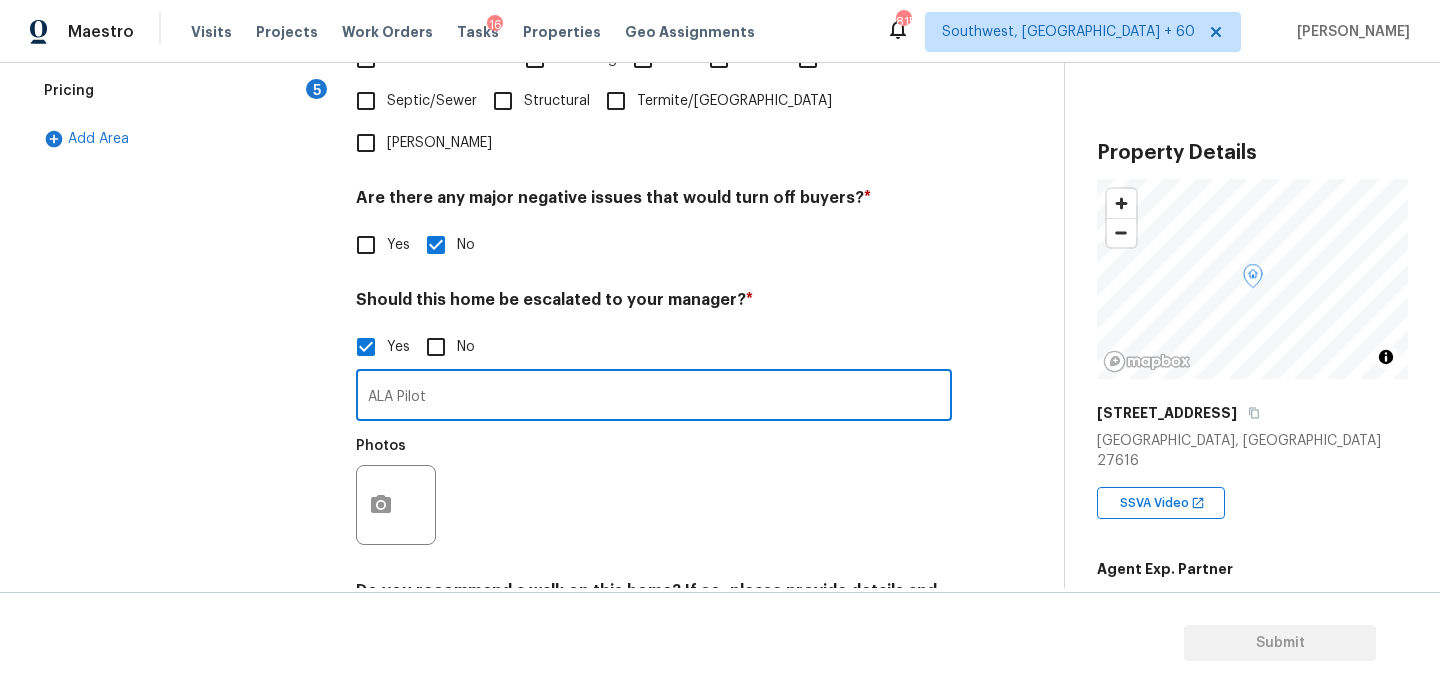 type on "ALA Pilot" 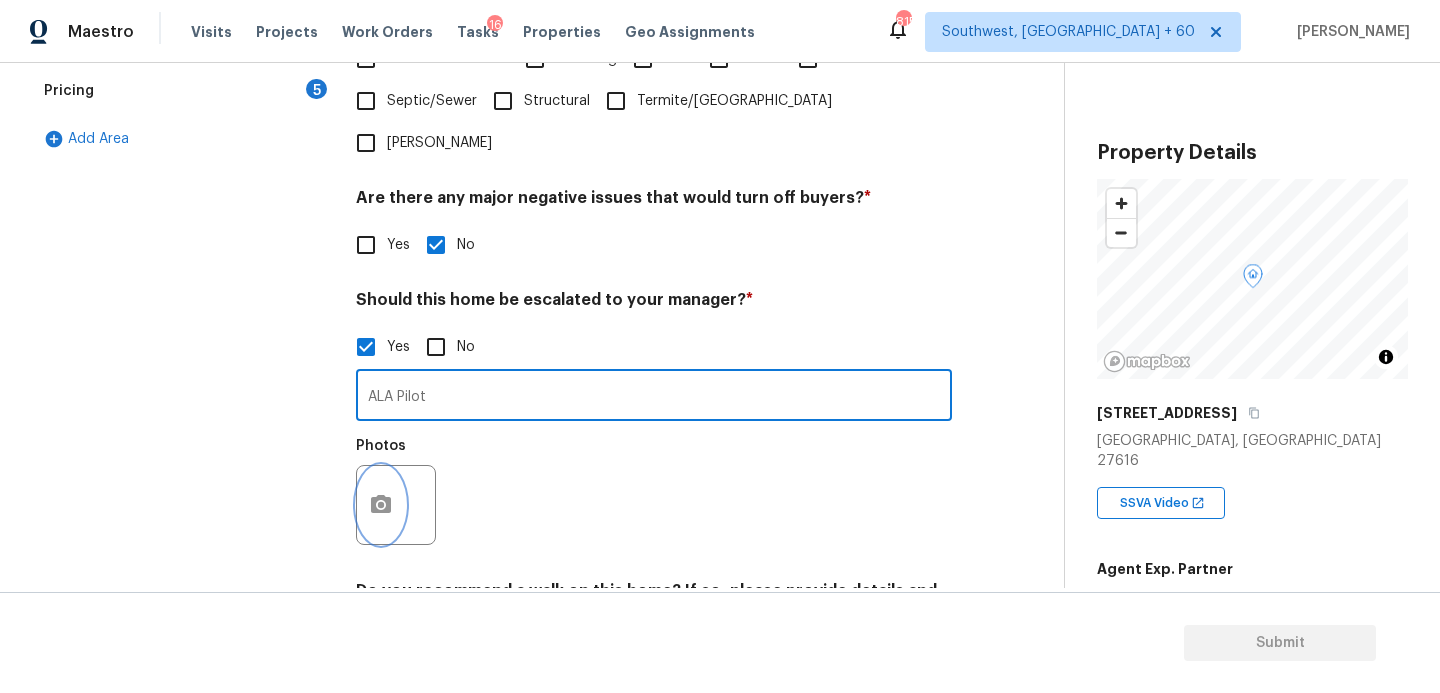 click 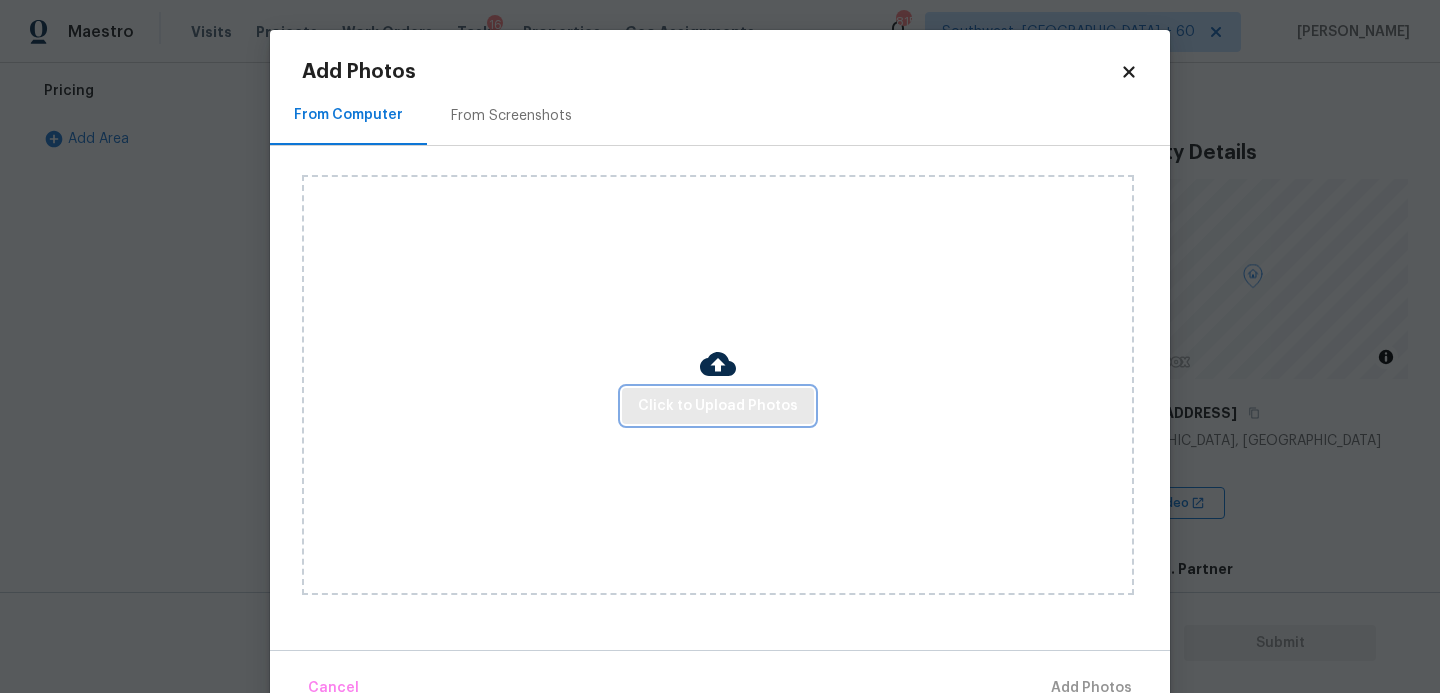 click on "Click to Upload Photos" at bounding box center (718, 406) 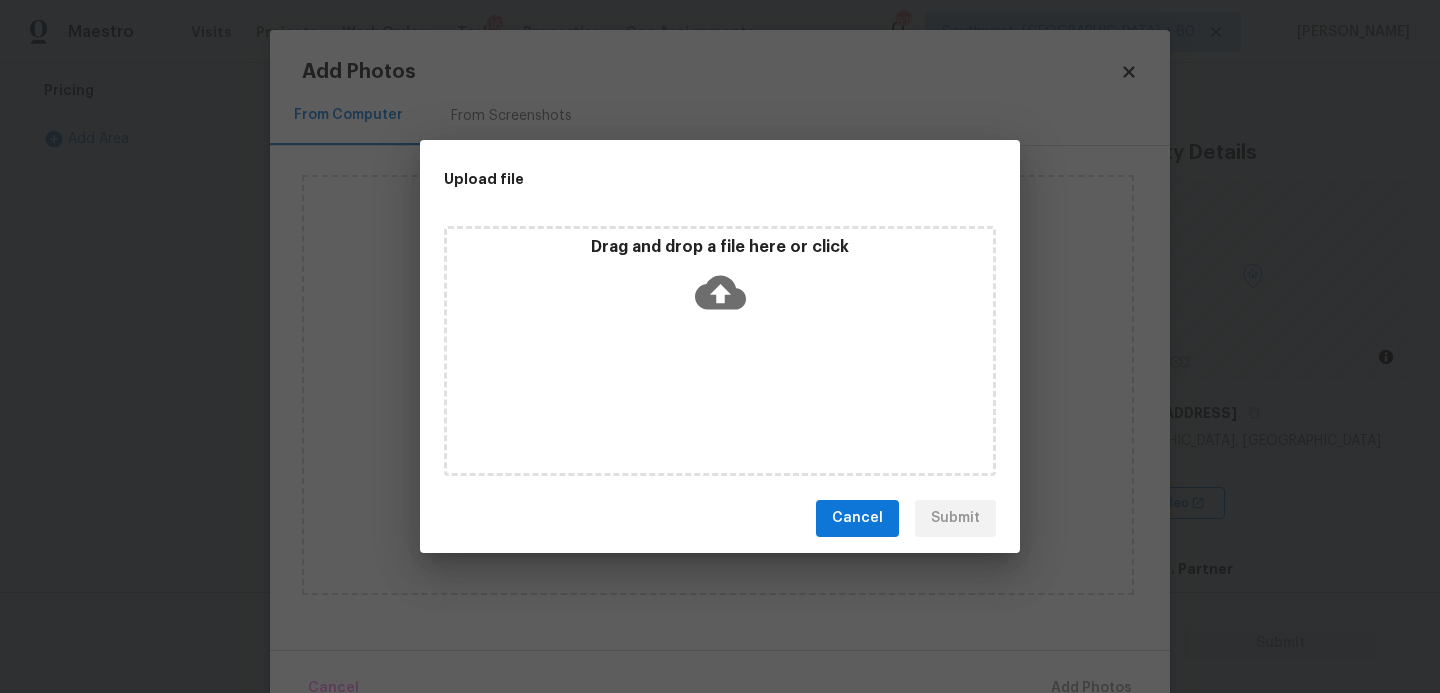 click on "Drag and drop a file here or click" at bounding box center [720, 351] 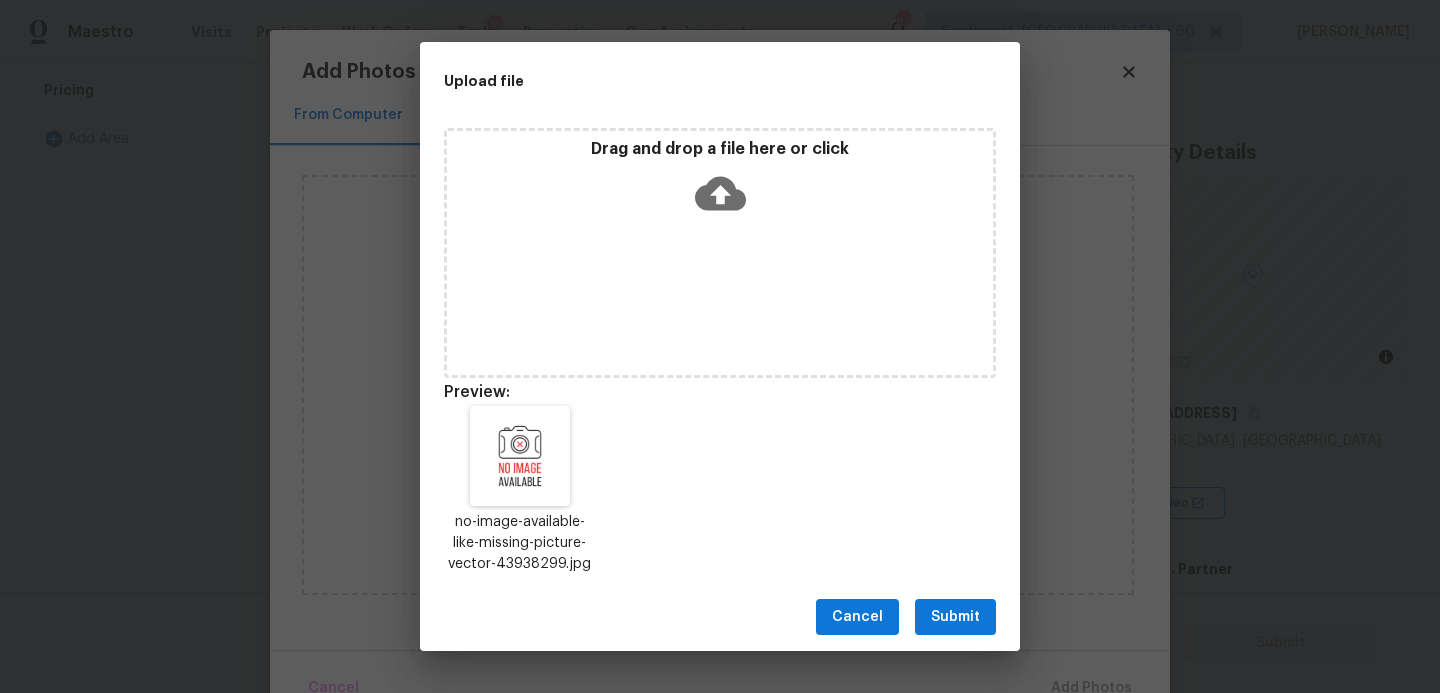 click on "Submit" at bounding box center (955, 617) 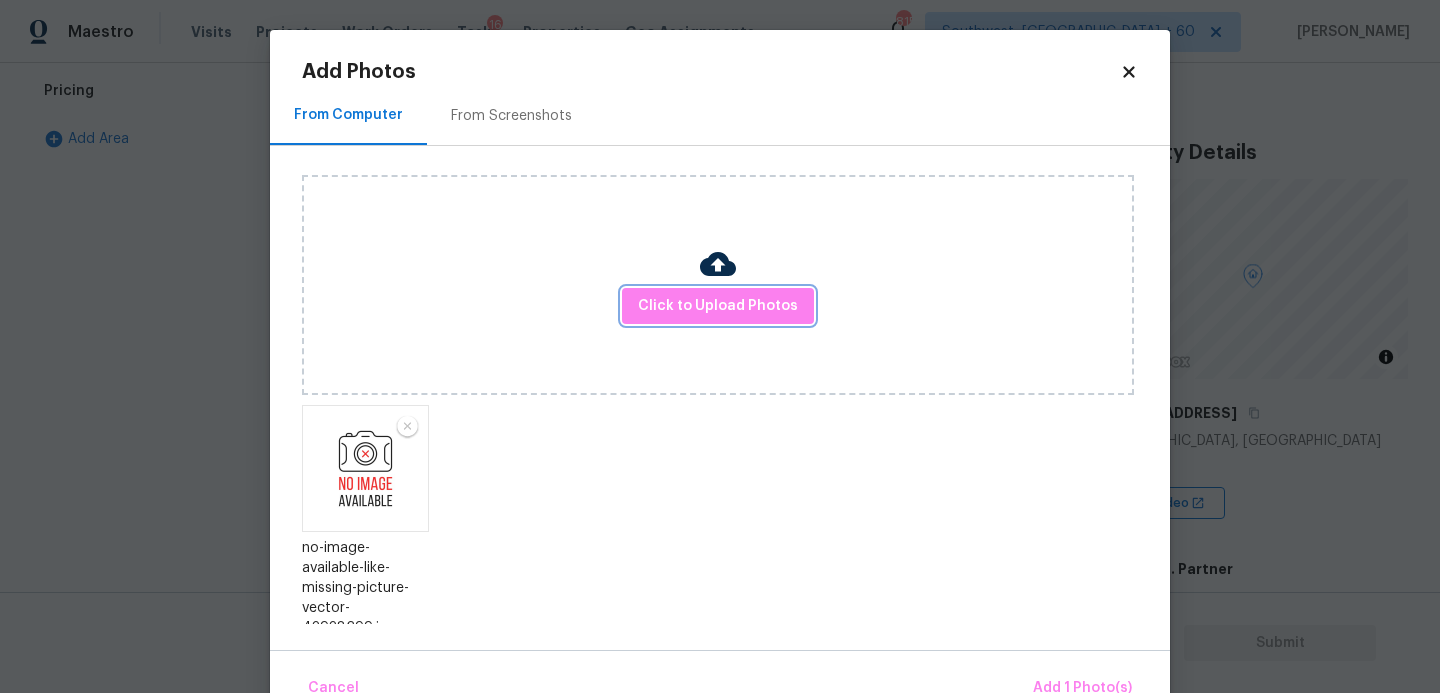 scroll, scrollTop: 47, scrollLeft: 0, axis: vertical 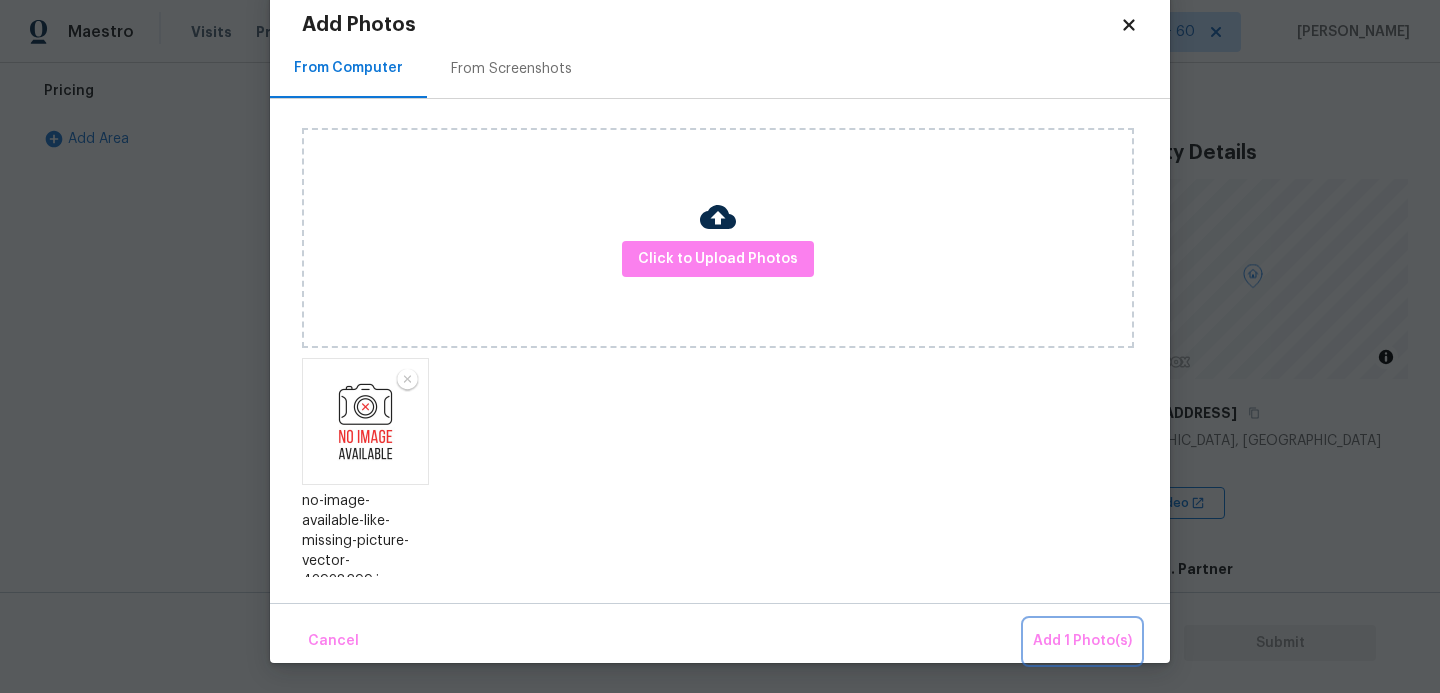 click on "Add 1 Photo(s)" at bounding box center (1082, 641) 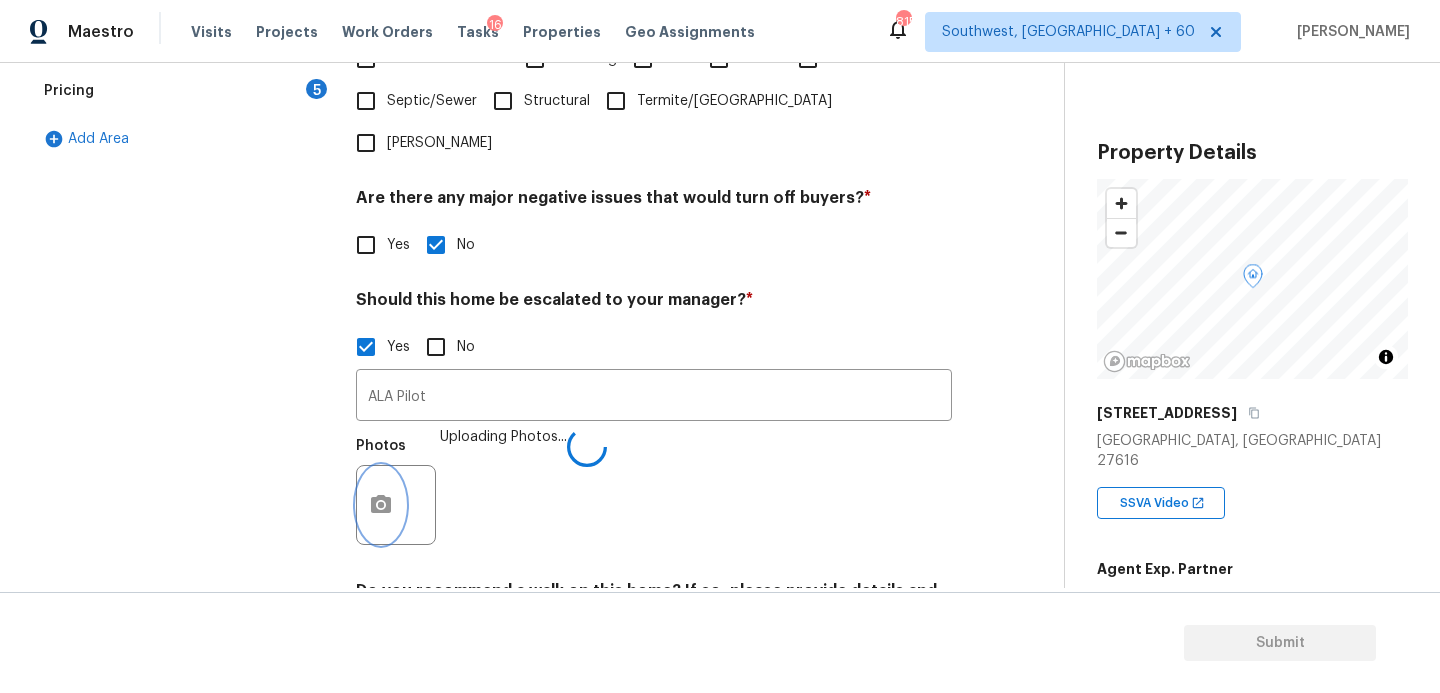 scroll, scrollTop: 0, scrollLeft: 0, axis: both 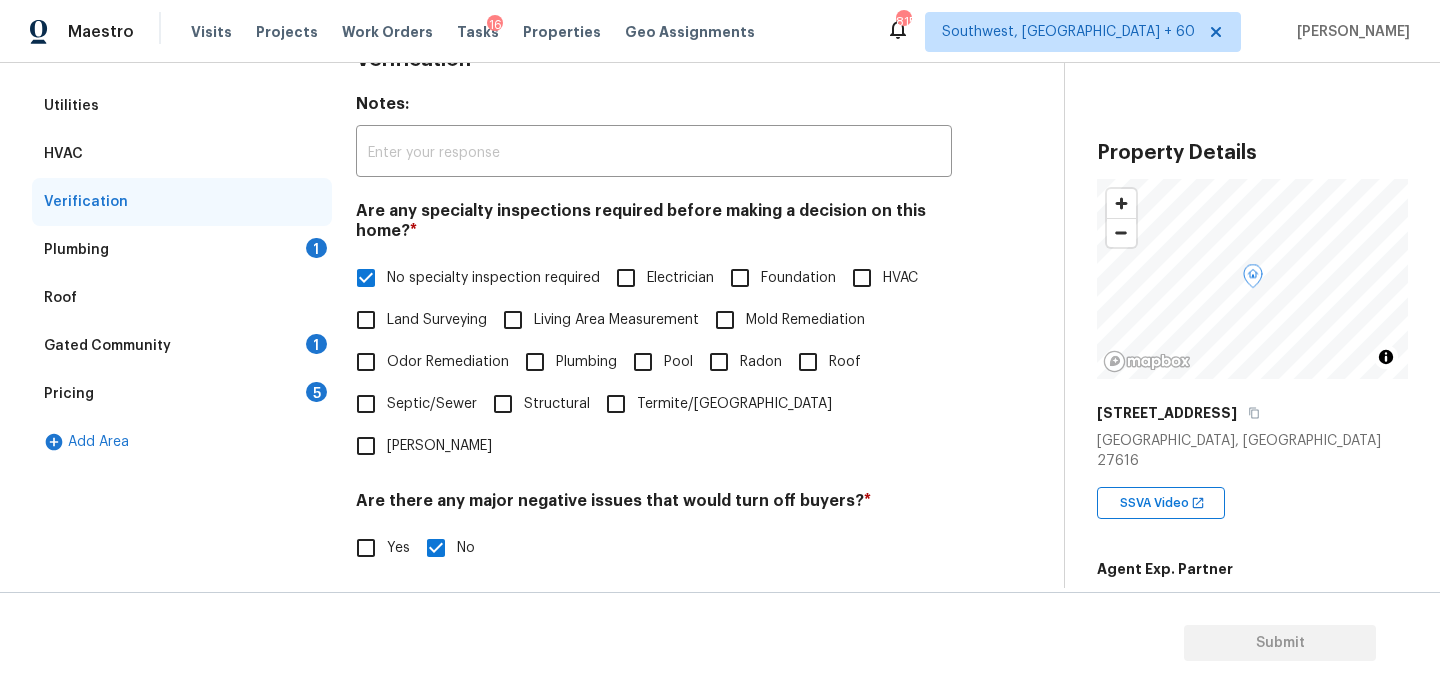 click on "Plumbing 1" at bounding box center (182, 250) 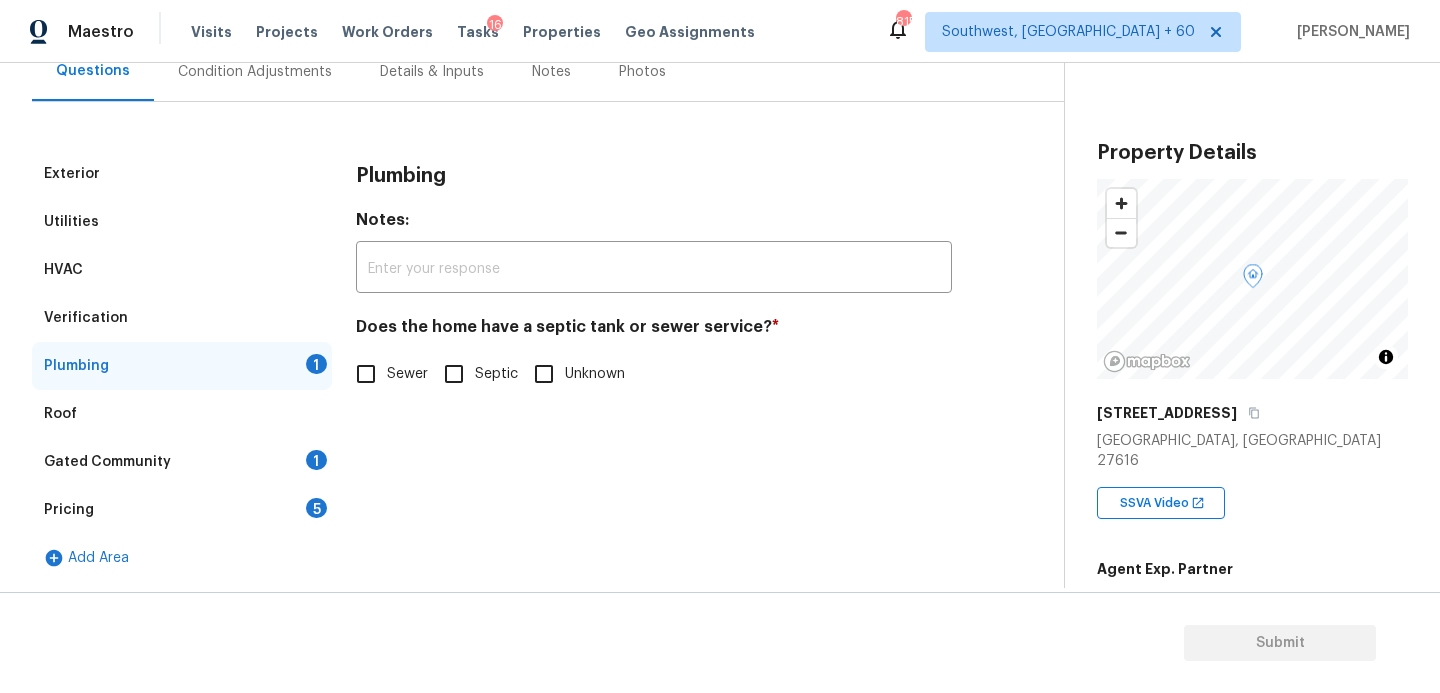 scroll, scrollTop: 201, scrollLeft: 0, axis: vertical 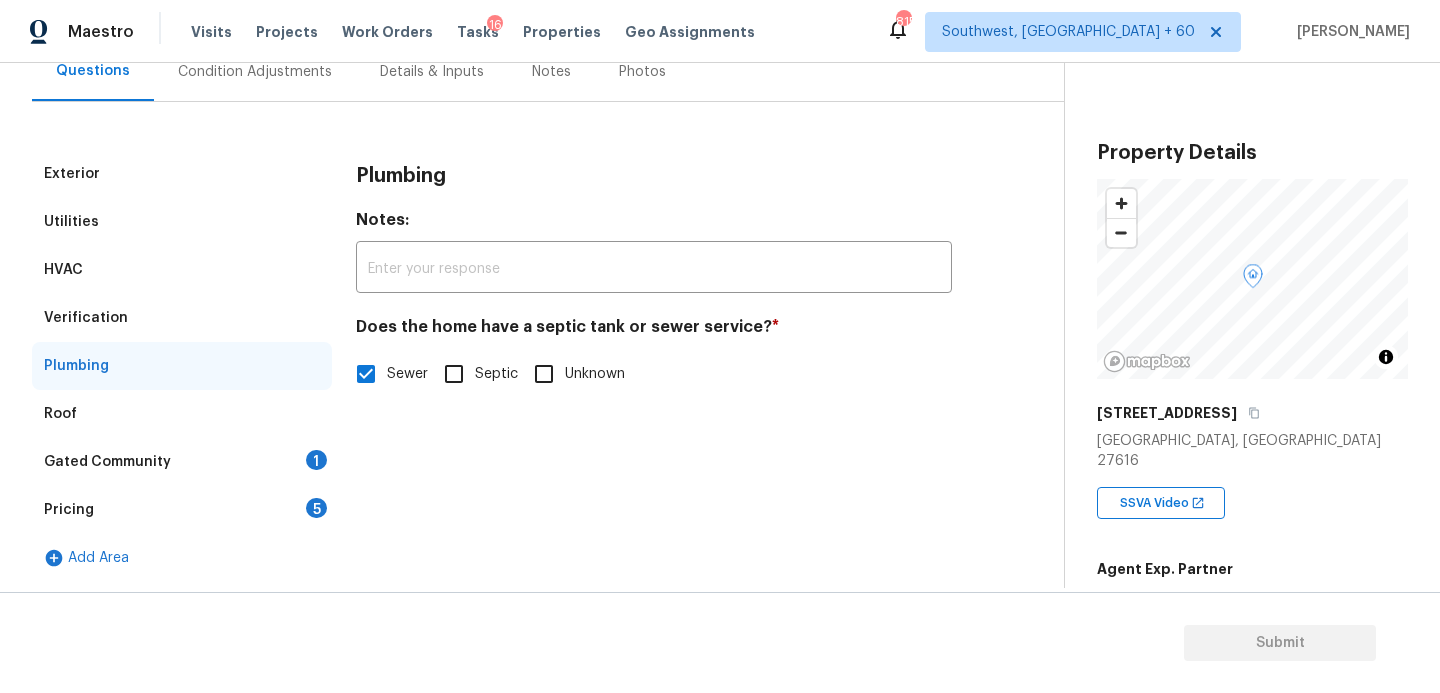 click on "Gated Community 1" at bounding box center (182, 462) 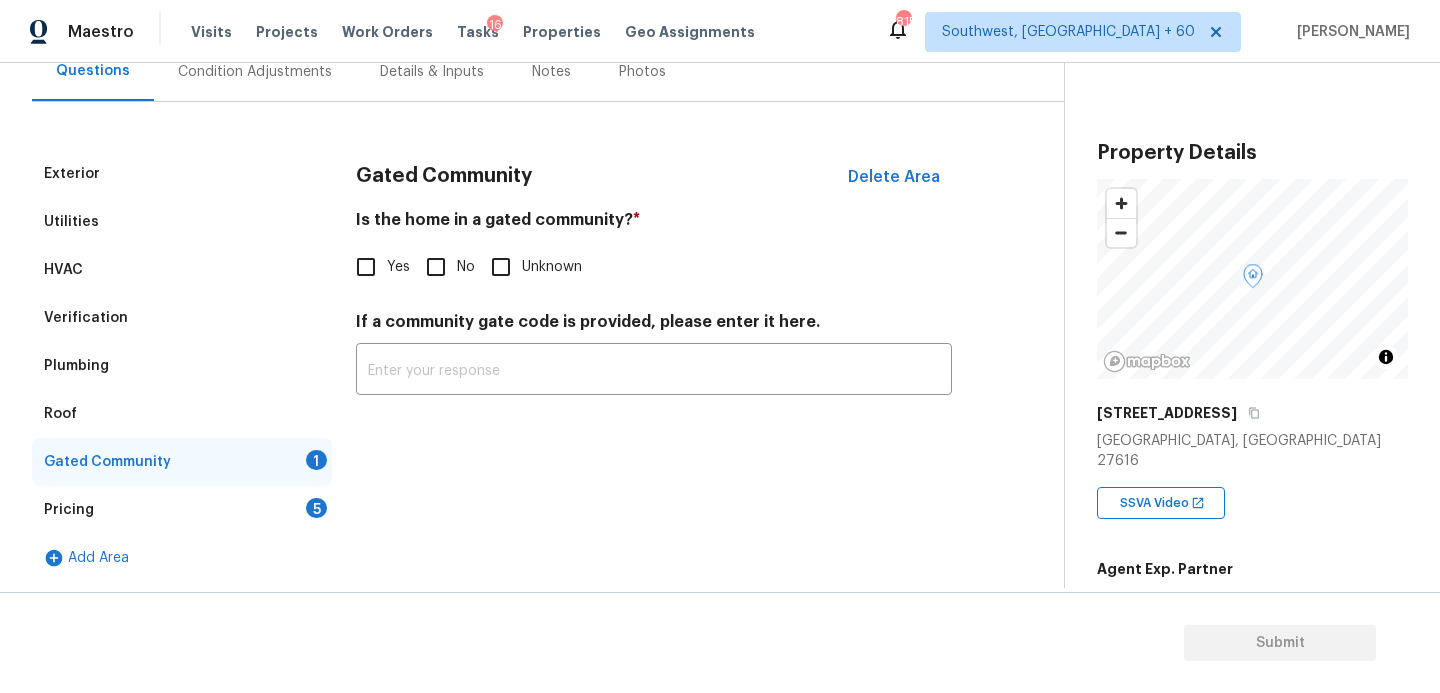 click on "No" at bounding box center (436, 267) 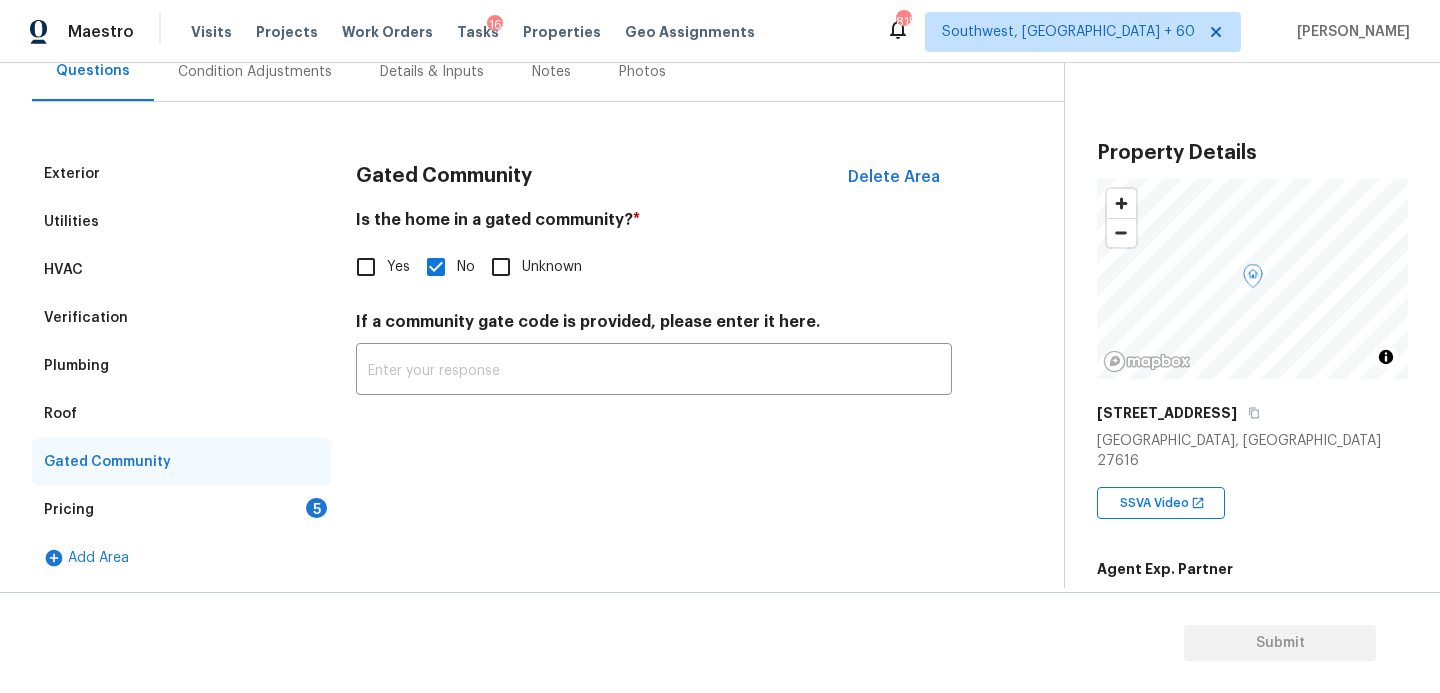 click on "Pricing 5" at bounding box center [182, 510] 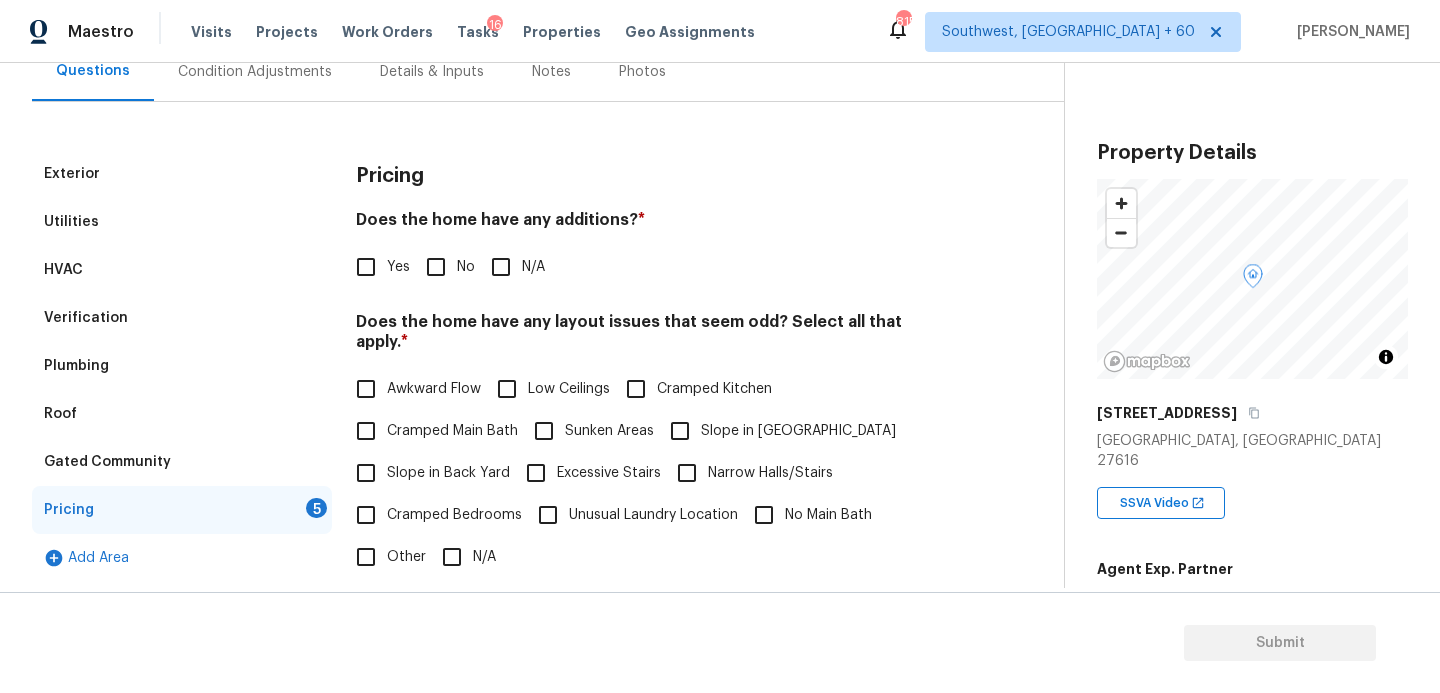 click on "Does the home have any additions?  * Yes No N/A" at bounding box center (654, 249) 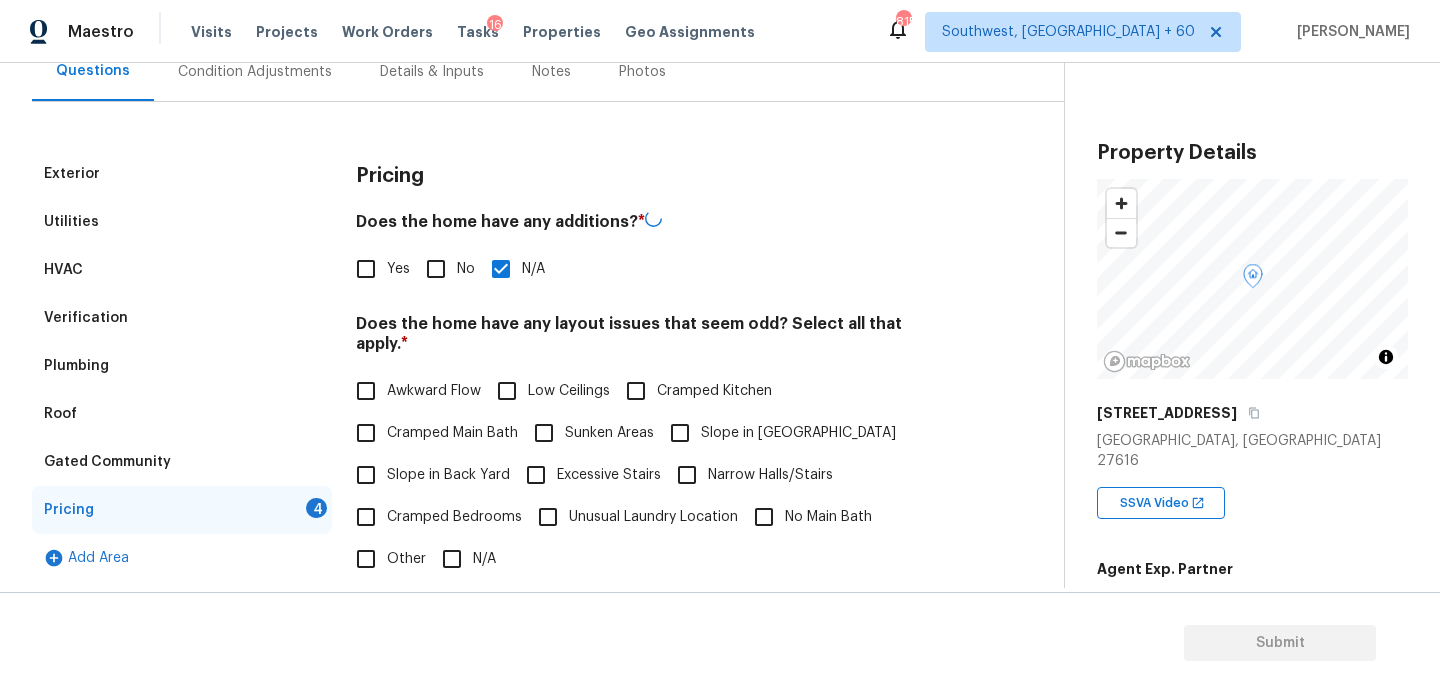 scroll, scrollTop: 383, scrollLeft: 0, axis: vertical 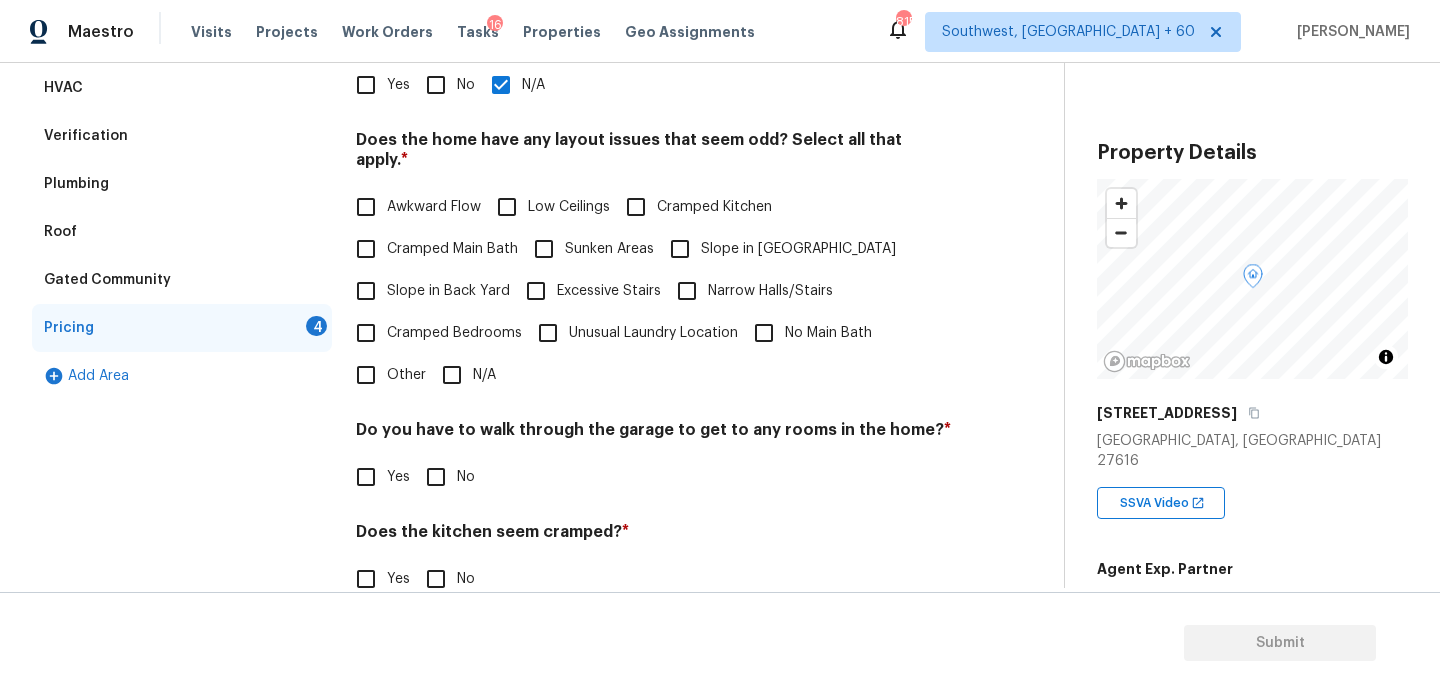 click on "Slope in Front Yard" at bounding box center (777, 249) 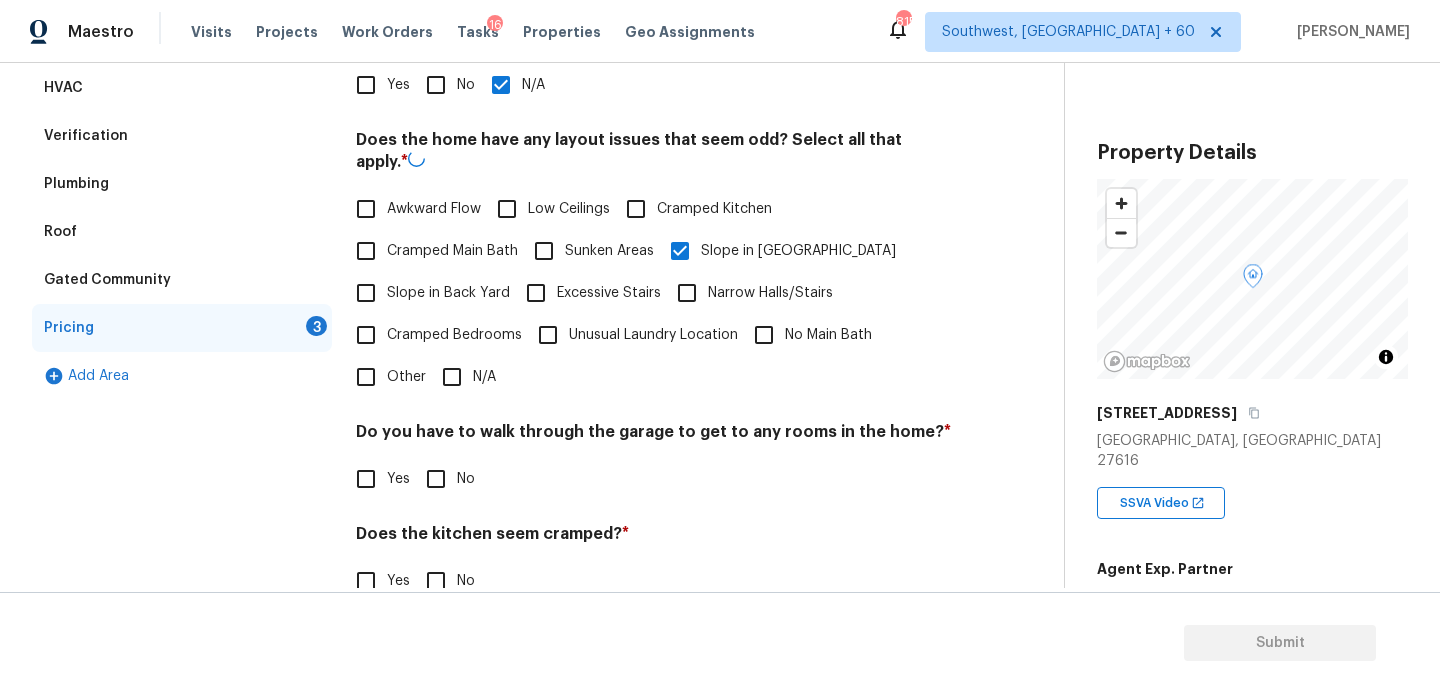 scroll, scrollTop: 507, scrollLeft: 0, axis: vertical 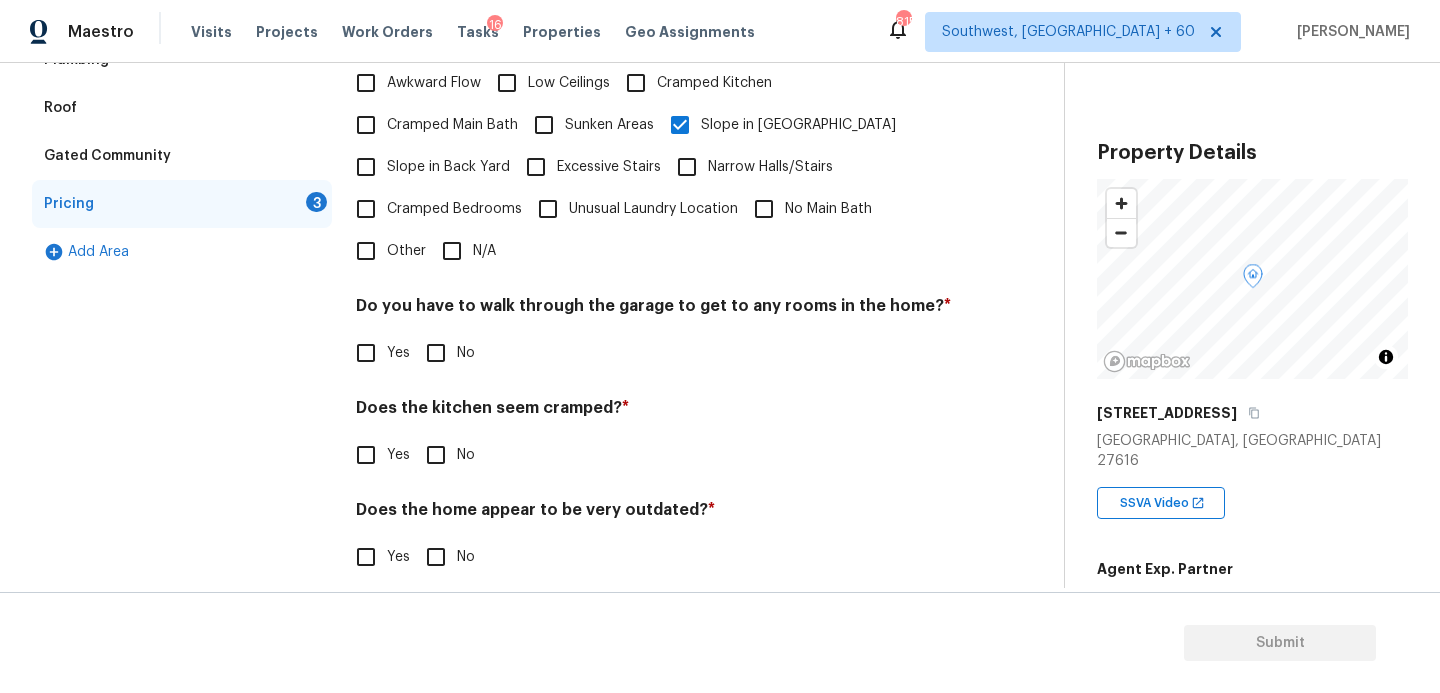 click on "No" at bounding box center [445, 353] 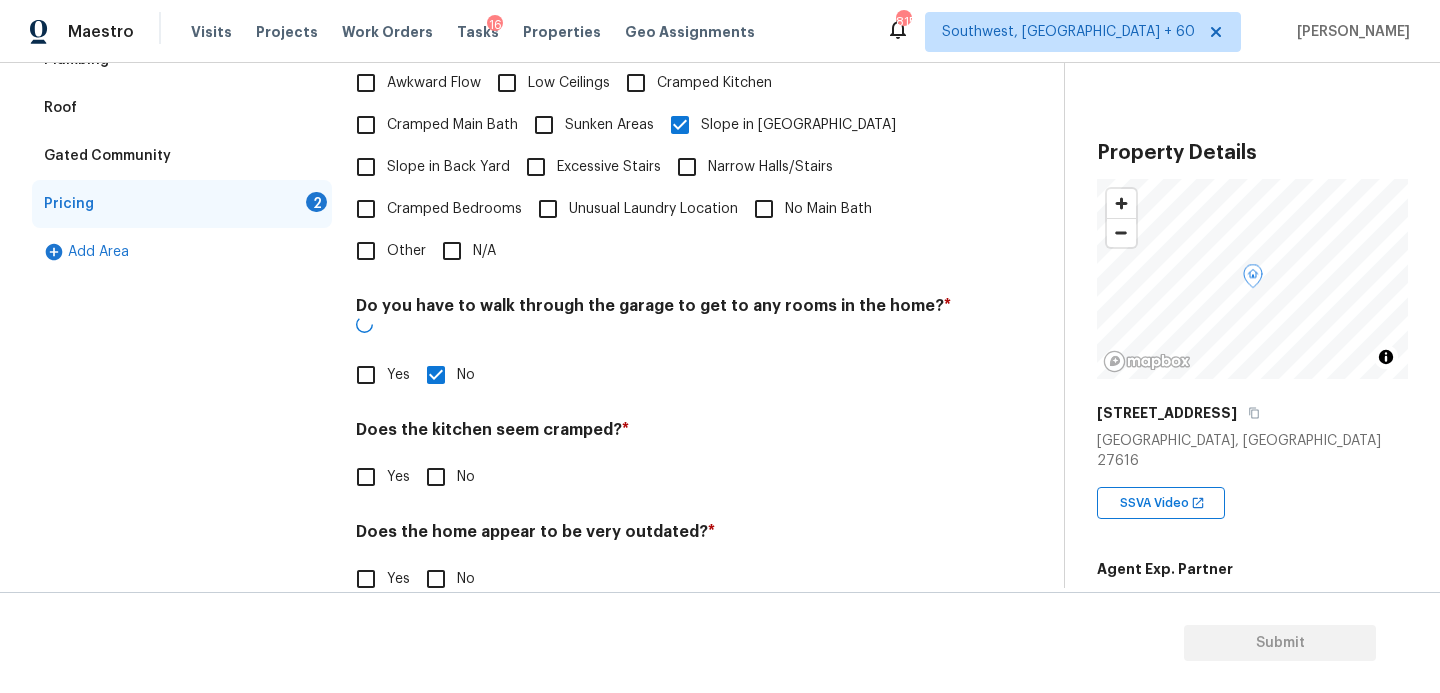 click on "No" at bounding box center (436, 477) 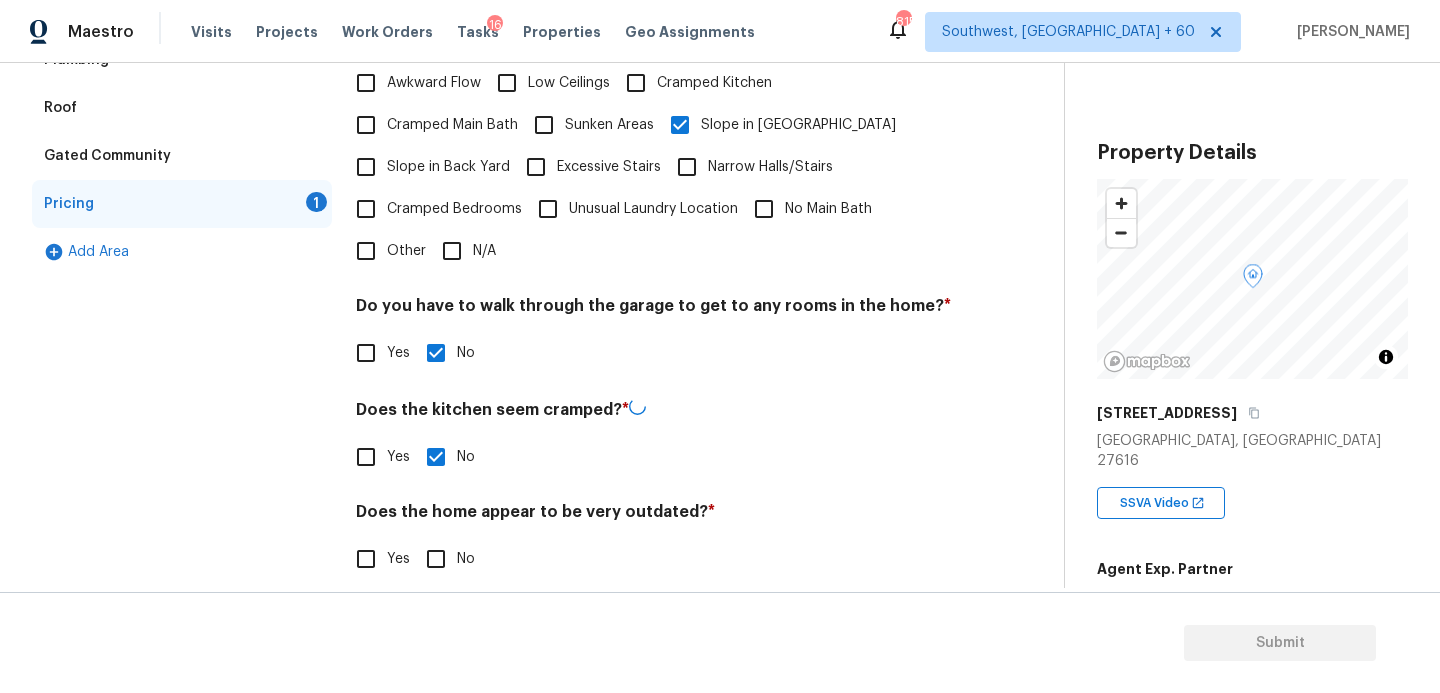 click on "No" at bounding box center (436, 559) 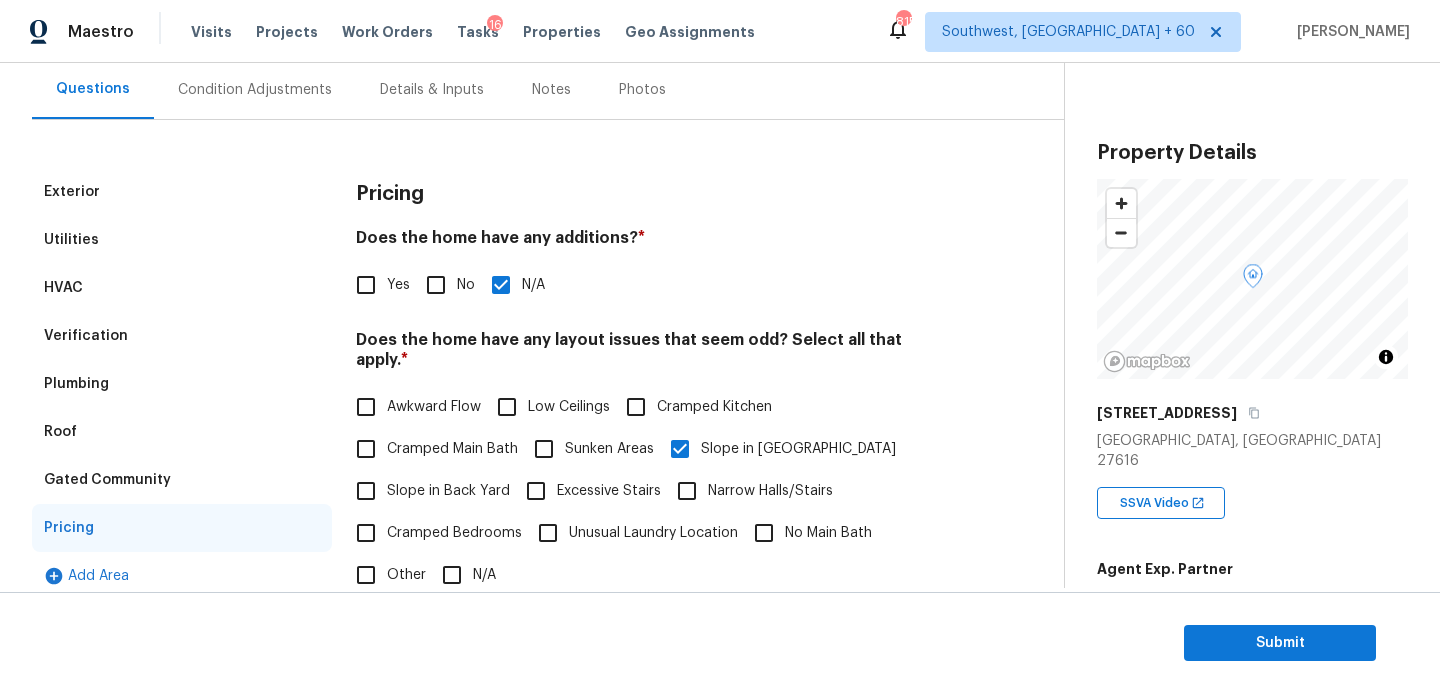 scroll, scrollTop: 130, scrollLeft: 0, axis: vertical 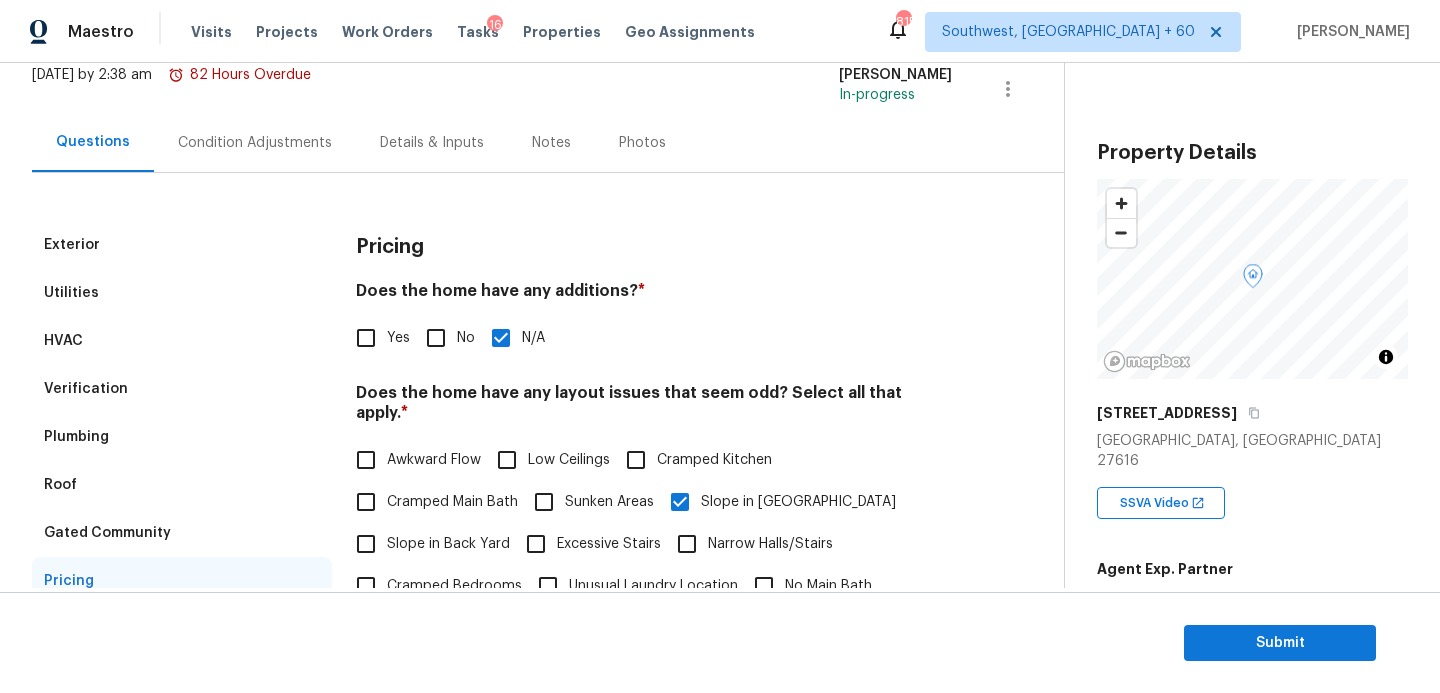 click on "Condition Adjustments" at bounding box center (255, 142) 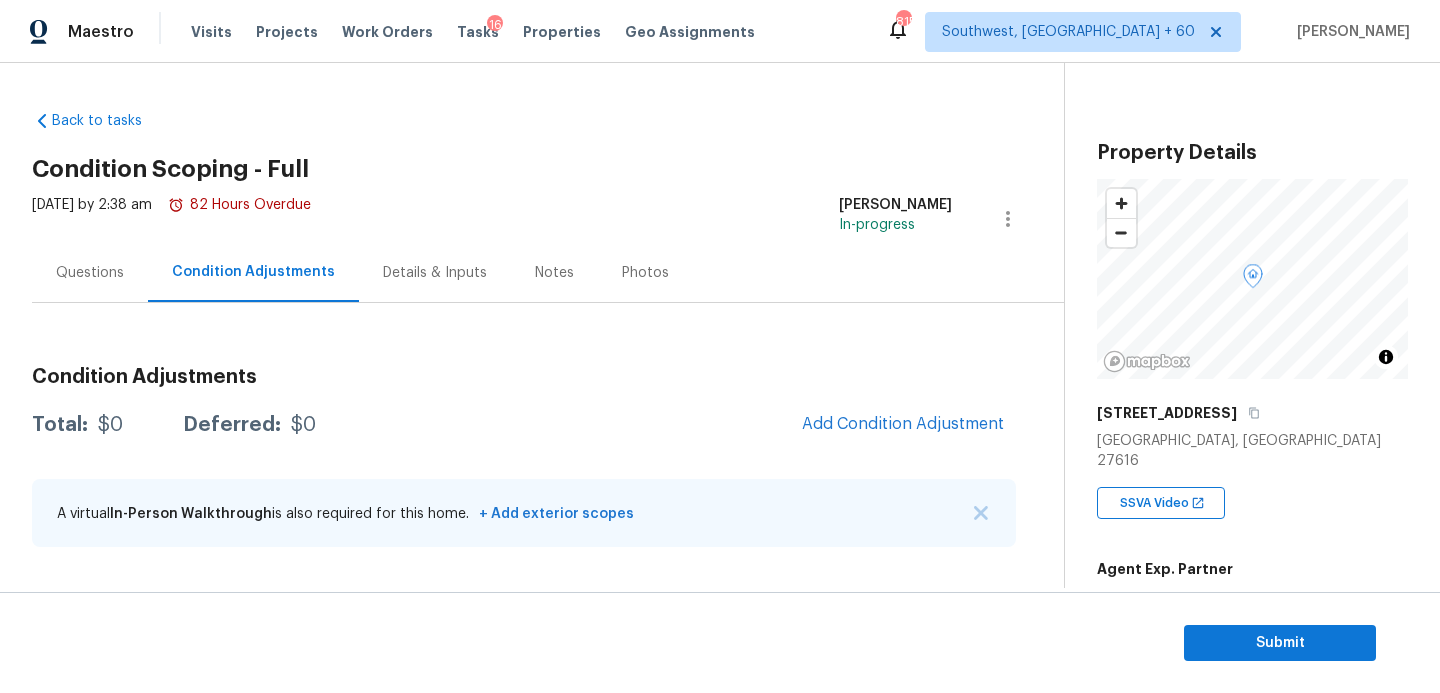 click on "Questions" at bounding box center [90, 273] 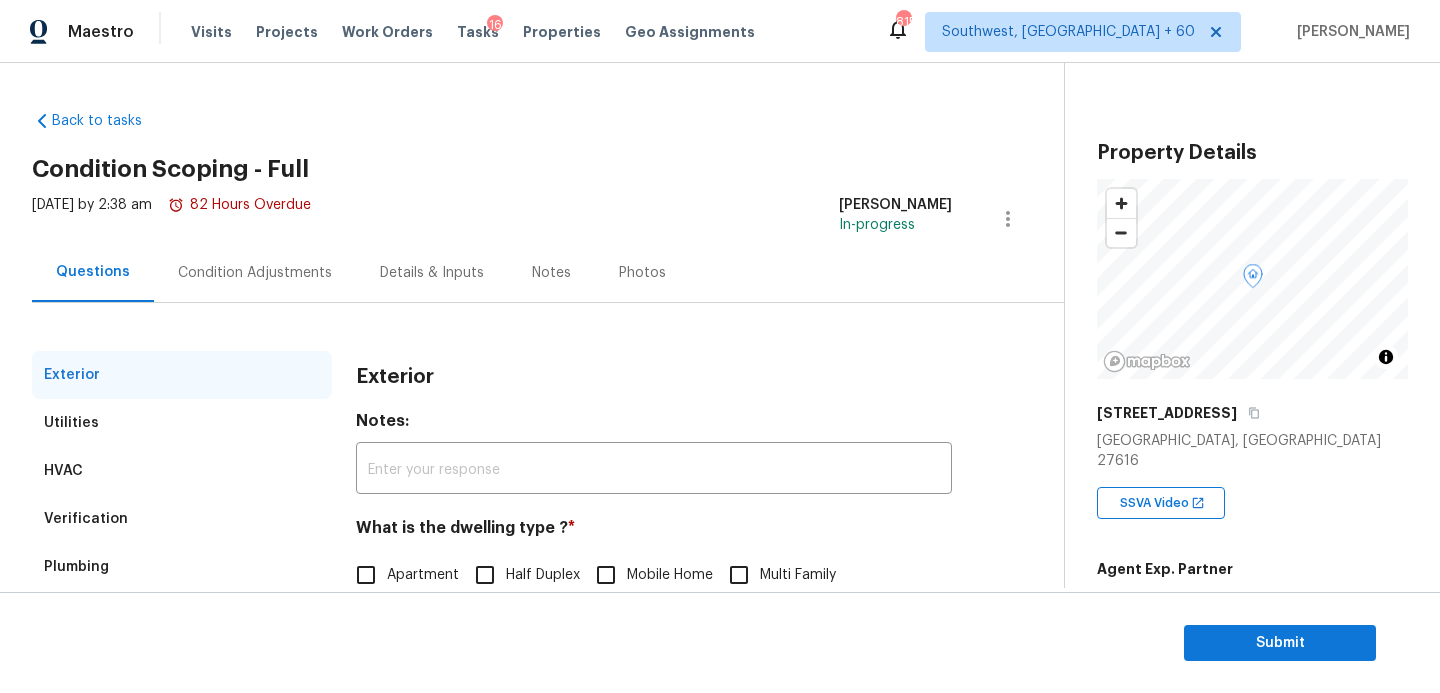 scroll, scrollTop: 115, scrollLeft: 0, axis: vertical 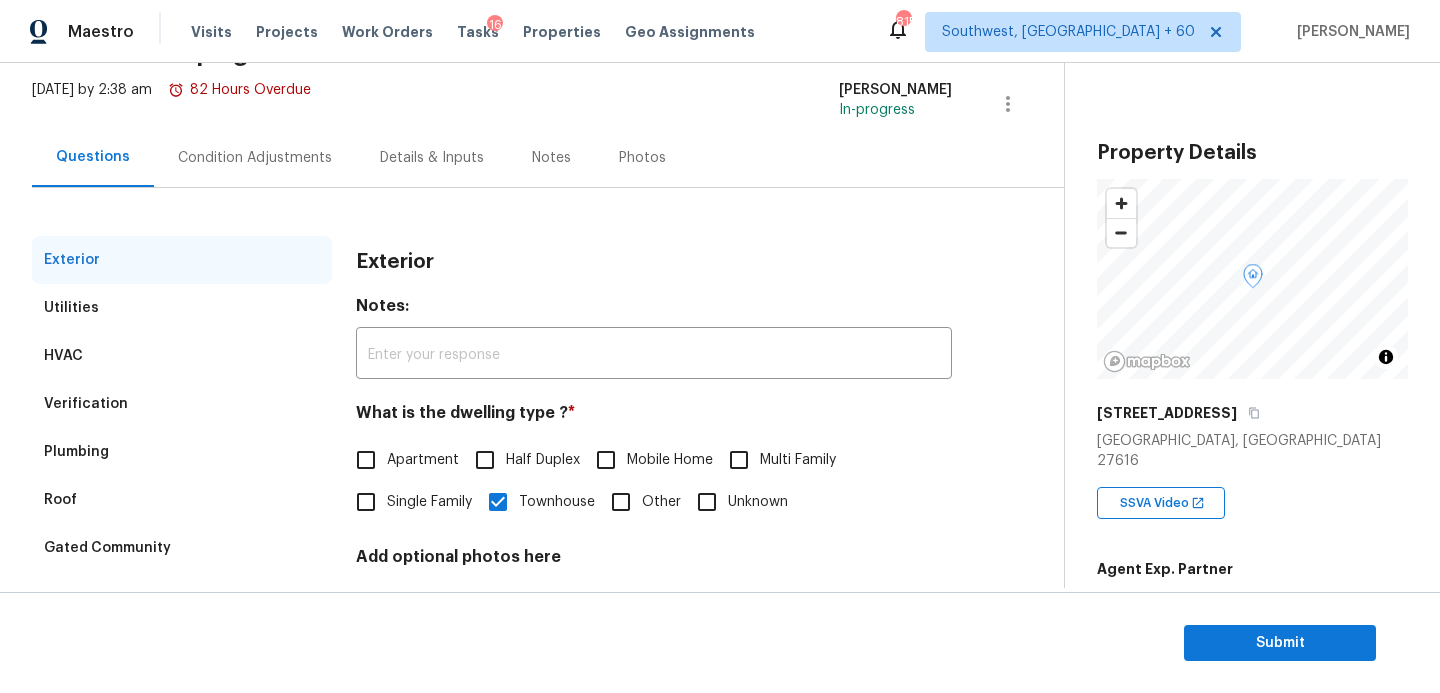 click on "Condition Adjustments" at bounding box center (255, 158) 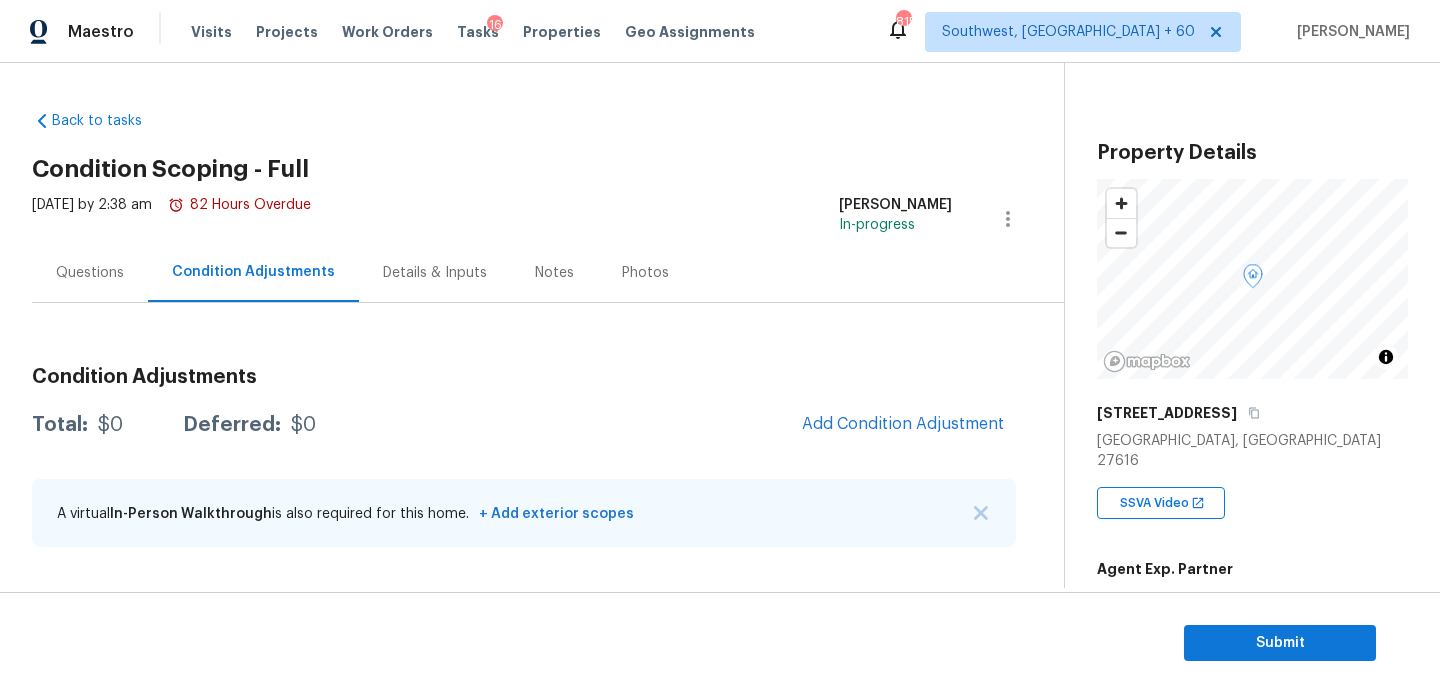 scroll, scrollTop: 0, scrollLeft: 0, axis: both 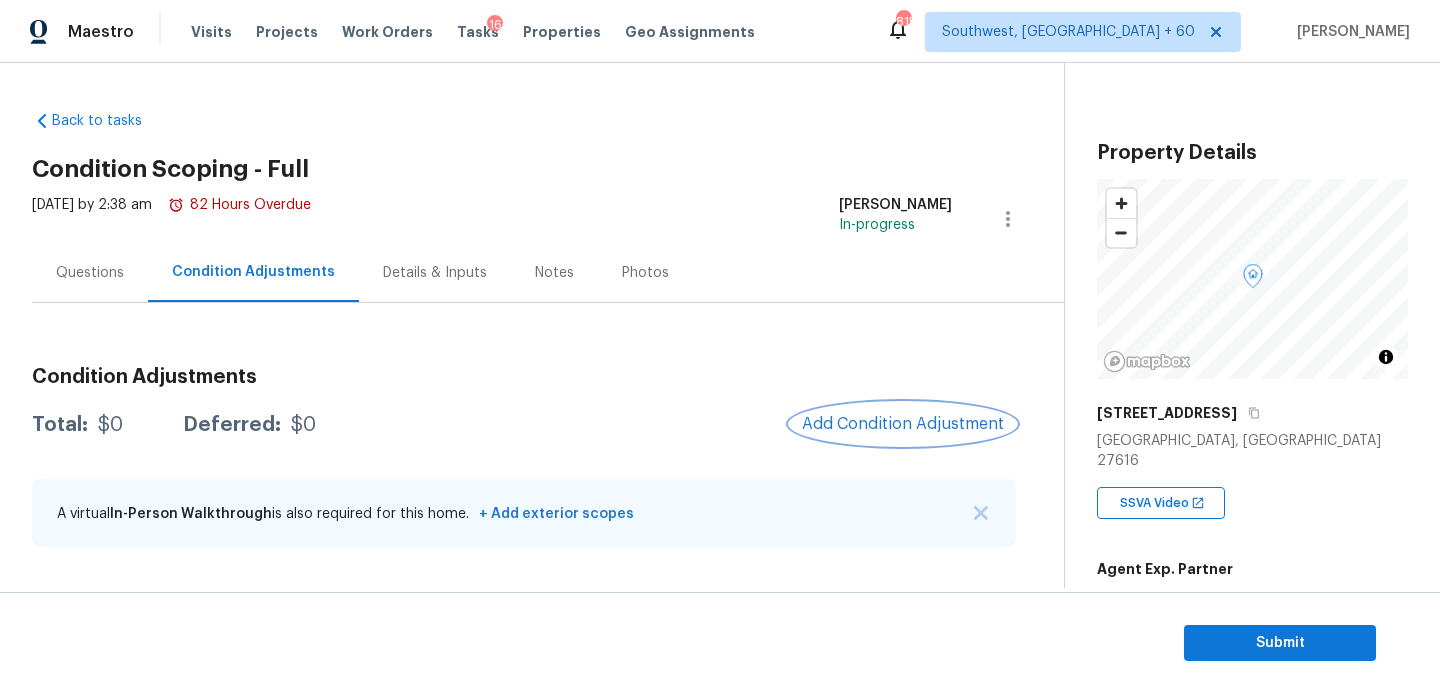 click on "Add Condition Adjustment" at bounding box center [903, 424] 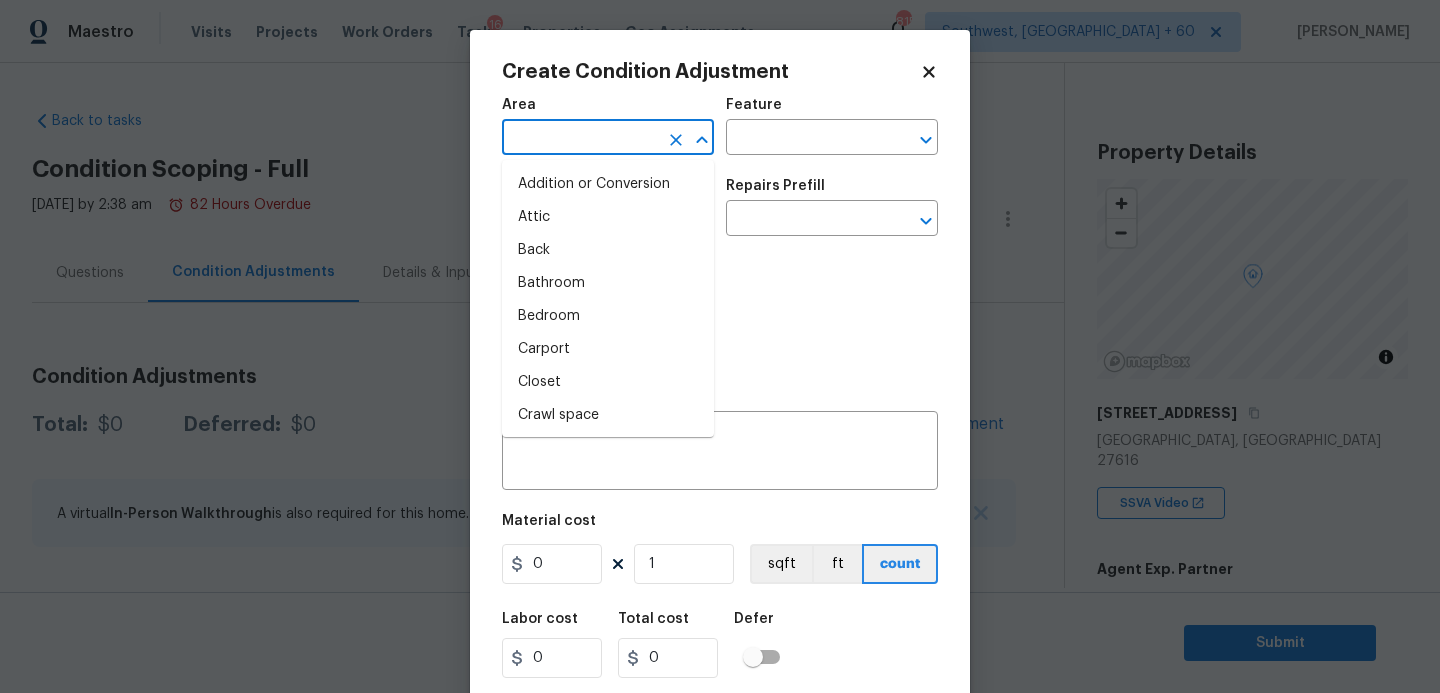 click at bounding box center (580, 139) 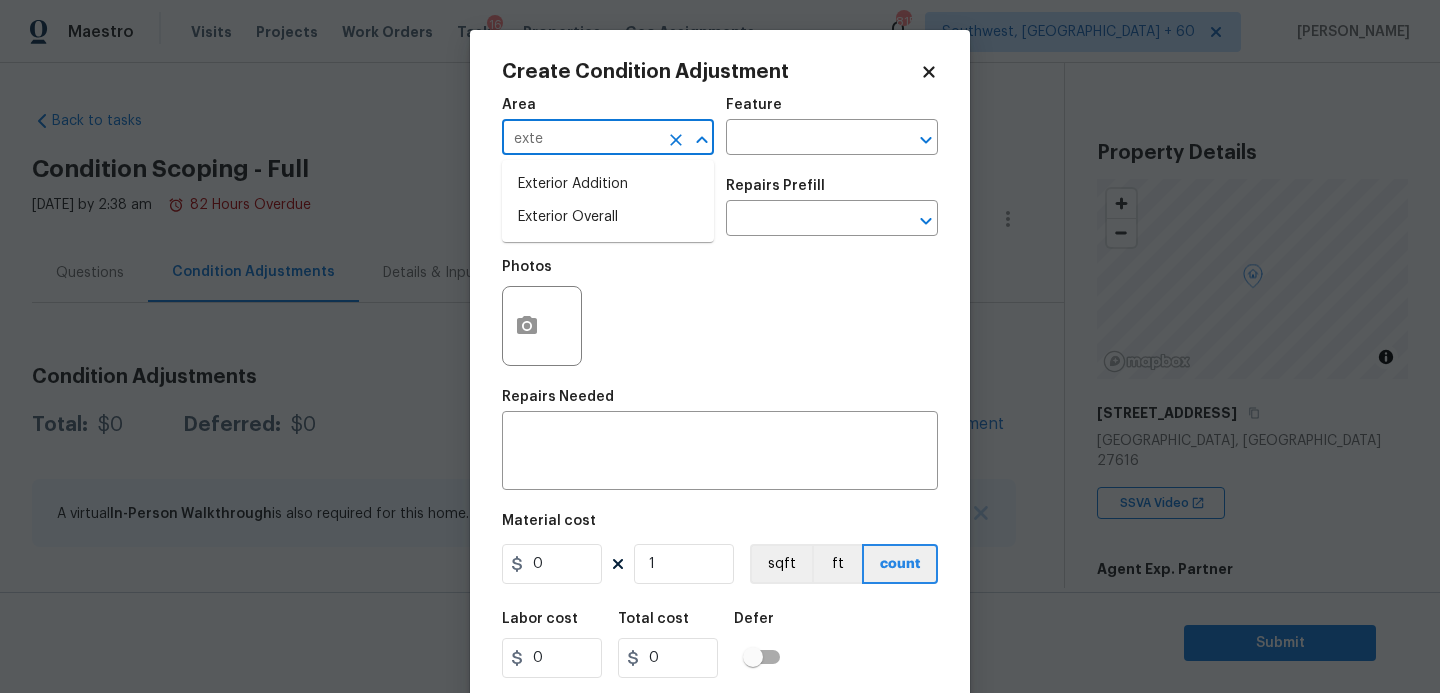 type on "exter" 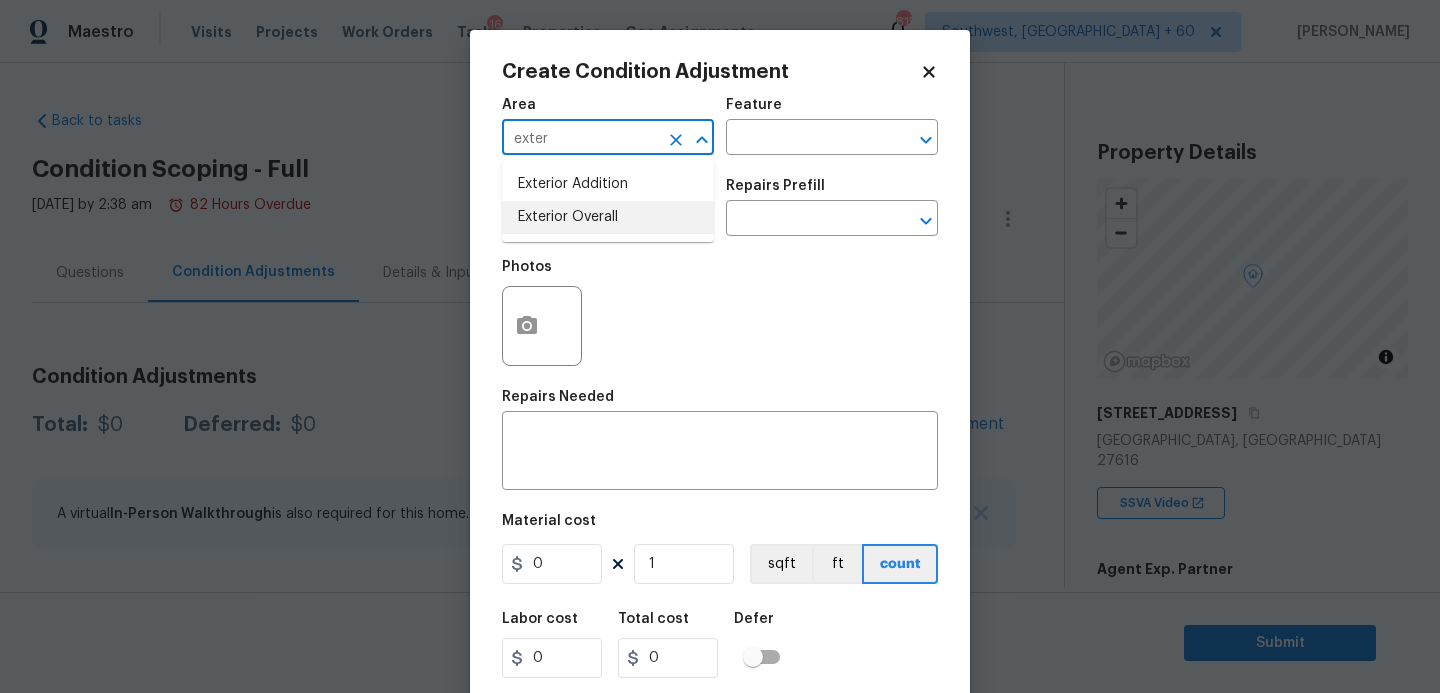 click on "Exterior Overall" at bounding box center (608, 217) 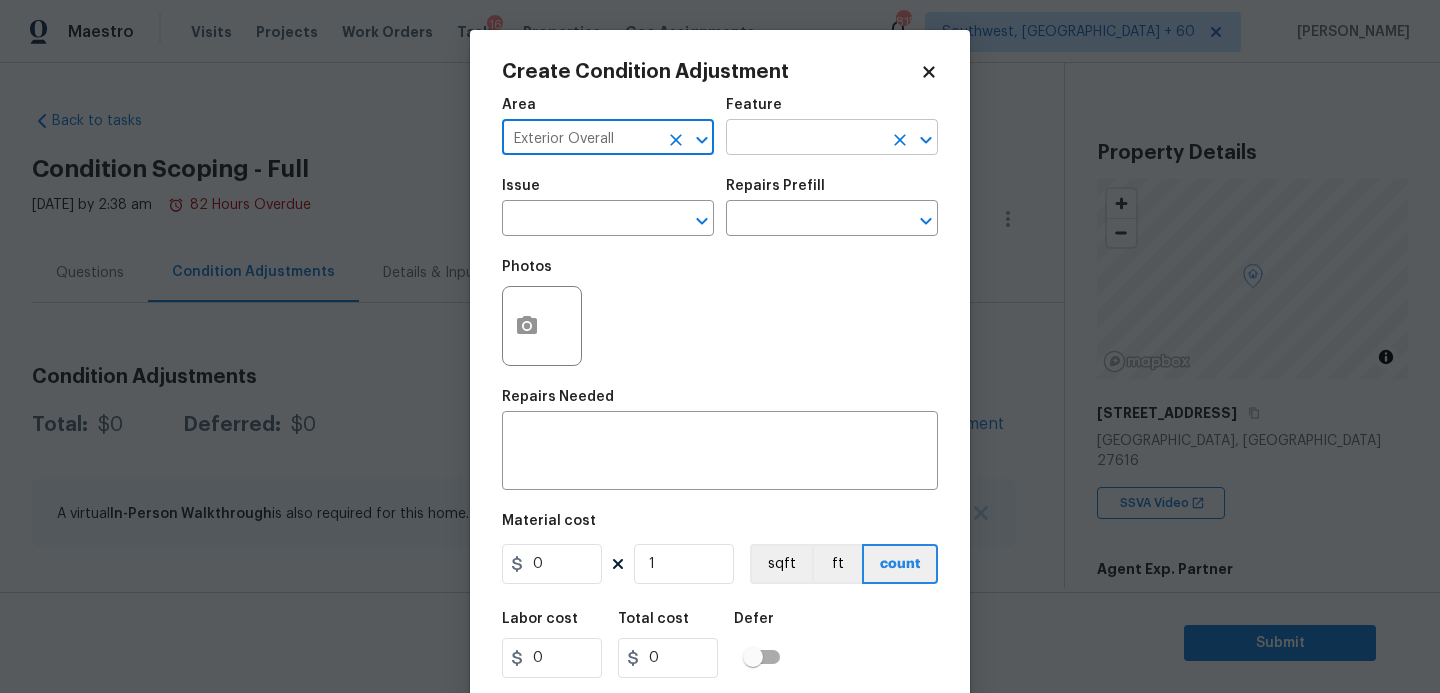 type on "Exterior Overall" 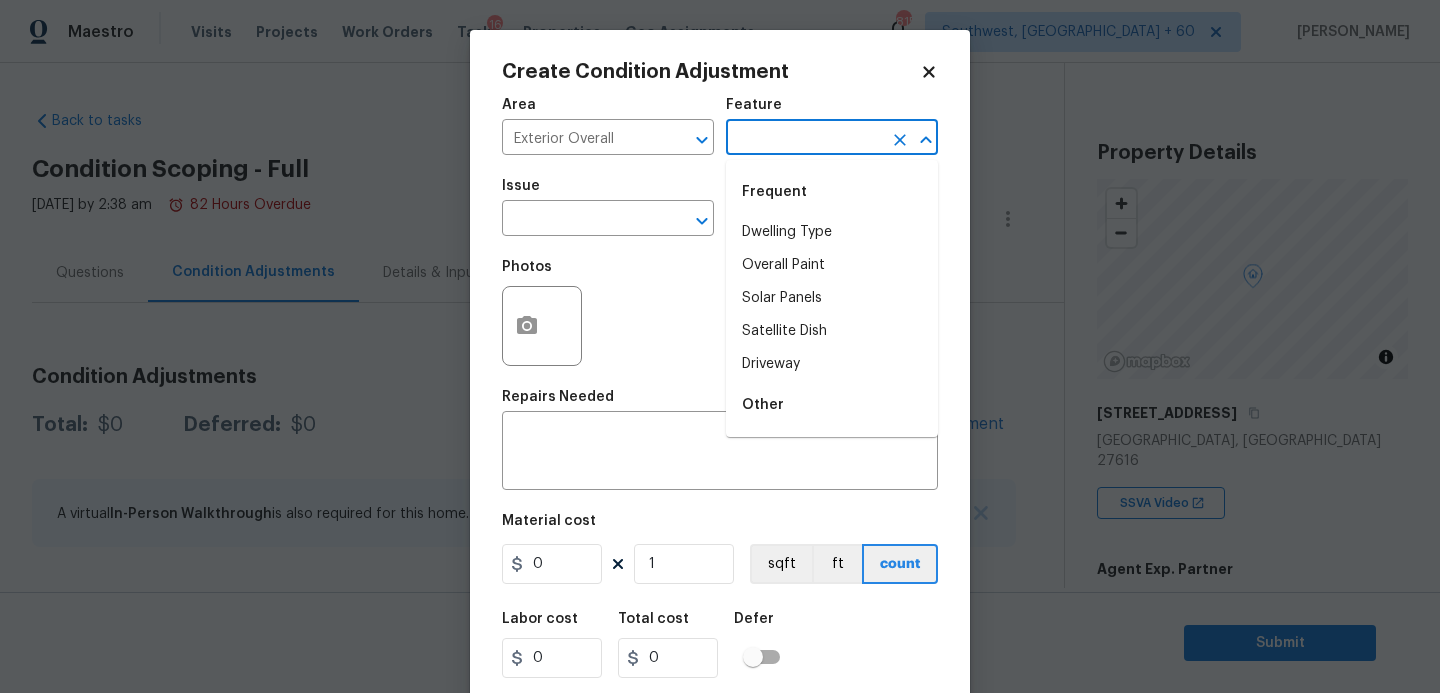 click at bounding box center [804, 139] 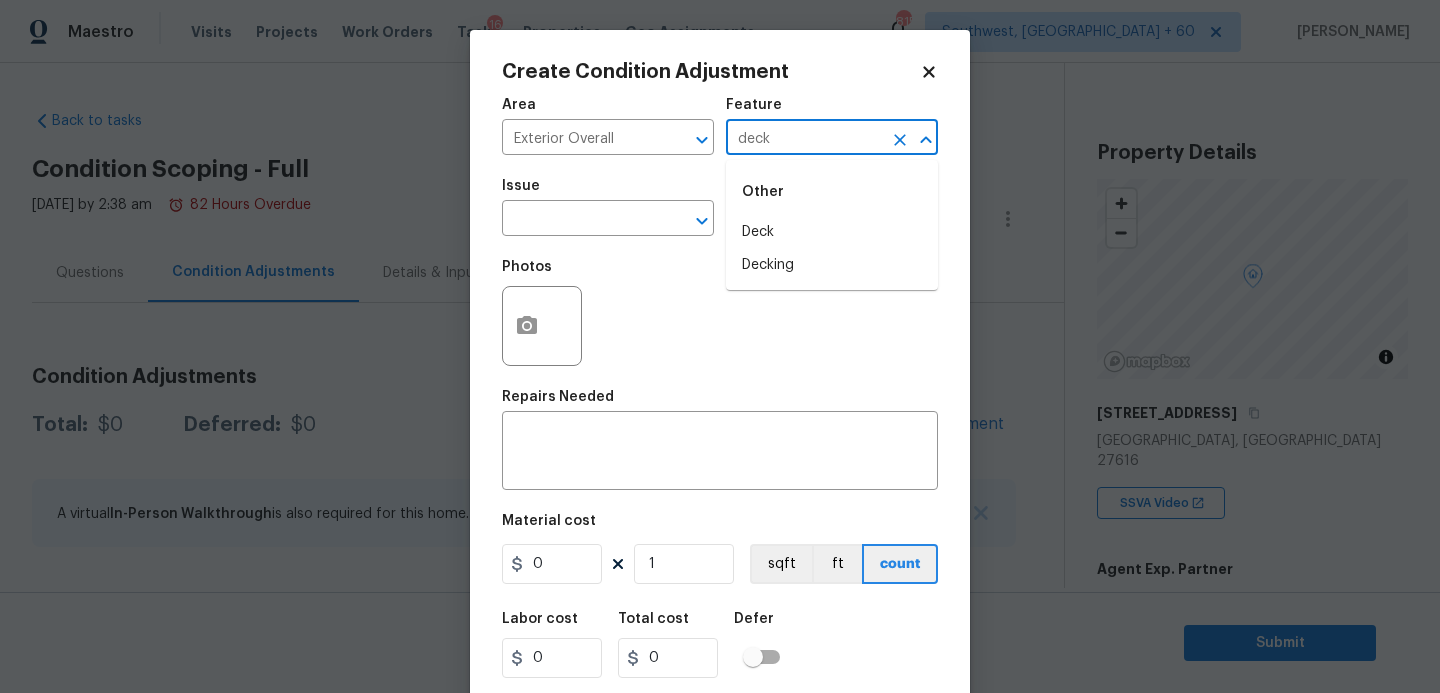 click on "Deck" at bounding box center (832, 232) 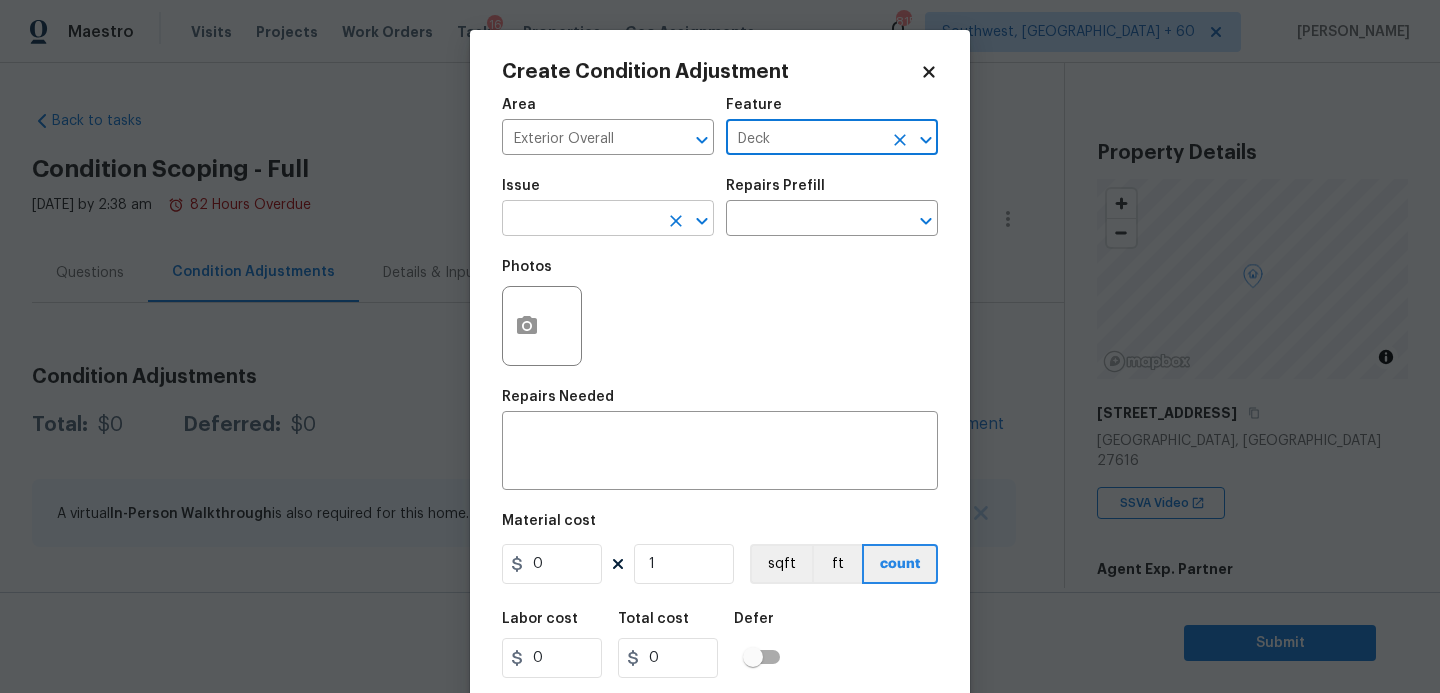 type on "Deck" 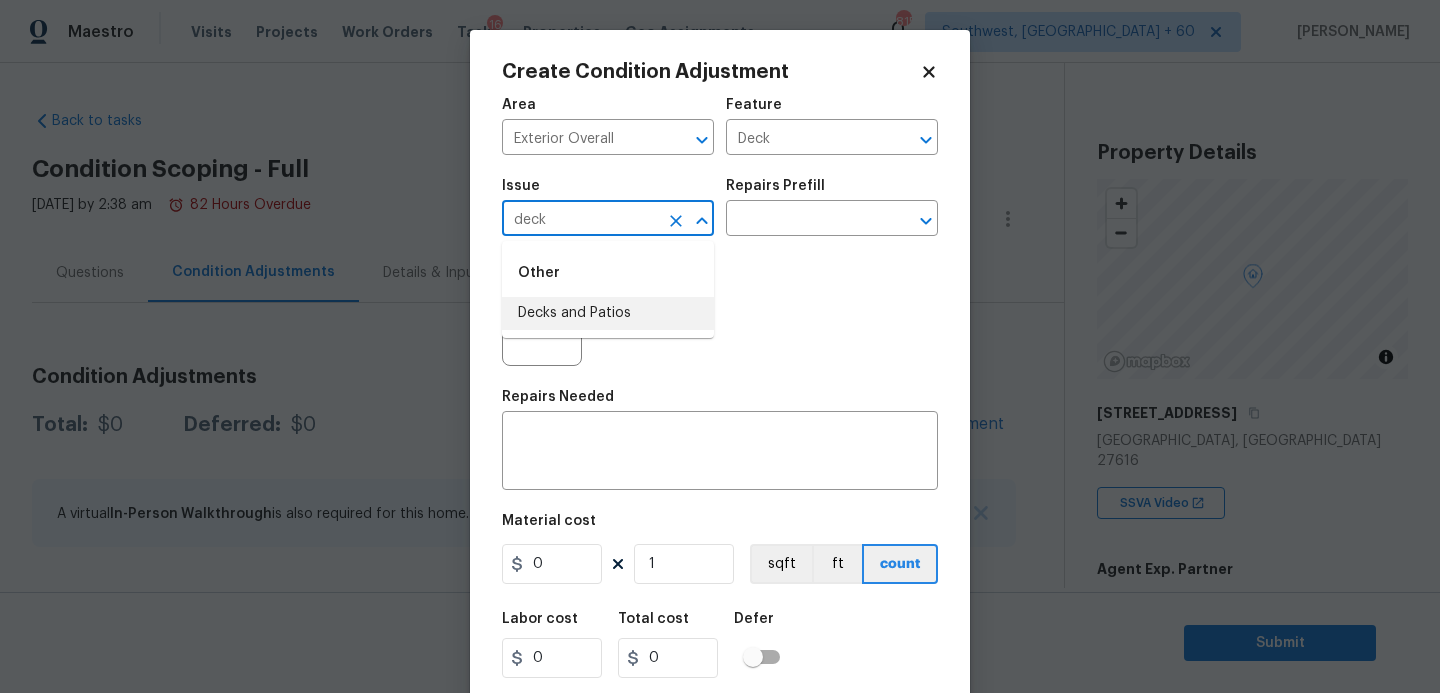 click on "Decks and Patios" at bounding box center (608, 313) 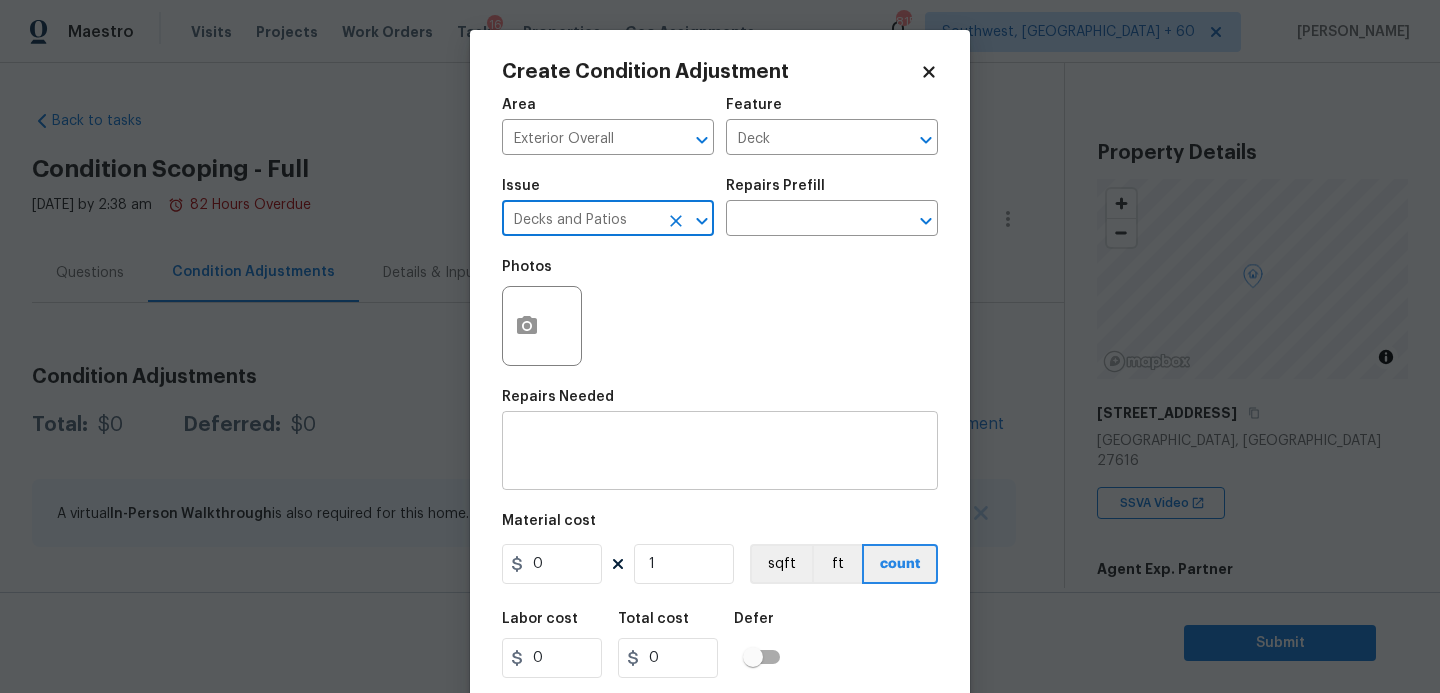 type on "Decks and Patios" 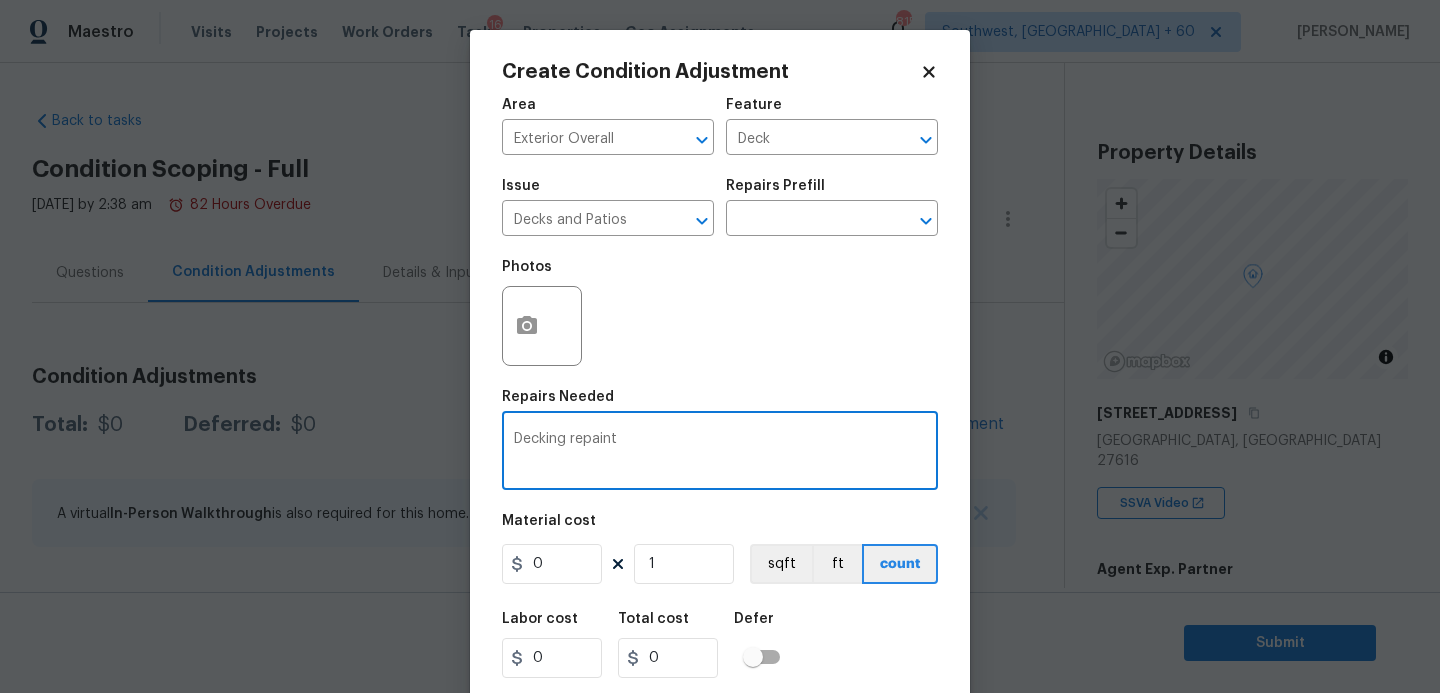 type on "Decking repaint" 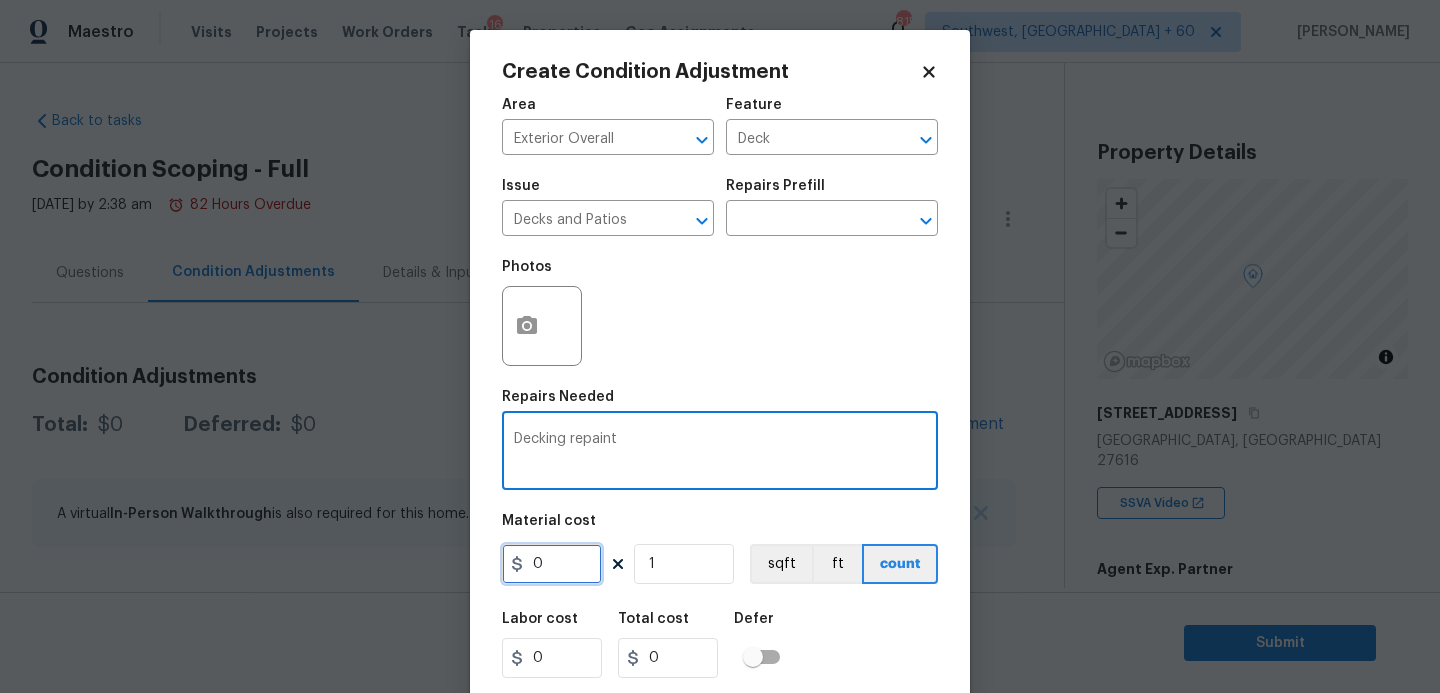 drag, startPoint x: 555, startPoint y: 549, endPoint x: 370, endPoint y: 557, distance: 185.1729 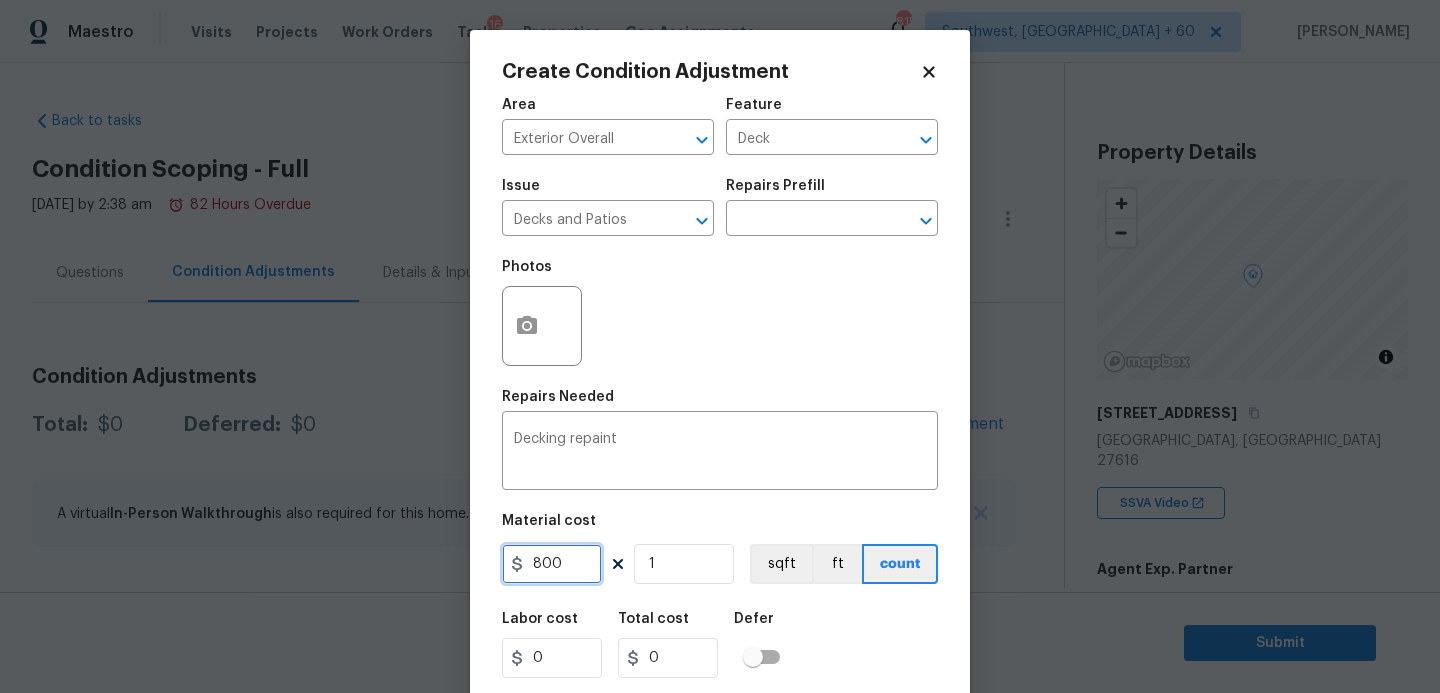 type on "800" 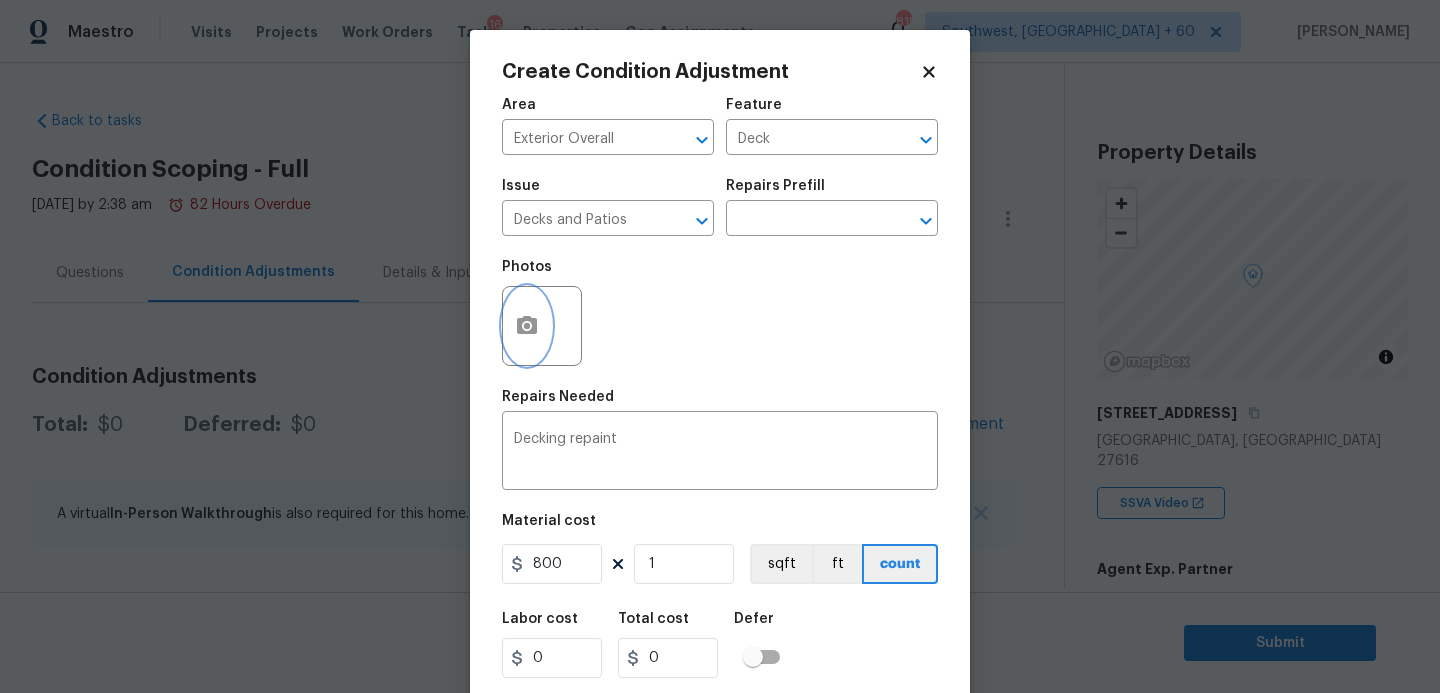 type on "800" 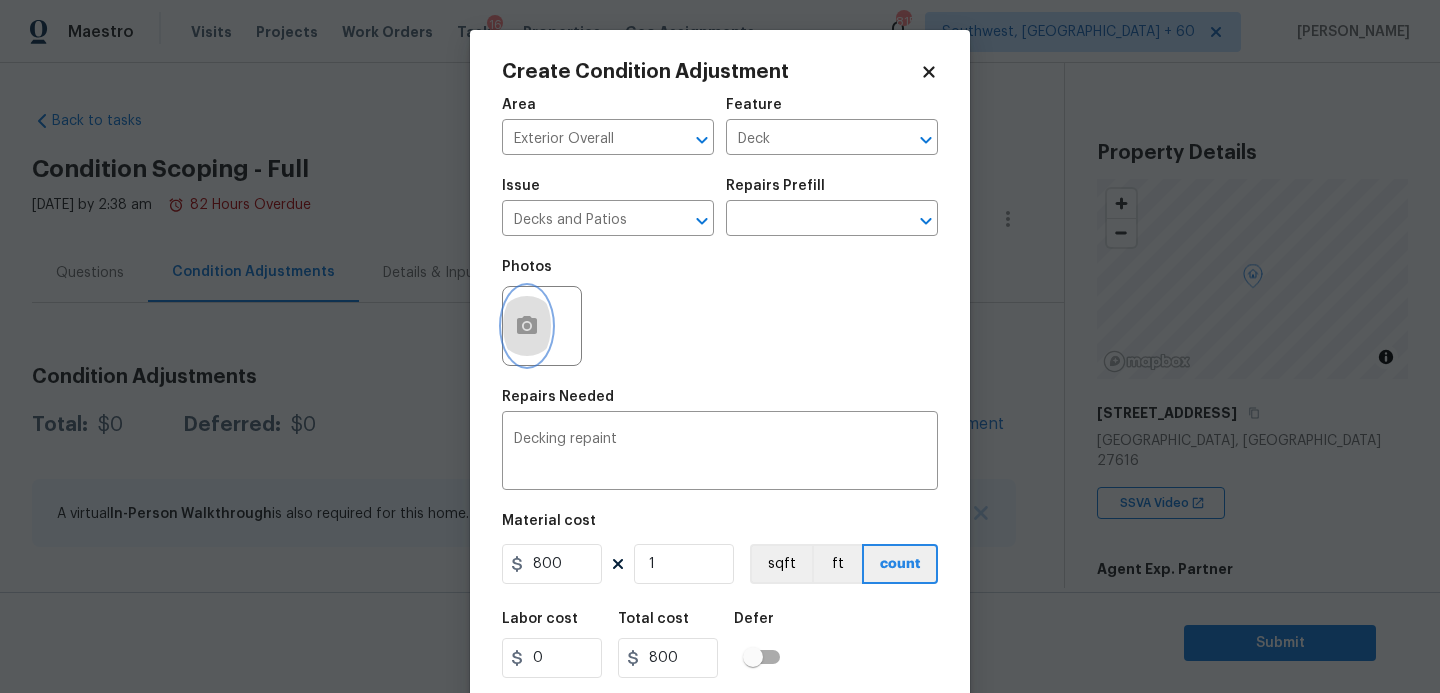 click at bounding box center (527, 326) 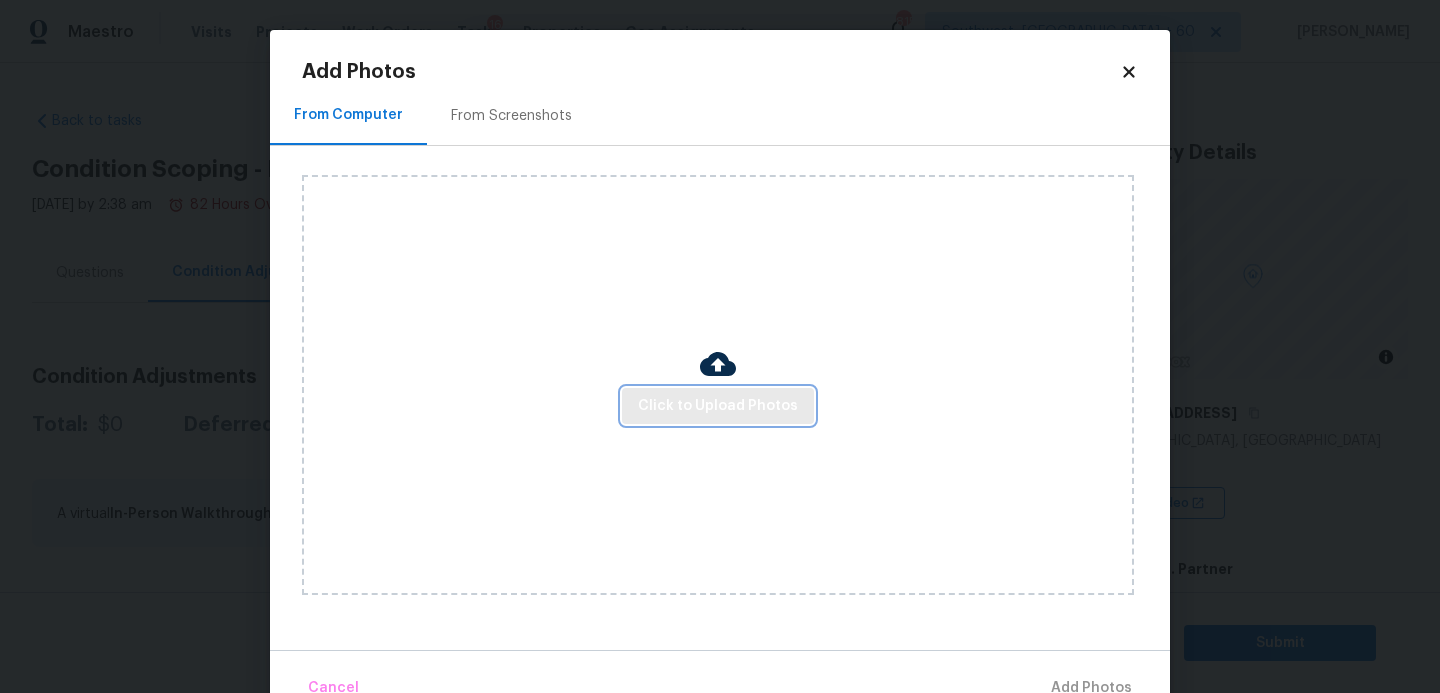 drag, startPoint x: 525, startPoint y: 308, endPoint x: 684, endPoint y: 418, distance: 193.34166 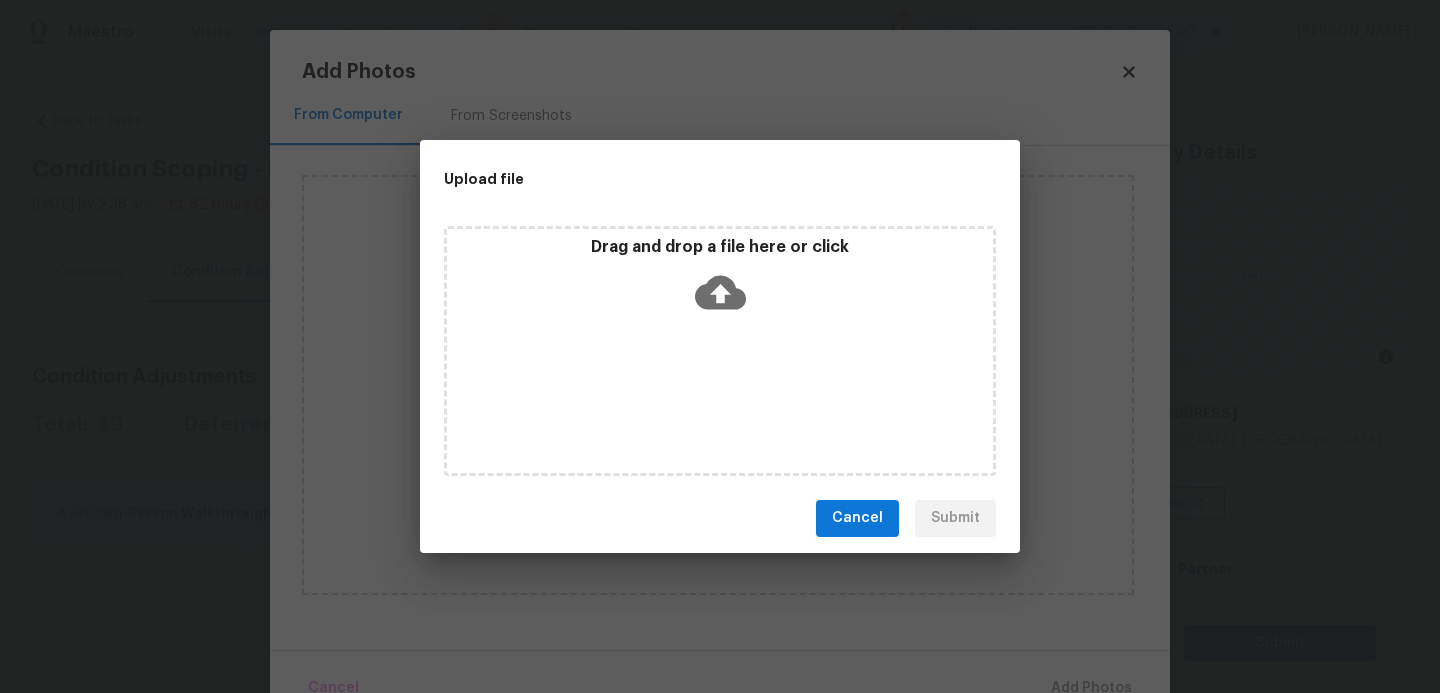 click on "Drag and drop a file here or click" at bounding box center [720, 280] 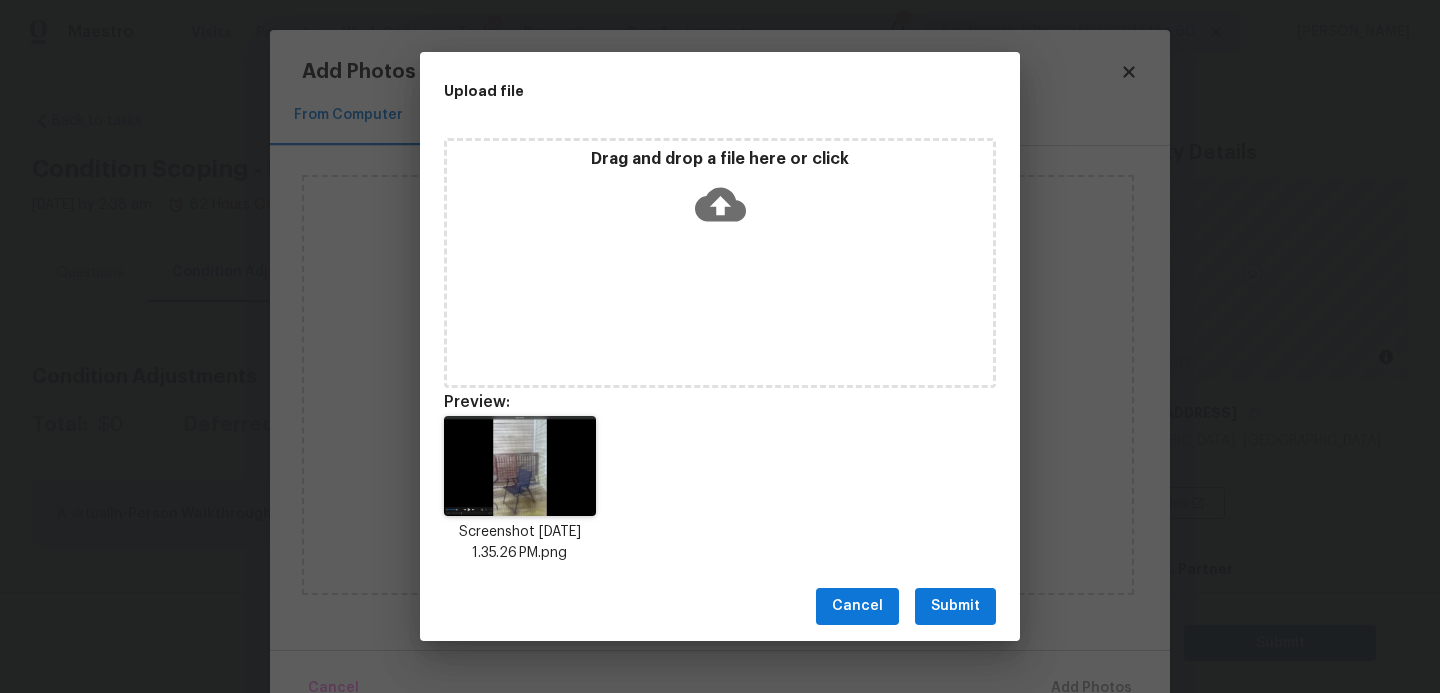 click on "Submit" at bounding box center (955, 606) 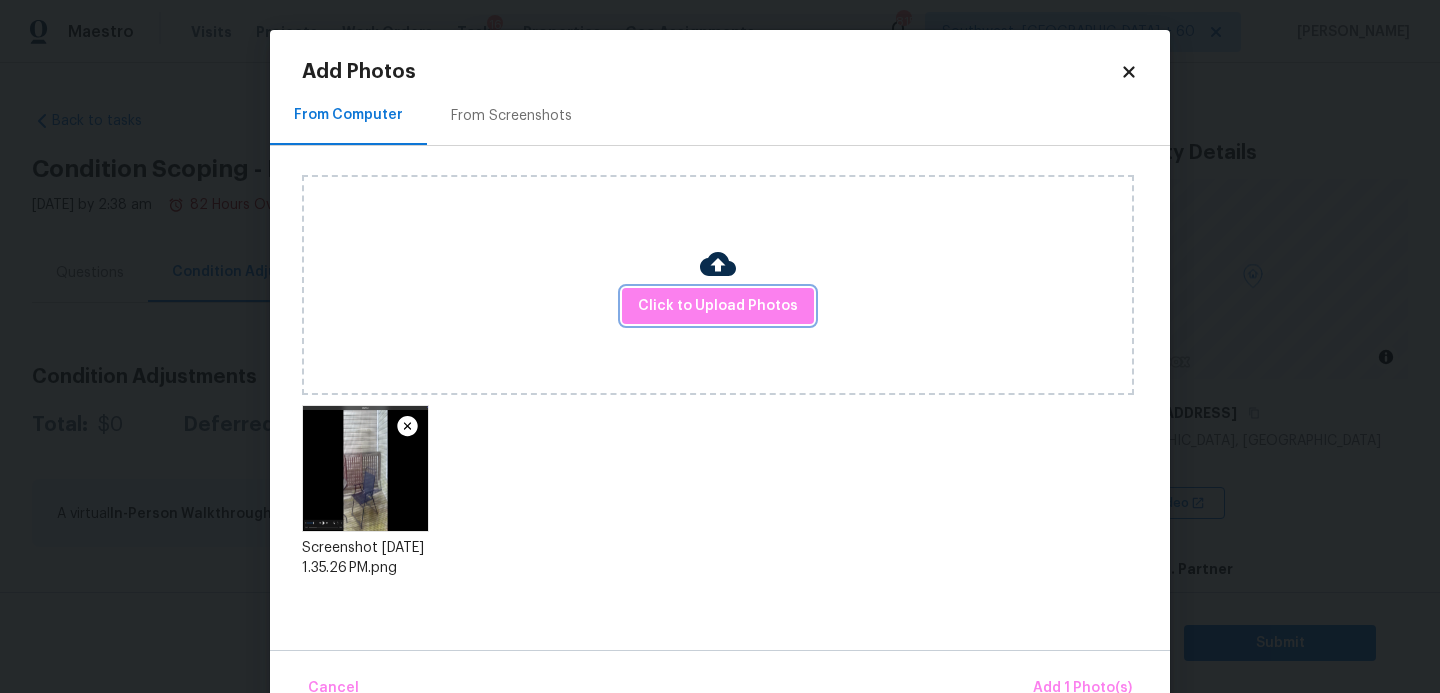 scroll, scrollTop: 47, scrollLeft: 0, axis: vertical 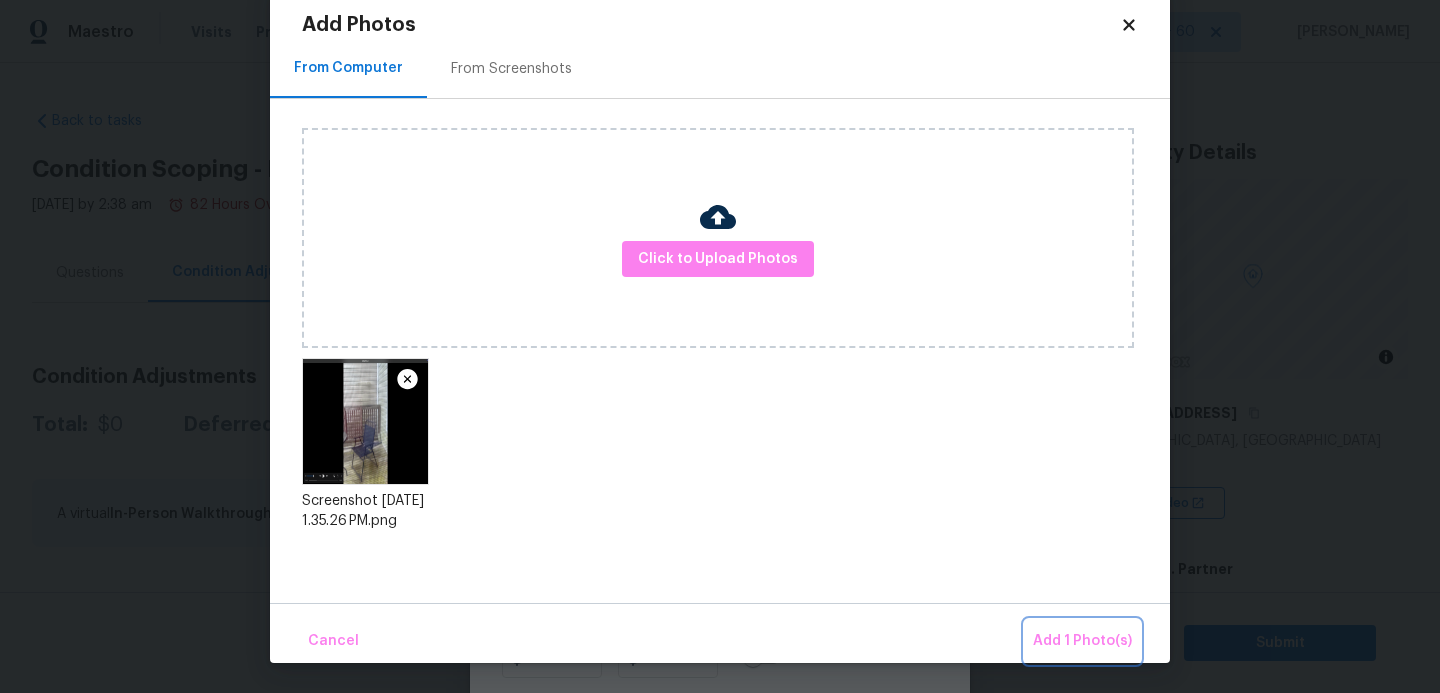 click on "Add 1 Photo(s)" at bounding box center (1082, 641) 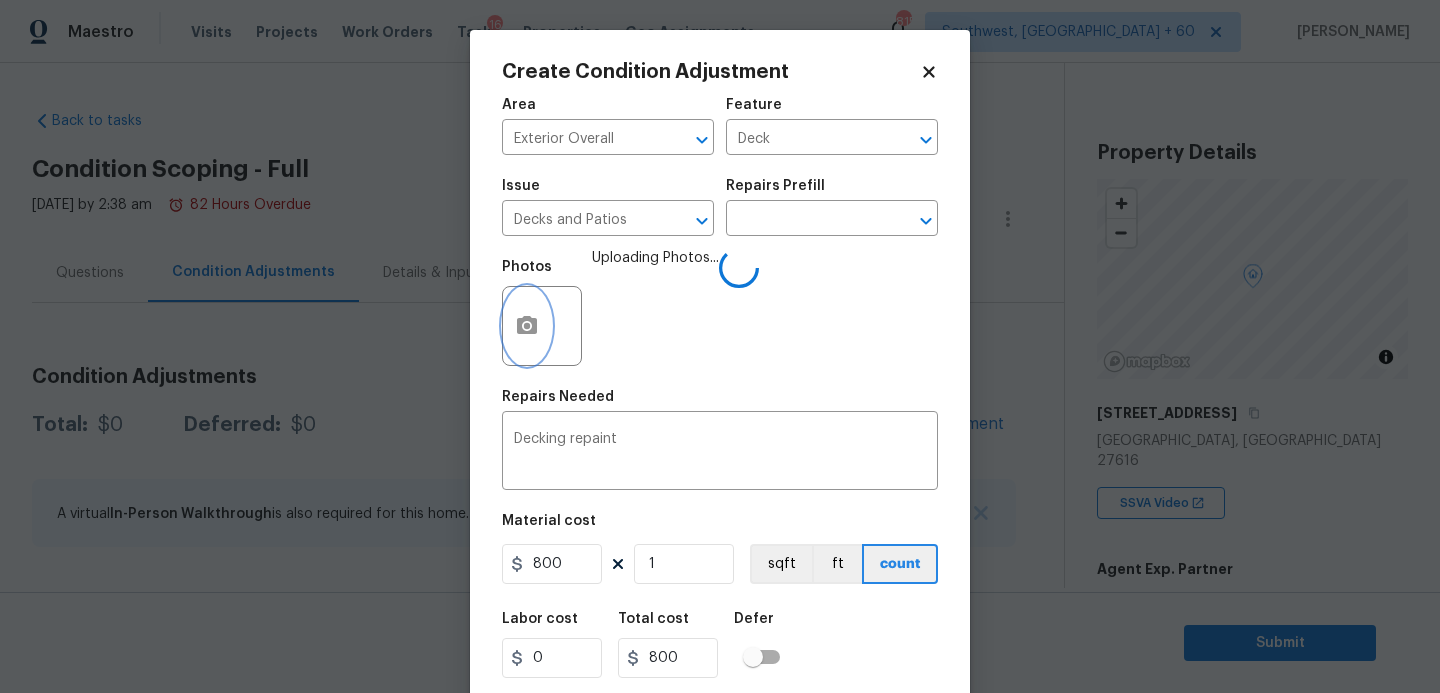 scroll, scrollTop: 0, scrollLeft: 0, axis: both 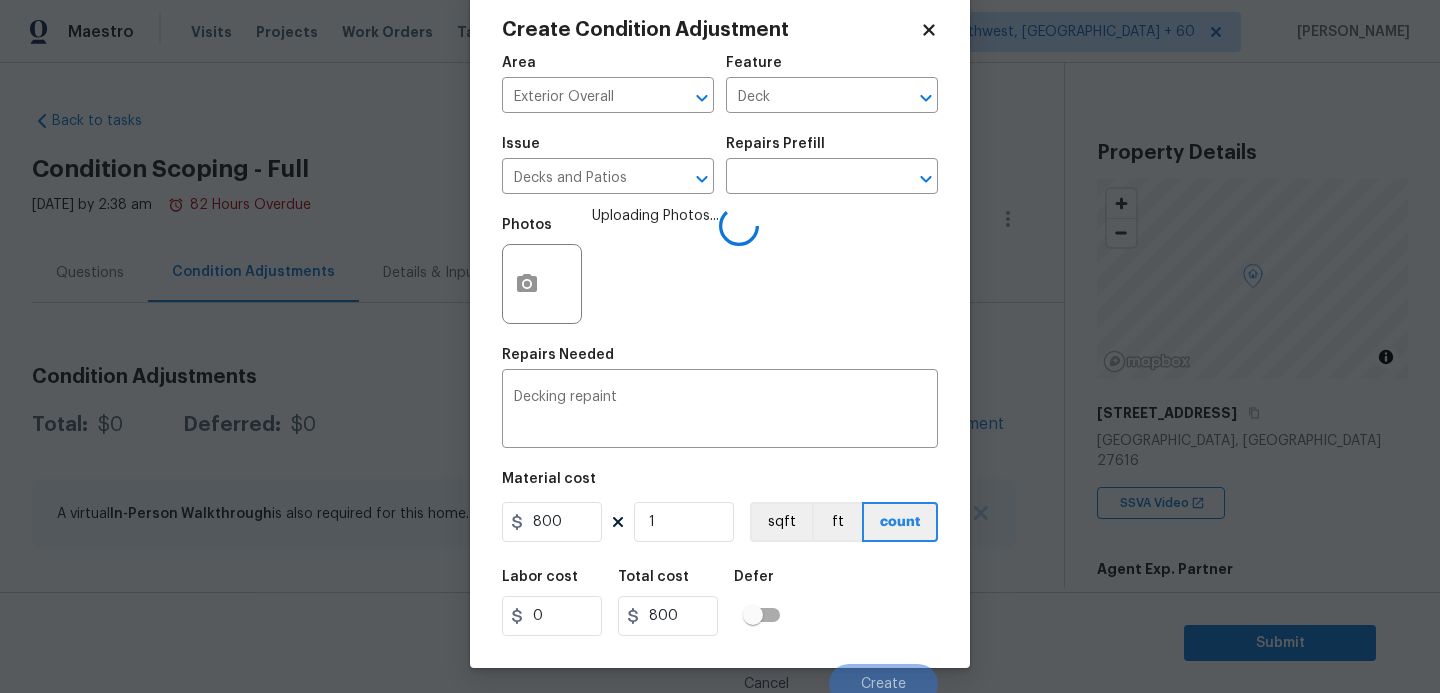 click on "Labor cost 0 Total cost 800 Defer" at bounding box center [720, 603] 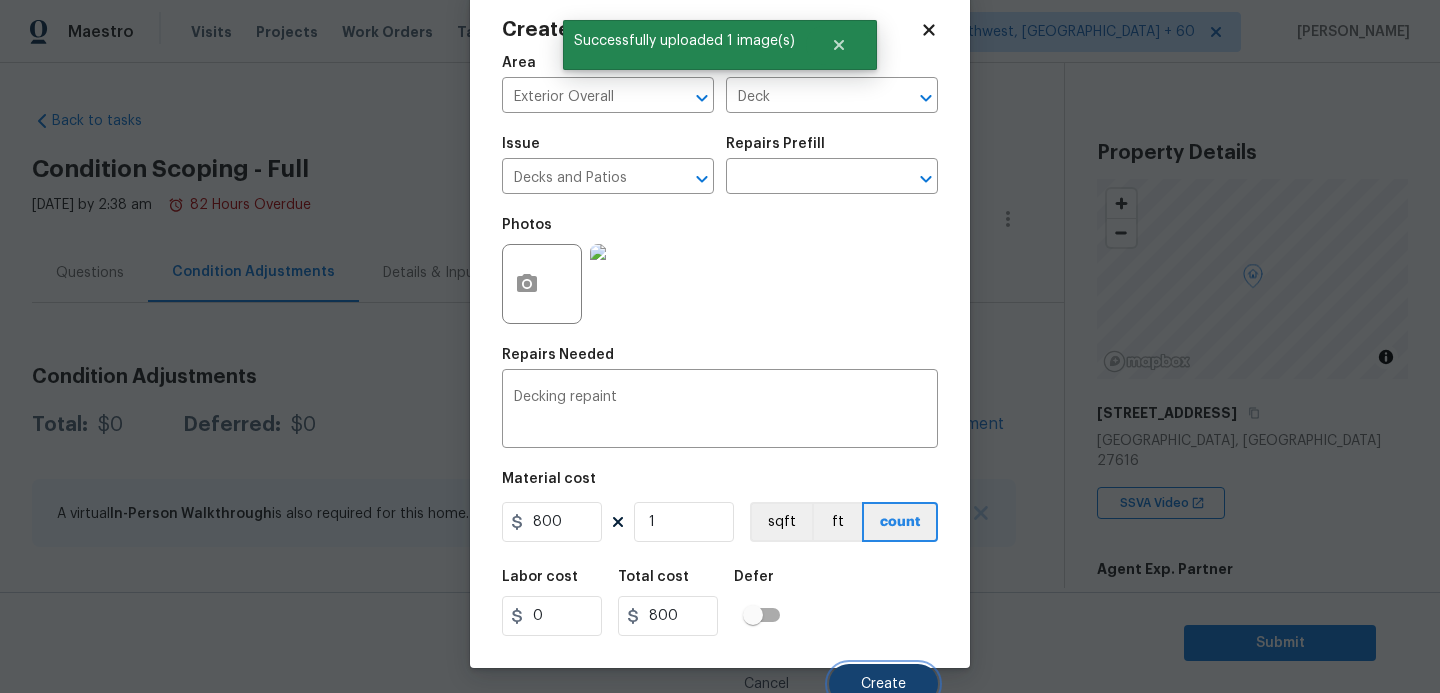 click on "Create" at bounding box center [883, 684] 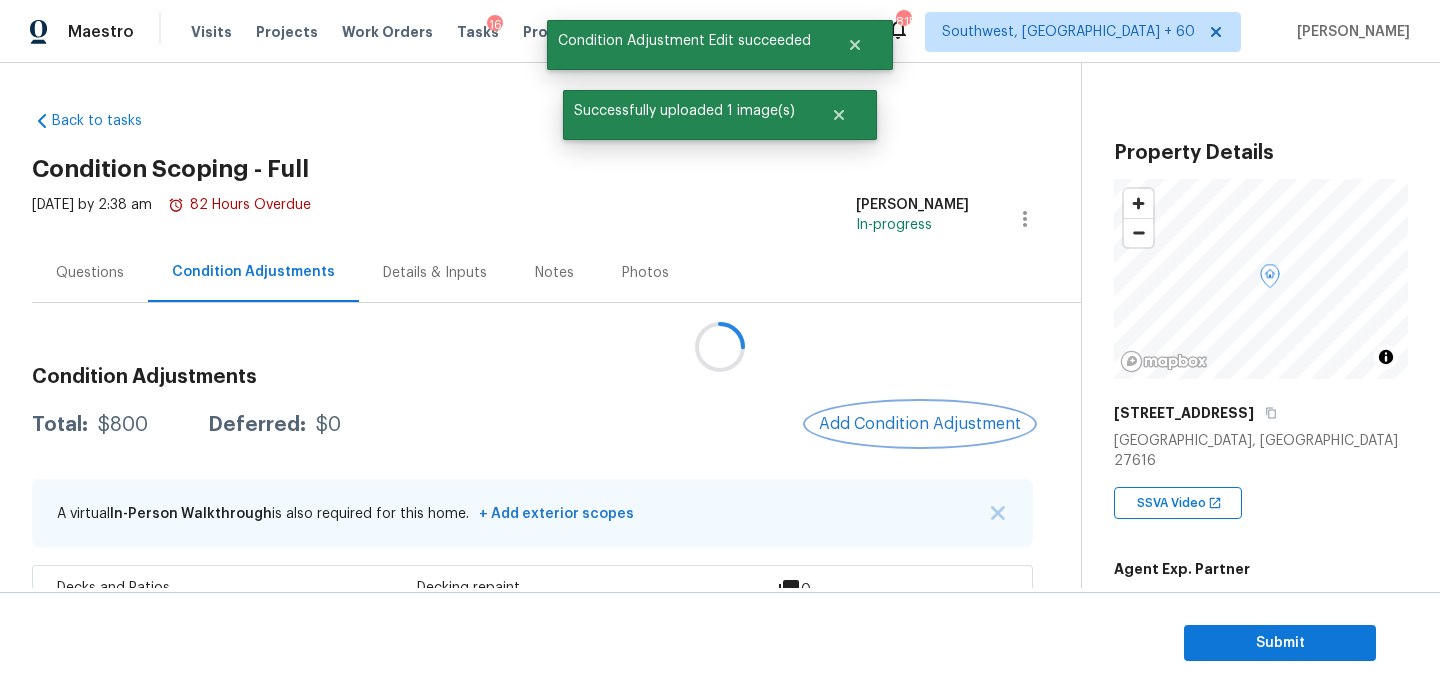 scroll, scrollTop: 0, scrollLeft: 0, axis: both 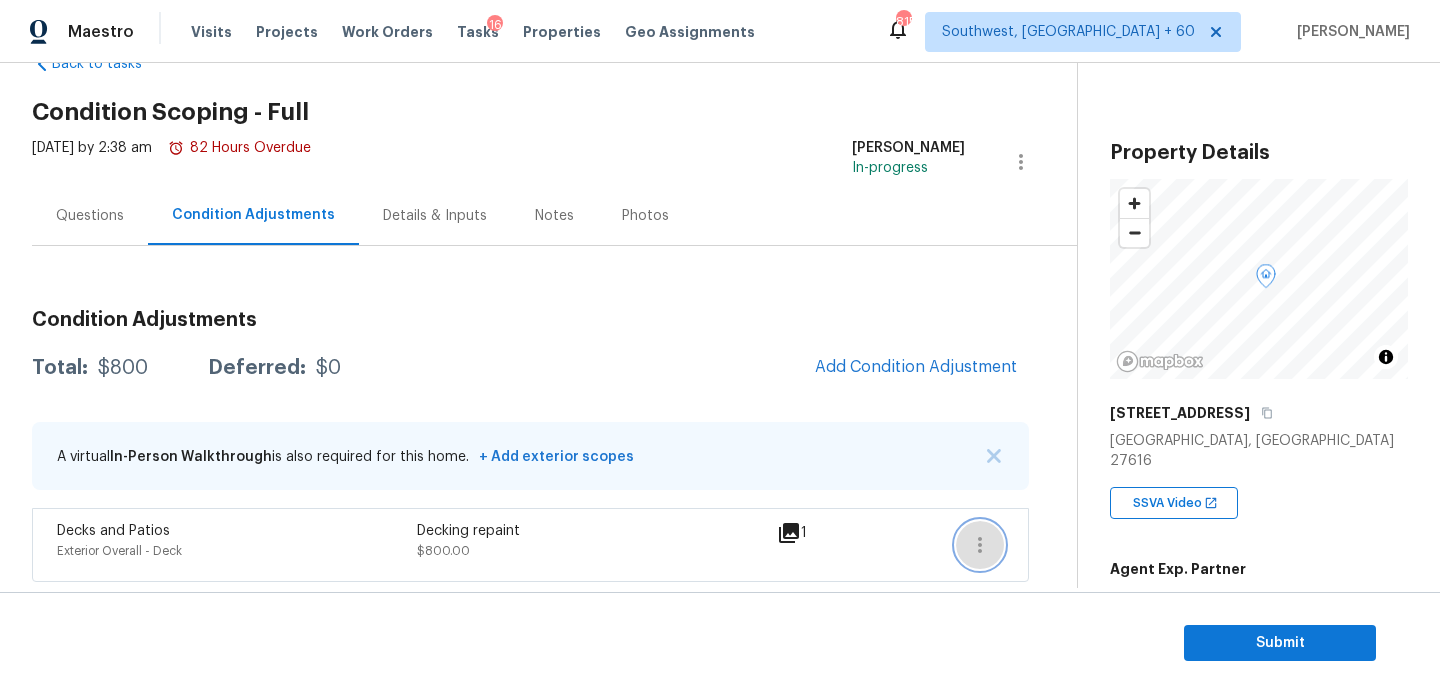 click at bounding box center [980, 545] 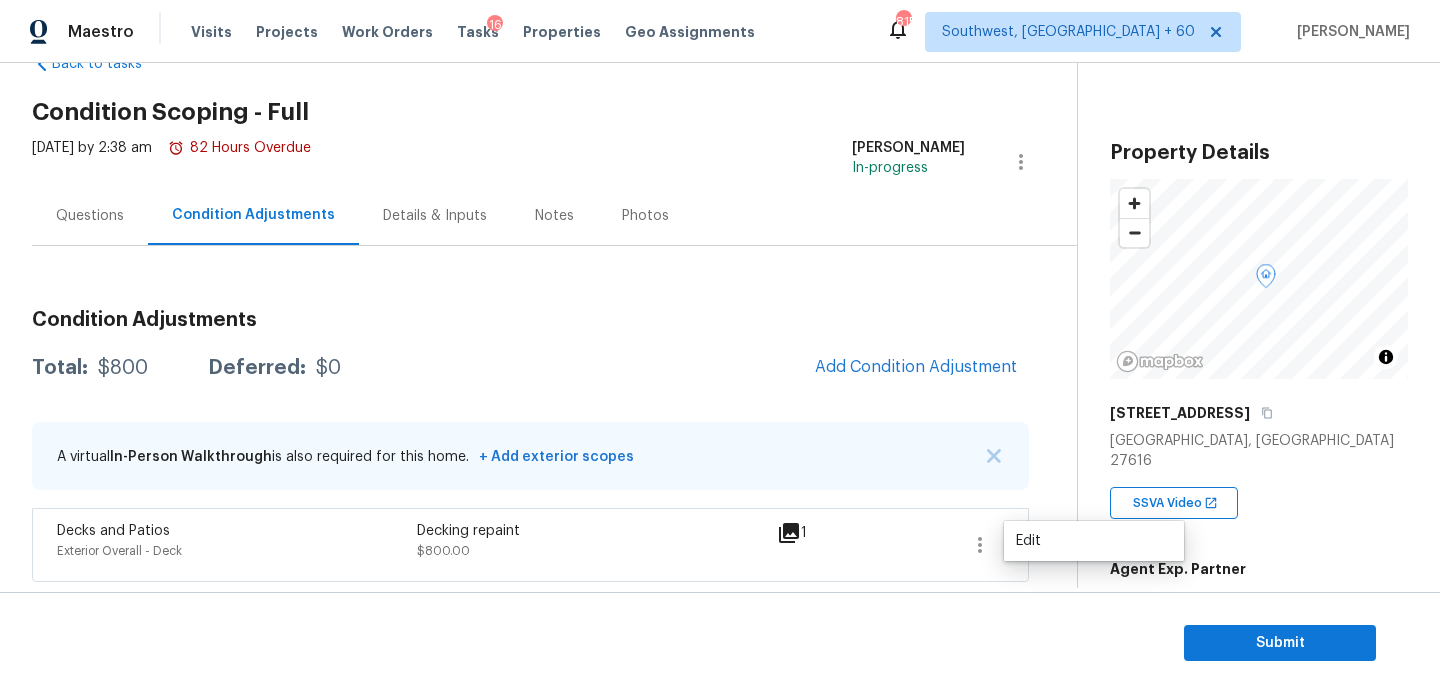 click on "Condition Adjustments Total:  $800 Deferred:  $0 Add Condition Adjustment A virtual  In-Person Walkthrough  is also required for this home.   + Add exterior scopes Decks and Patios Exterior Overall - Deck Decking repaint $800.00   1" at bounding box center [530, 414] 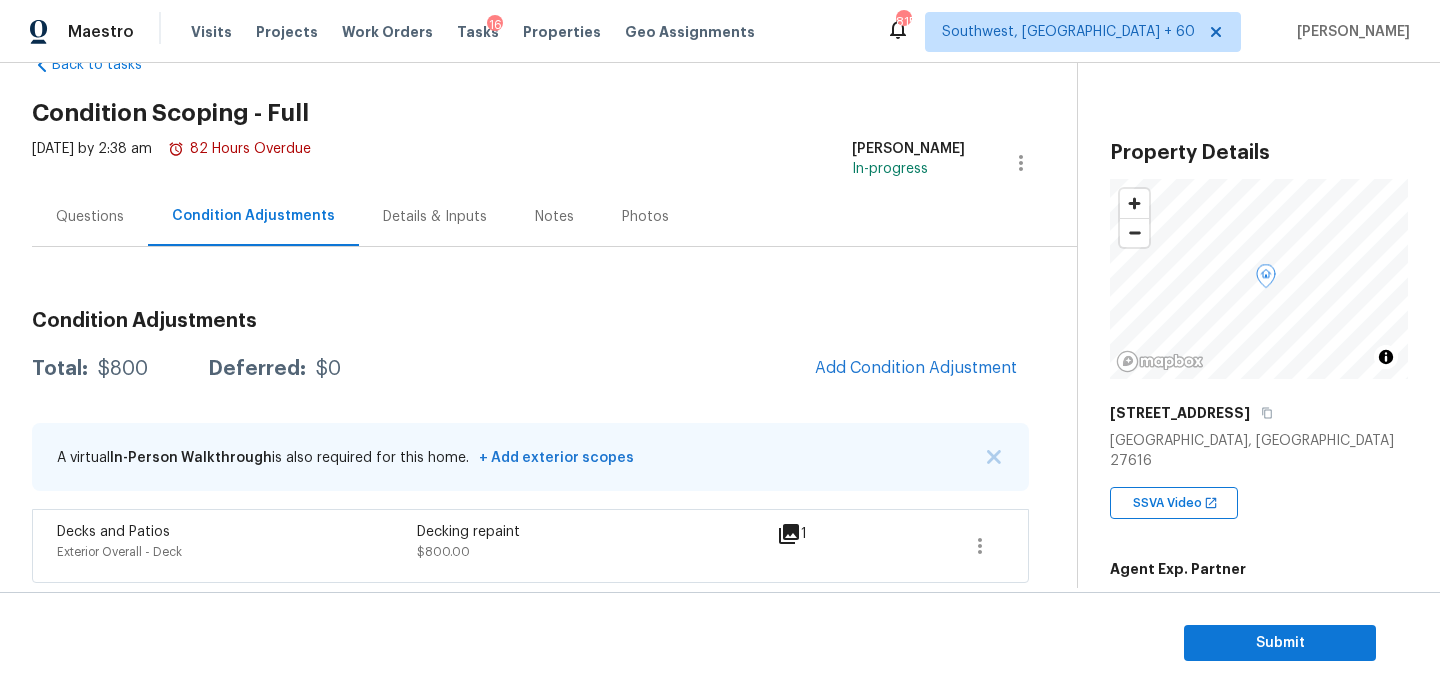 drag, startPoint x: 111, startPoint y: 224, endPoint x: 182, endPoint y: 244, distance: 73.76314 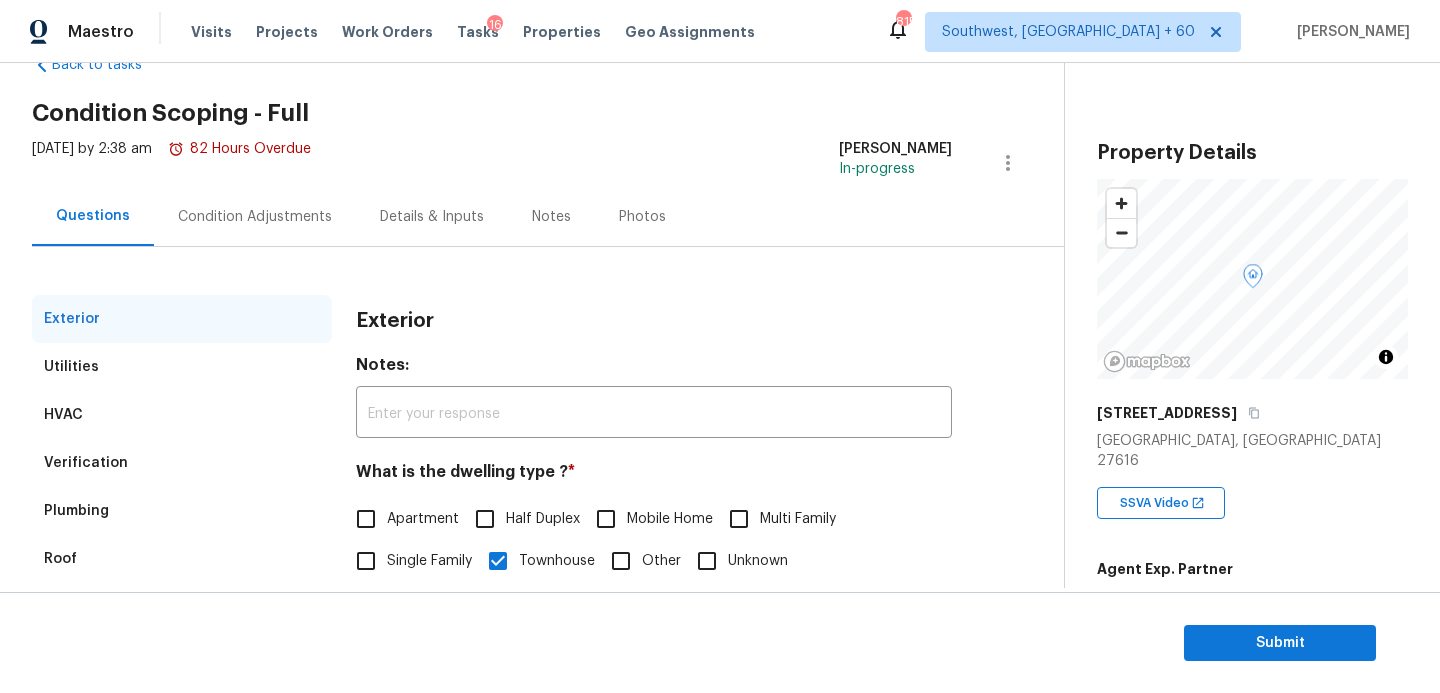 scroll, scrollTop: 58, scrollLeft: 0, axis: vertical 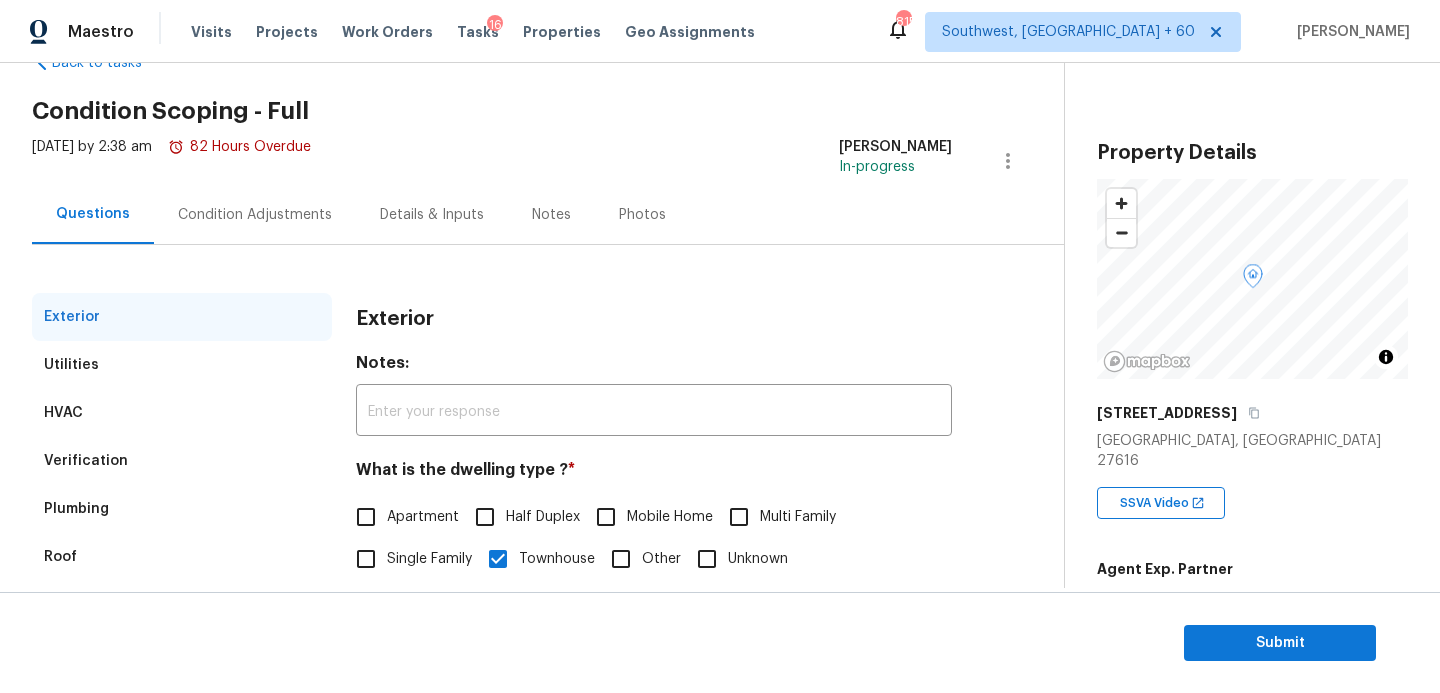 click on "Exterior Utilities HVAC Verification Plumbing Roof Gated Community Pricing Add Area Exterior Notes: ​ What is the dwelling type ?  * Apartment Half Duplex Mobile Home Multi Family Single Family Townhouse Other Unknown Add optional photos here Photos" at bounding box center (524, 519) 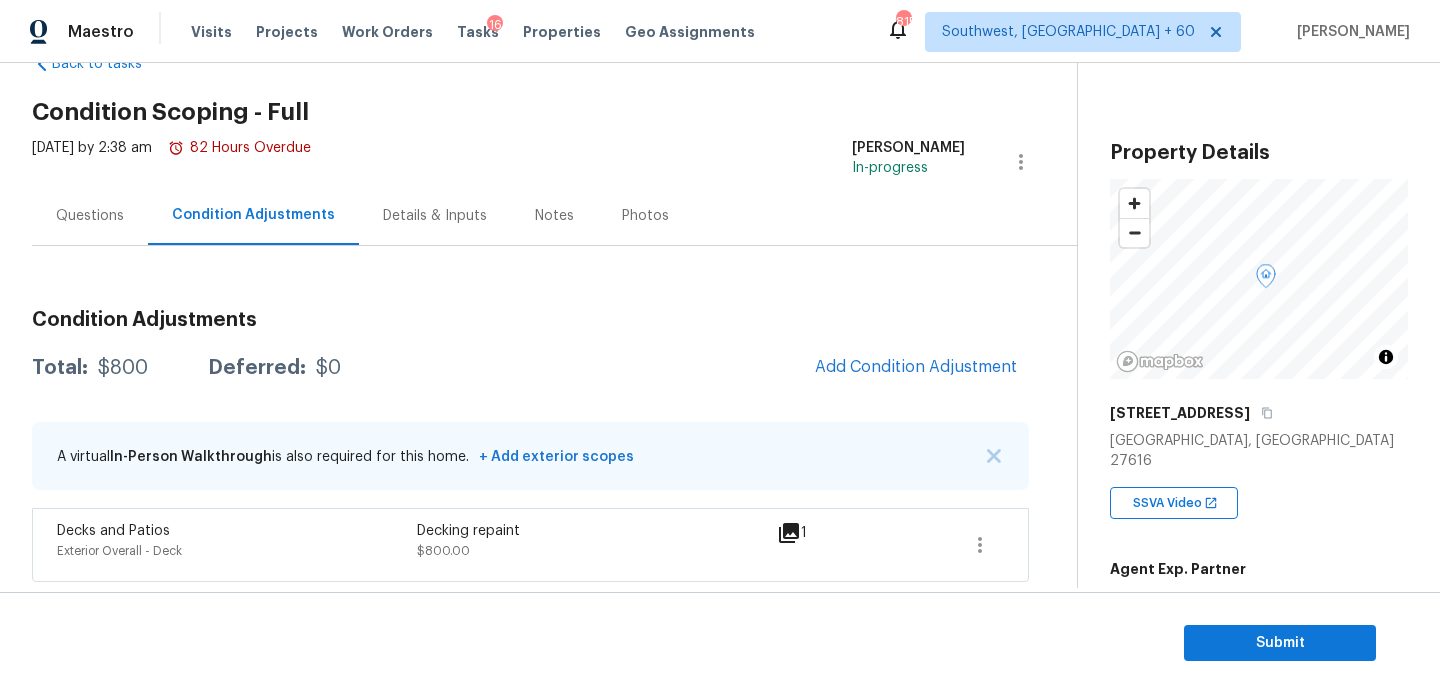 scroll, scrollTop: 57, scrollLeft: 0, axis: vertical 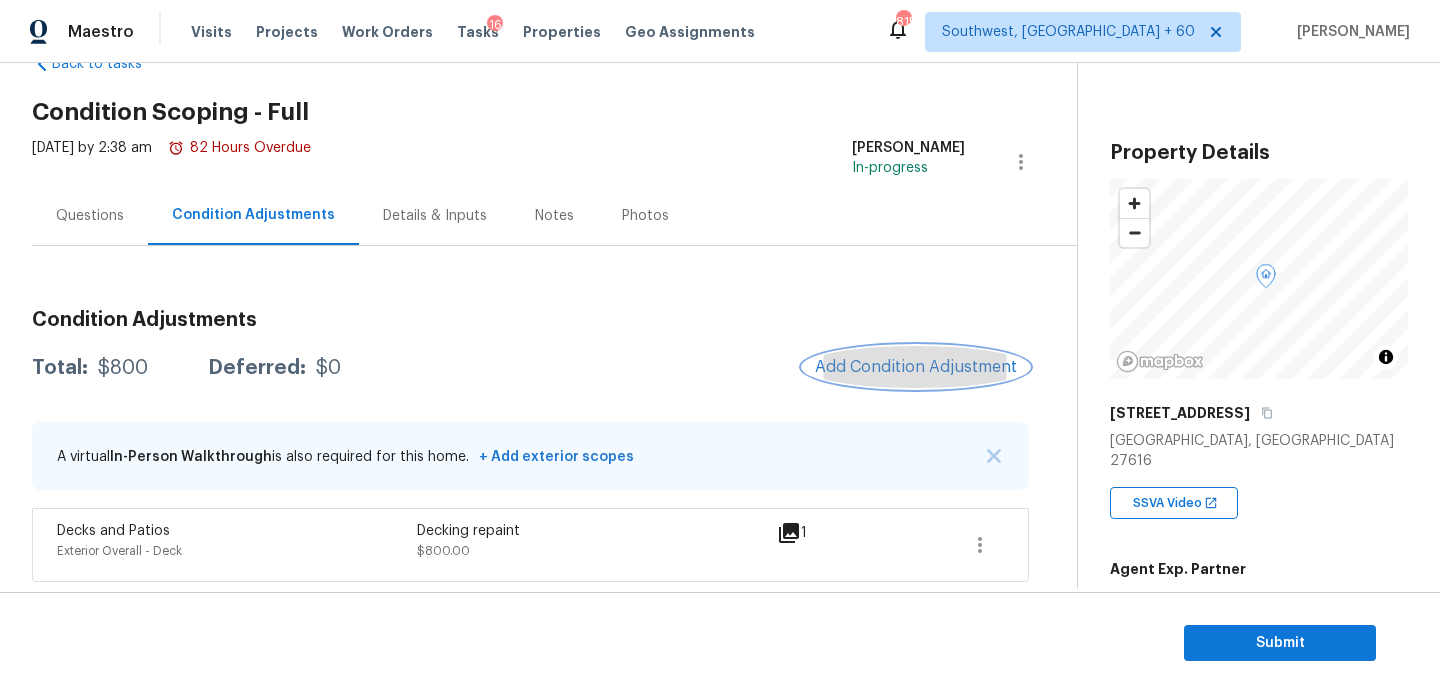 click on "Add Condition Adjustment" at bounding box center [916, 367] 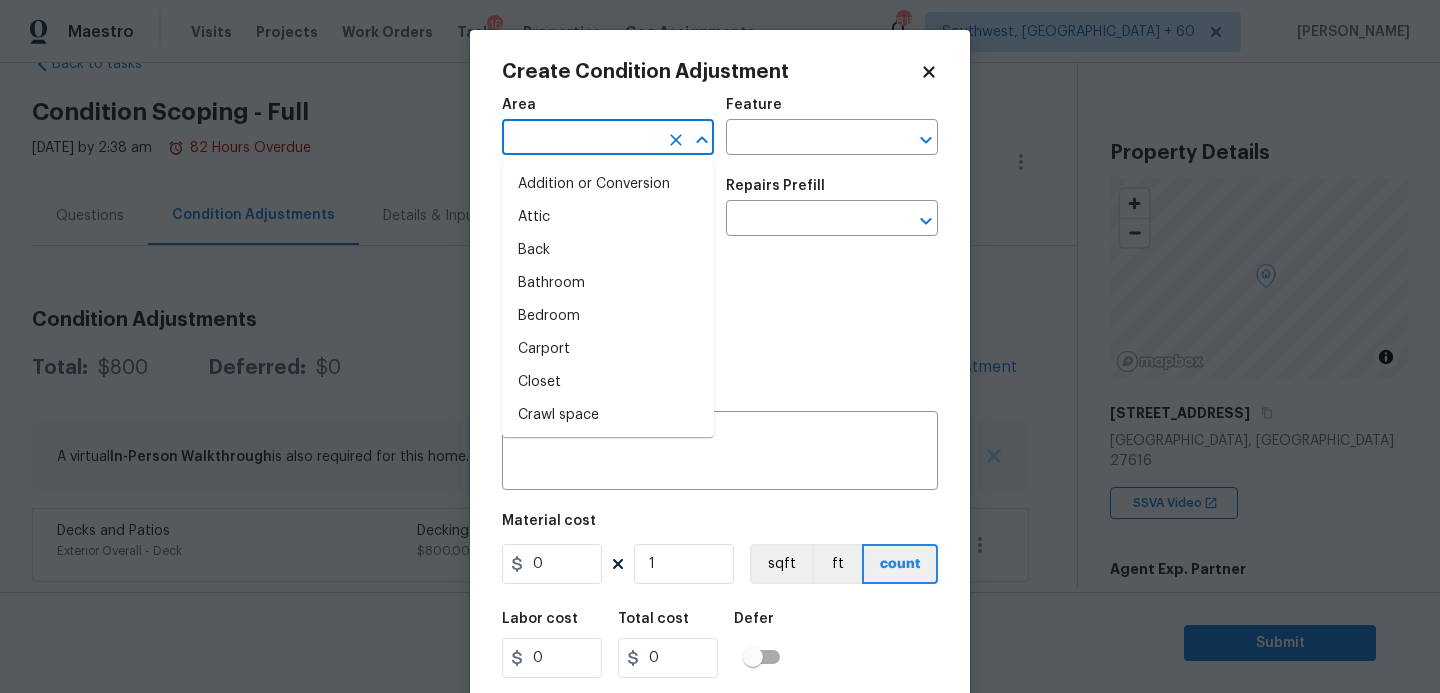 click at bounding box center (580, 139) 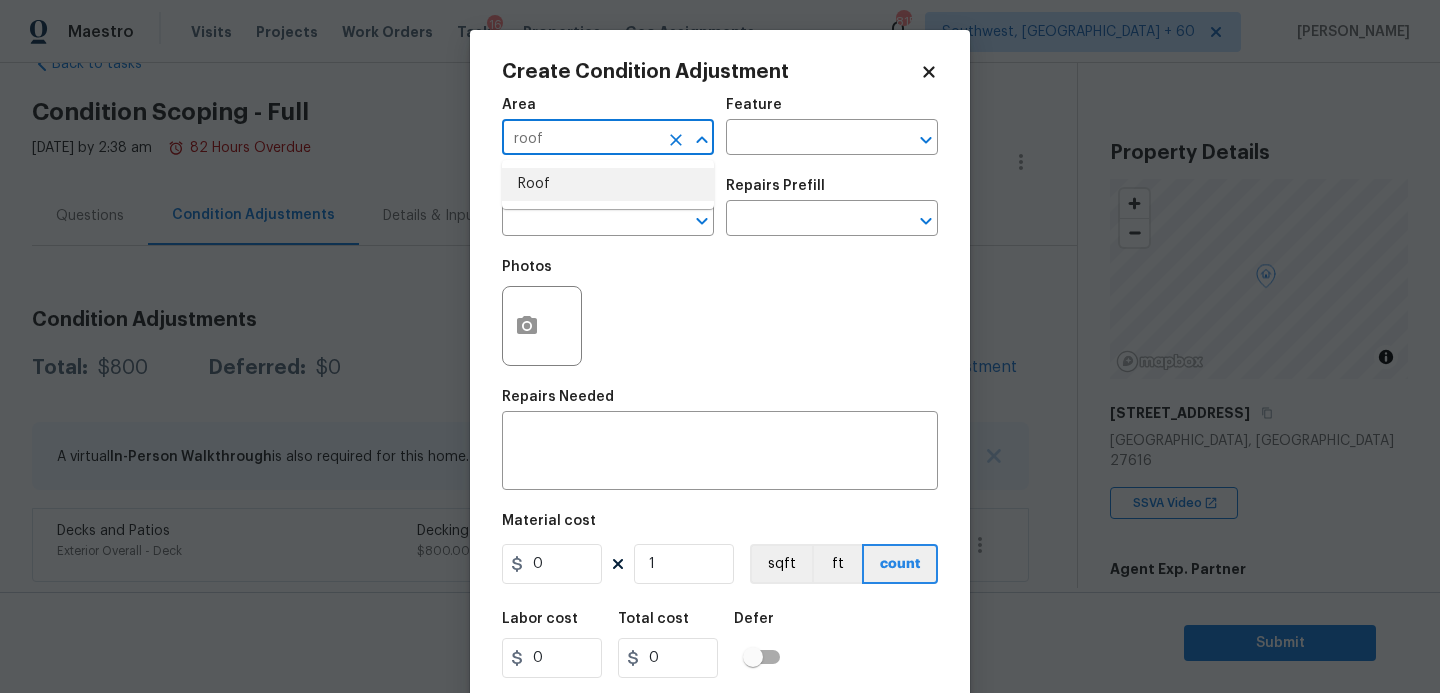 click on "Roof" at bounding box center [608, 184] 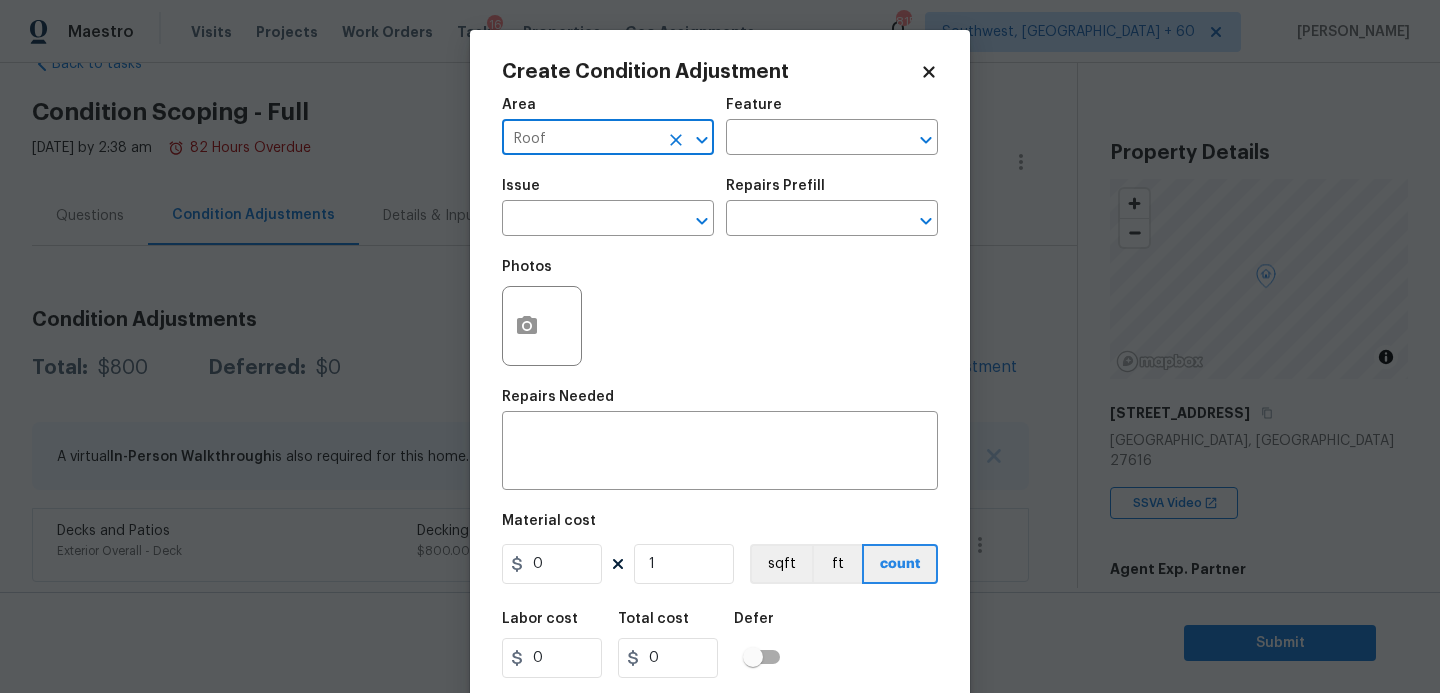 type on "Roof" 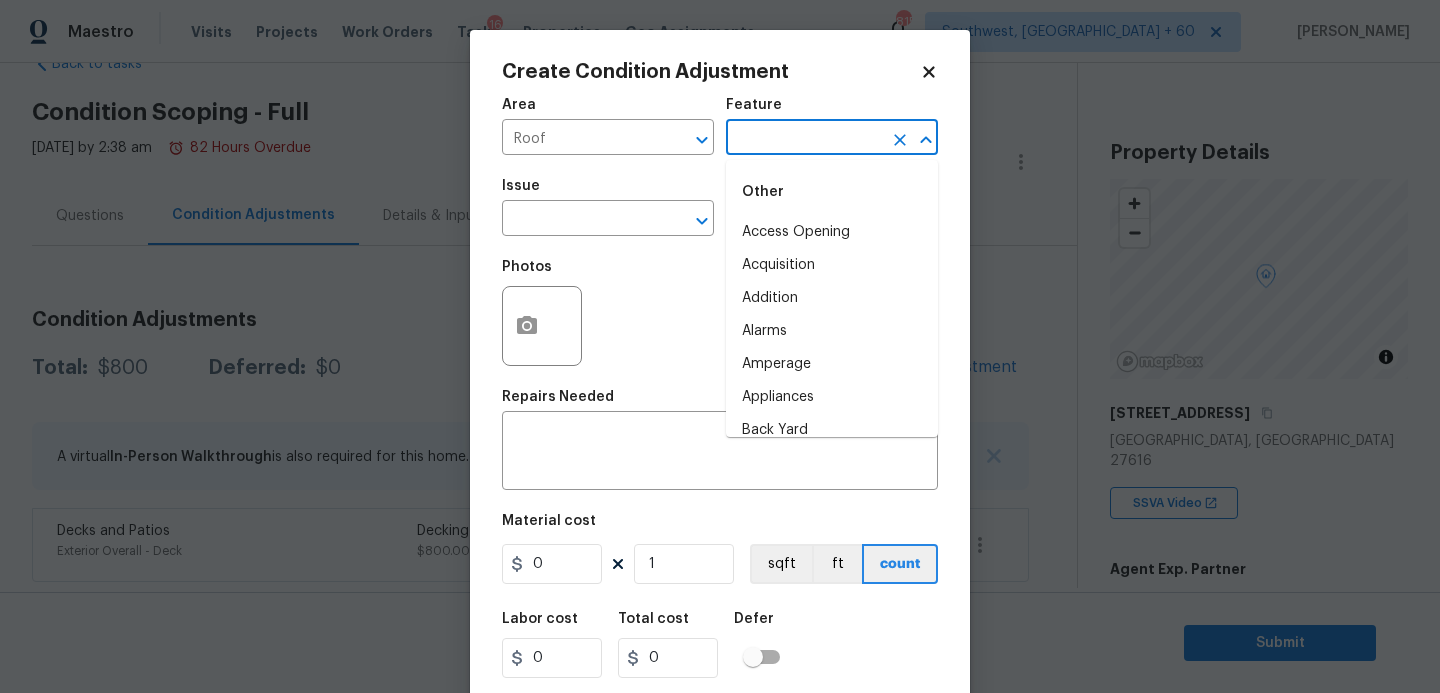 click at bounding box center [804, 139] 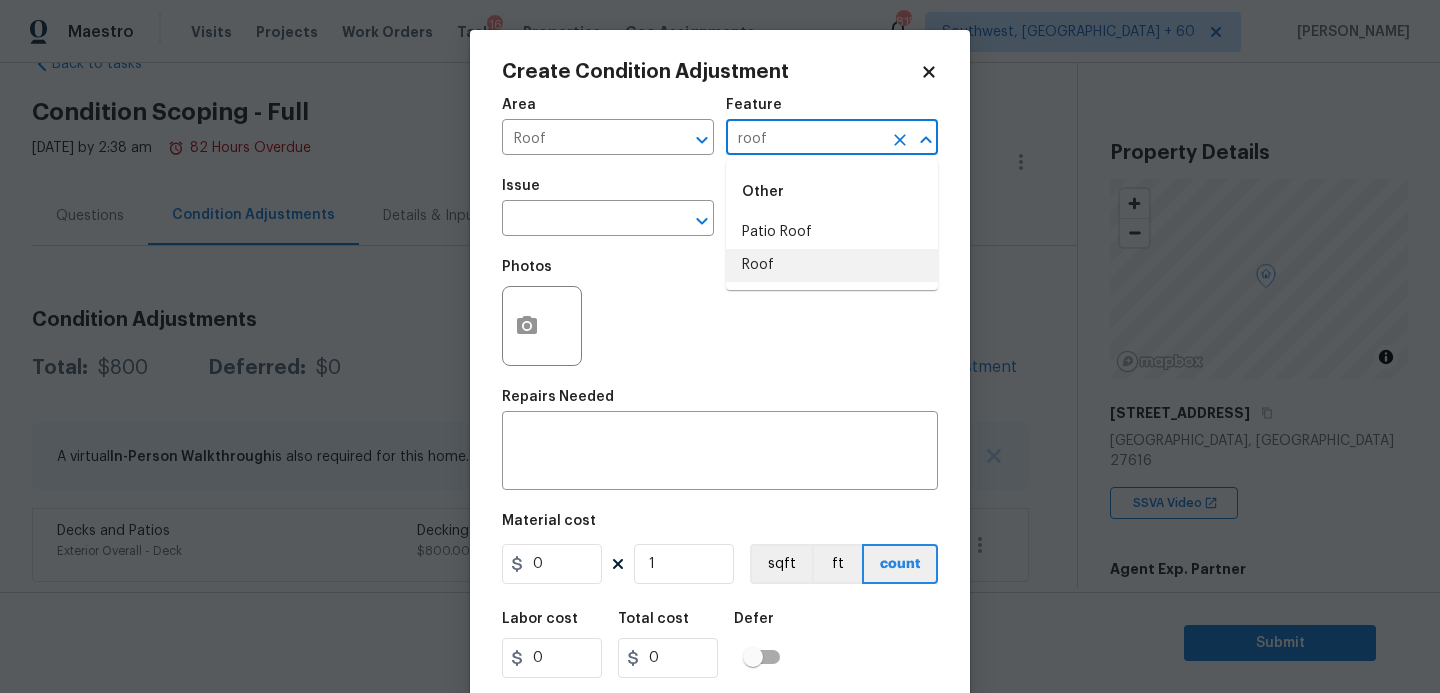 click on "Roof" at bounding box center (832, 265) 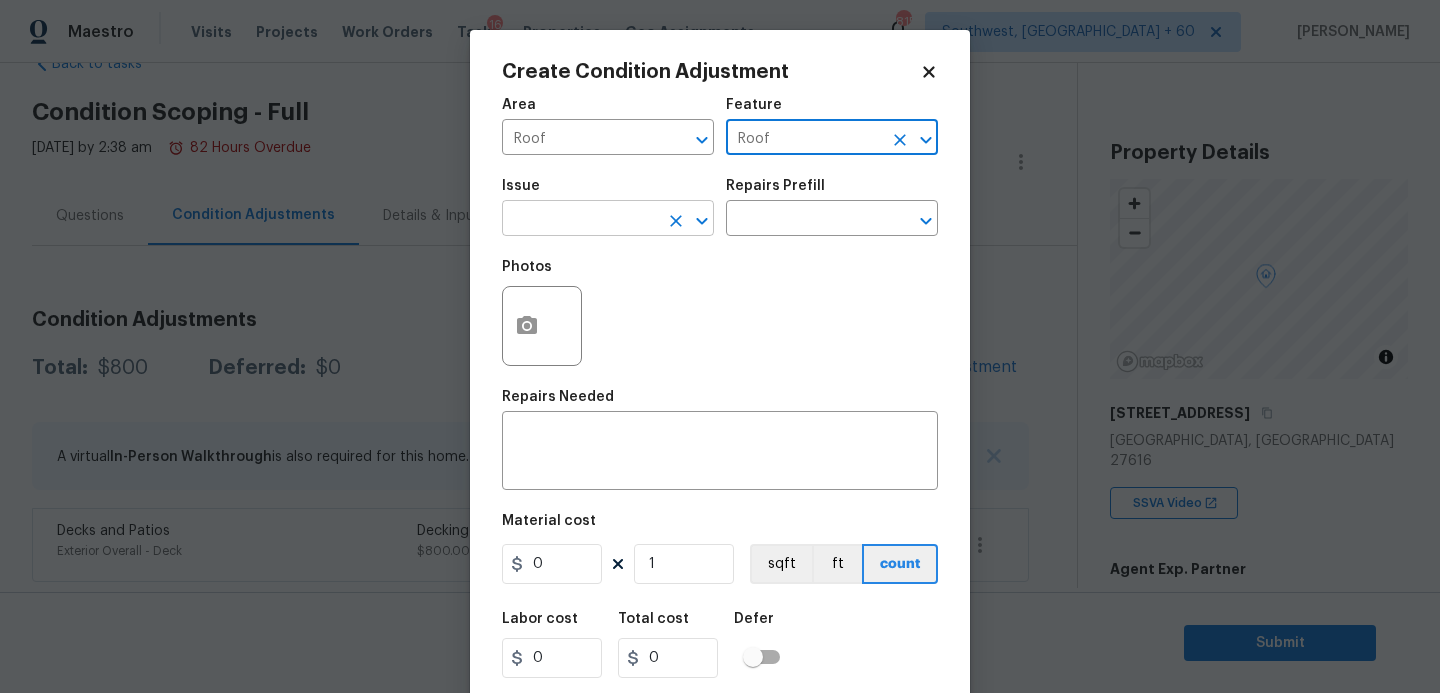type on "Roof" 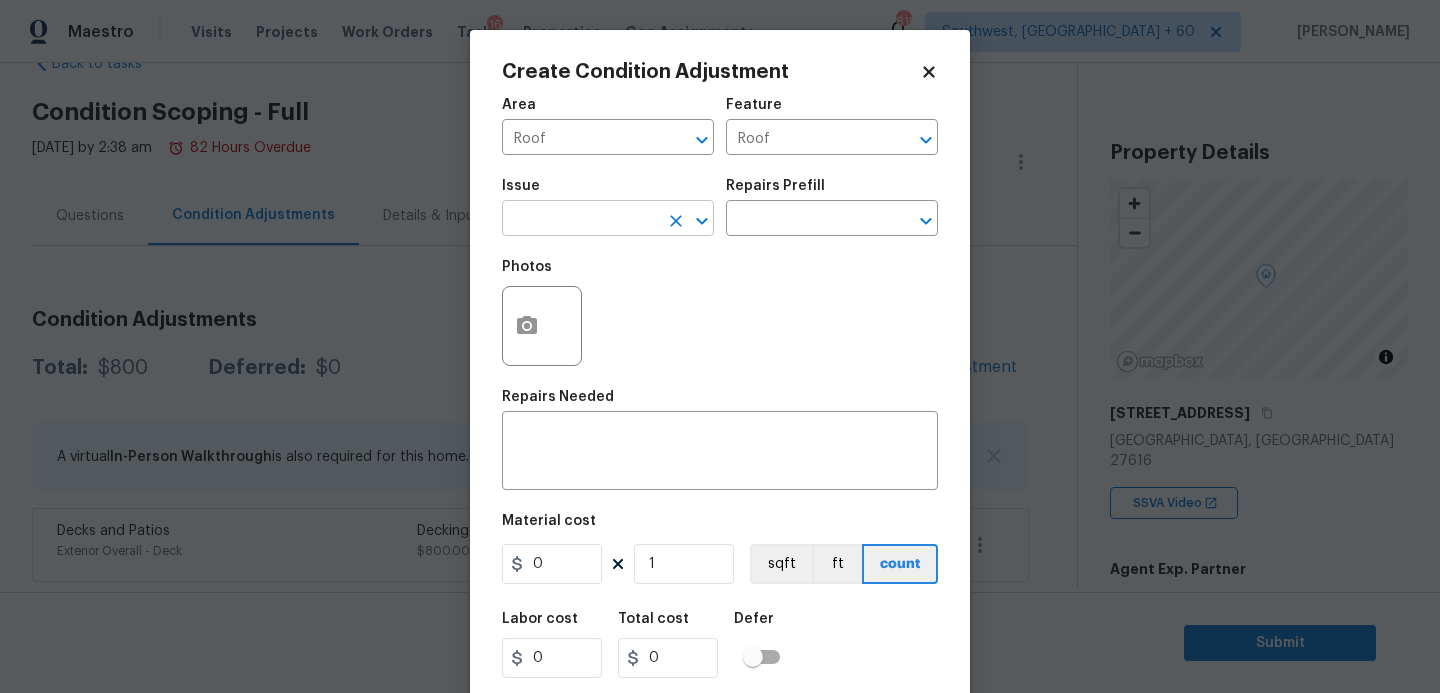 click on "Issue ​" at bounding box center [608, 207] 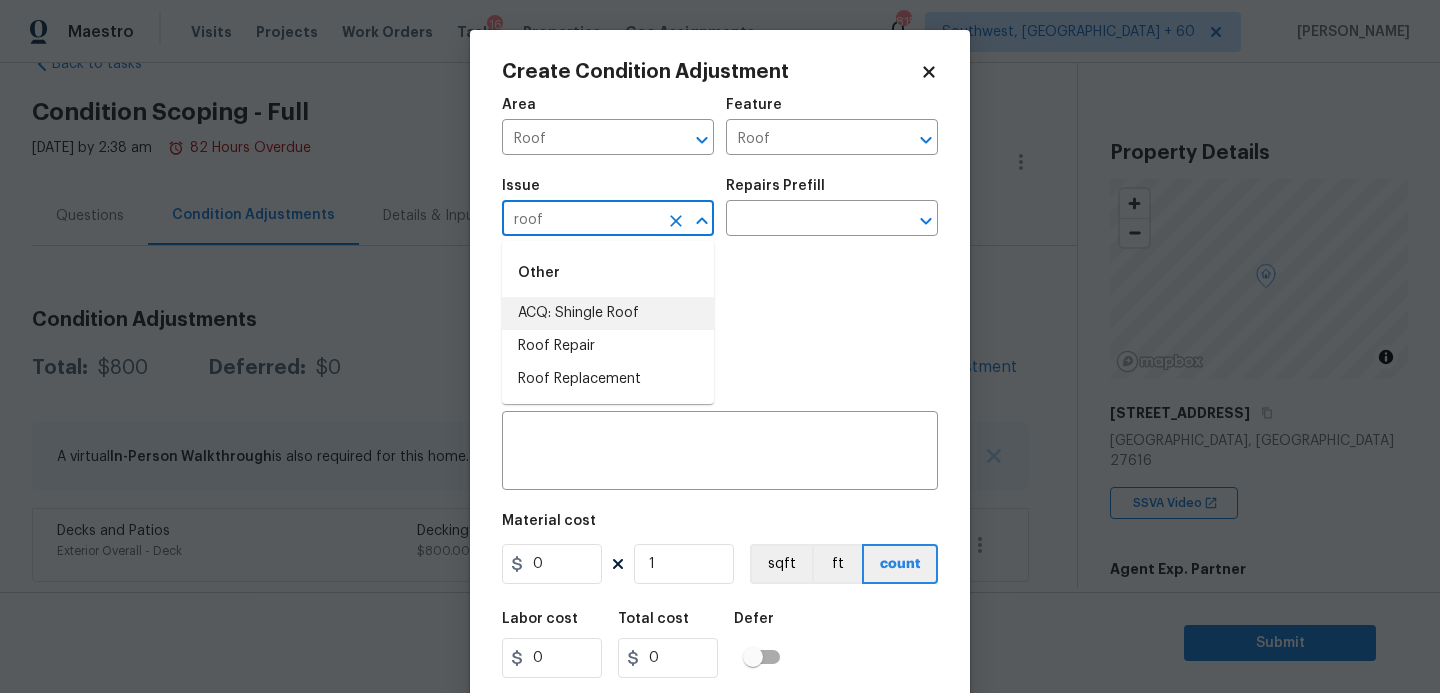 click on "ACQ: Shingle Roof" at bounding box center (608, 313) 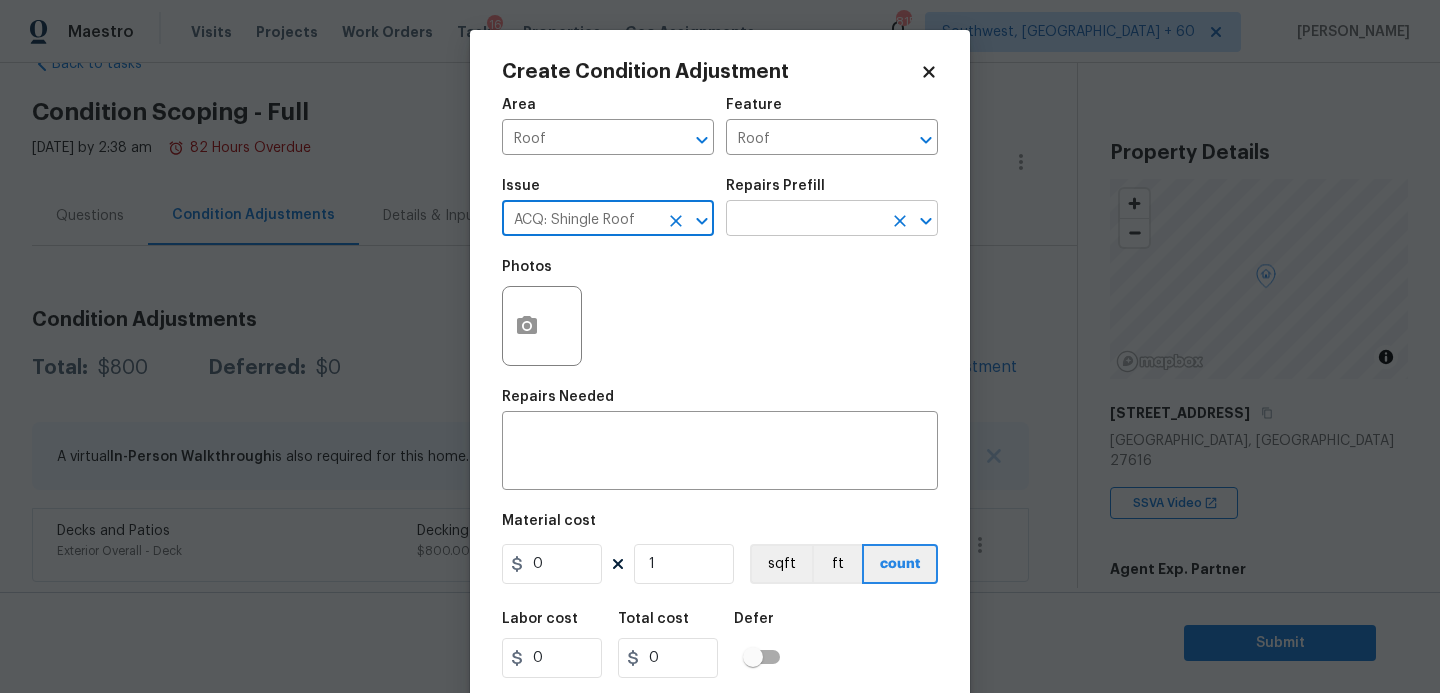 type on "ACQ: Shingle Roof" 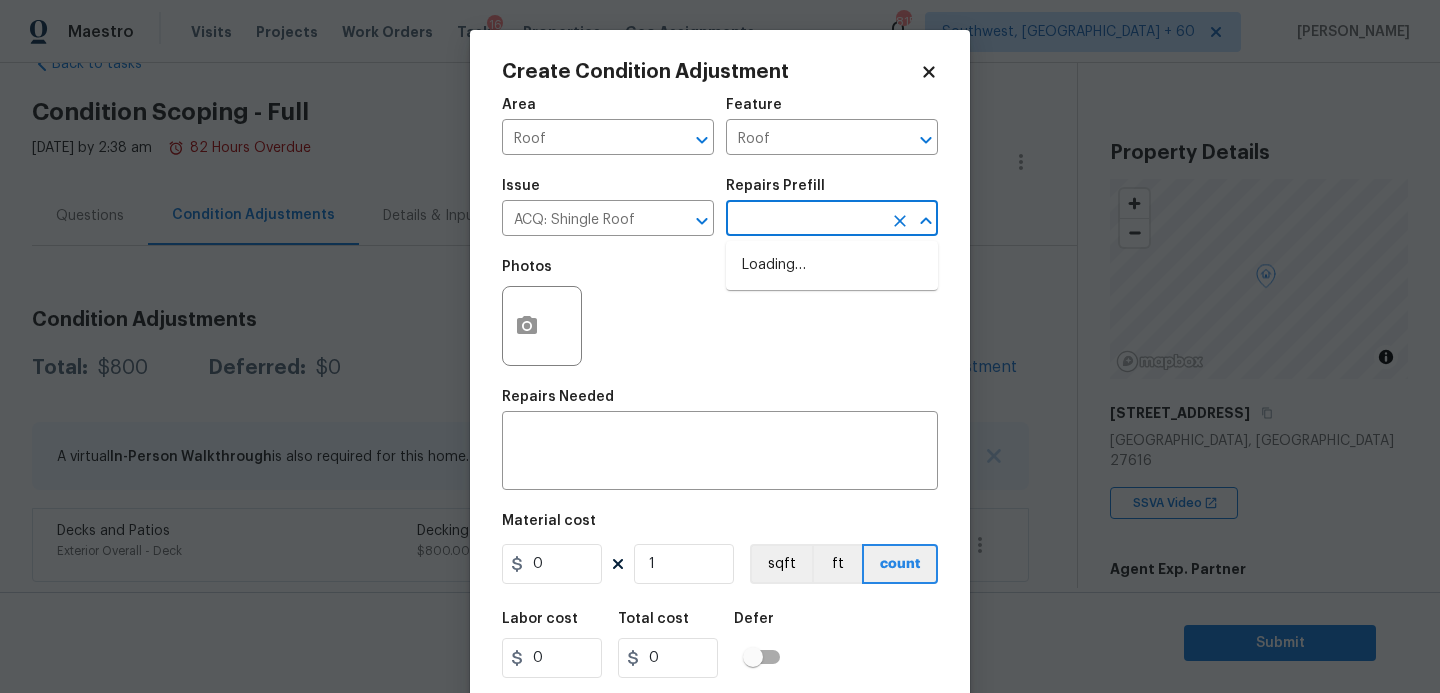 click at bounding box center (804, 220) 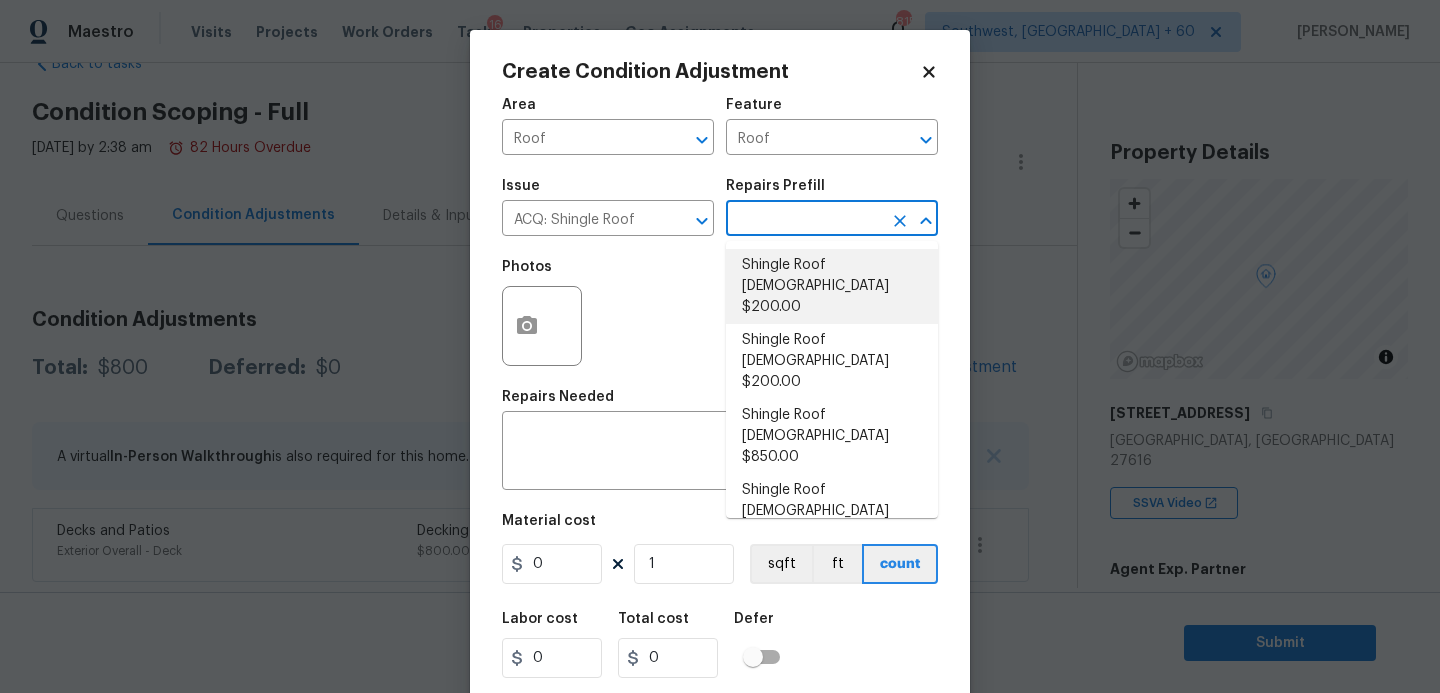 click on "Shingle Roof 0-10 Years Old $200.00" at bounding box center (832, 286) 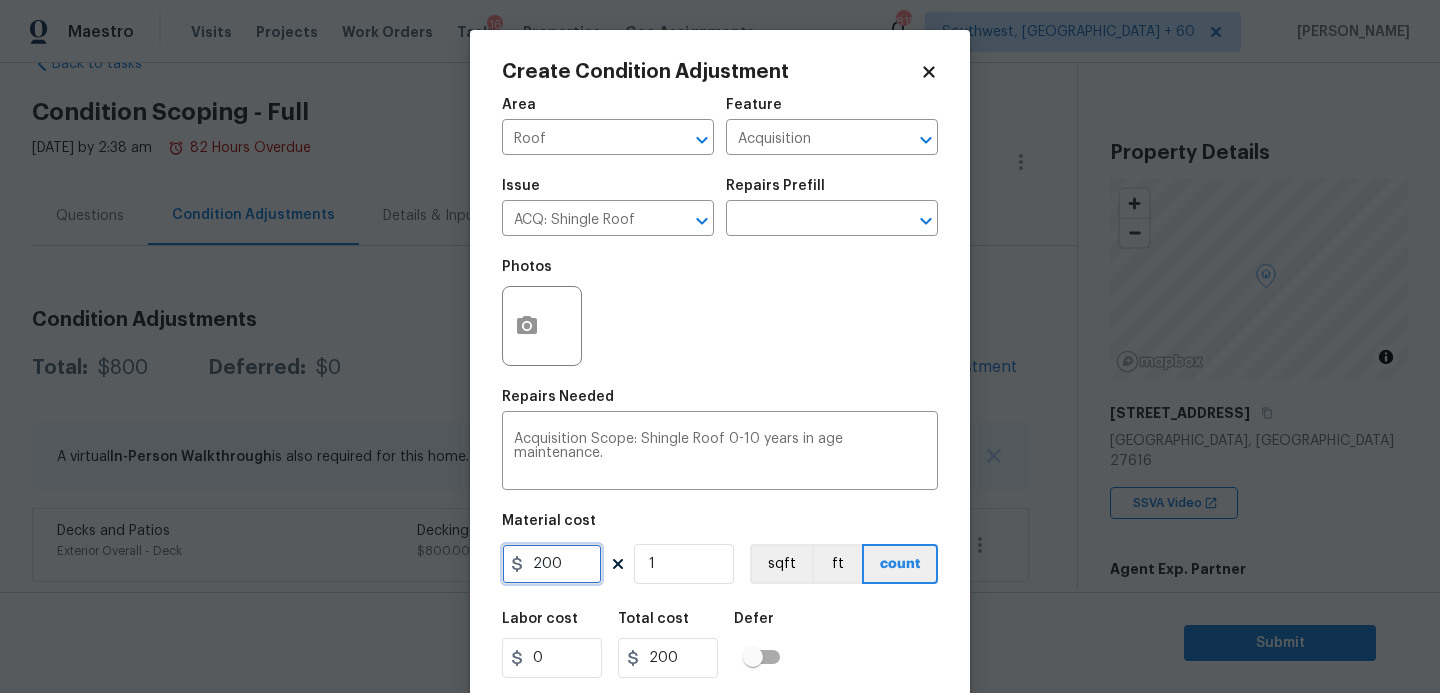 drag, startPoint x: 552, startPoint y: 566, endPoint x: 588, endPoint y: 566, distance: 36 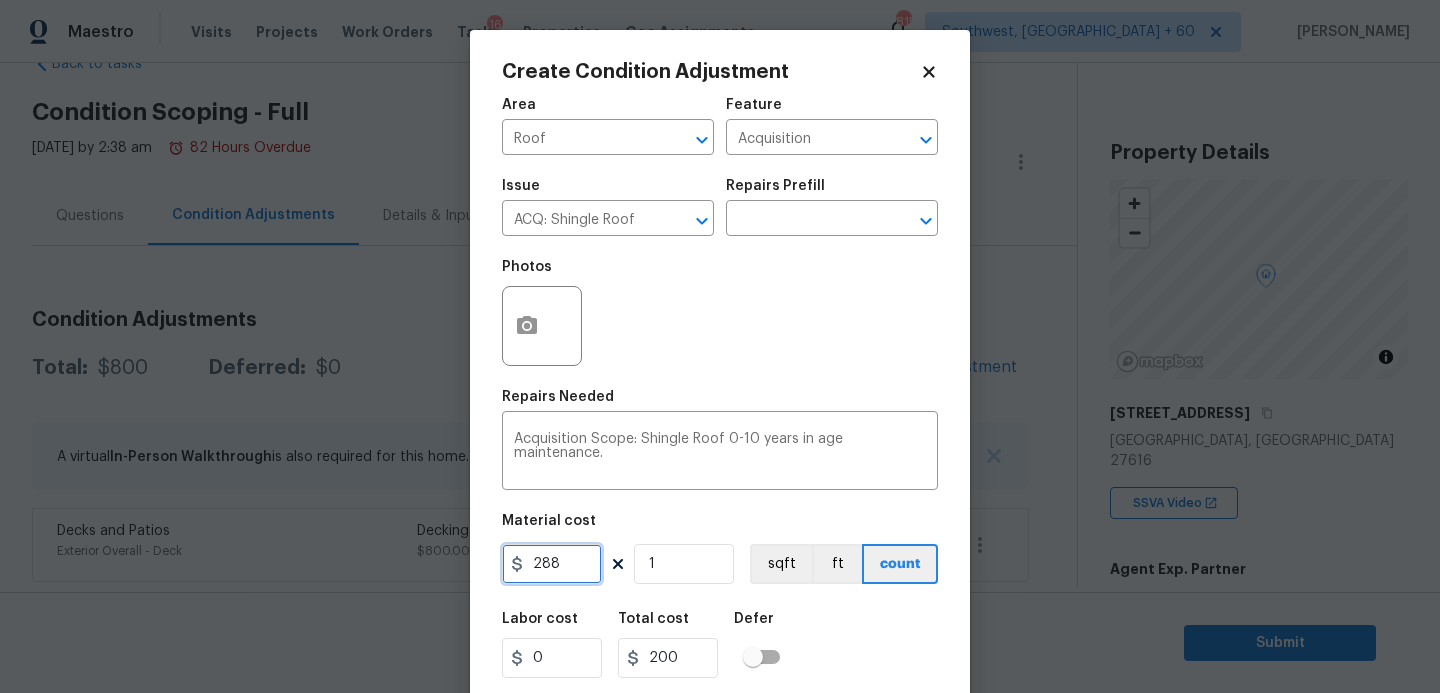 type on "288" 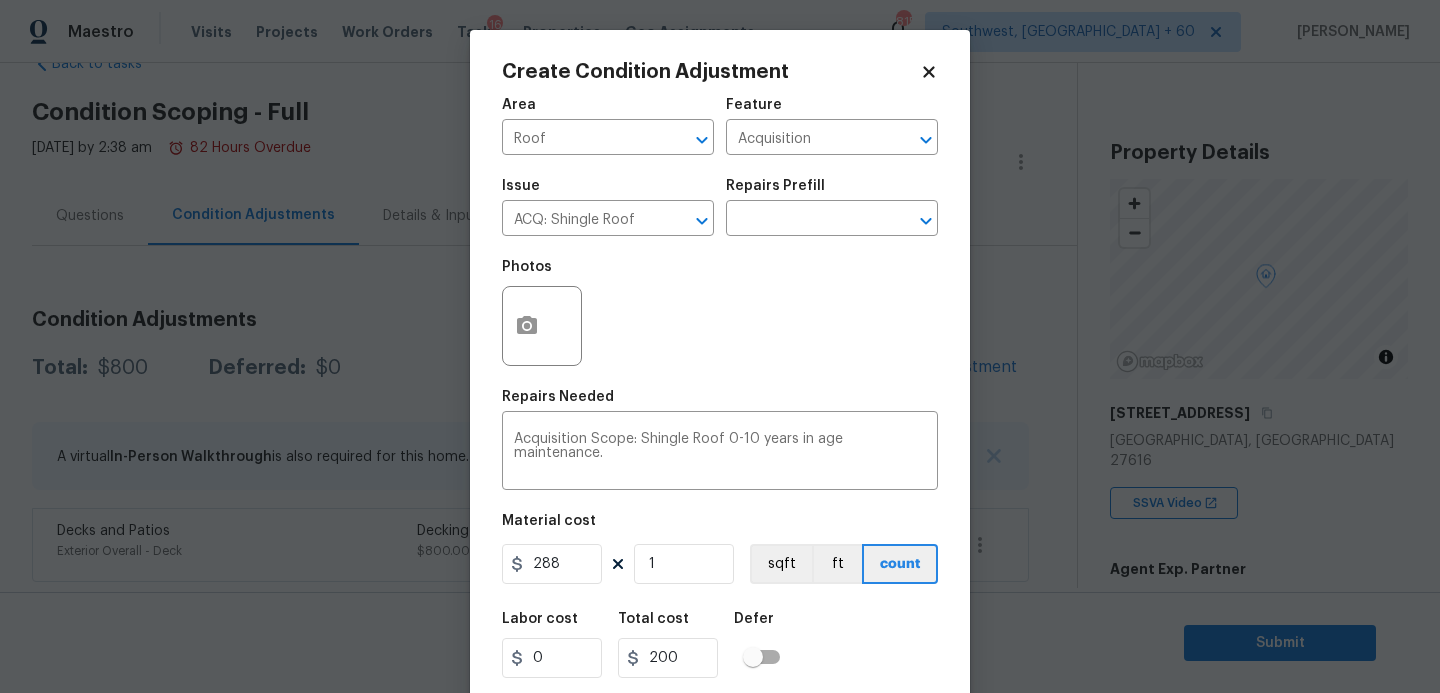 type on "288" 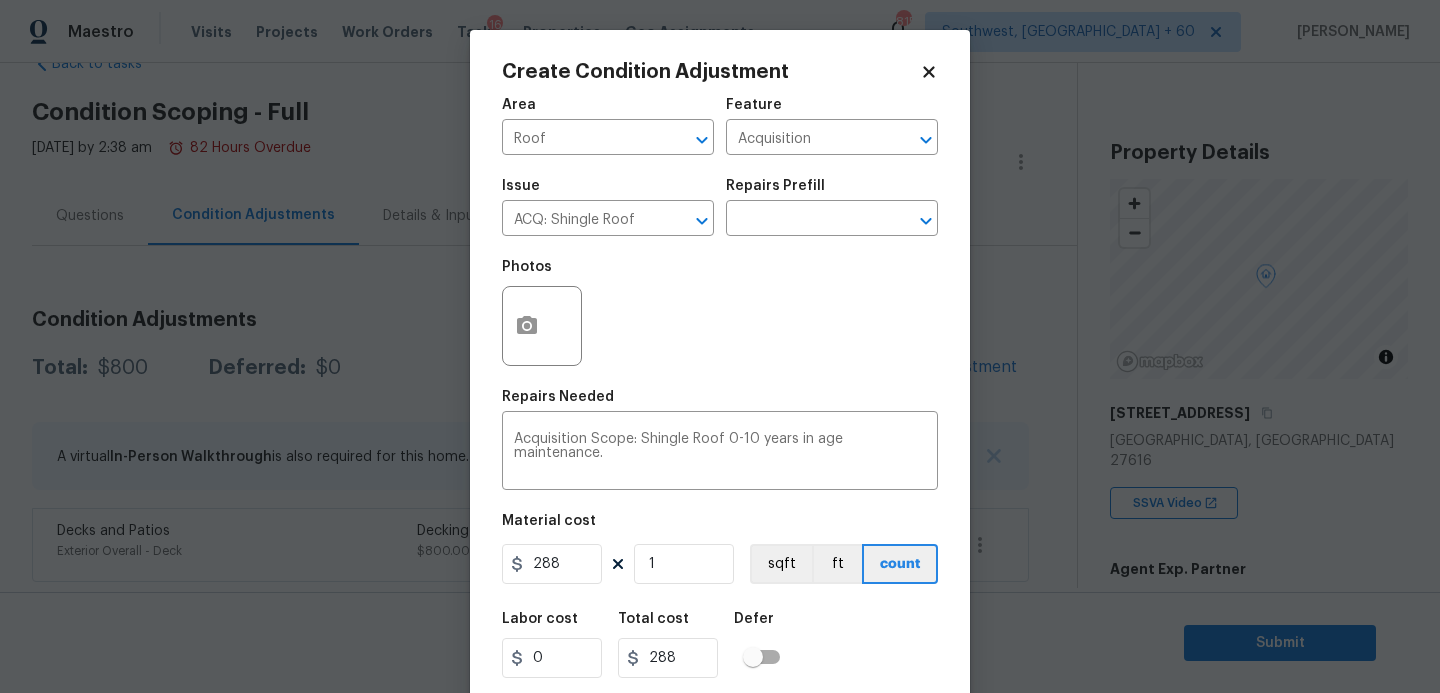 click on "Labor cost 0 Total cost 288 Defer" at bounding box center [720, 645] 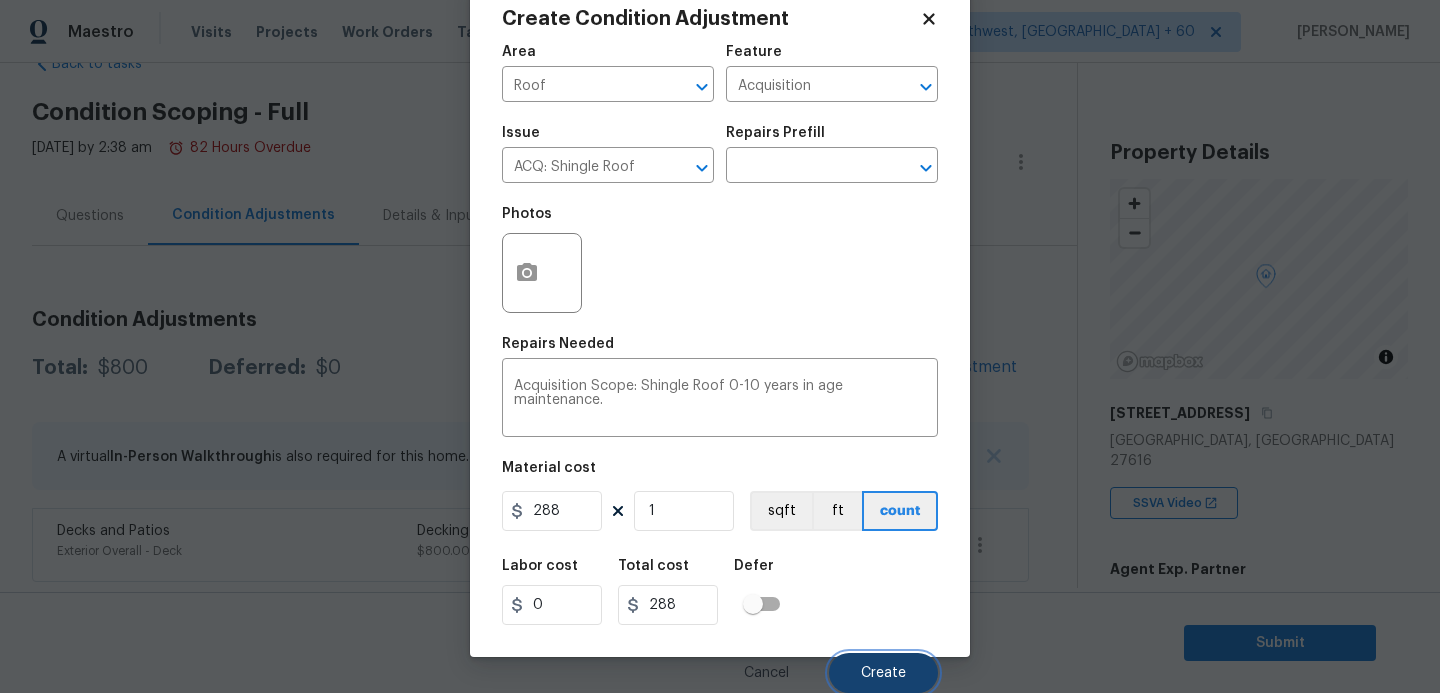 click on "Create" at bounding box center [883, 673] 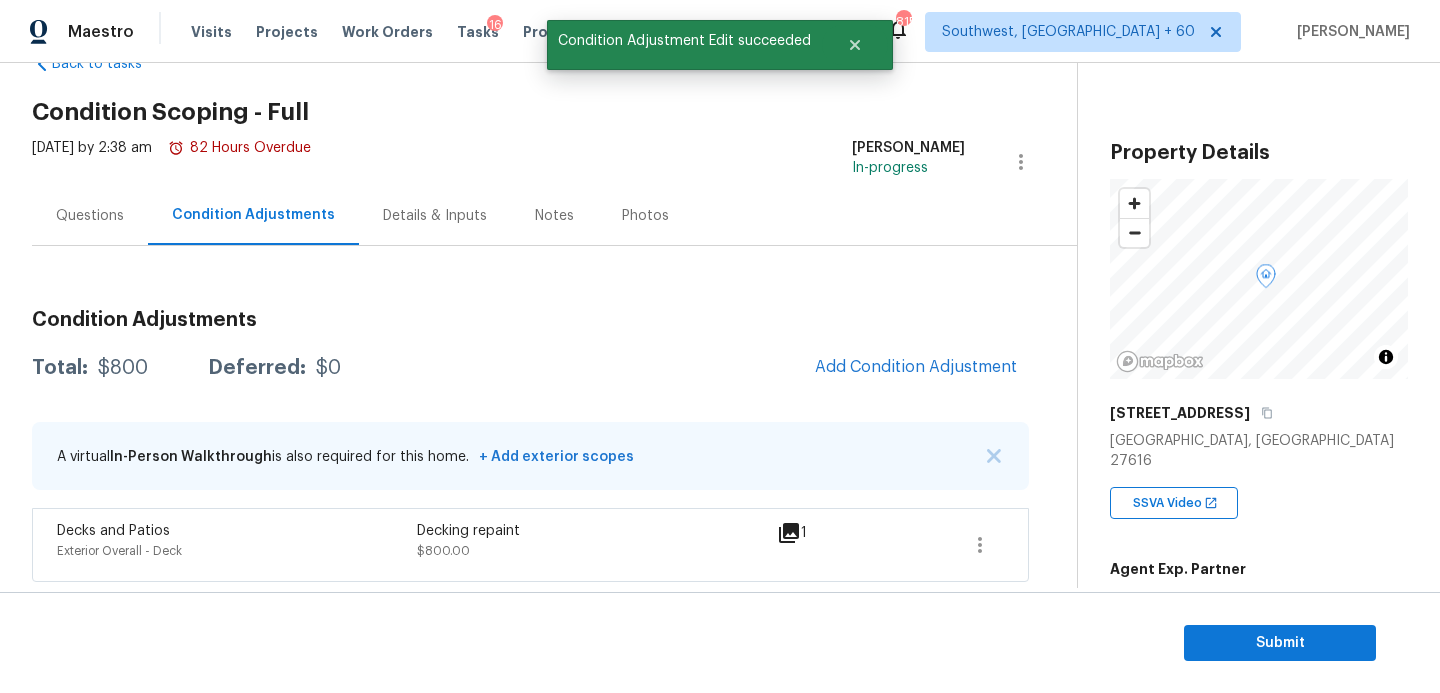 scroll, scrollTop: 47, scrollLeft: 0, axis: vertical 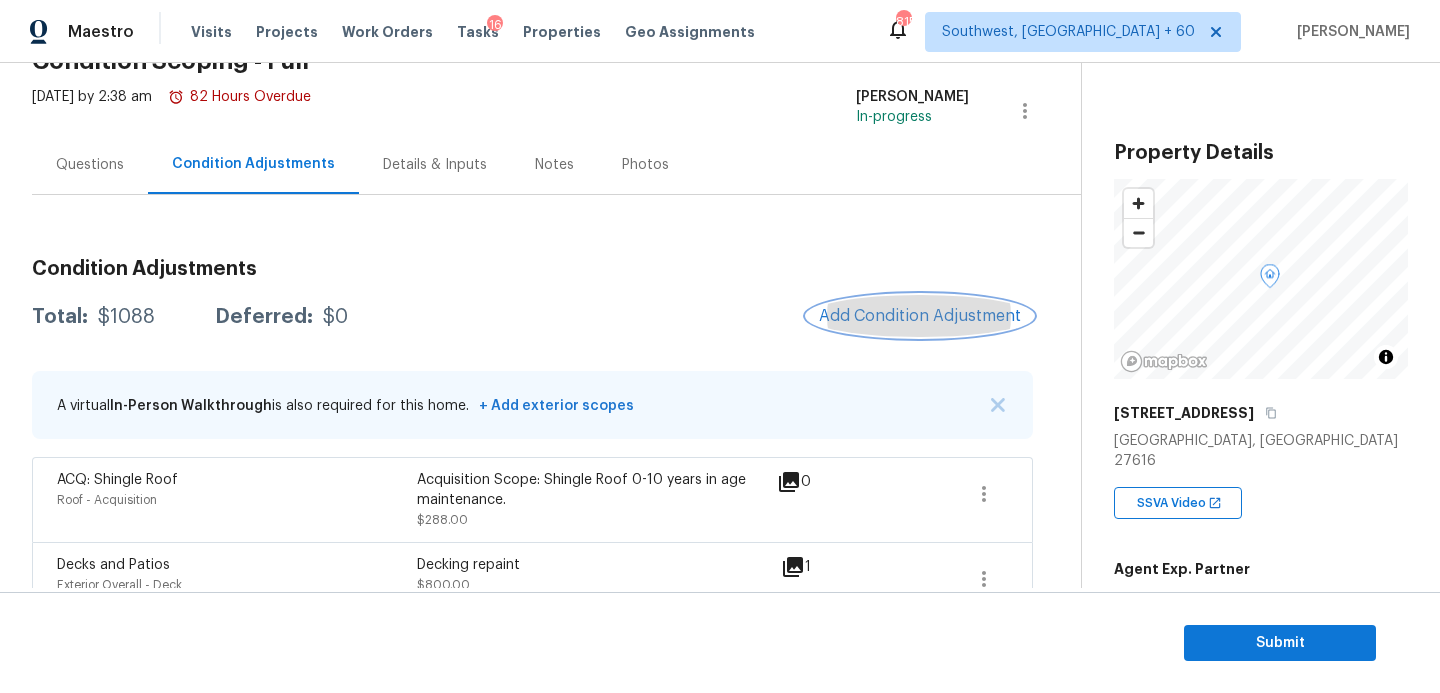 click on "Add Condition Adjustment" at bounding box center (920, 316) 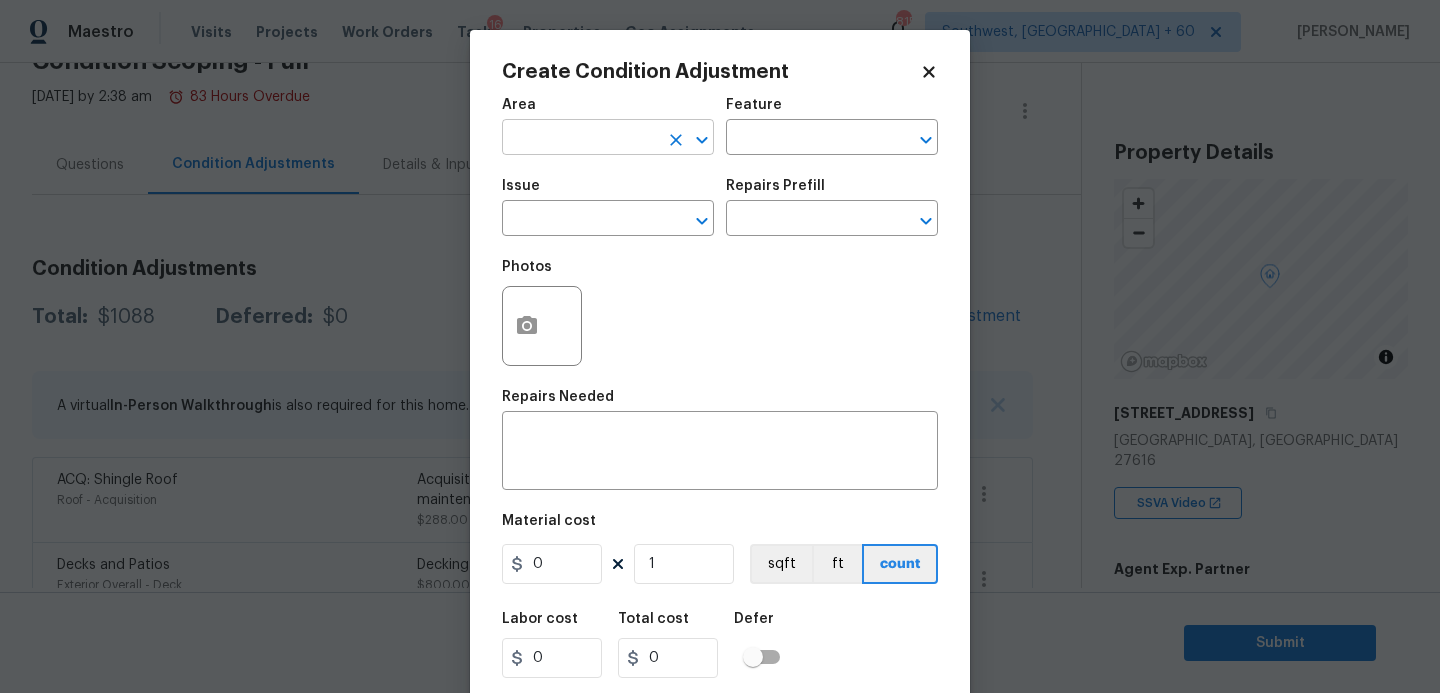 click at bounding box center [580, 139] 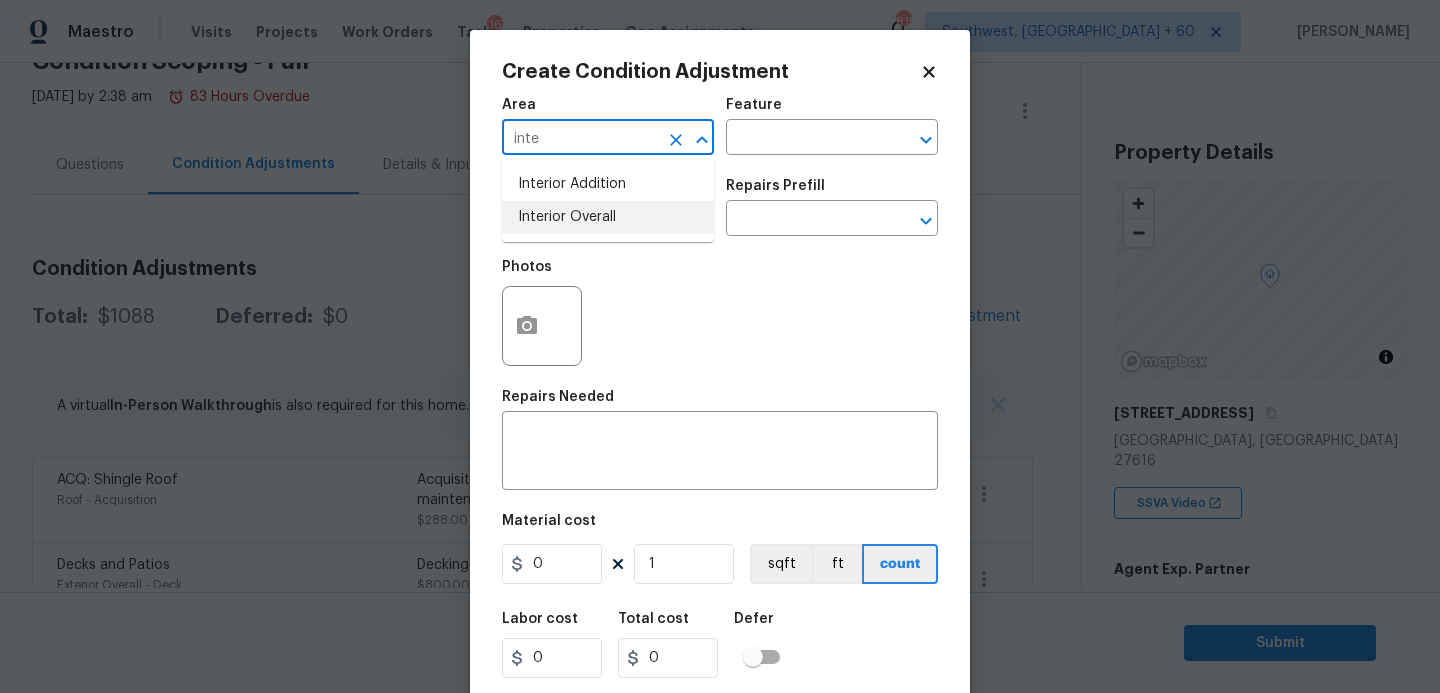 click on "Interior Overall" at bounding box center [608, 217] 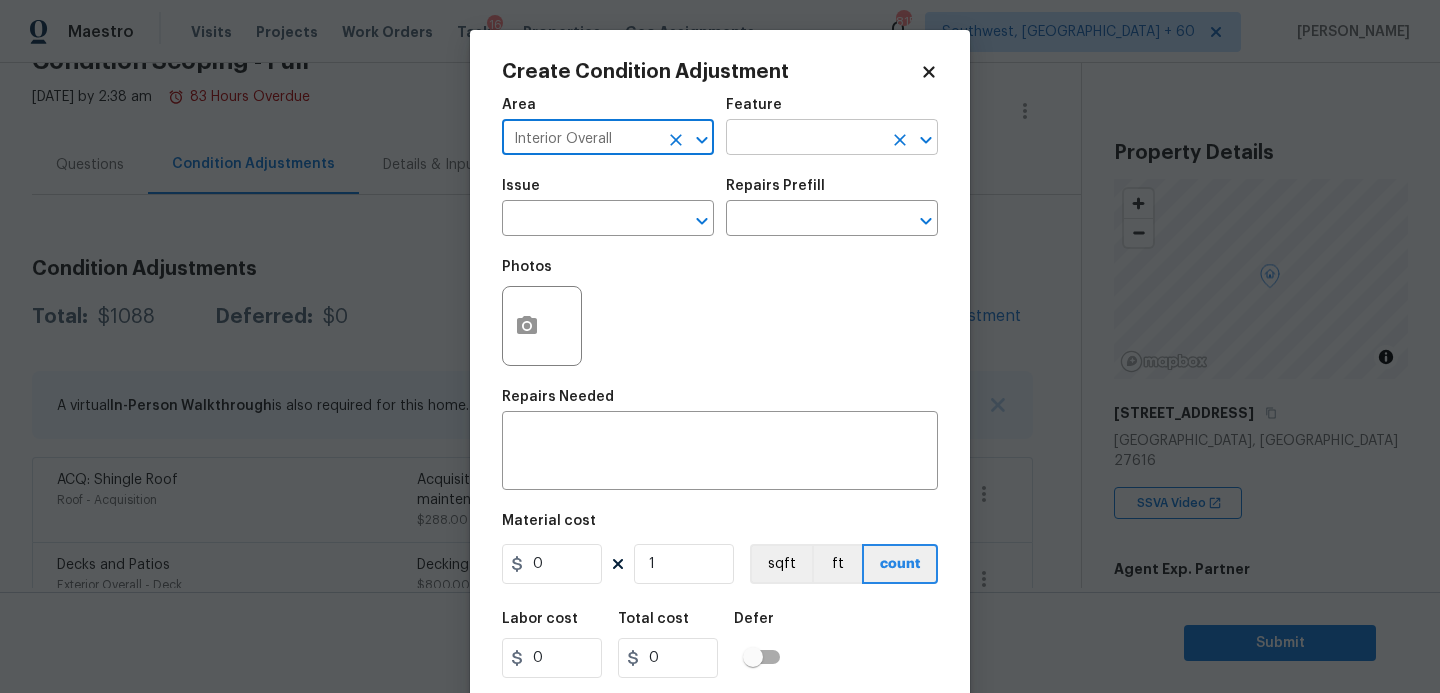 type on "Interior Overall" 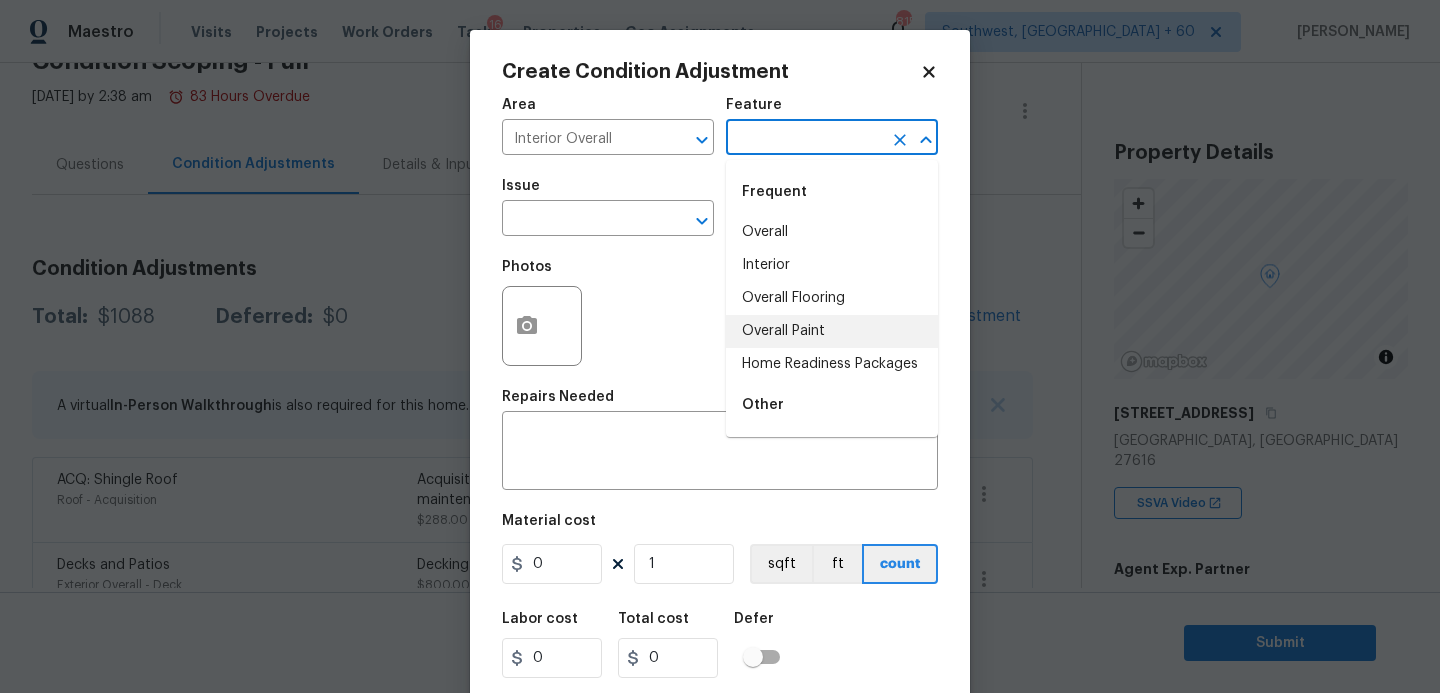 click on "Overall Paint" at bounding box center (832, 331) 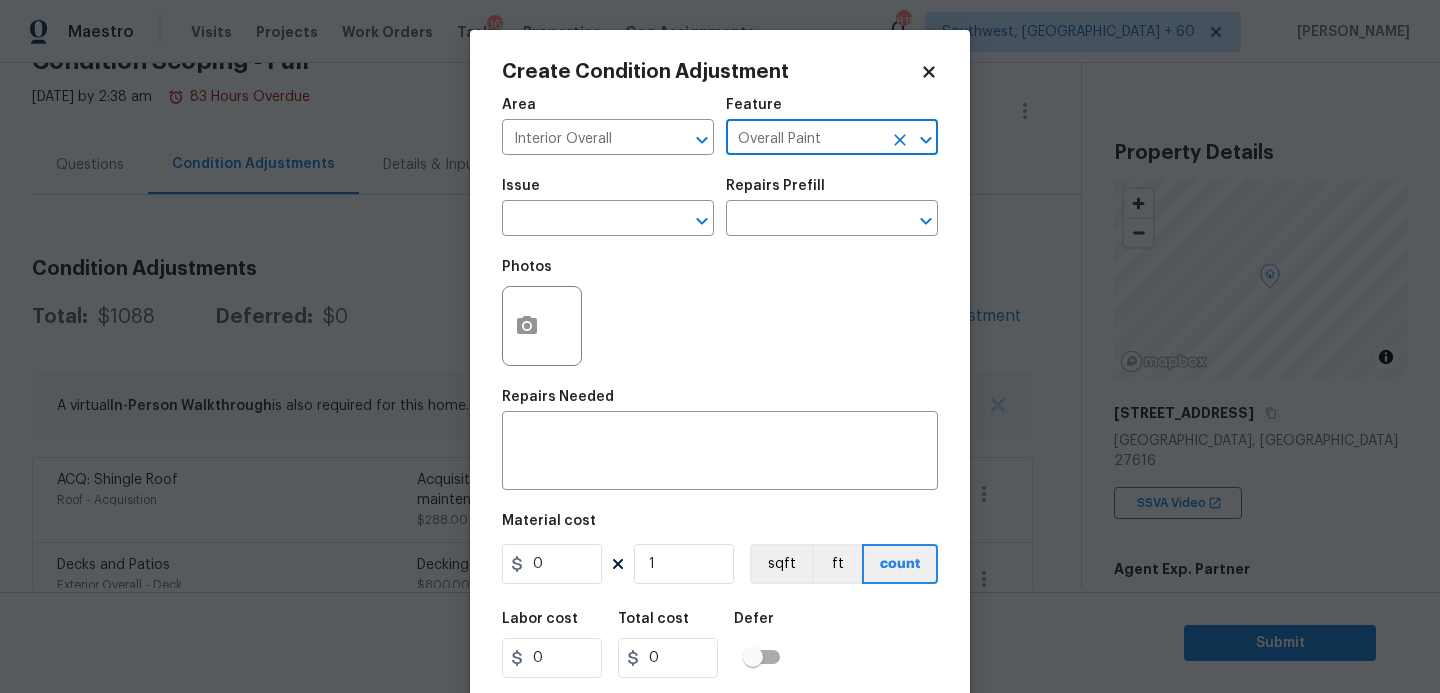 click on "Issue ​" at bounding box center [608, 207] 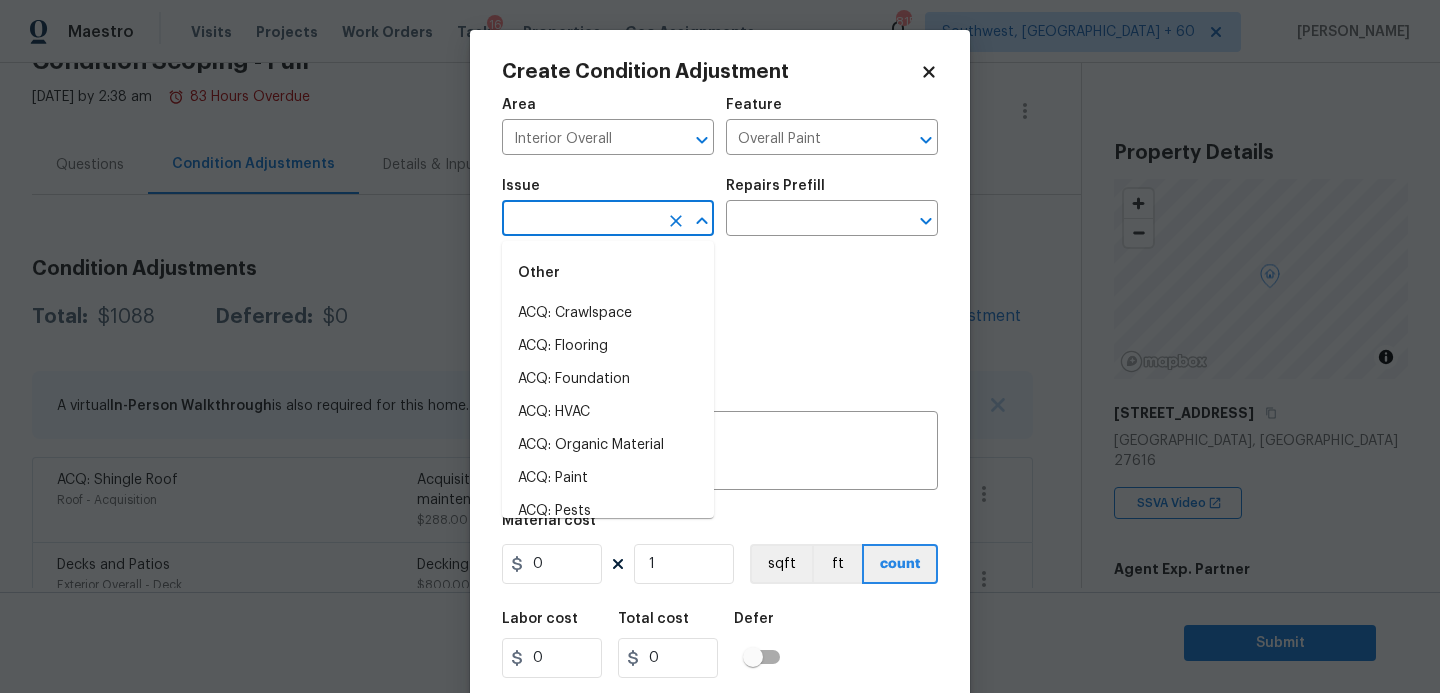 click at bounding box center (580, 220) 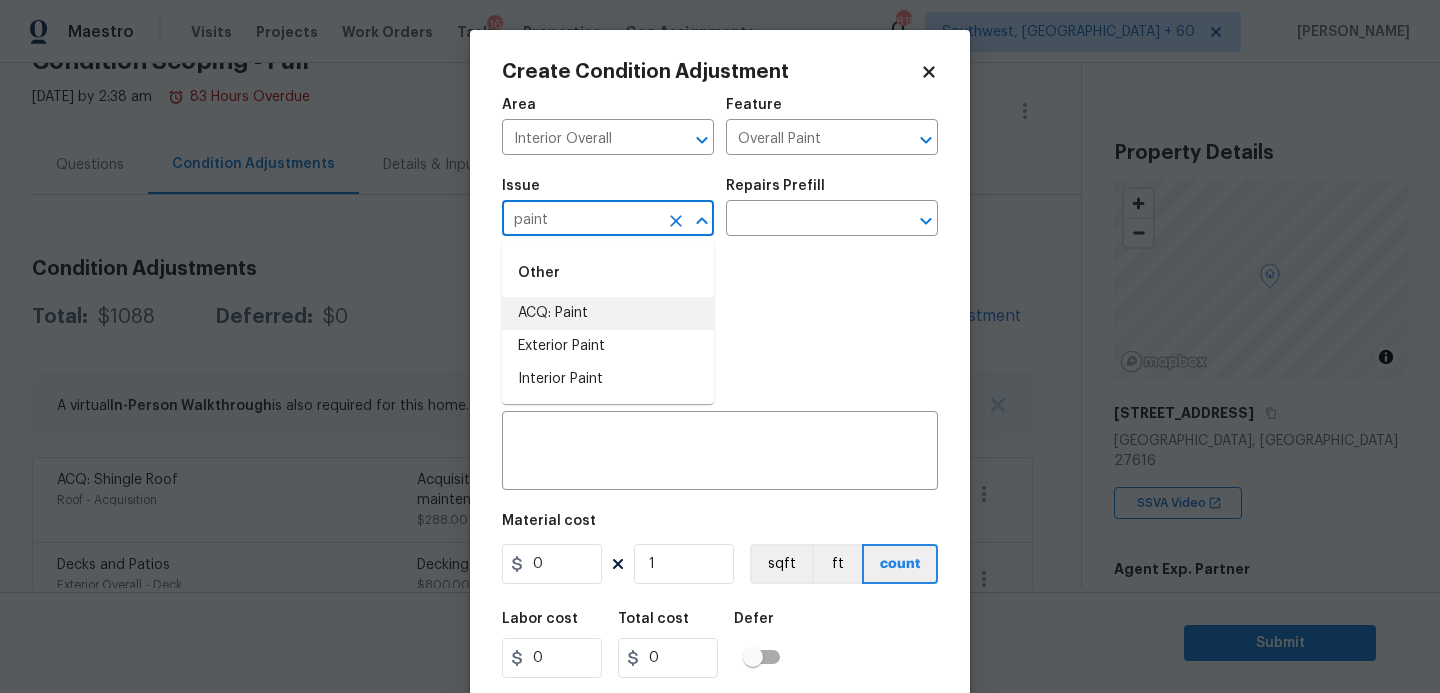 click on "ACQ: Paint" at bounding box center [608, 313] 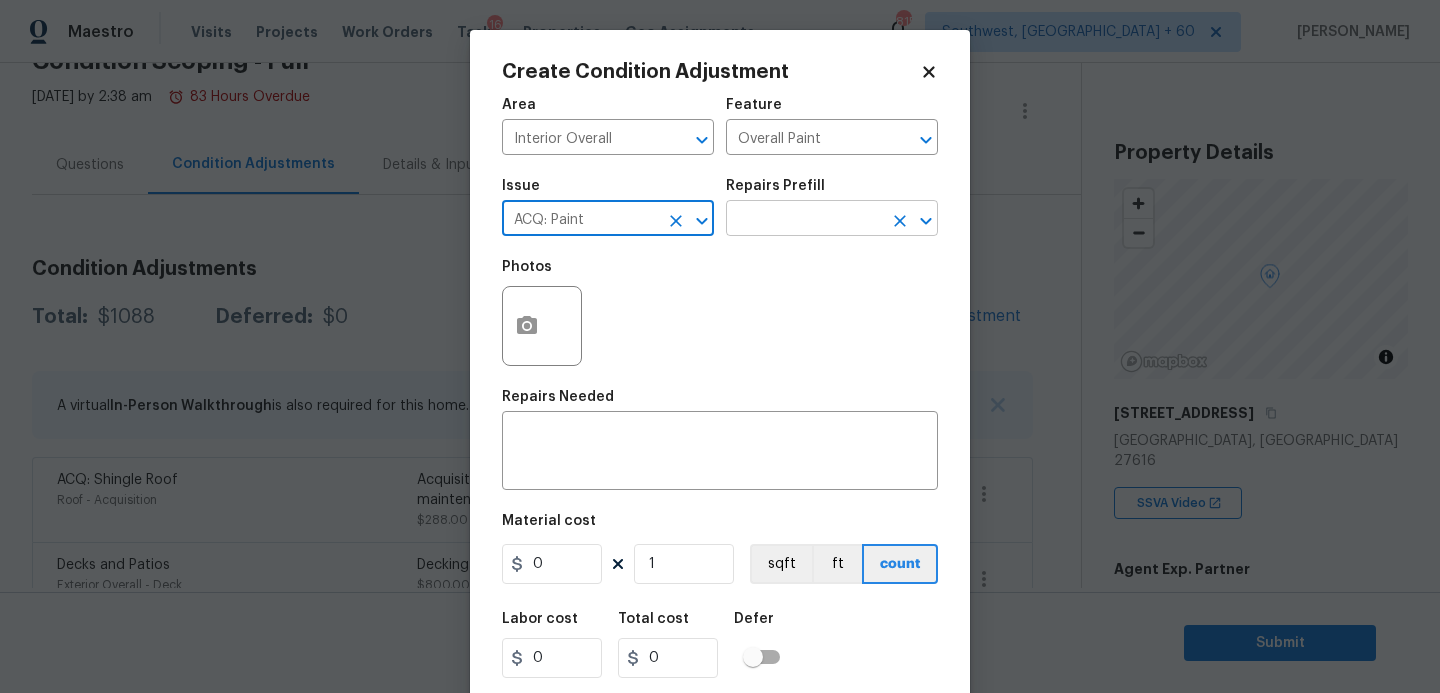 type on "ACQ: Paint" 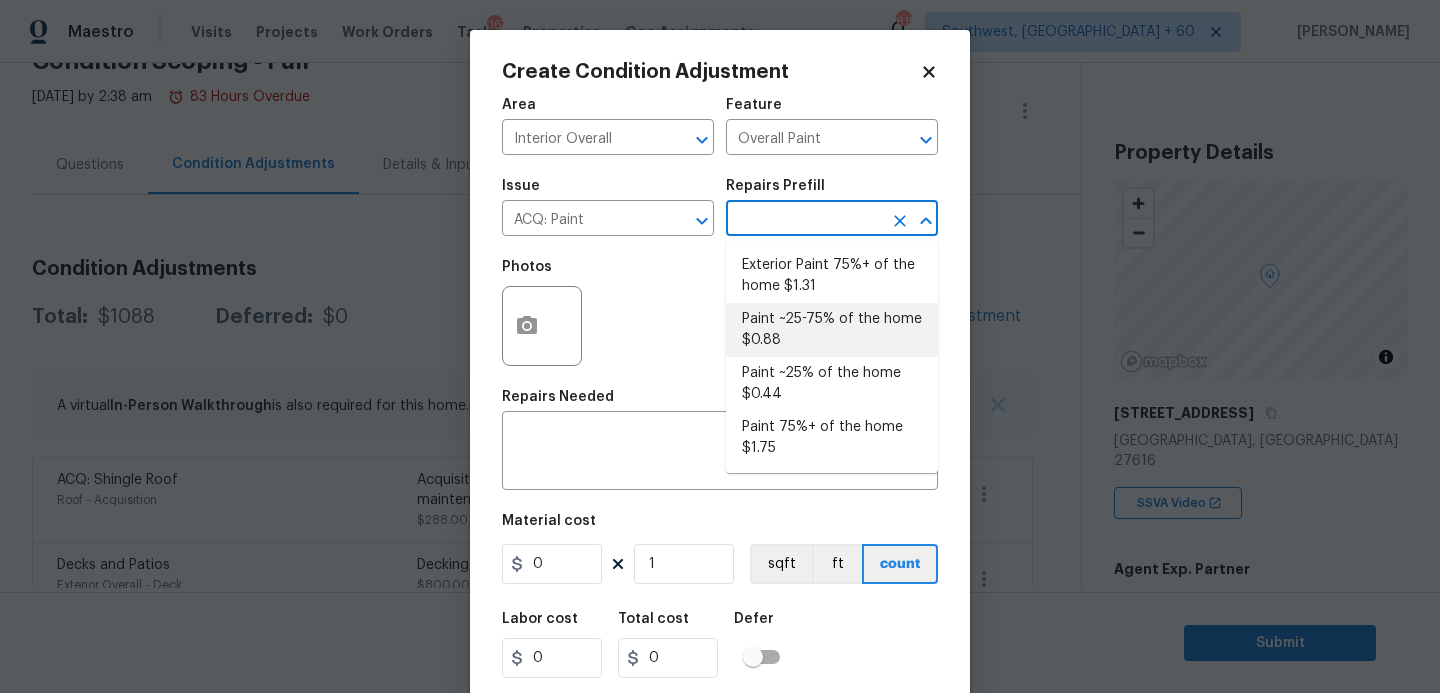 click on "Paint ~25-75% of the home $0.88" at bounding box center [832, 330] 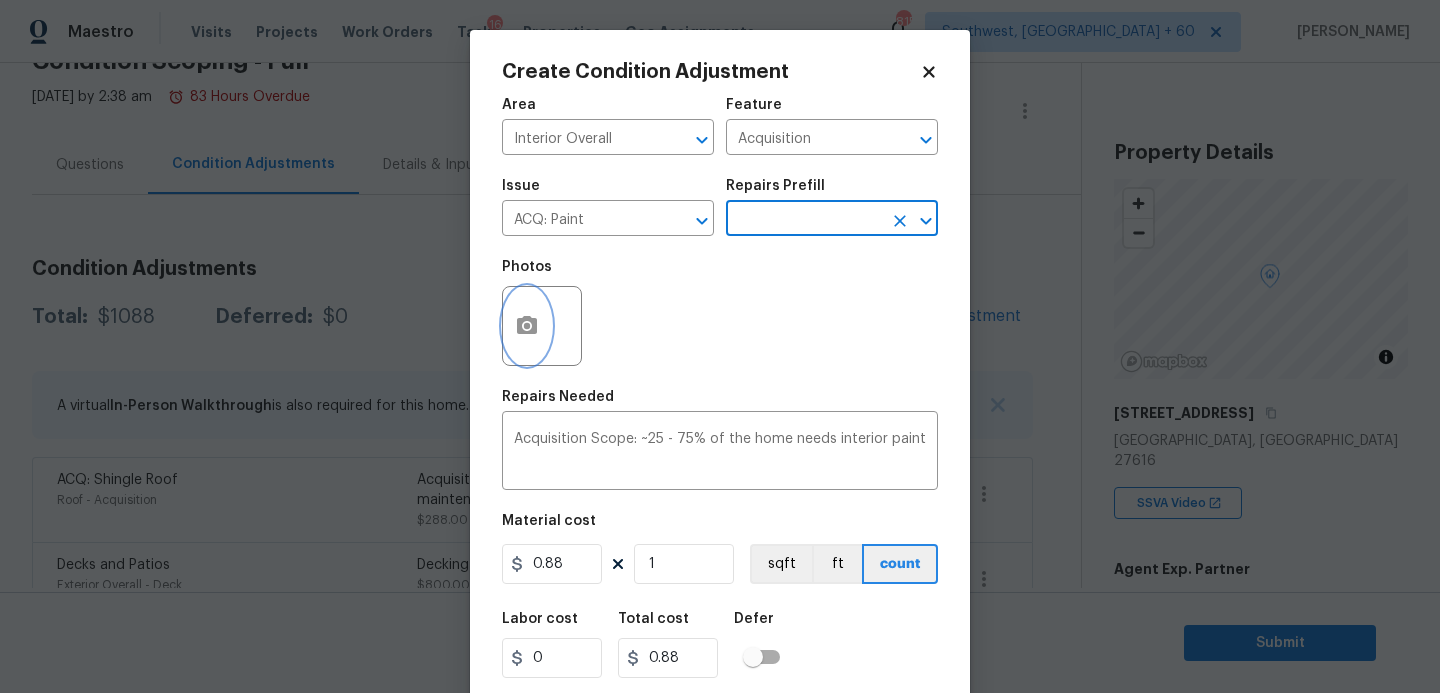 click 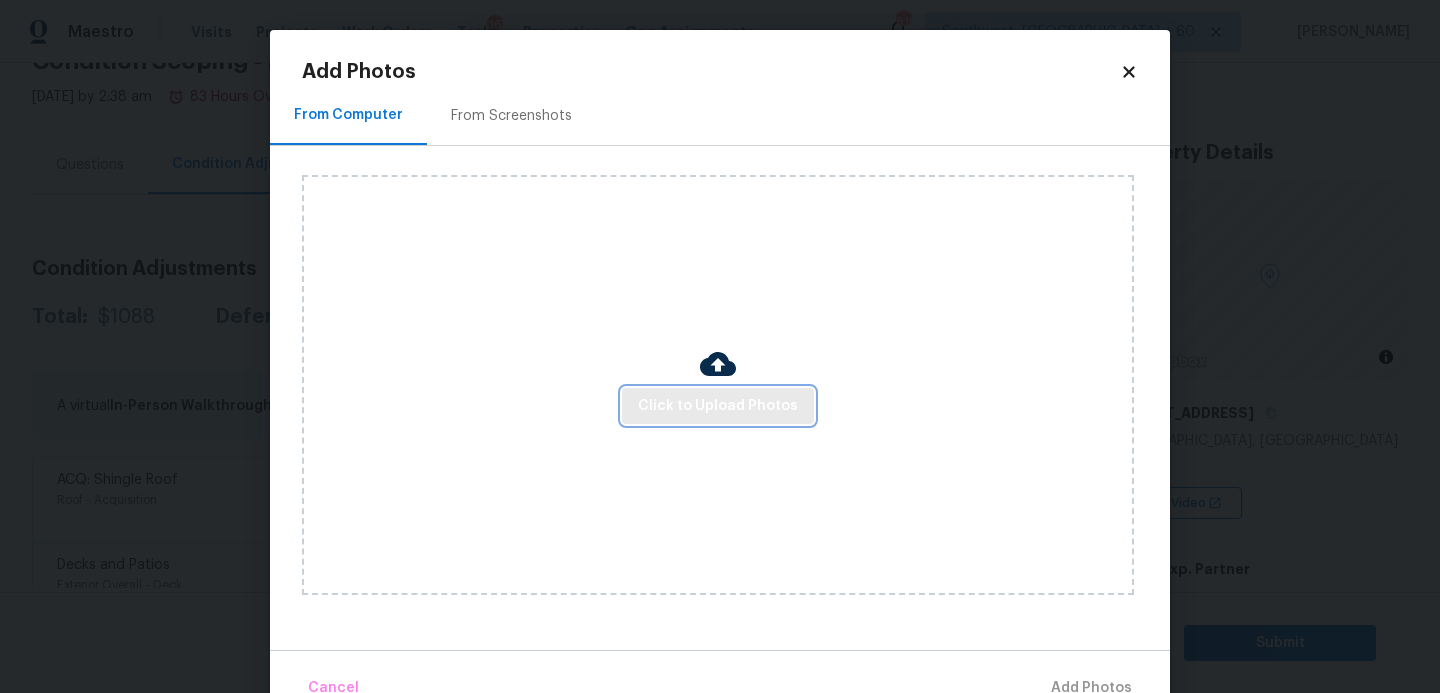 click on "Click to Upload Photos" at bounding box center (718, 406) 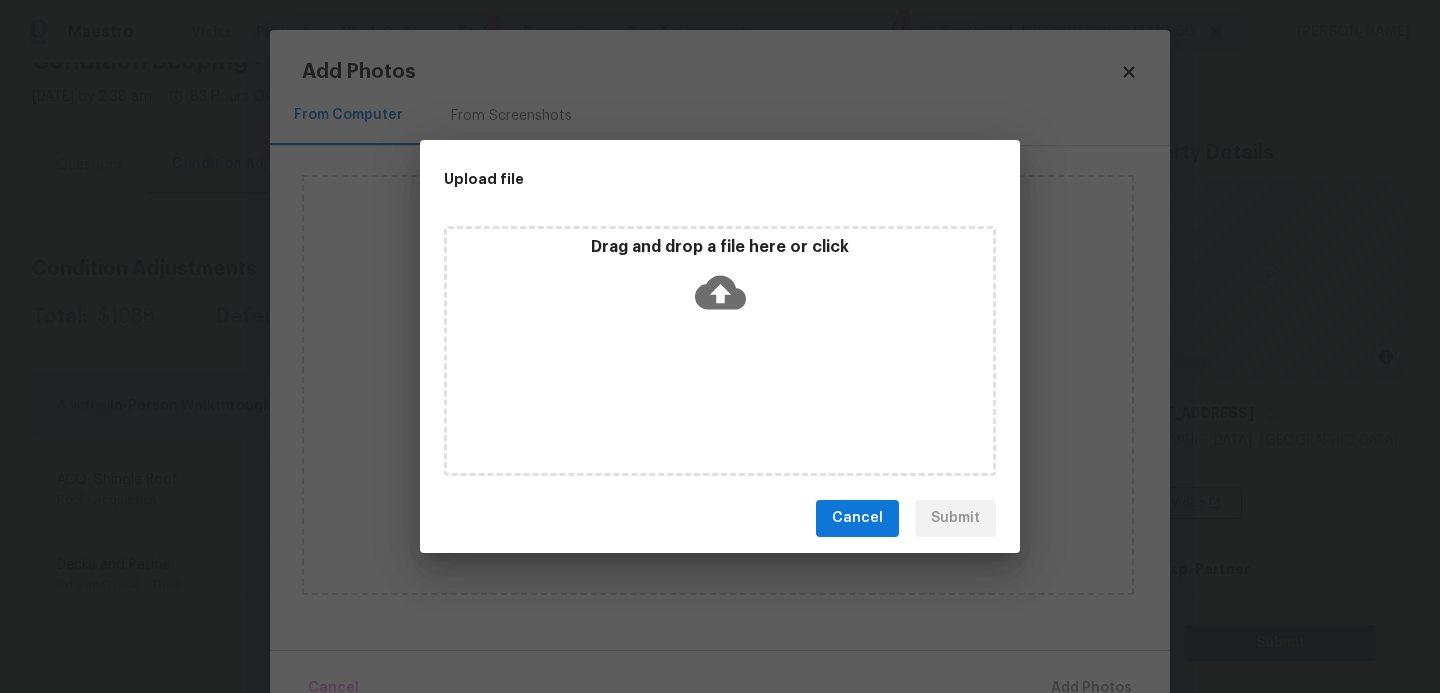 click on "Drag and drop a file here or click" at bounding box center [720, 280] 